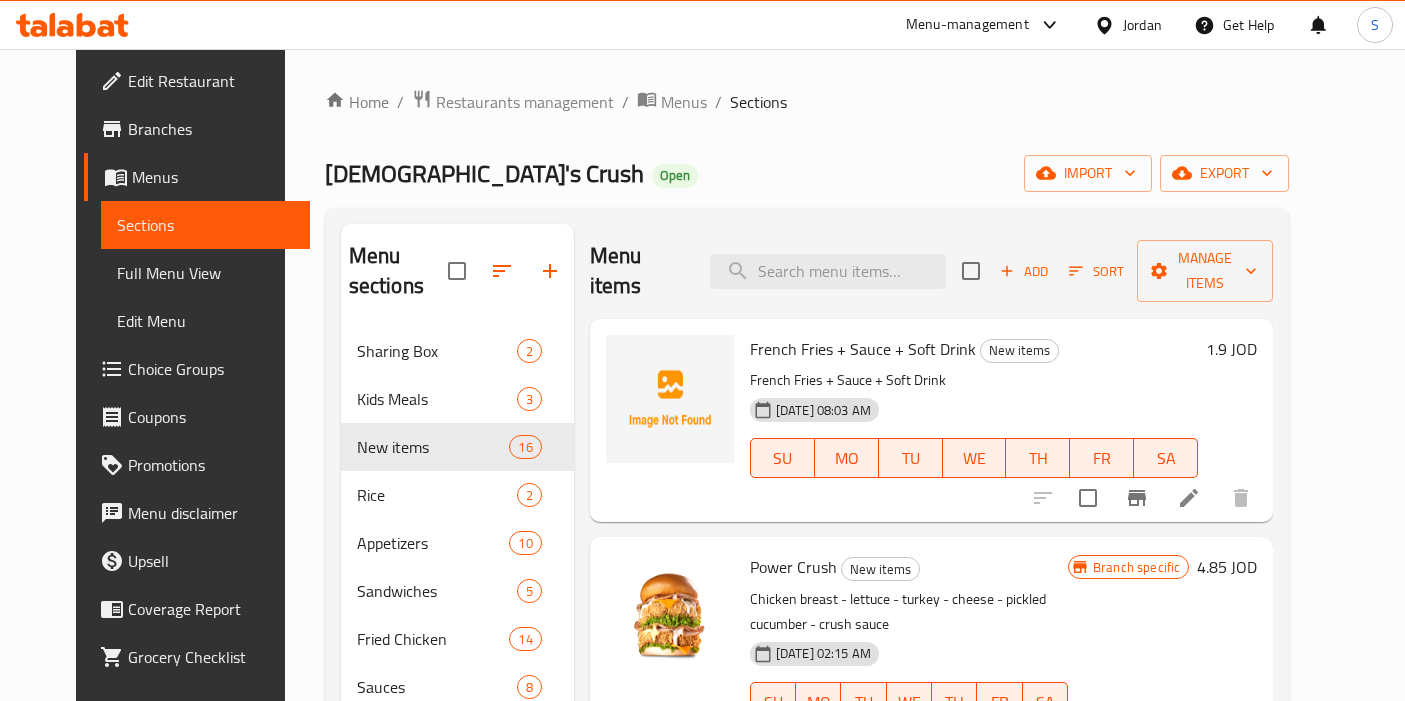 scroll, scrollTop: 0, scrollLeft: 0, axis: both 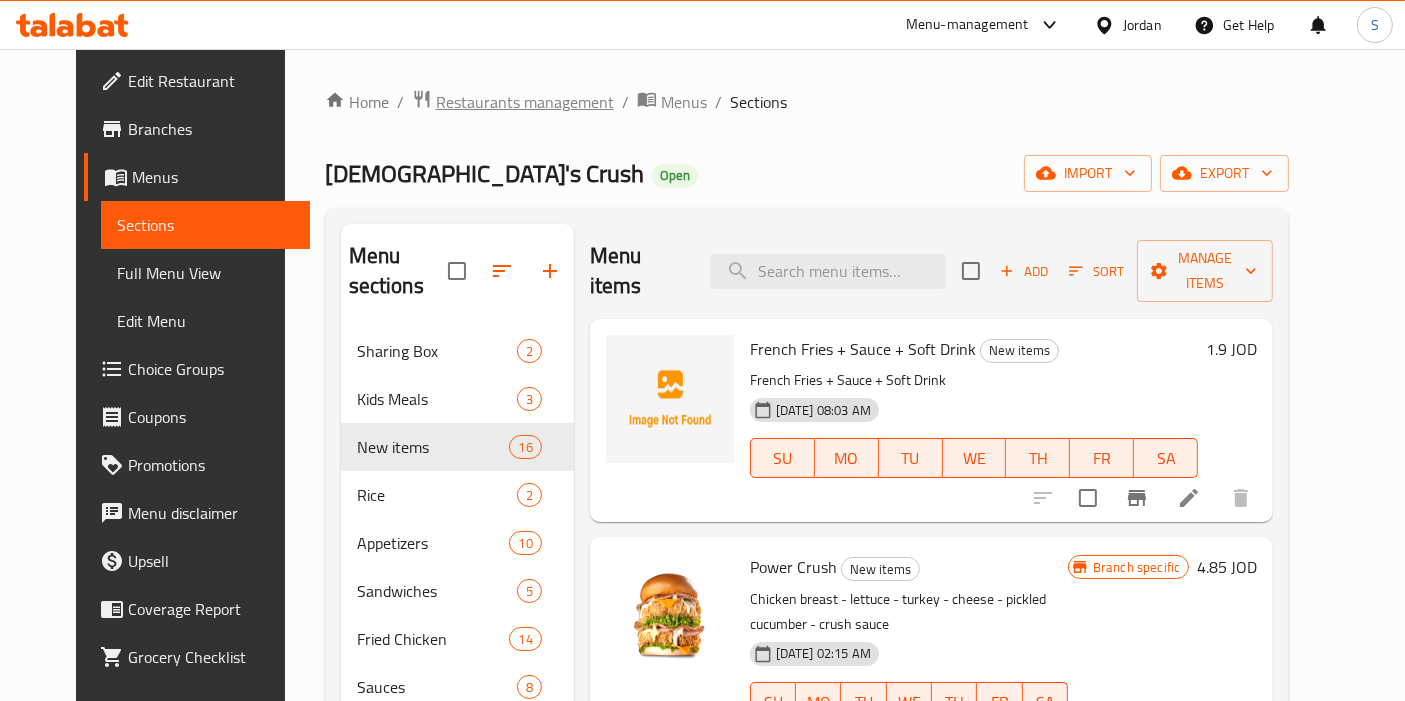 click on "Restaurants management" at bounding box center (525, 102) 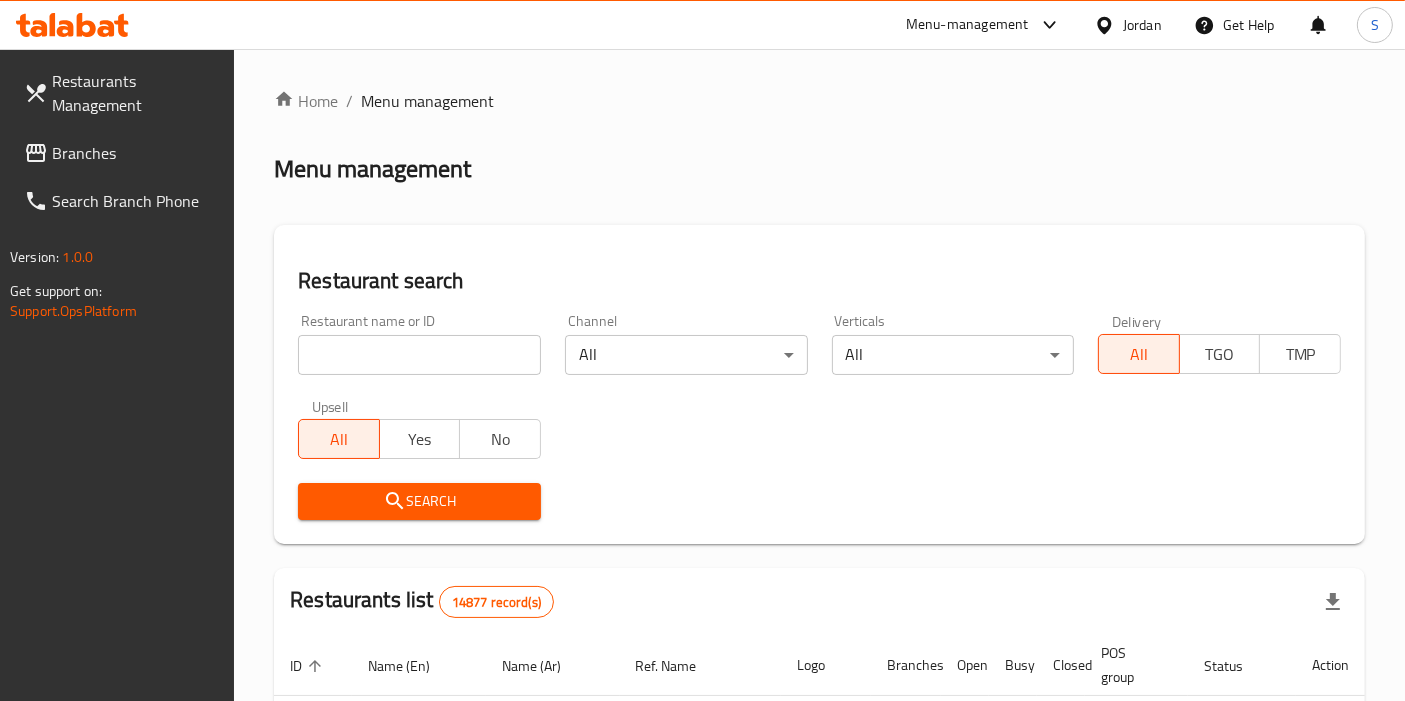 click at bounding box center (419, 355) 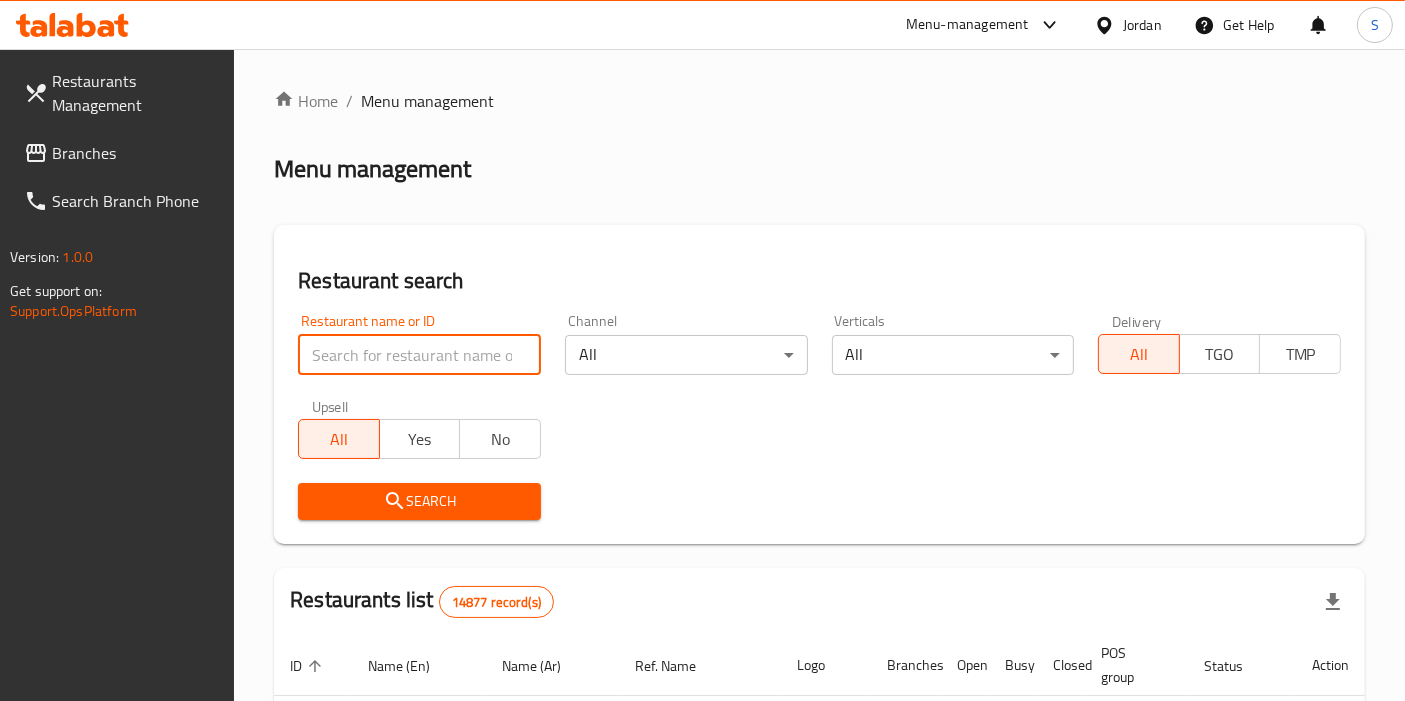 click on "Branches" at bounding box center (135, 153) 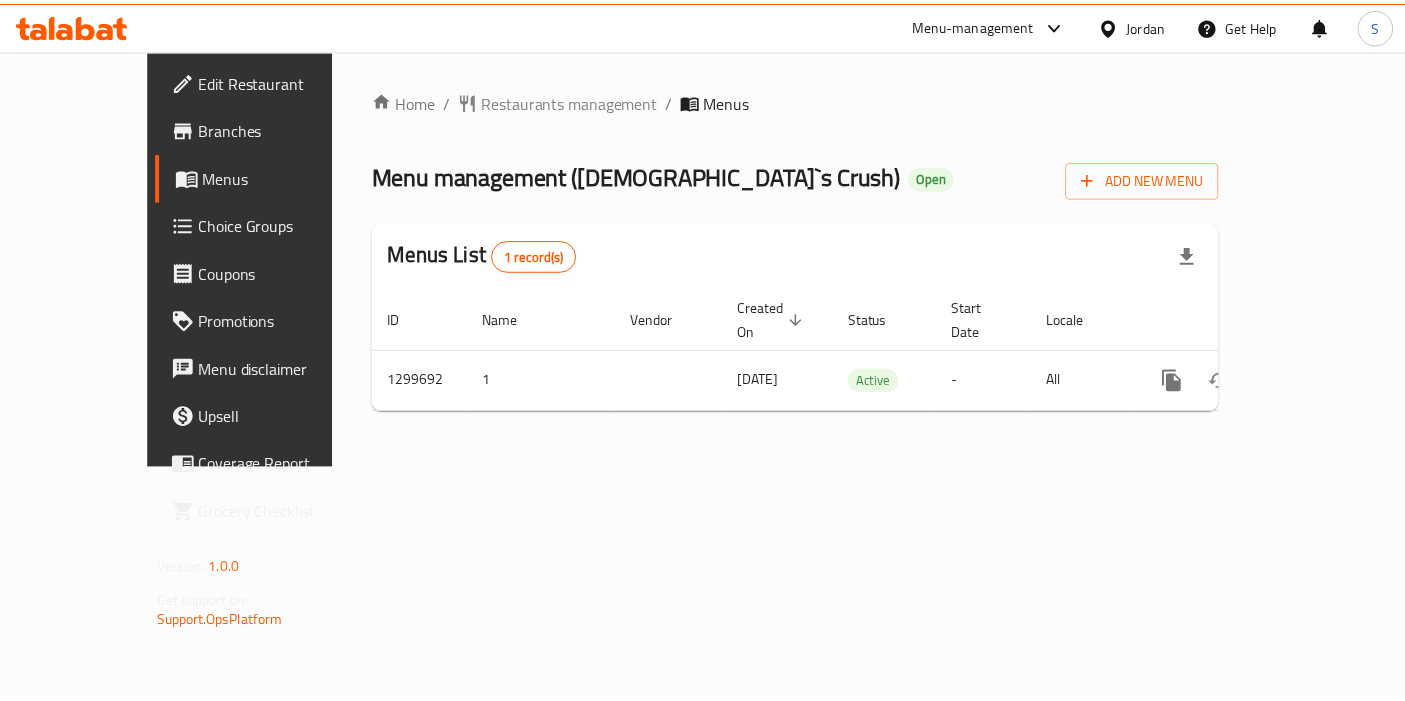 scroll, scrollTop: 0, scrollLeft: 0, axis: both 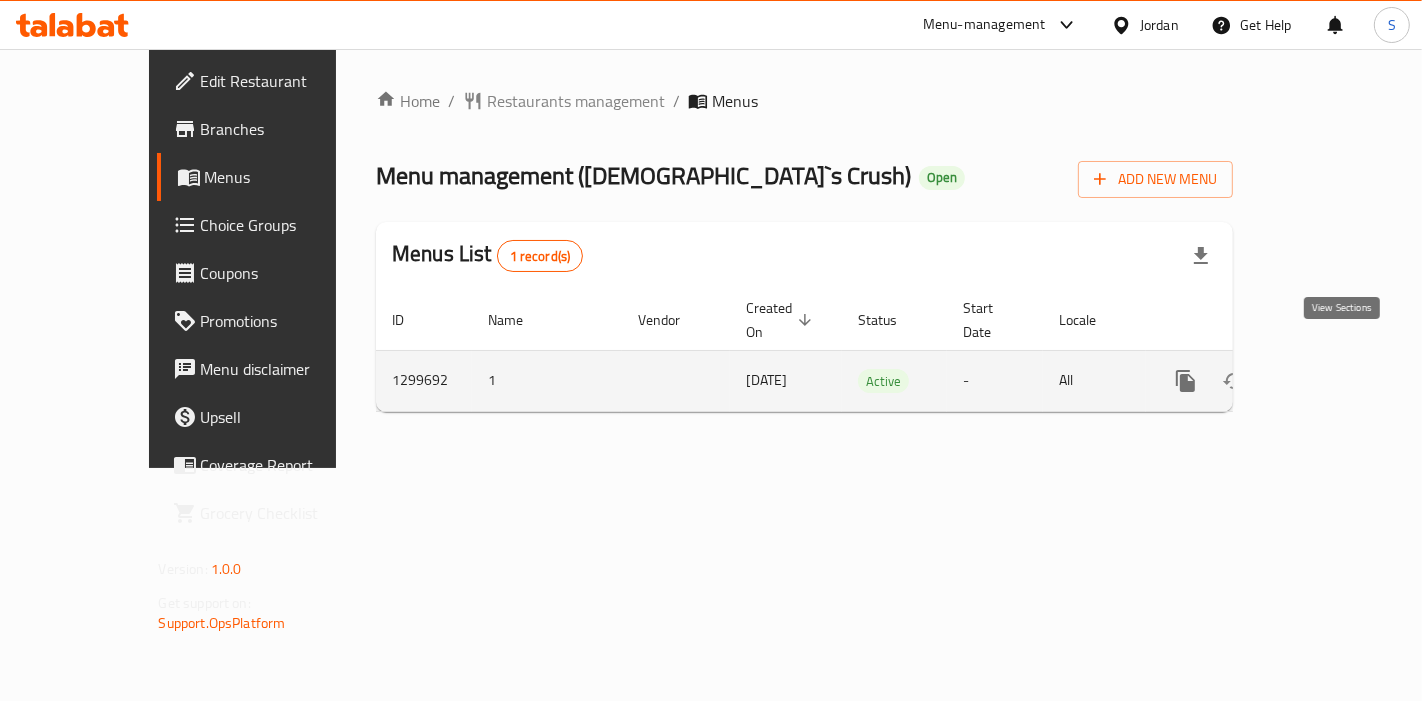 click 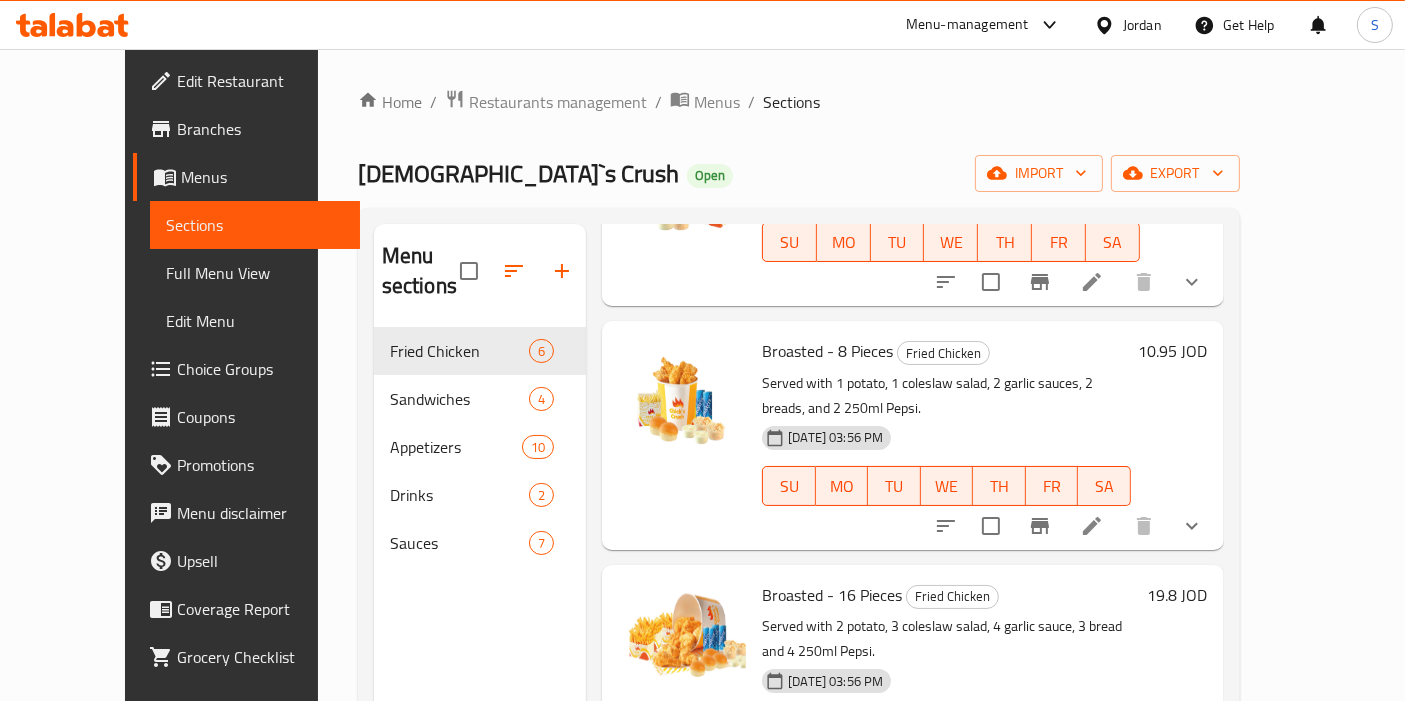 scroll, scrollTop: 222, scrollLeft: 0, axis: vertical 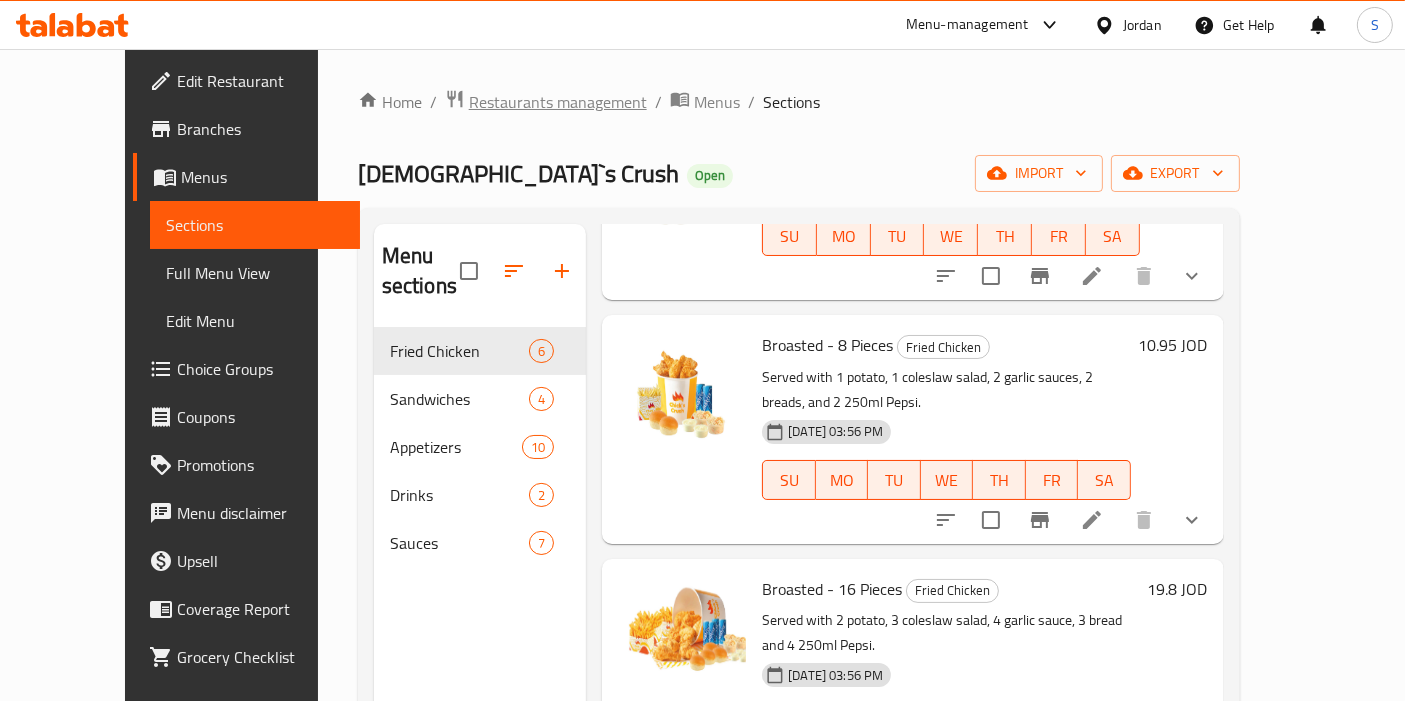 click on "Restaurants management" at bounding box center (558, 102) 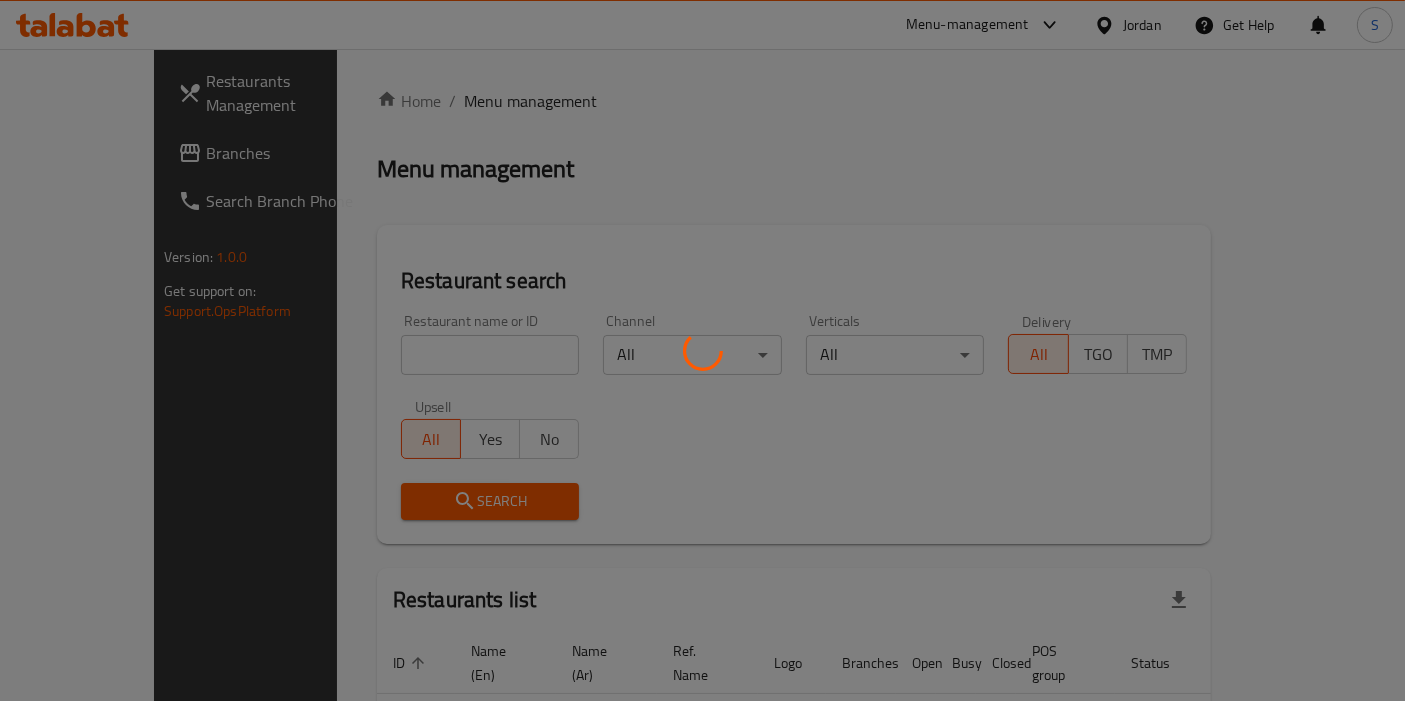 click at bounding box center (702, 350) 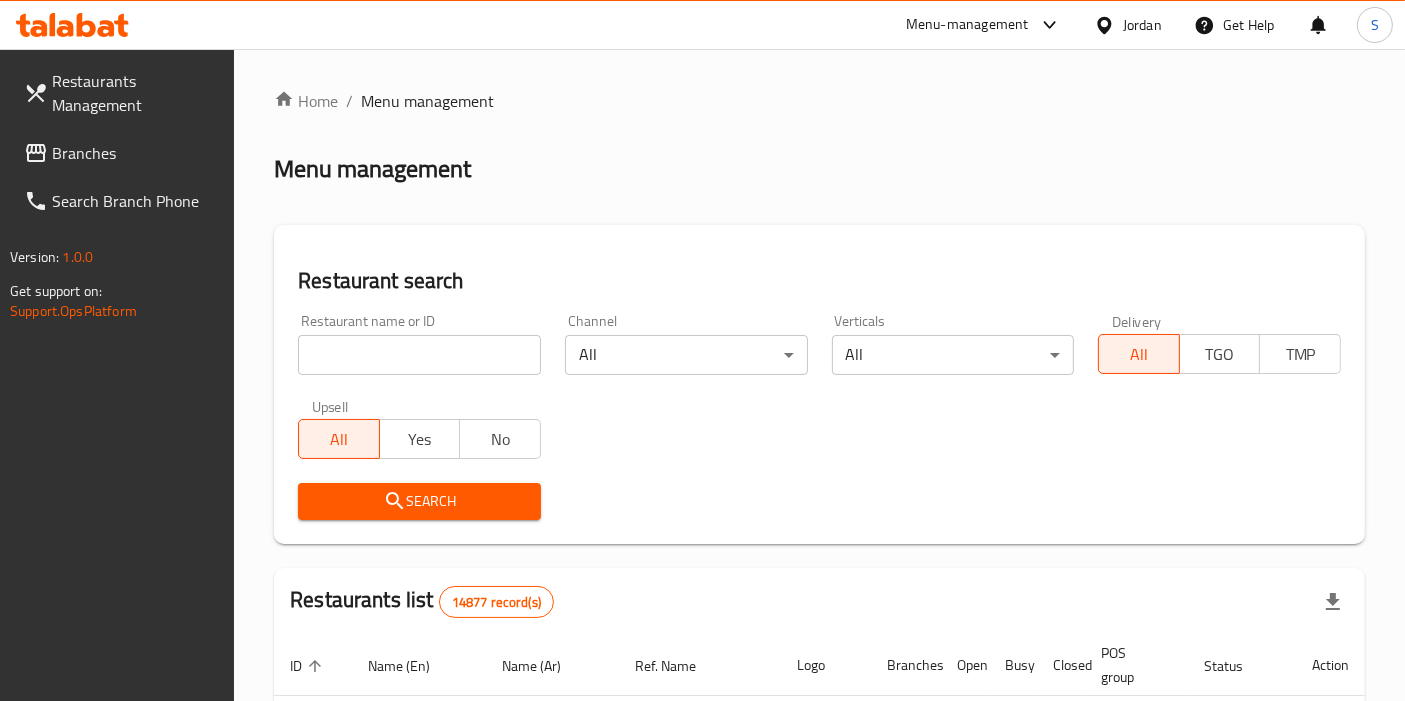 click on "Branches" at bounding box center [135, 153] 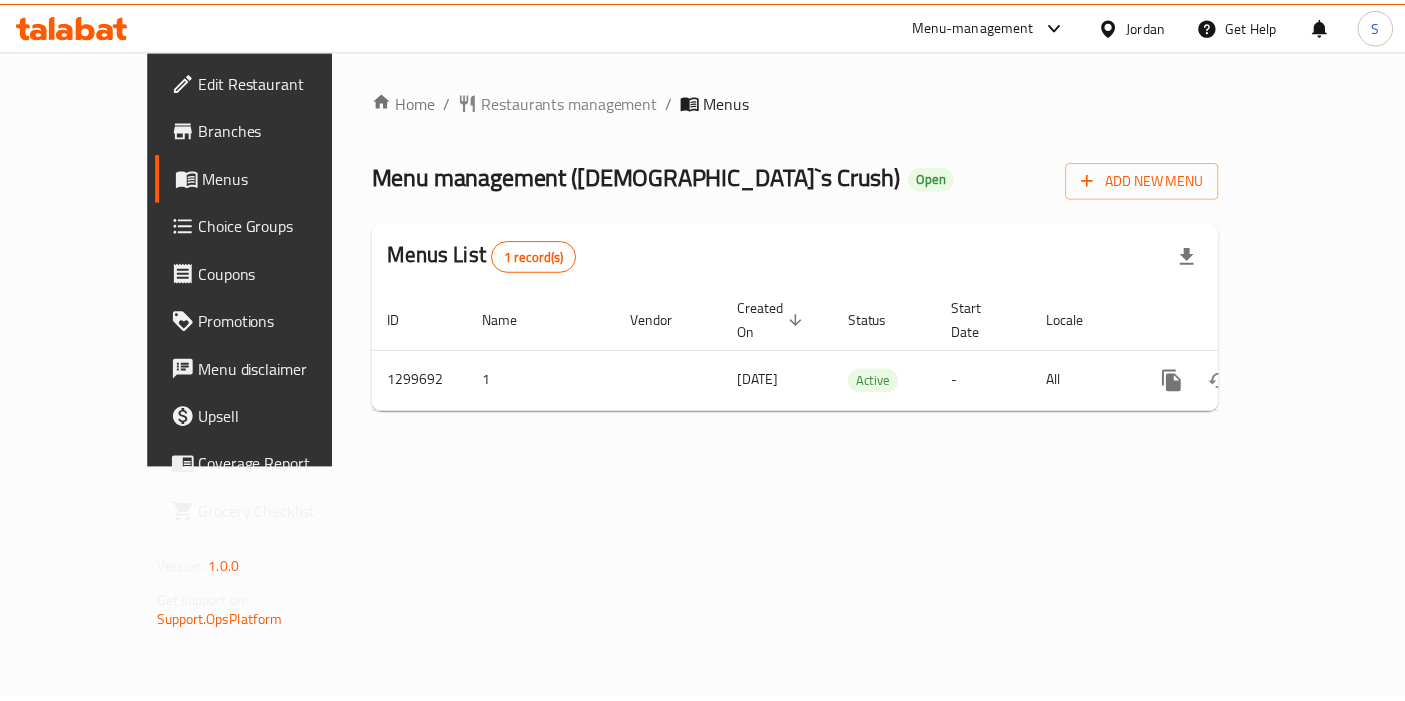scroll, scrollTop: 0, scrollLeft: 0, axis: both 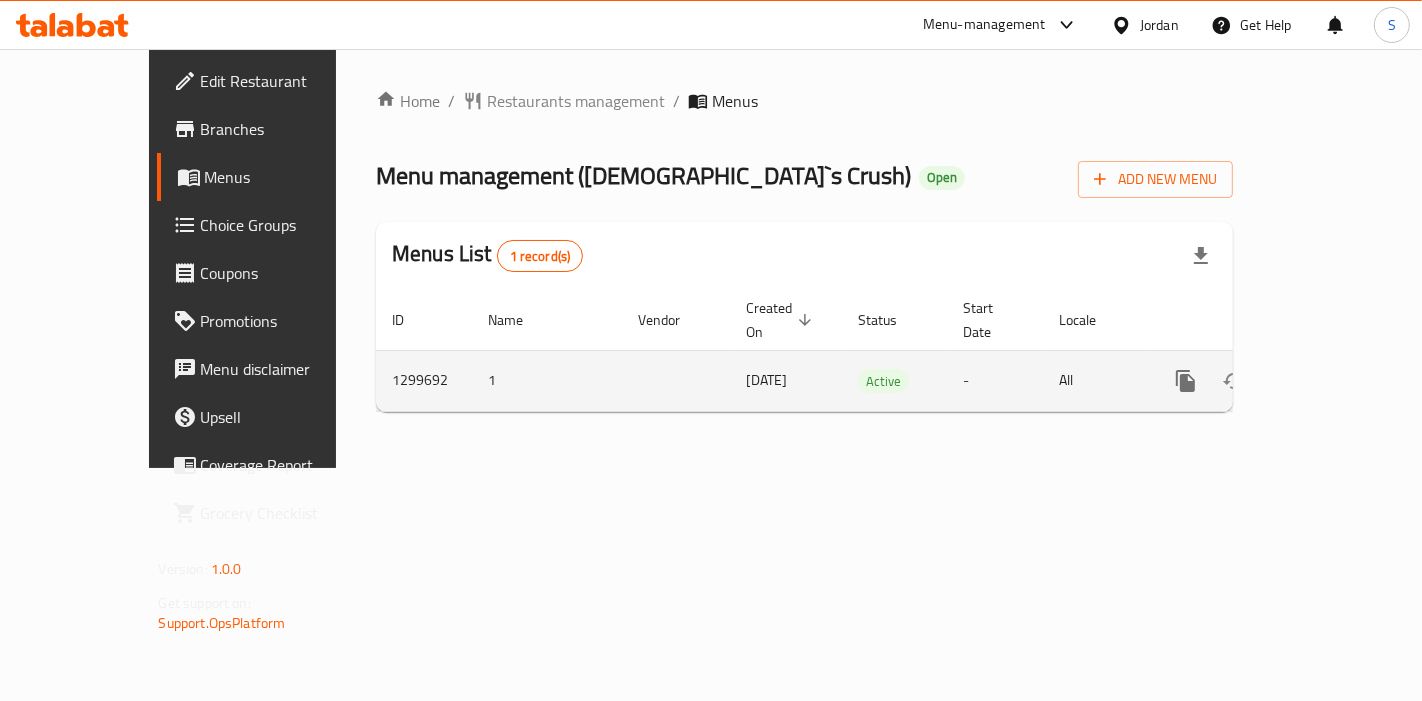 click at bounding box center (1330, 381) 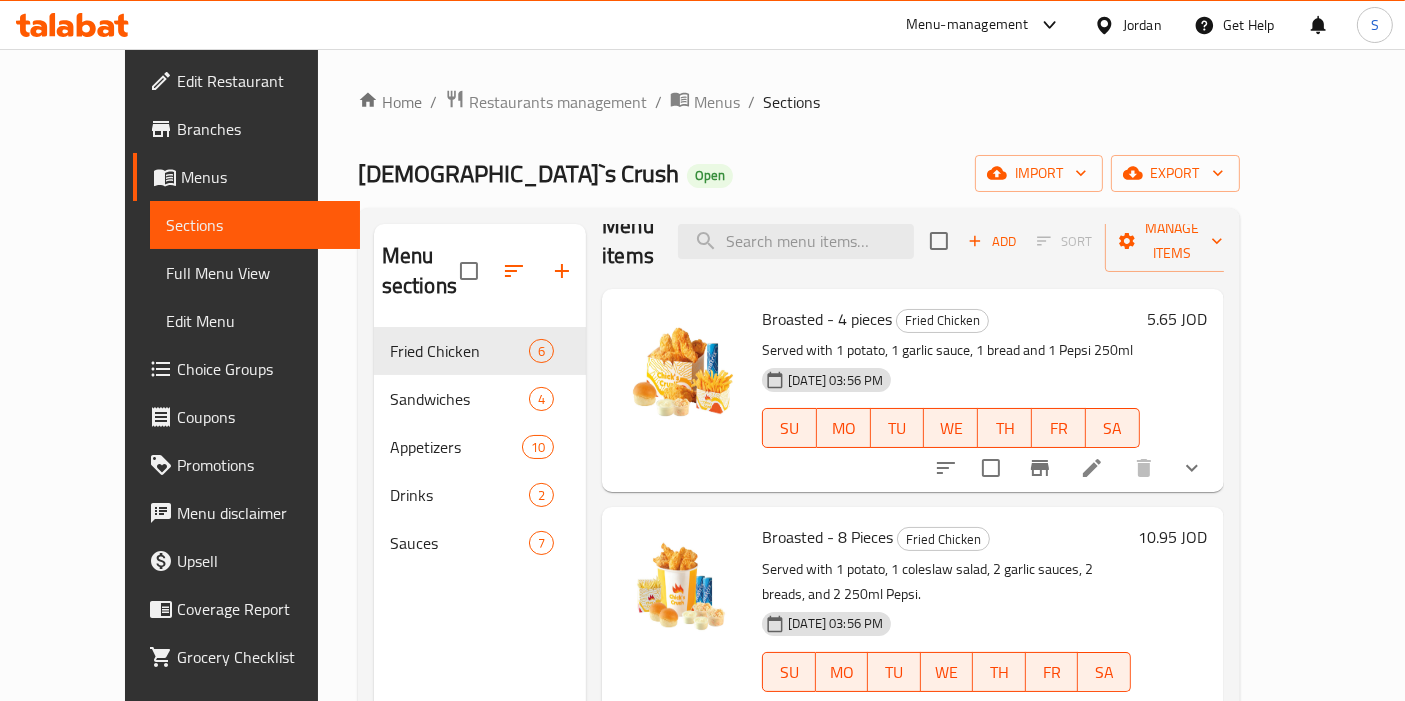 scroll, scrollTop: 111, scrollLeft: 0, axis: vertical 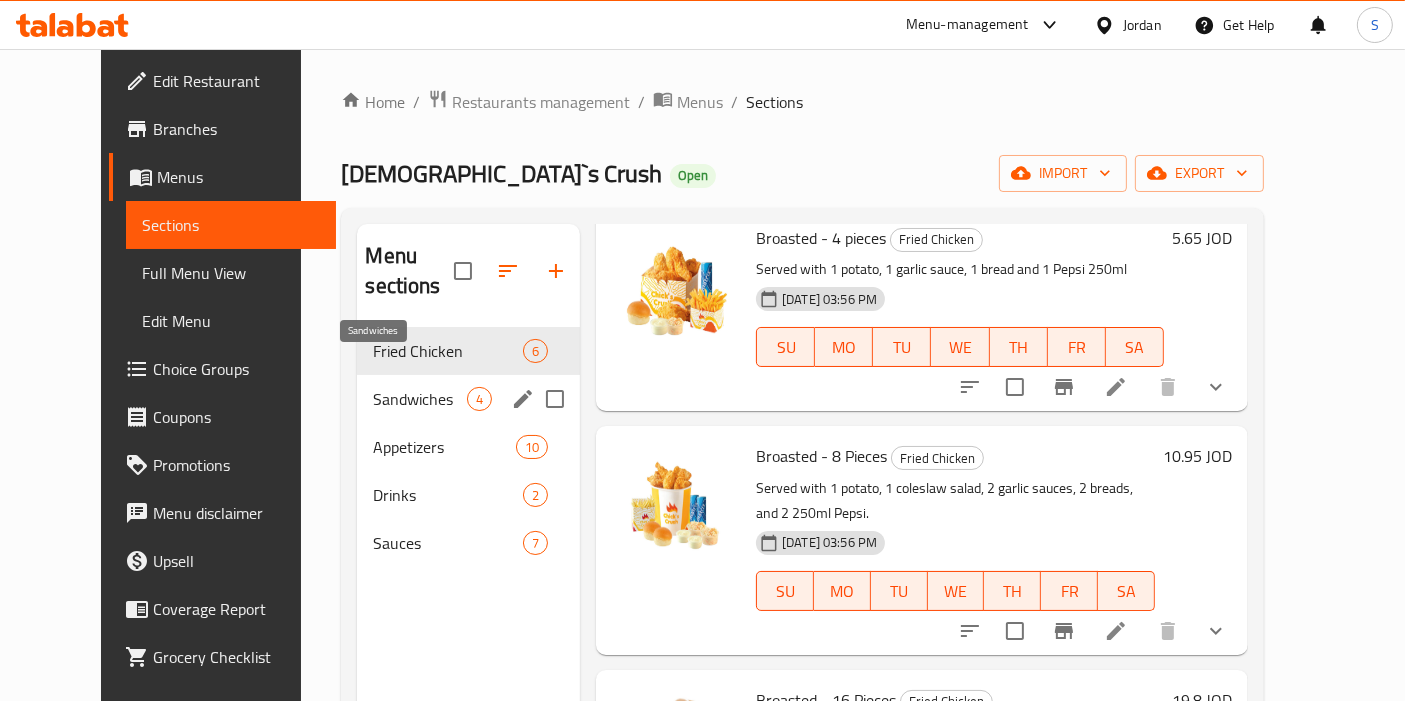 click on "Sandwiches" at bounding box center [420, 399] 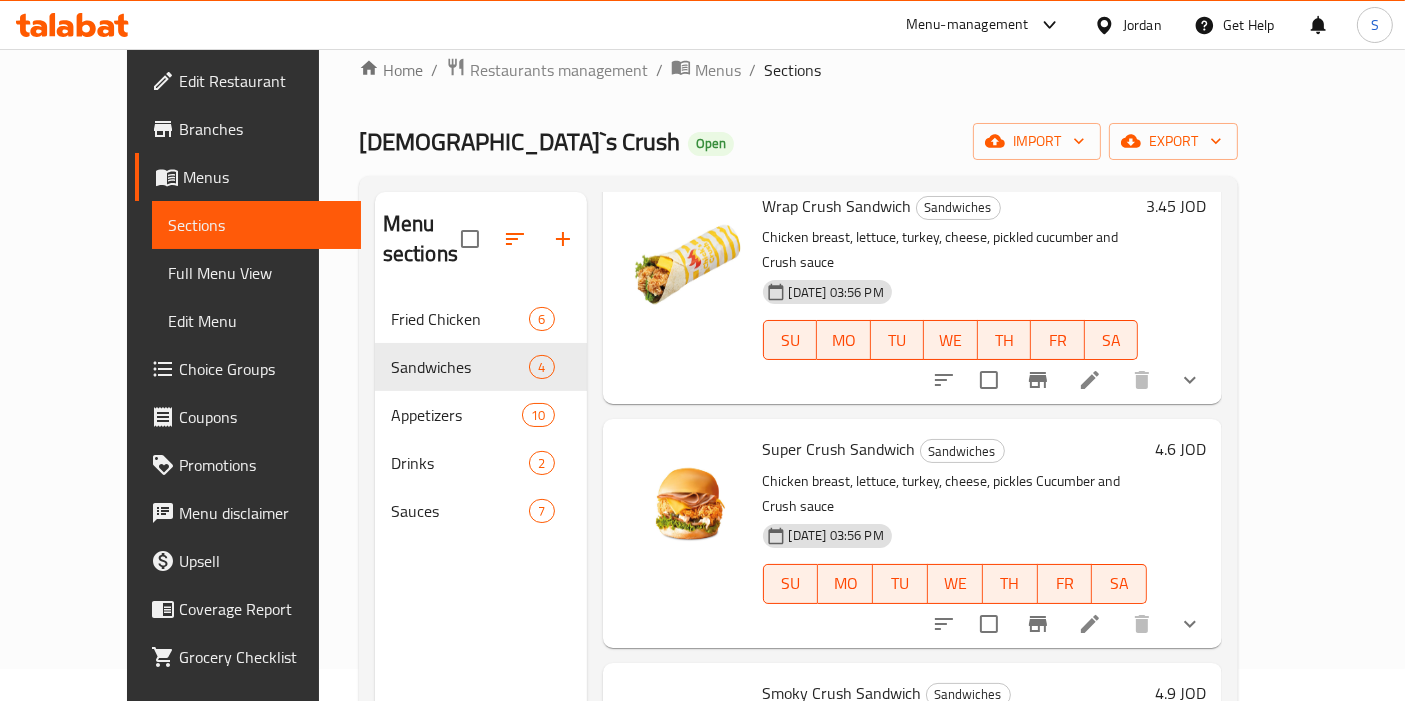 scroll, scrollTop: 0, scrollLeft: 0, axis: both 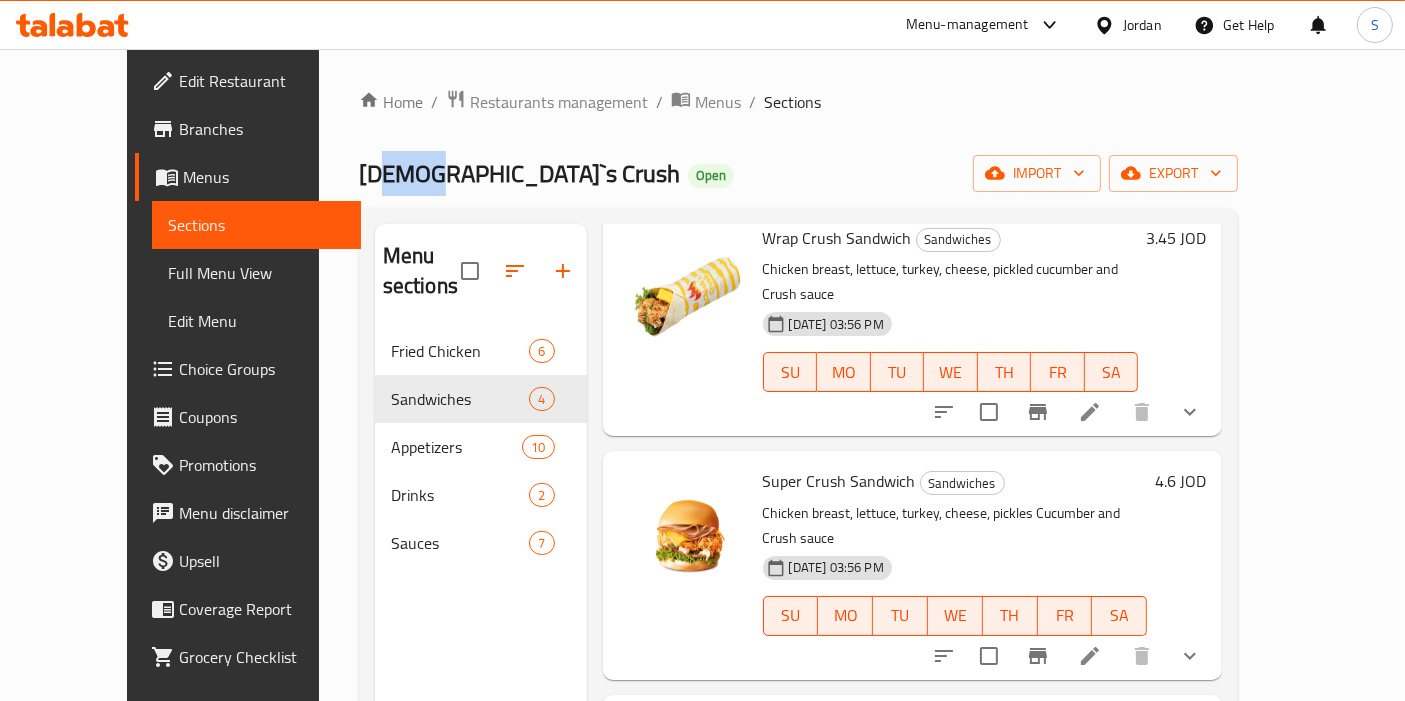 drag, startPoint x: 336, startPoint y: 172, endPoint x: 298, endPoint y: 176, distance: 38.209946 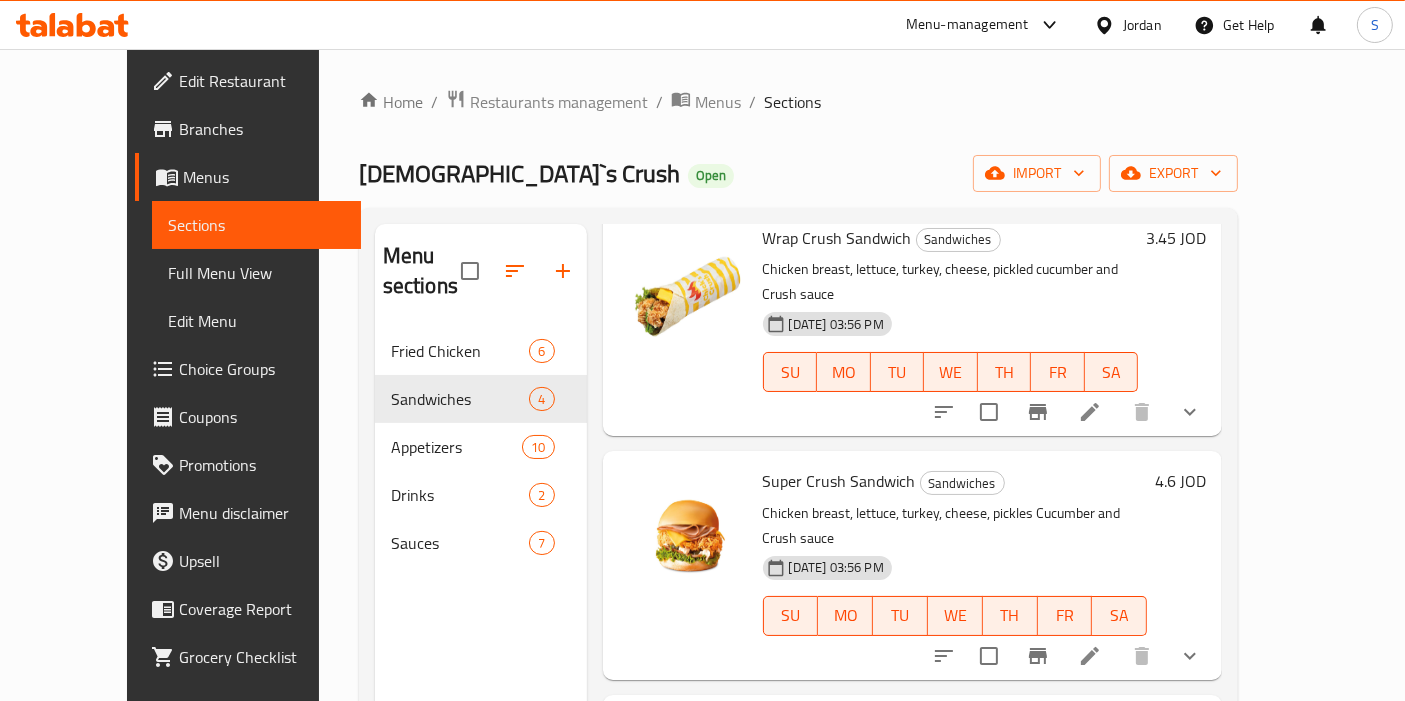 click on "[DEMOGRAPHIC_DATA]`s Crush" at bounding box center [519, 173] 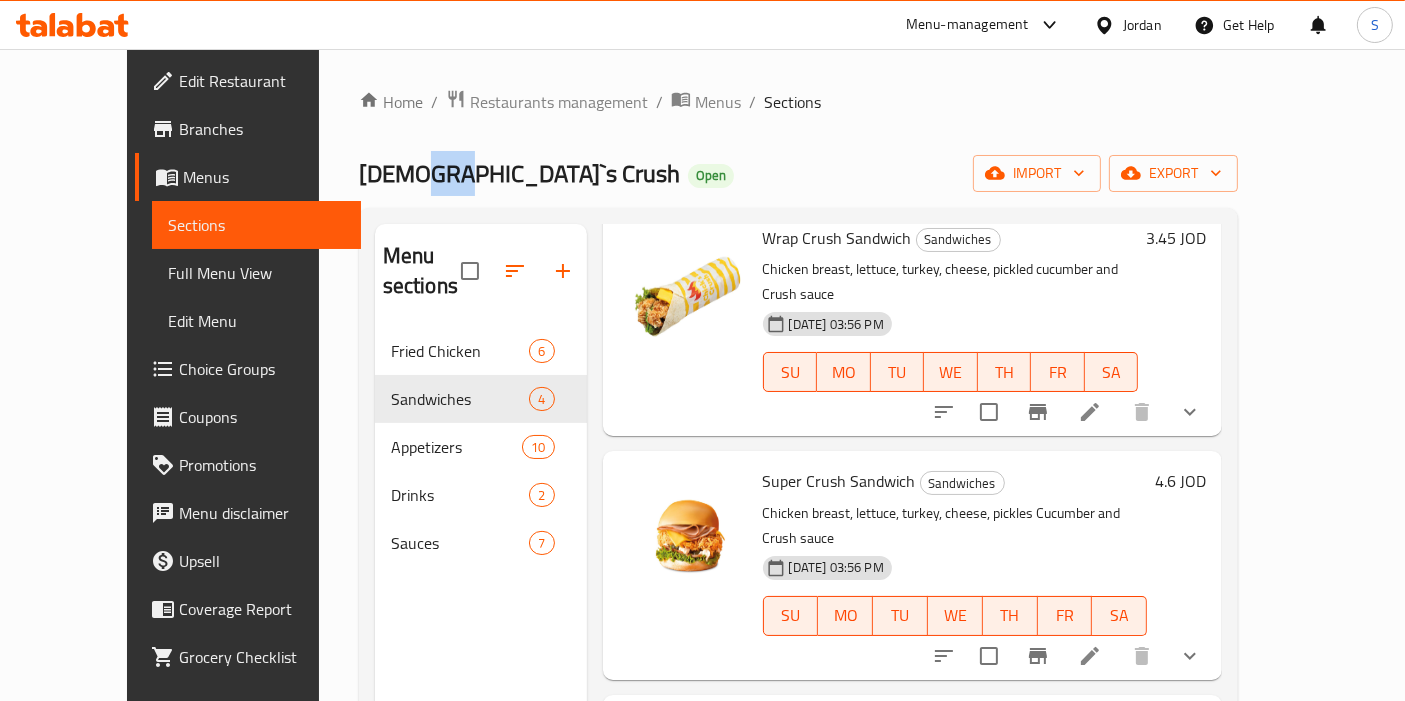 drag, startPoint x: 348, startPoint y: 177, endPoint x: 329, endPoint y: 176, distance: 19.026299 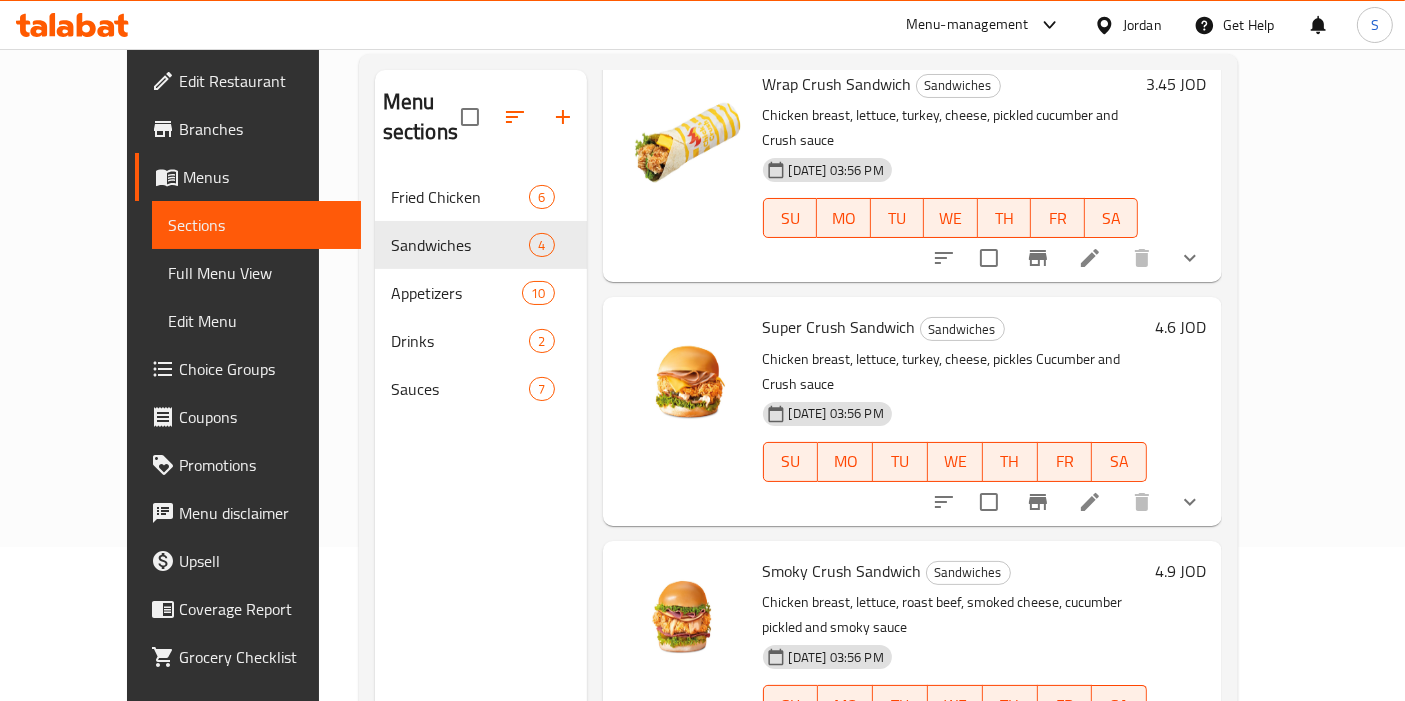 scroll, scrollTop: 279, scrollLeft: 0, axis: vertical 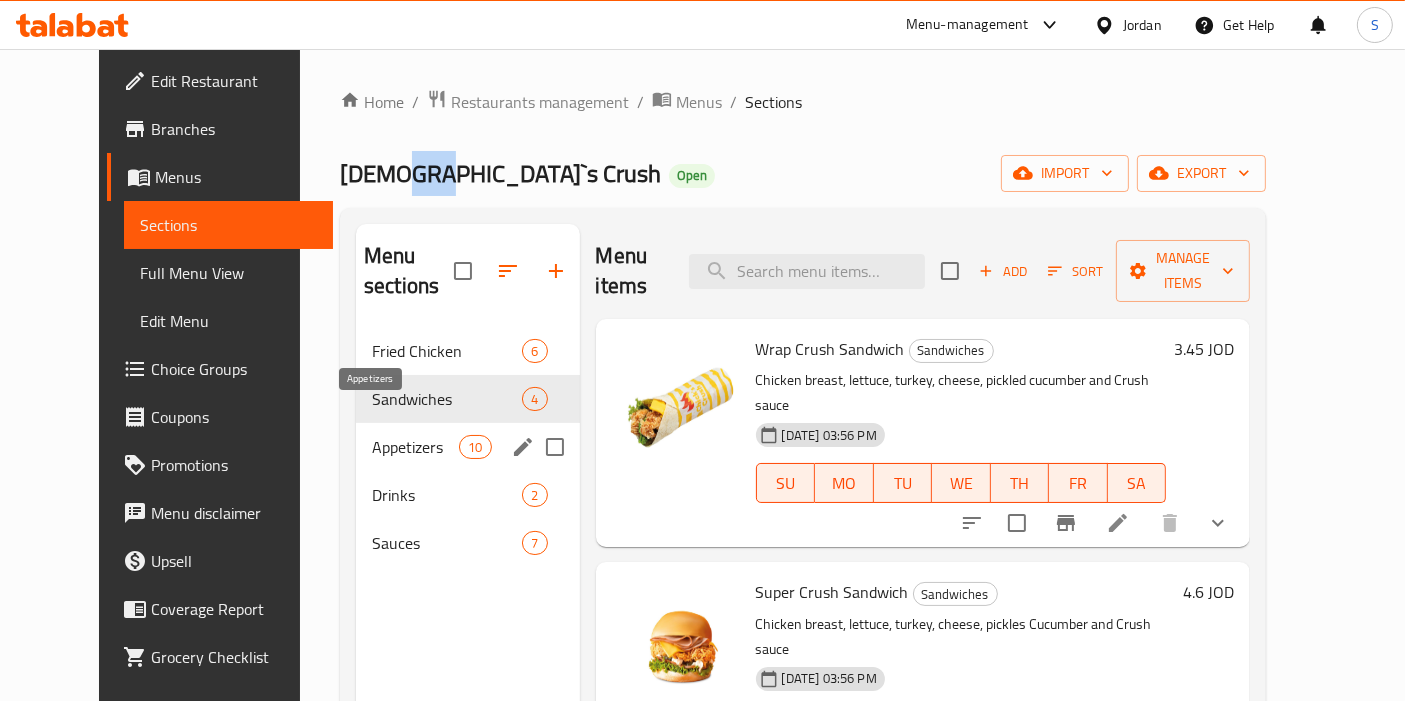 drag, startPoint x: 389, startPoint y: 308, endPoint x: 388, endPoint y: 407, distance: 99.00505 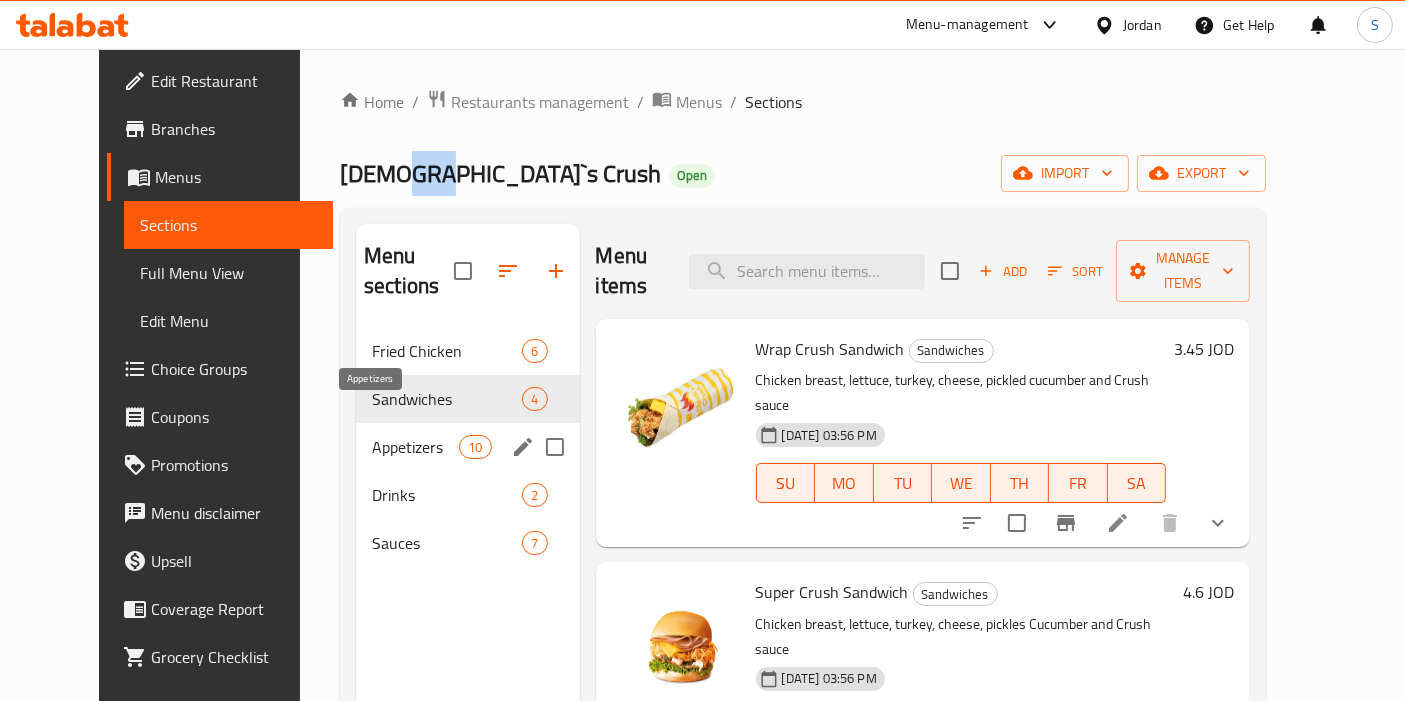 click on "Fried Chicken 6 Sandwiches 4 Appetizers 10 Drinks 2 Sauces 7" at bounding box center (468, 447) 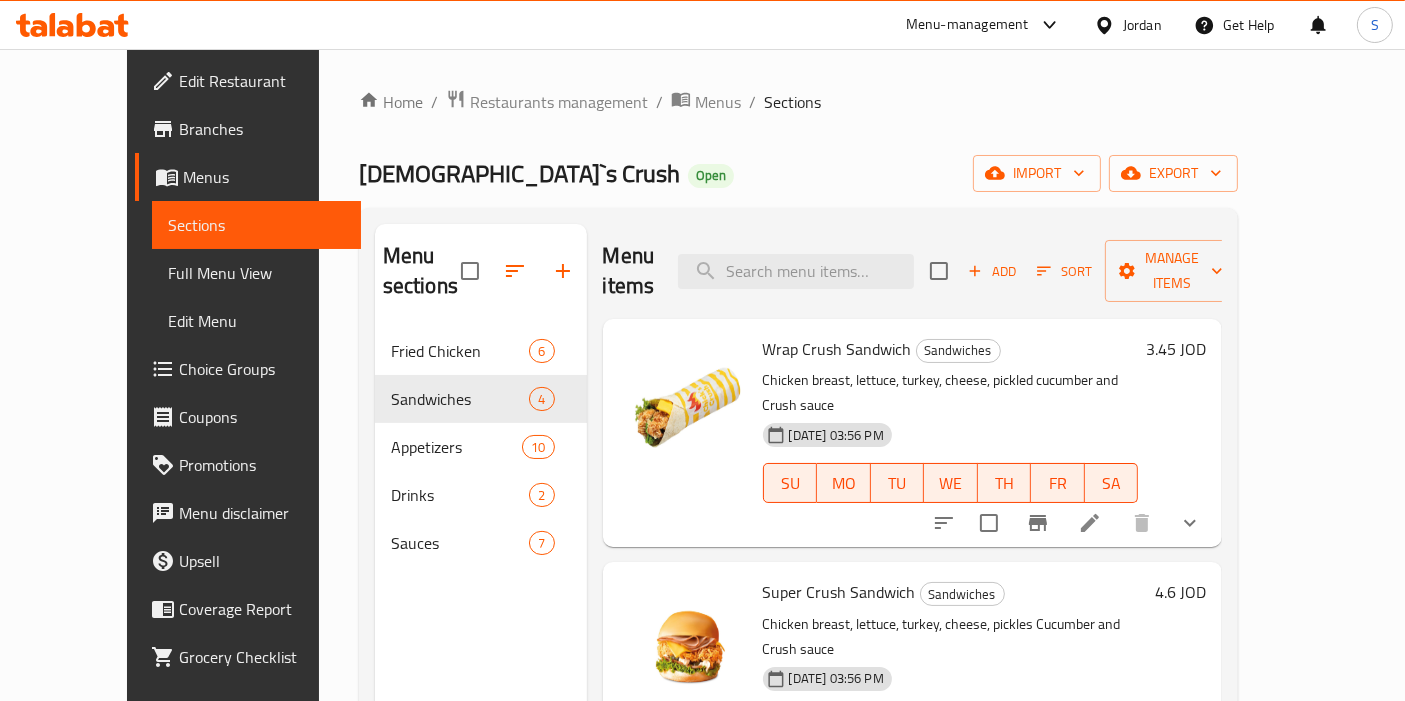 click on "Menu sections Fried Chicken 6 Sandwiches 4 Appetizers 10 Drinks 2 Sauces 7" at bounding box center (481, 574) 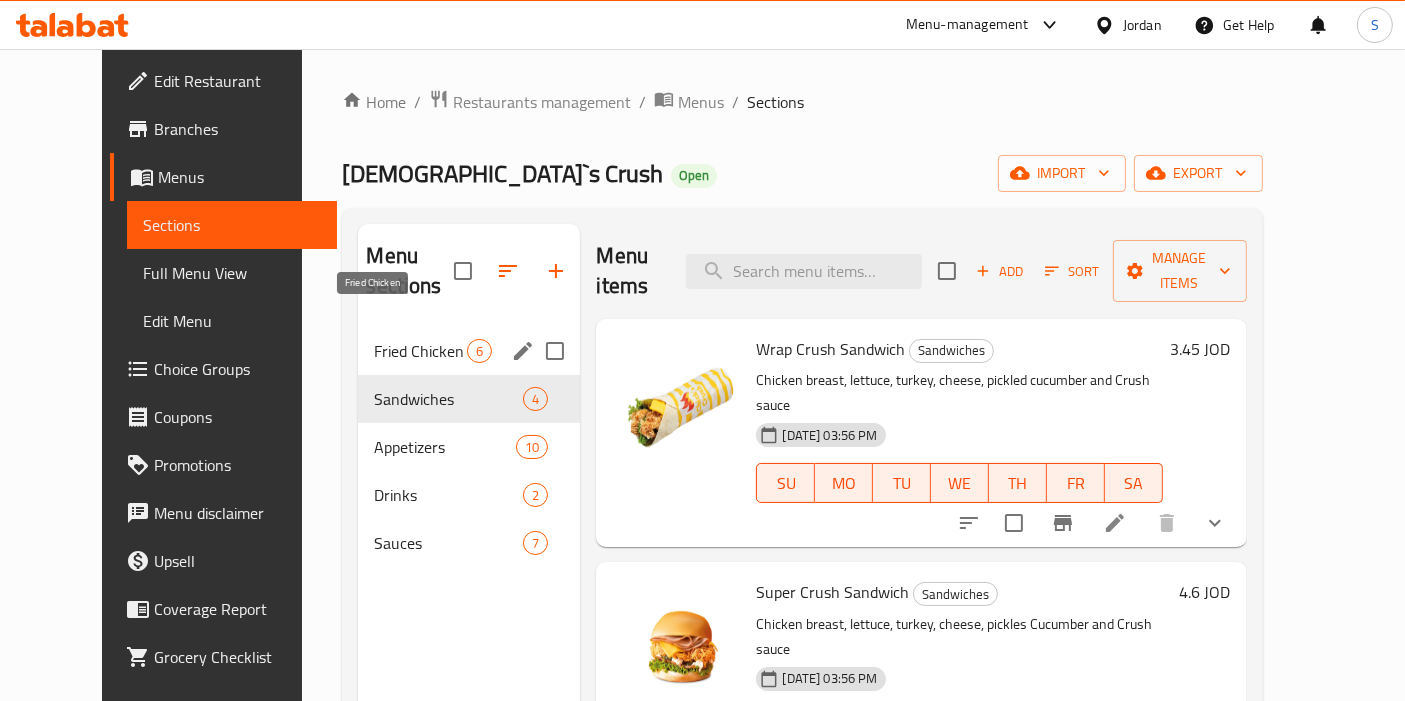 click on "Fried Chicken" at bounding box center (420, 351) 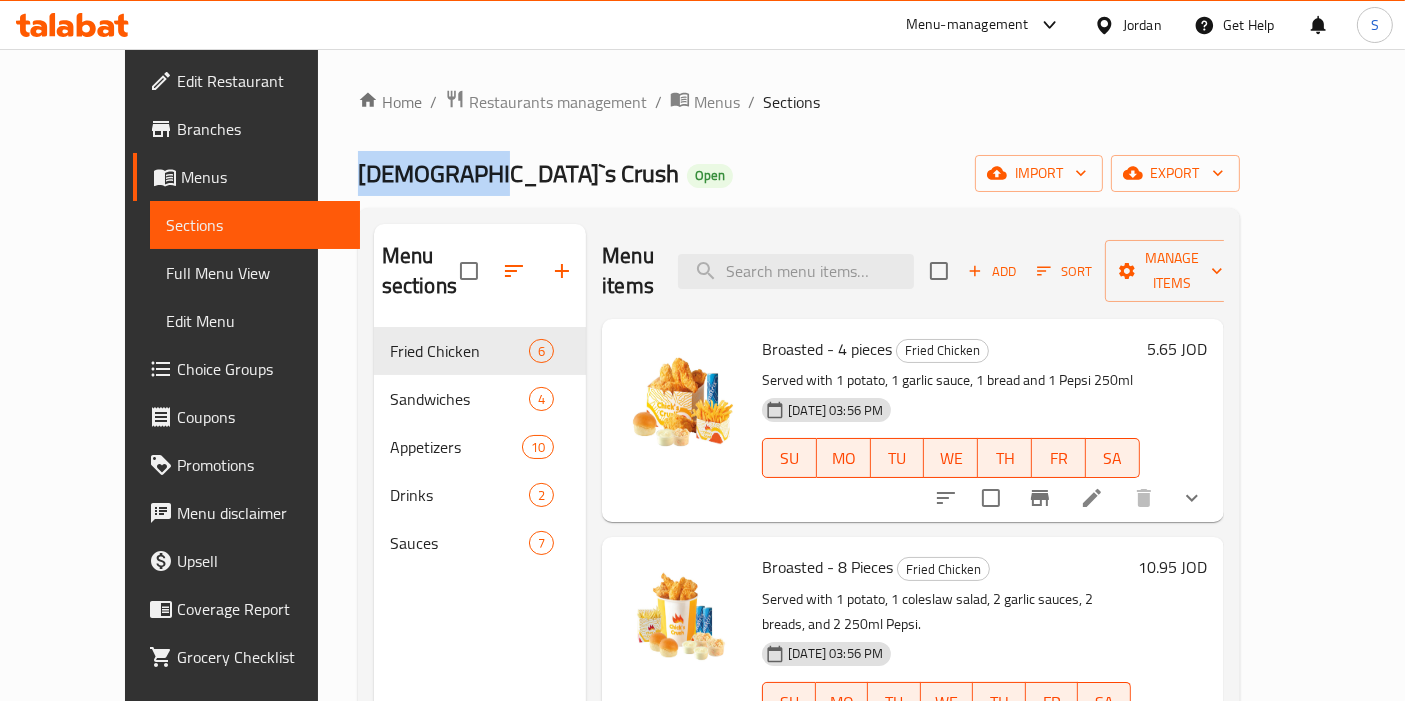 drag, startPoint x: 269, startPoint y: 177, endPoint x: 380, endPoint y: 181, distance: 111.07205 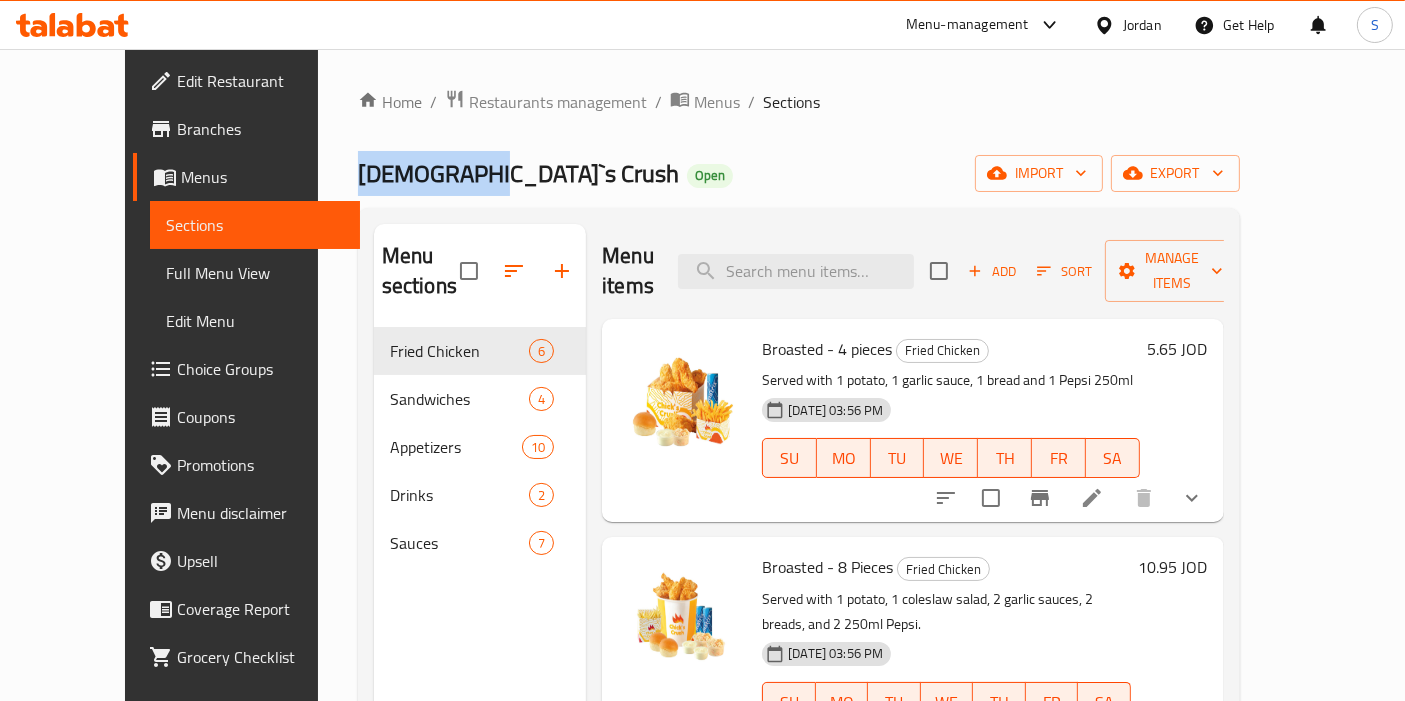 click on "Home / Restaurants management / Menus / Sections Chick`s Crush Open import export Menu sections Fried Chicken 6 Sandwiches 4 Appetizers 10 Drinks 2 Sauces 7 Menu items Add Sort Manage items Broasted - 4 pieces   Fried Chicken Served with 1 potato, 1 garlic sauce, 1 bread and 1 Pepsi 250ml 10-07-2025 03:56 PM SU MO TU WE TH FR SA 5.65   JOD Broasted - 8 Pieces   Fried Chicken Served with 1 potato, 1 coleslaw salad, 2 garlic sauces, 2 breads, and 2 250ml Pepsi. 10-07-2025 03:56 PM SU MO TU WE TH FR SA 10.95   JOD Broasted - 16 Pieces   Fried Chicken Served with 2 potato, 3 coleslaw salad, 4 garlic sauce, 3 bread and 4 250ml Pepsi. 10-07-2025 03:56 PM SU MO TU WE TH FR SA 19.8   JOD Broasted - 12 Pieces   Fried Chicken served with 2 potato, 2 coleslaw salad, 3 garlic sauces, 3 bread and 3 250ml Pepsi. 10-07-2025 03:56 PM SU MO TU WE TH FR SA 14.75   JOD Strips 5 Pcs   Fried Chicken Served with 1 potato, 1 garlic sauce, 1 bread, and 1 Pepsi 250ml. 10-07-2025 03:56 PM SU MO TU WE TH FR SA 5.95   JOD   SU MO TU WE" at bounding box center (799, 515) 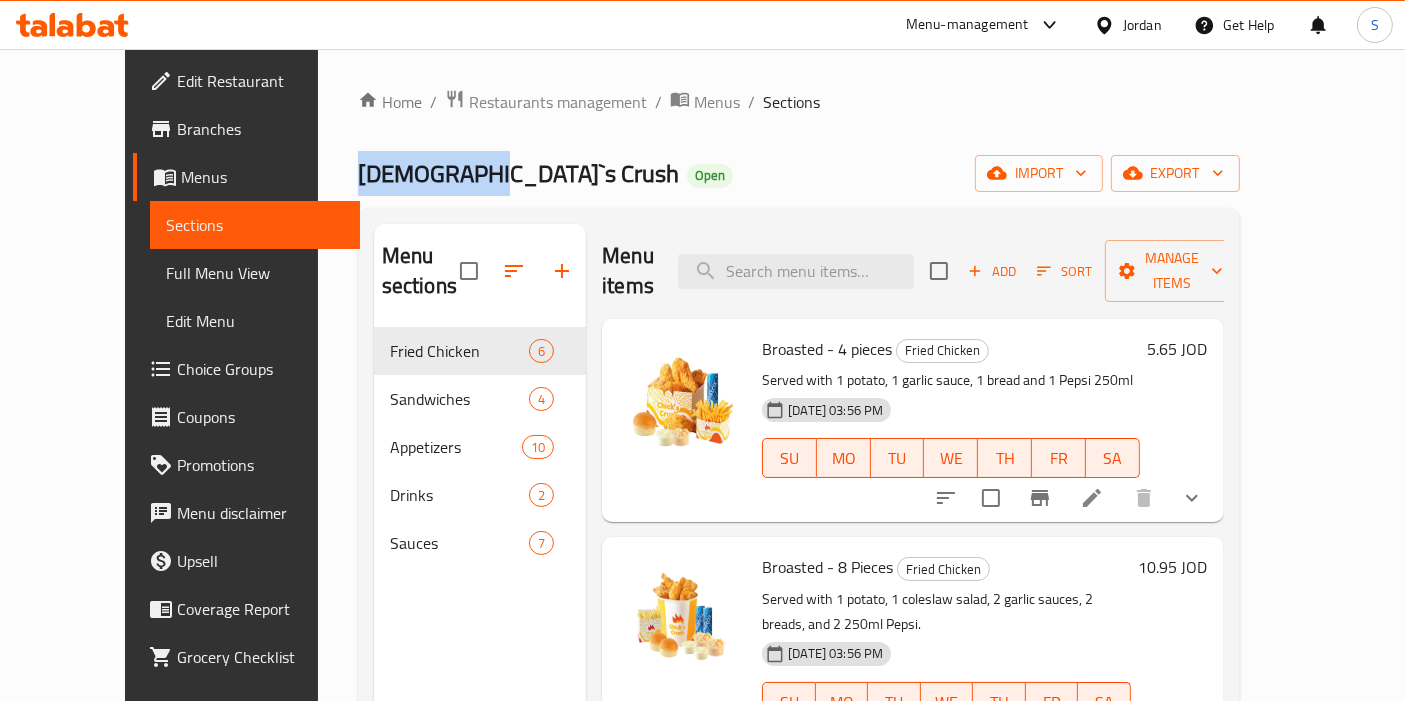 click on "Sections" at bounding box center [255, 225] 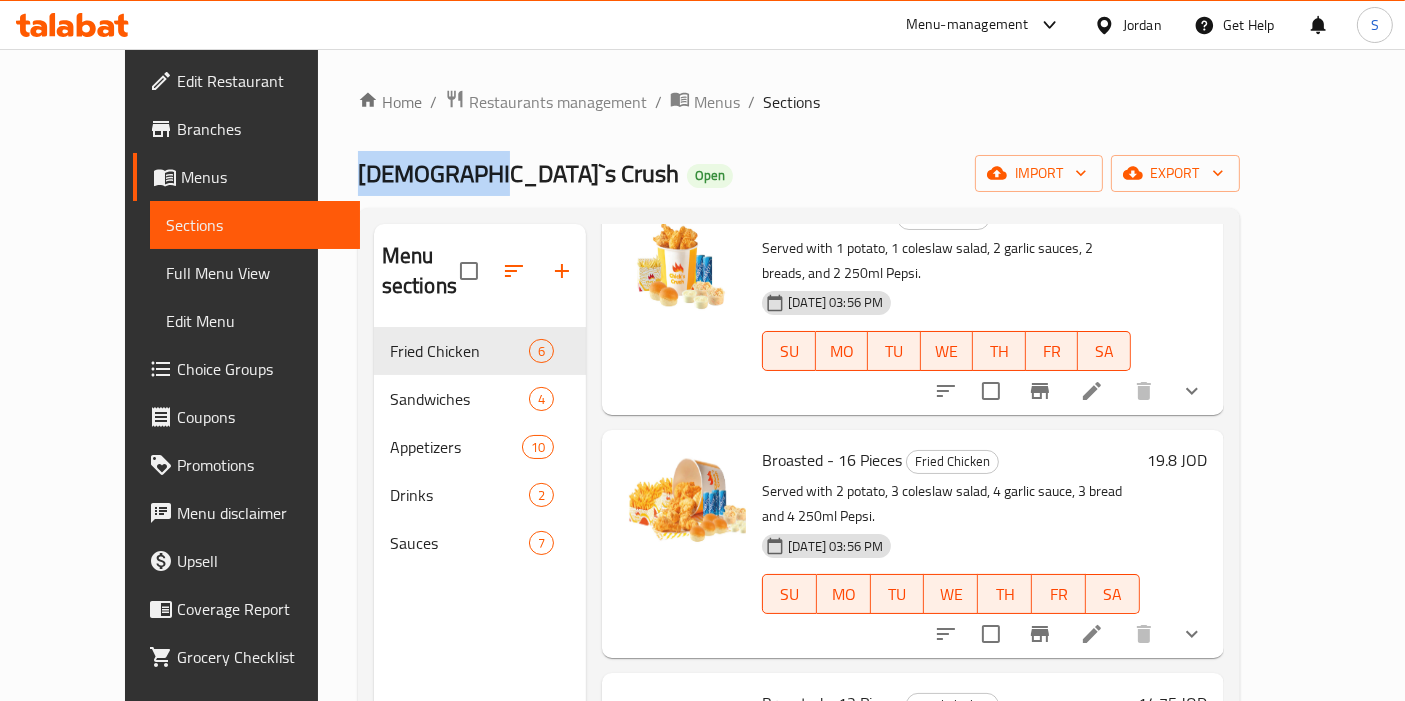 scroll, scrollTop: 0, scrollLeft: 0, axis: both 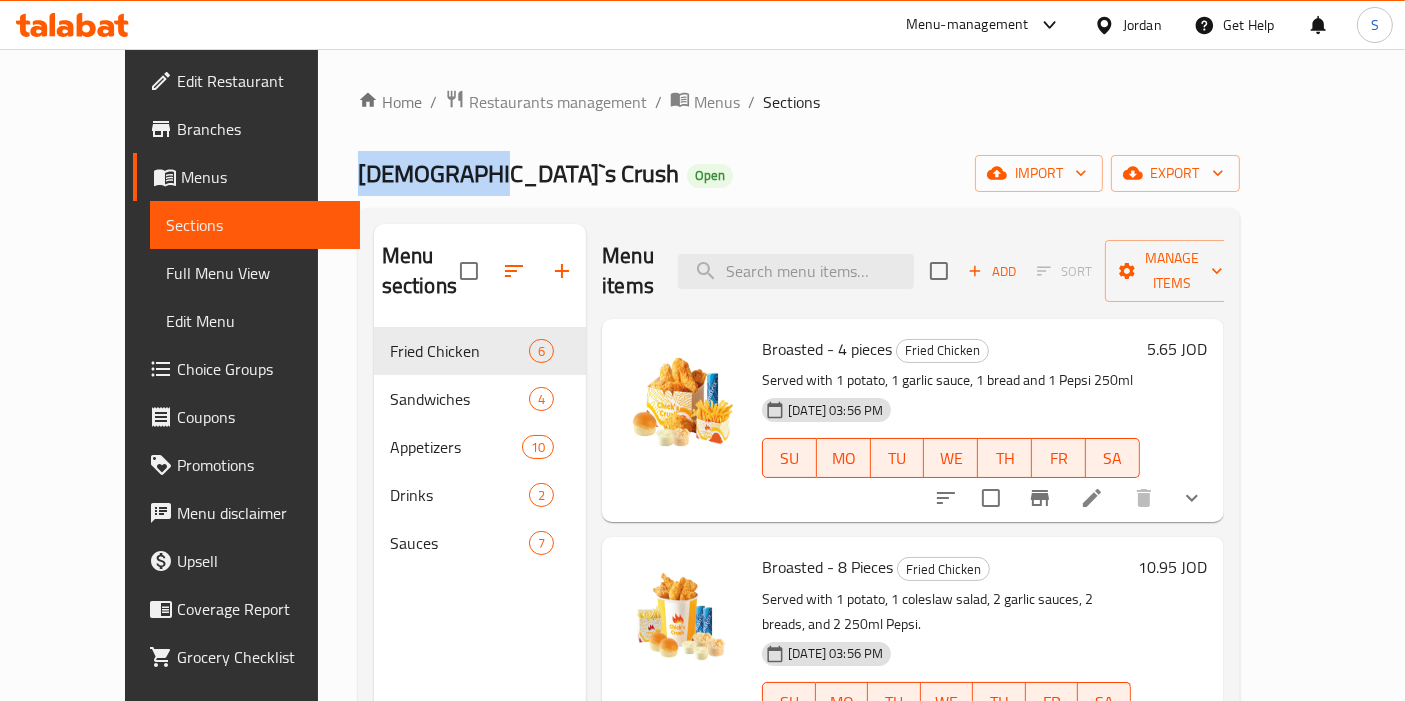 click on "[DEMOGRAPHIC_DATA]`s Crush" at bounding box center [518, 173] 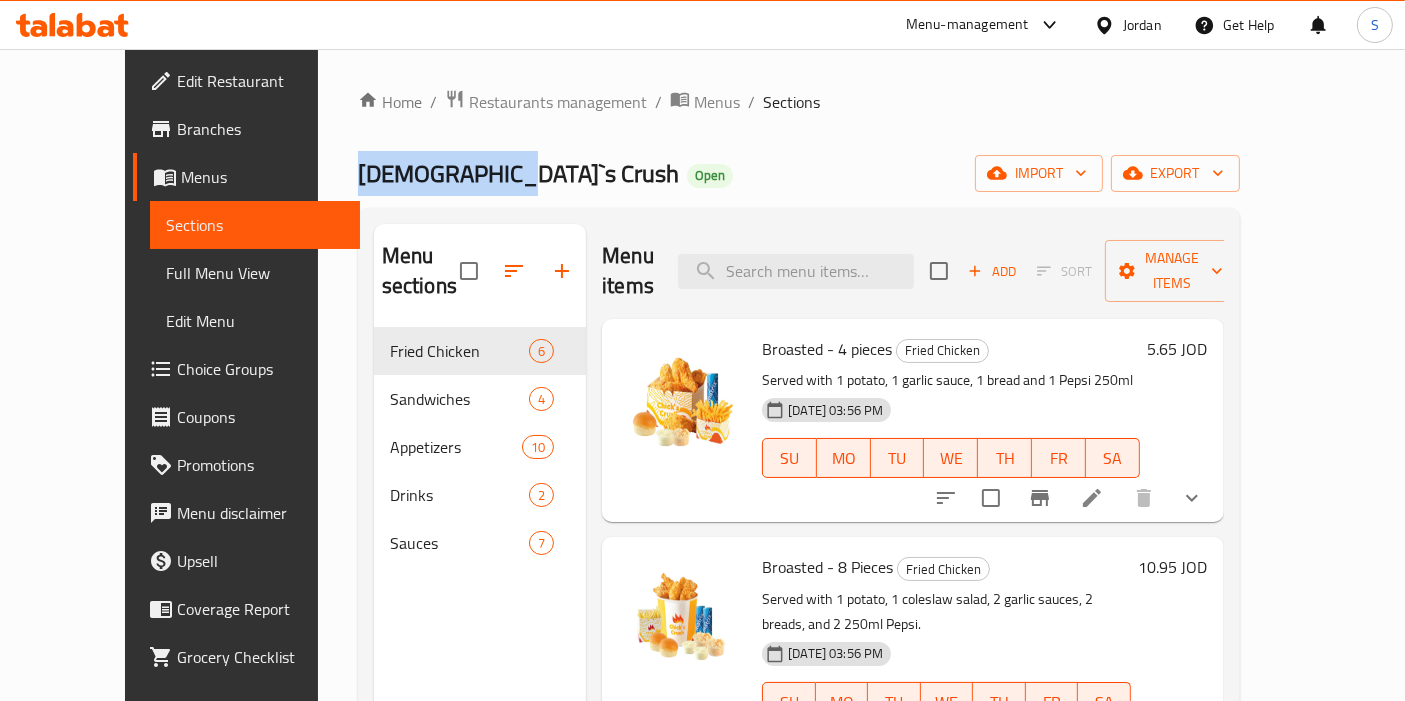 drag, startPoint x: 274, startPoint y: 171, endPoint x: 410, endPoint y: 171, distance: 136 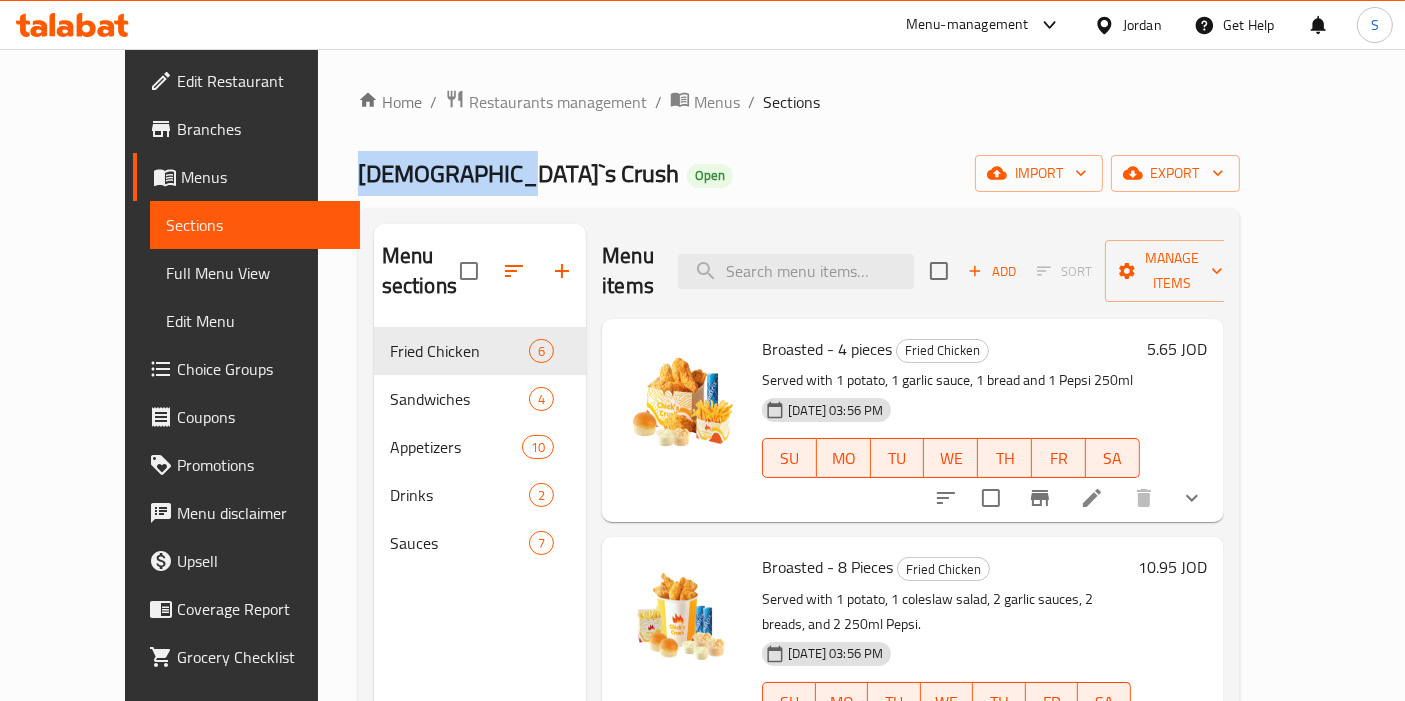 click on "Chick`s Crush Open" at bounding box center [545, 174] 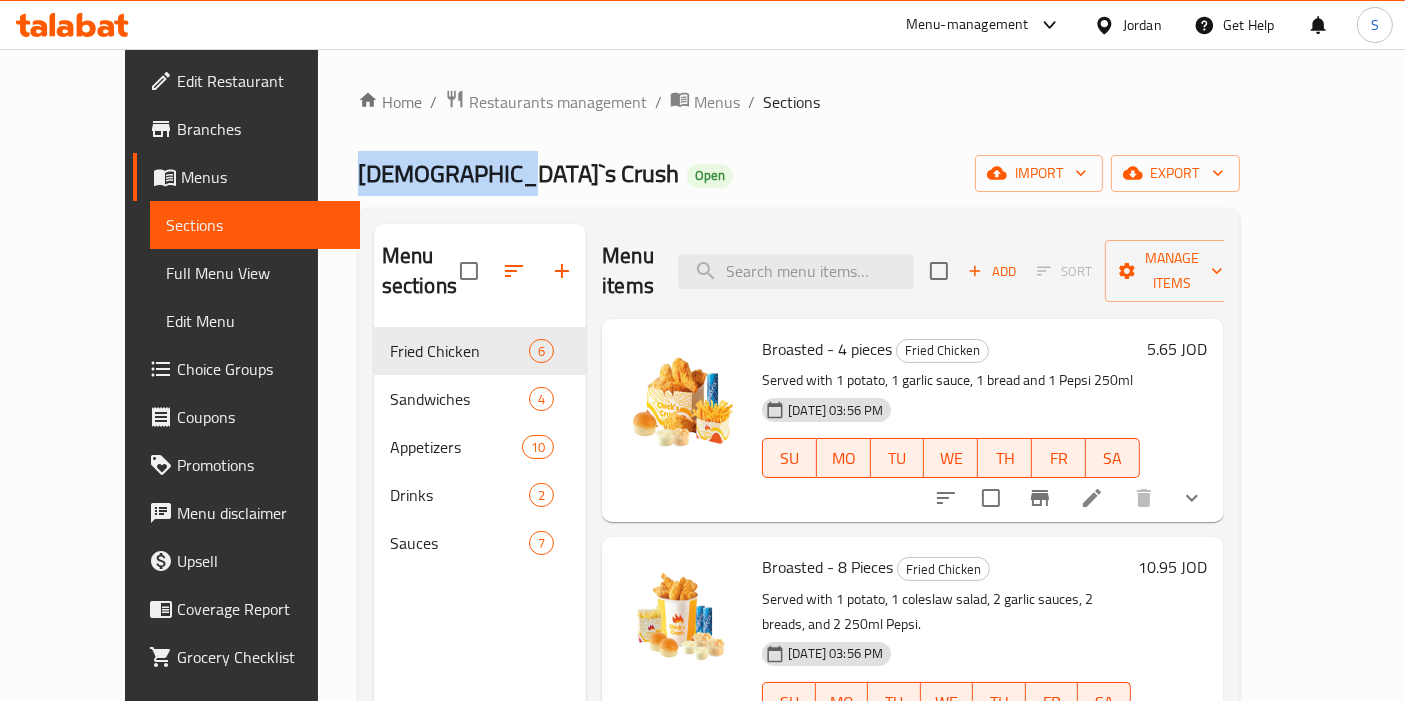 drag, startPoint x: 271, startPoint y: 185, endPoint x: 394, endPoint y: 181, distance: 123.065025 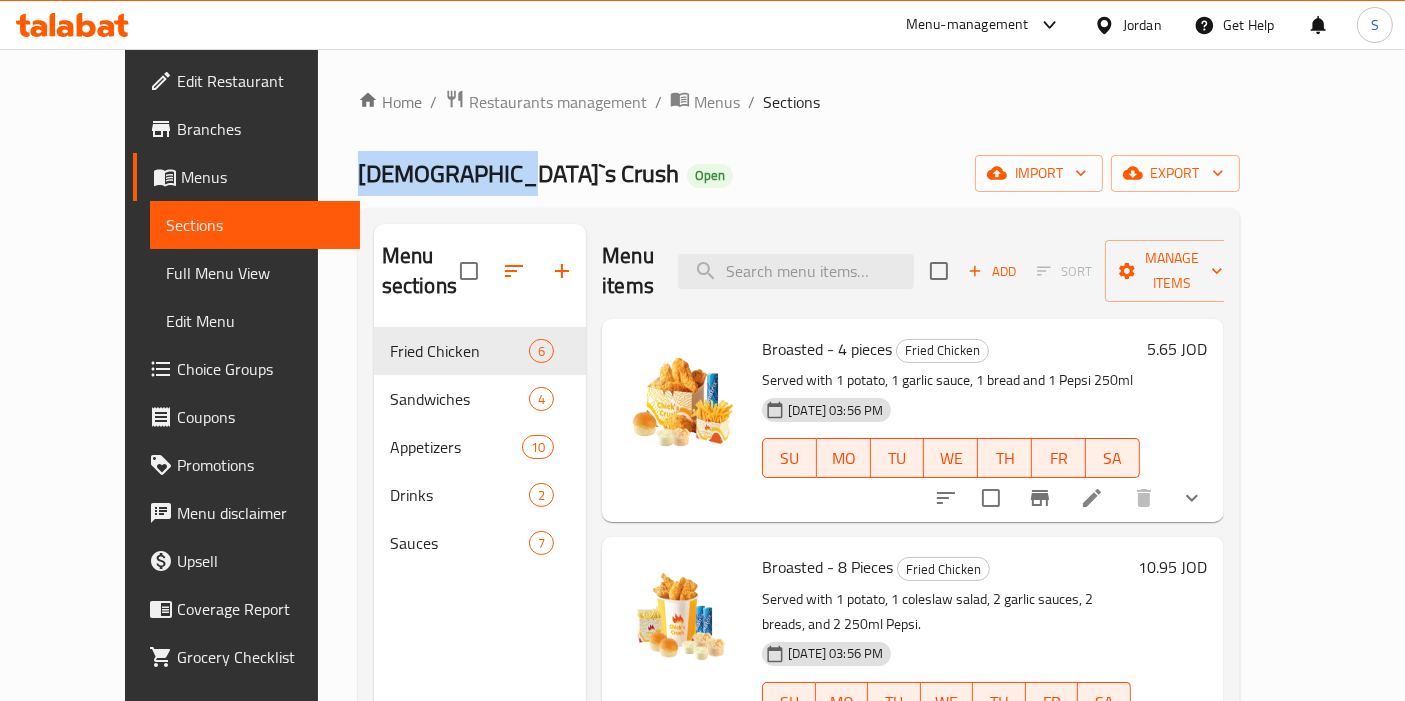 click on "Home / Restaurants management / Menus / Sections Chick`s Crush Open import export Menu sections Fried Chicken 6 Sandwiches 4 Appetizers 10 Drinks 2 Sauces 7 Menu items Add Sort Manage items Broasted - 4 pieces   Fried Chicken Served with 1 potato, 1 garlic sauce, 1 bread and 1 Pepsi 250ml 10-07-2025 03:56 PM SU MO TU WE TH FR SA 5.65   JOD Broasted - 8 Pieces   Fried Chicken Served with 1 potato, 1 coleslaw salad, 2 garlic sauces, 2 breads, and 2 250ml Pepsi. 10-07-2025 03:56 PM SU MO TU WE TH FR SA 10.95   JOD Broasted - 16 Pieces   Fried Chicken Served with 2 potato, 3 coleslaw salad, 4 garlic sauce, 3 bread and 4 250ml Pepsi. 10-07-2025 03:56 PM SU MO TU WE TH FR SA 19.8   JOD Broasted - 12 Pieces   Fried Chicken served with 2 potato, 2 coleslaw salad, 3 garlic sauces, 3 bread and 3 250ml Pepsi. 10-07-2025 03:56 PM SU MO TU WE TH FR SA 14.75   JOD Strips 5 Pcs   Fried Chicken Served with 1 potato, 1 garlic sauce, 1 bread, and 1 Pepsi 250ml. 10-07-2025 03:56 PM SU MO TU WE TH FR SA 5.95   JOD   SU MO TU WE" at bounding box center (799, 515) 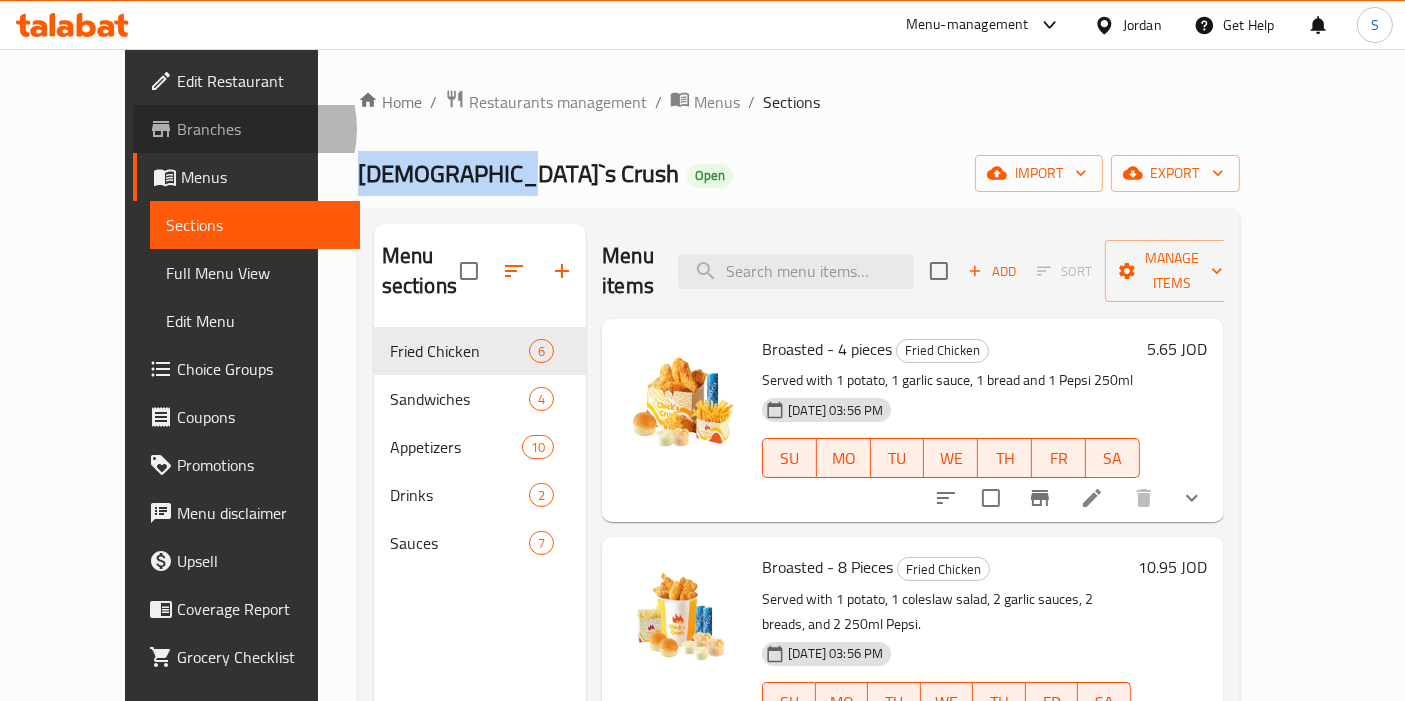 click on "Branches" at bounding box center [260, 129] 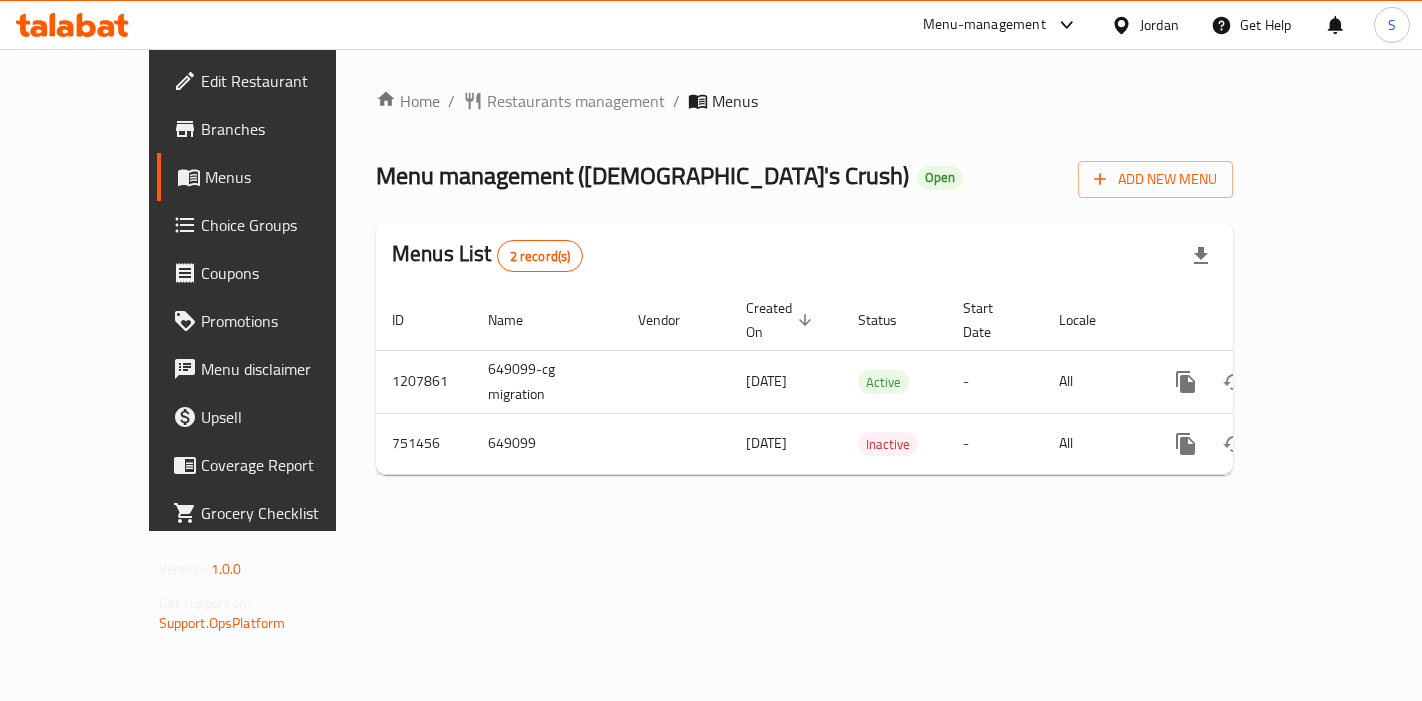 scroll, scrollTop: 0, scrollLeft: 0, axis: both 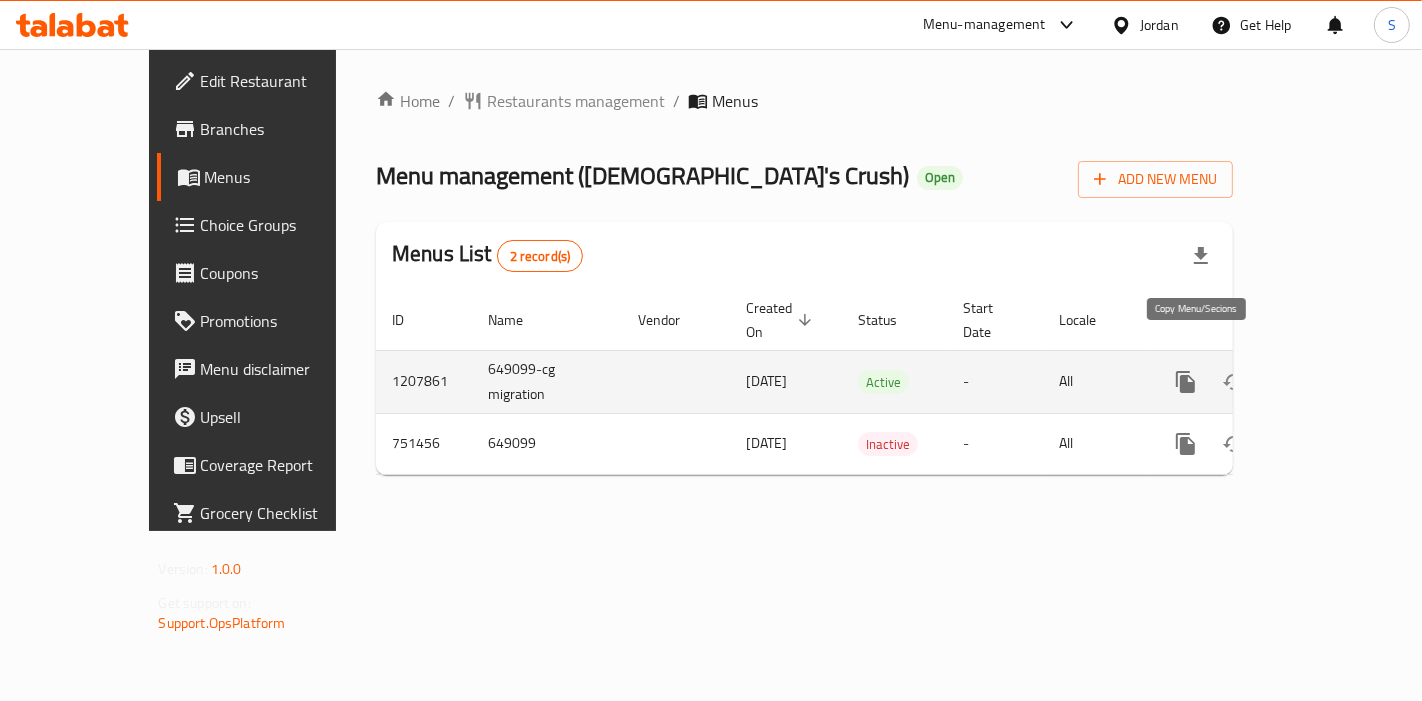 click 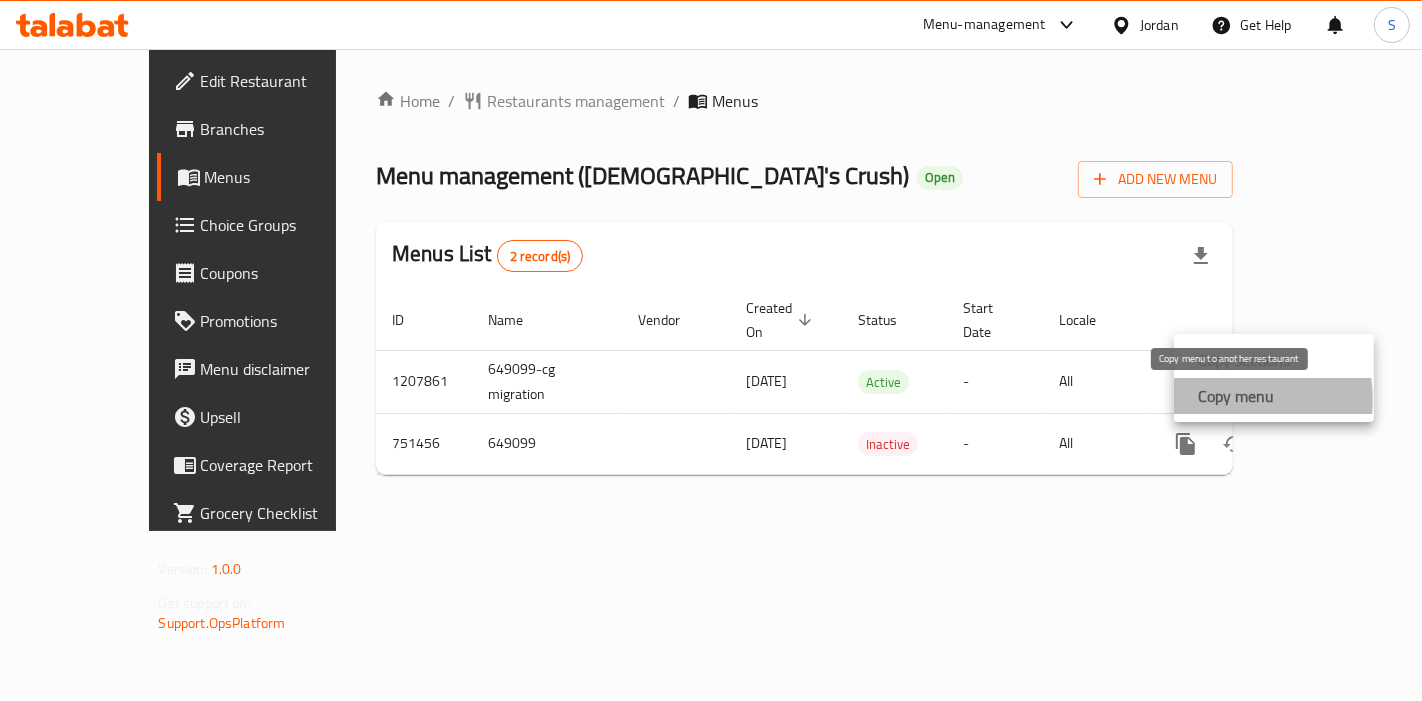 click on "Copy menu" at bounding box center [1236, 396] 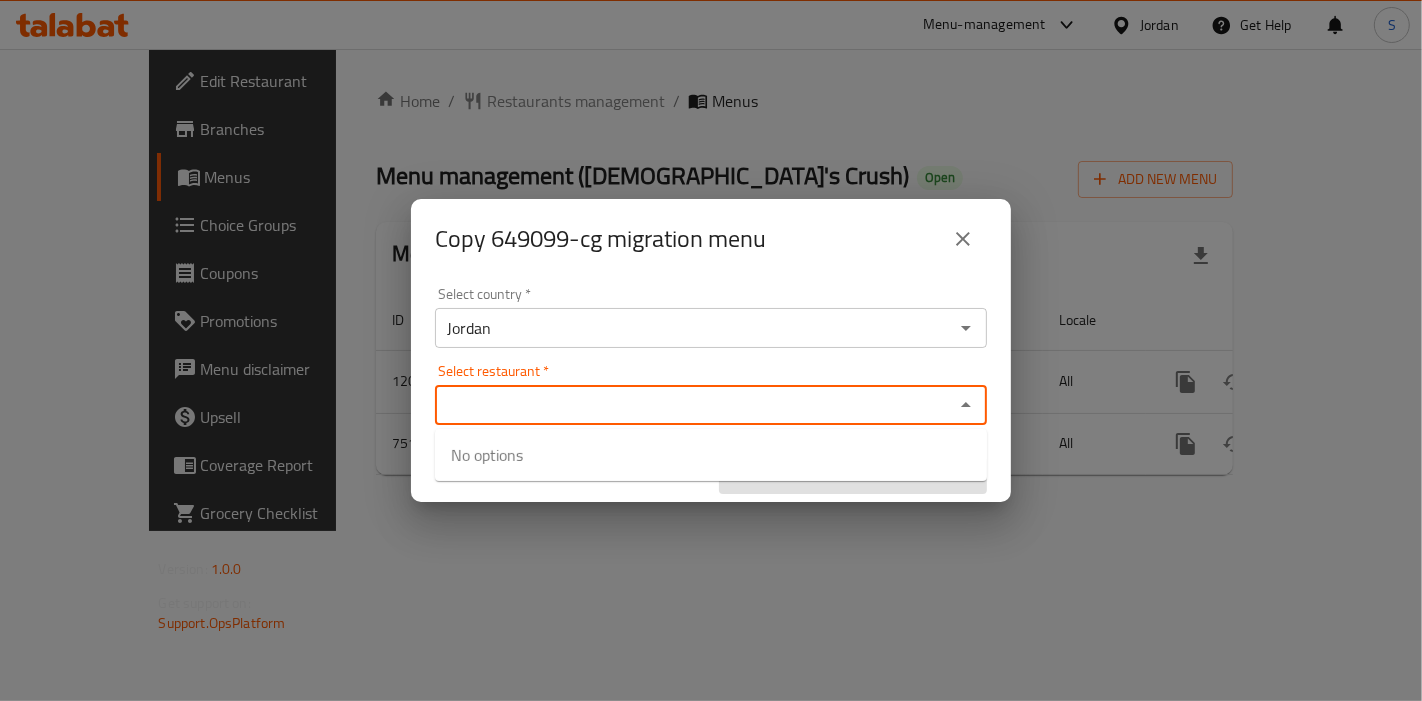click on "Select restaurant   *" at bounding box center (694, 405) 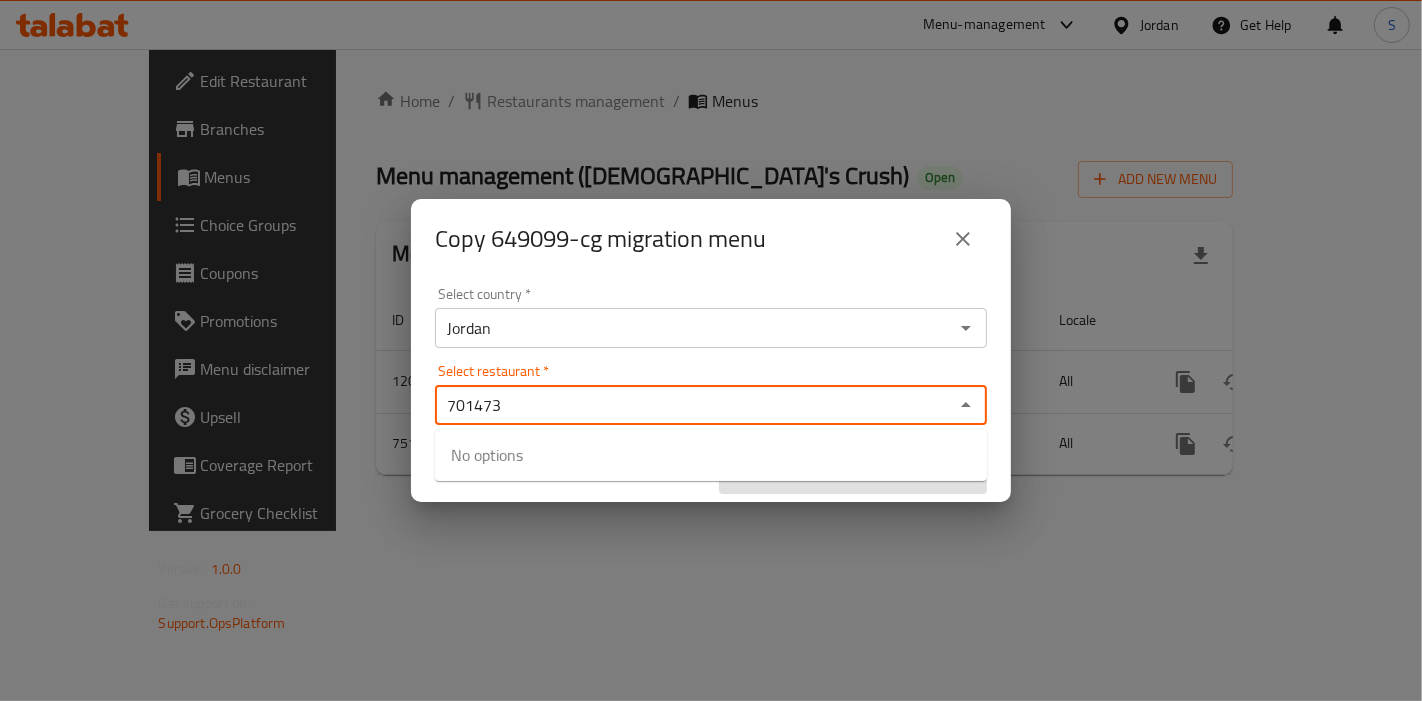 click on "701473" at bounding box center [694, 405] 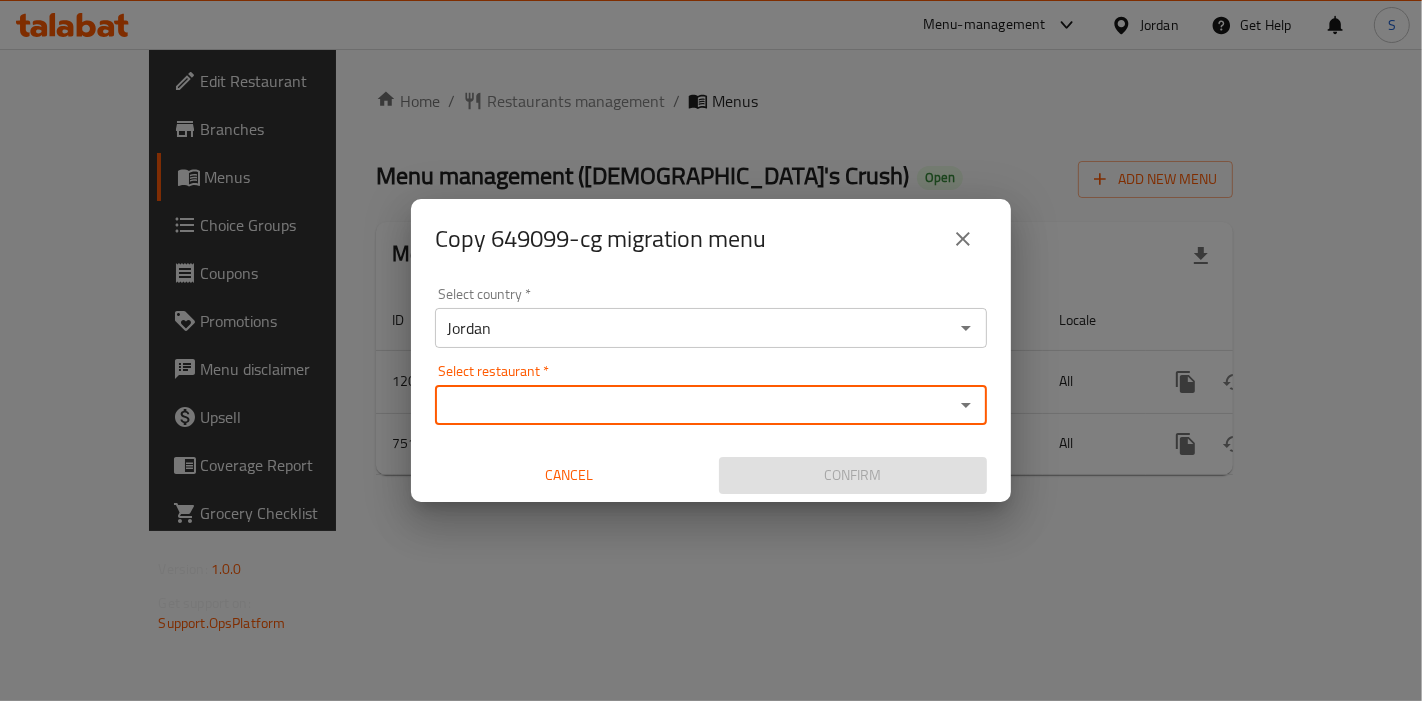 paste on "[DEMOGRAPHIC_DATA]`s Crush" 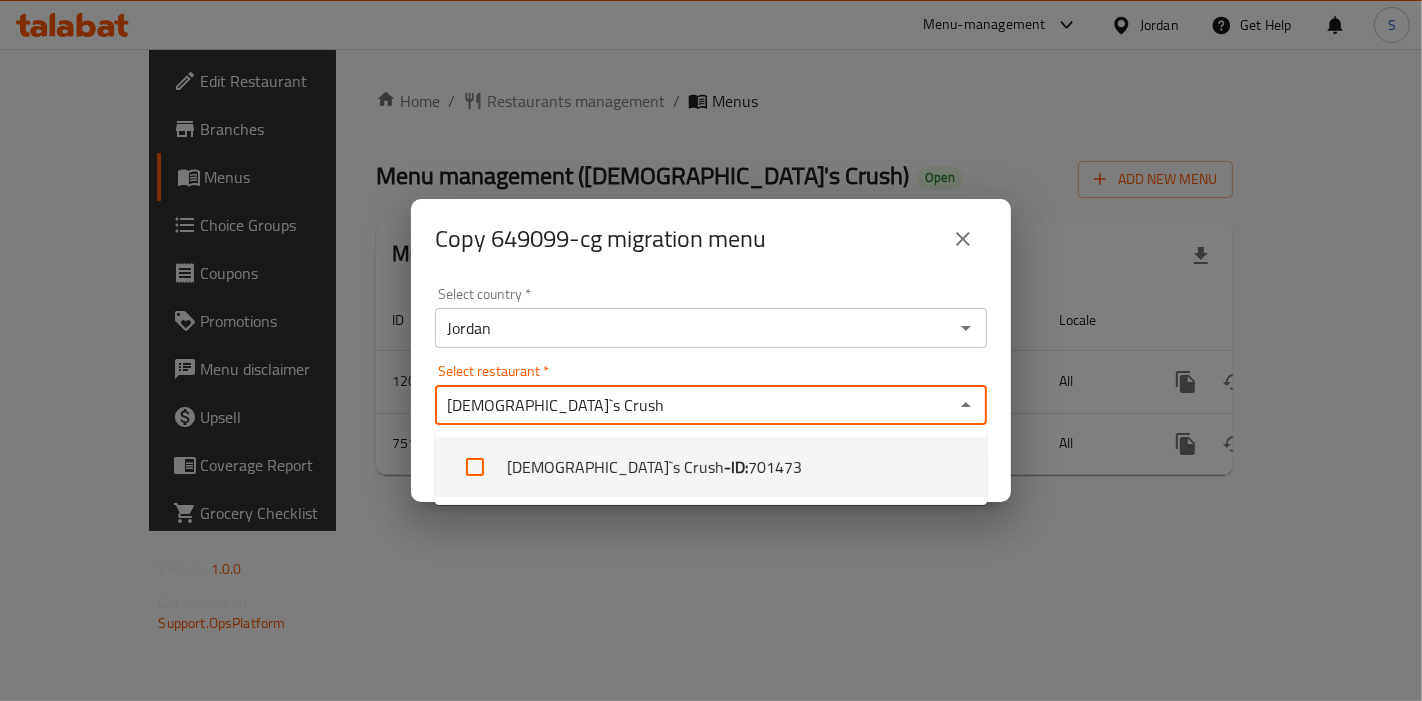click at bounding box center [475, 467] 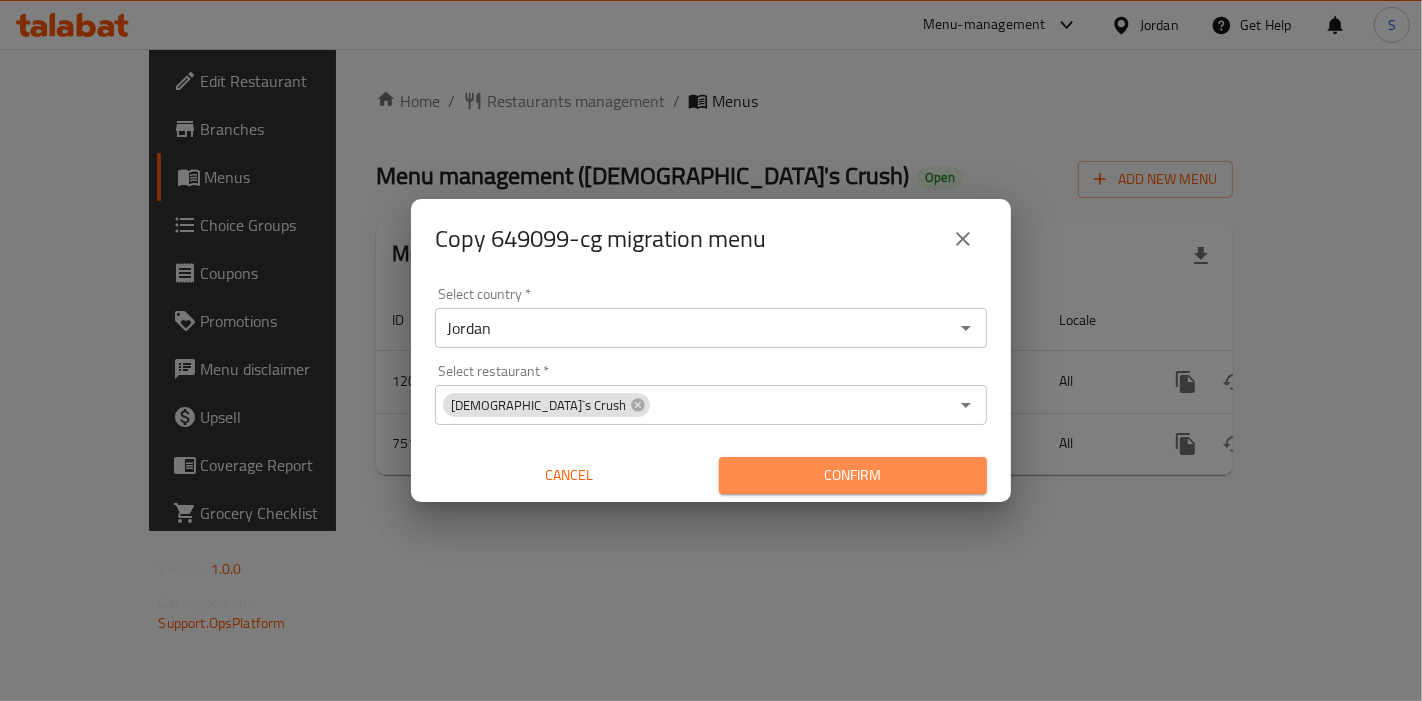 click on "Confirm" at bounding box center [853, 475] 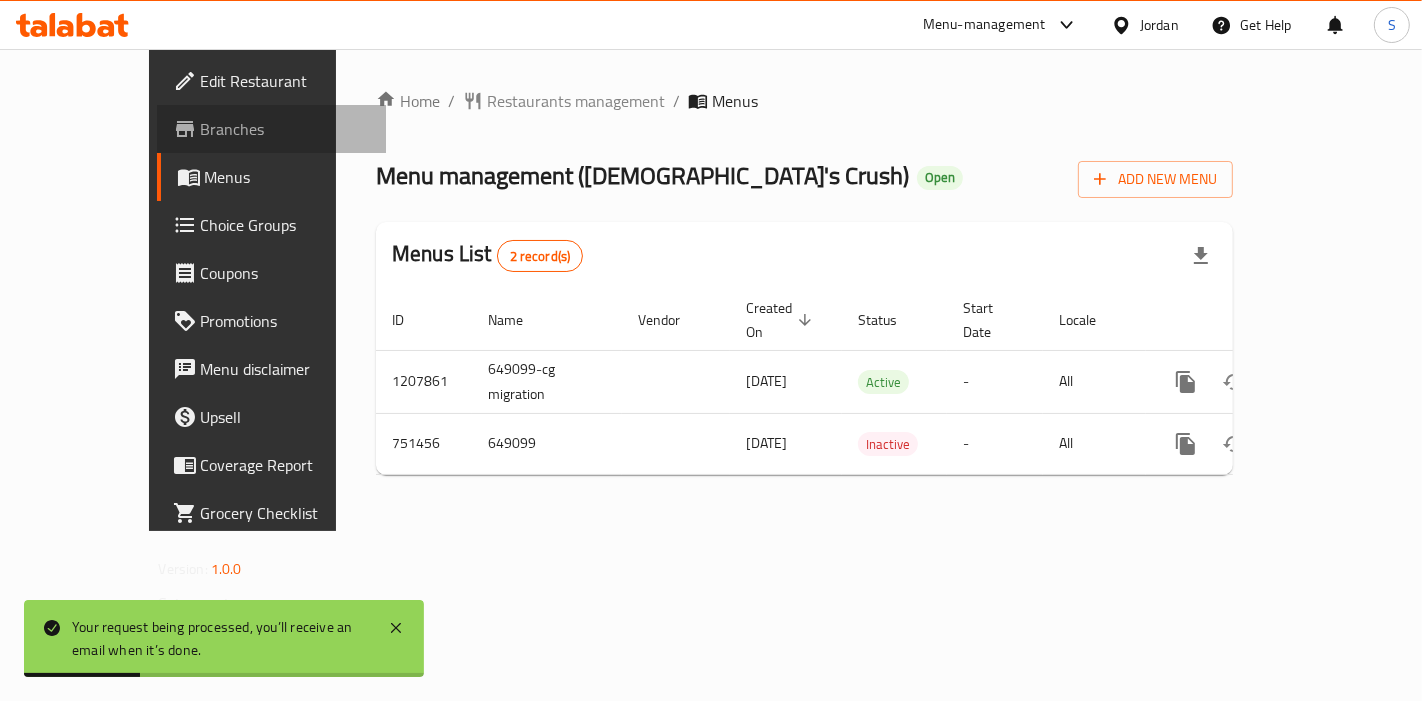 click on "Branches" at bounding box center [285, 129] 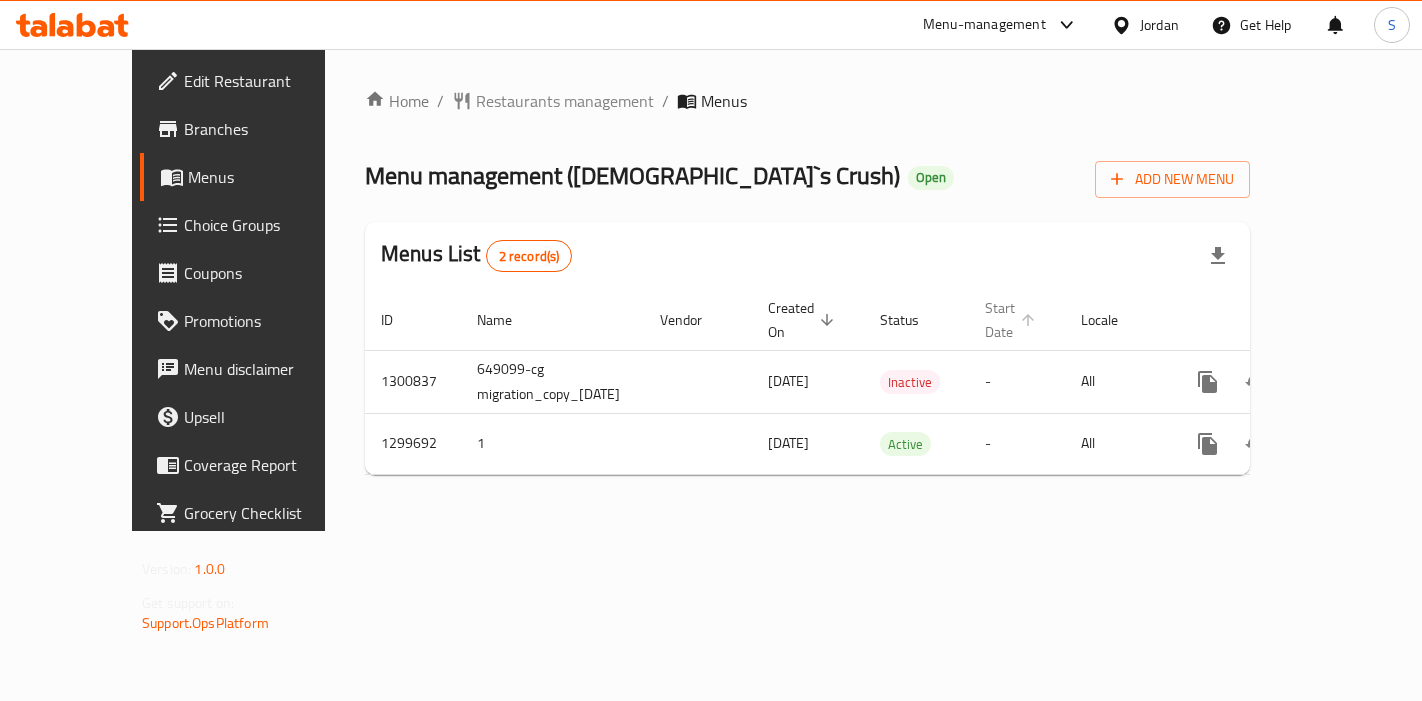 scroll, scrollTop: 0, scrollLeft: 0, axis: both 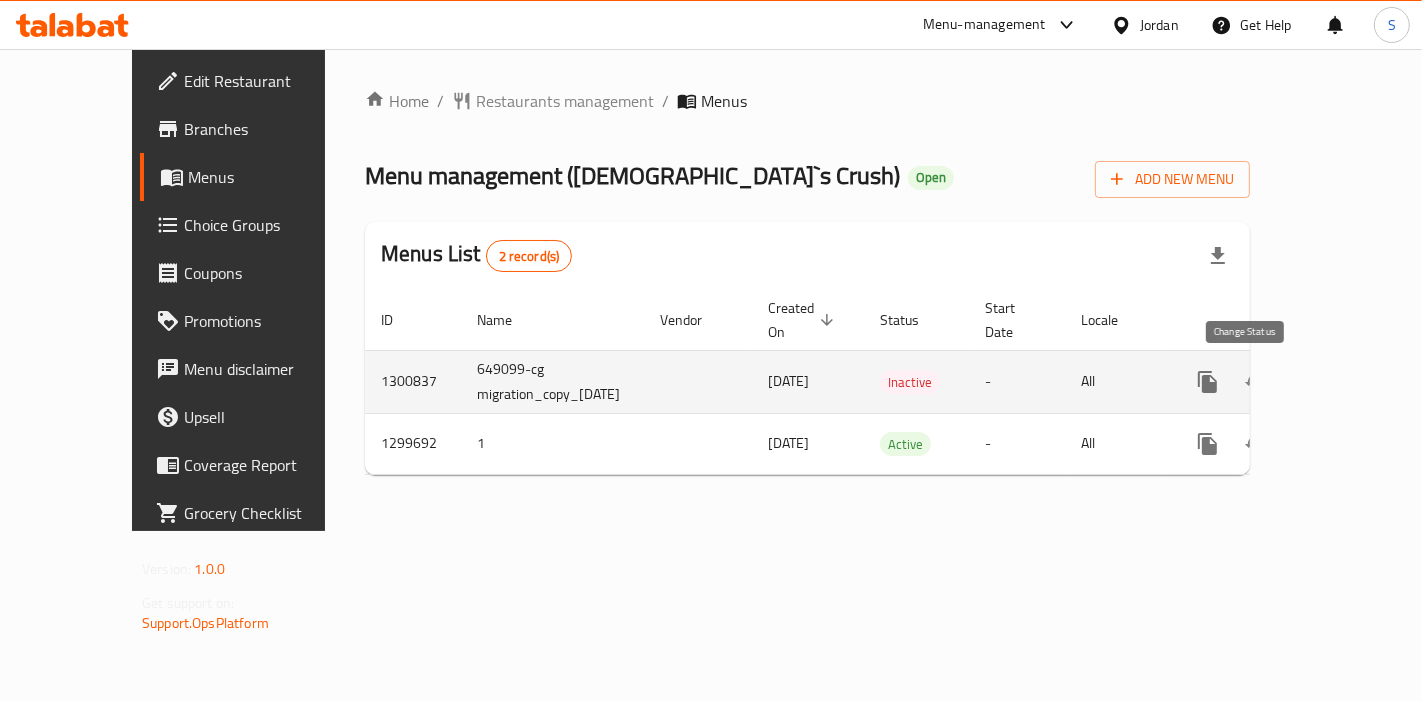click 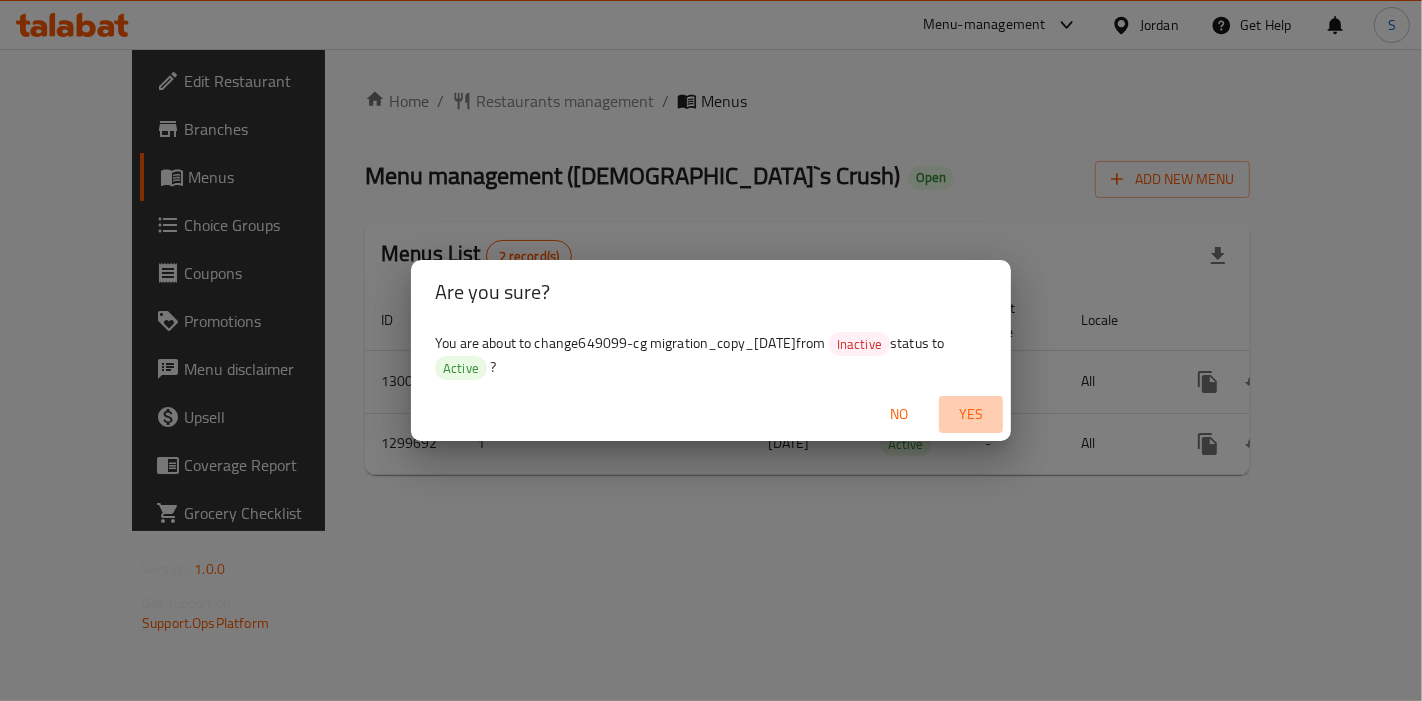 click on "Yes" at bounding box center (971, 414) 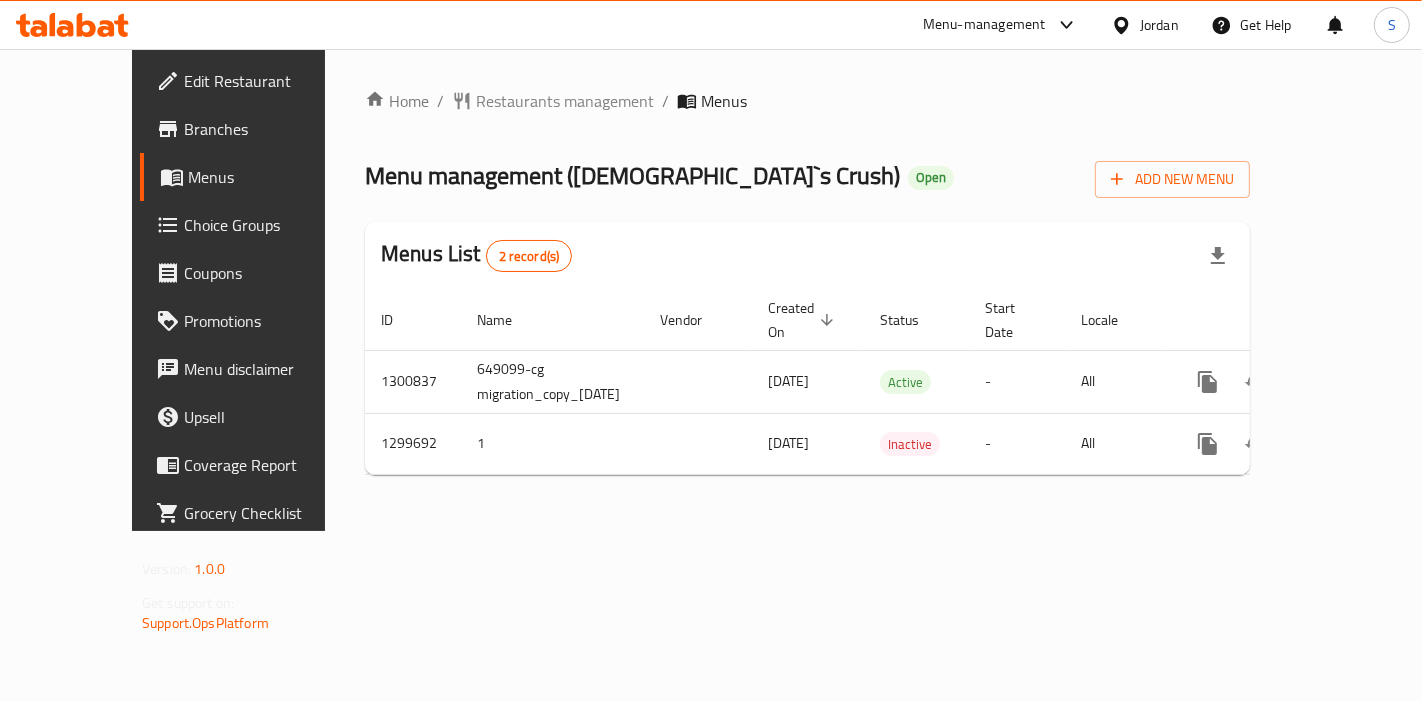 click on "Branches" at bounding box center [268, 129] 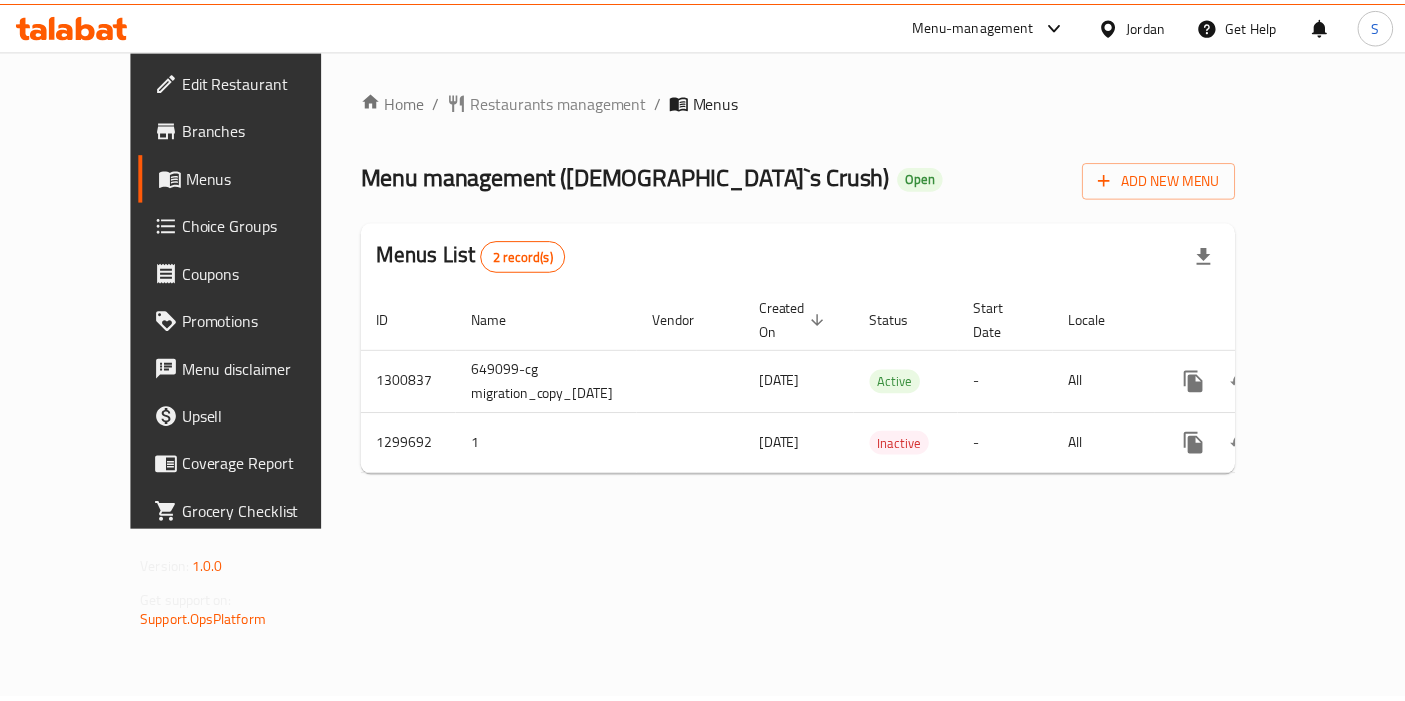 scroll, scrollTop: 0, scrollLeft: 0, axis: both 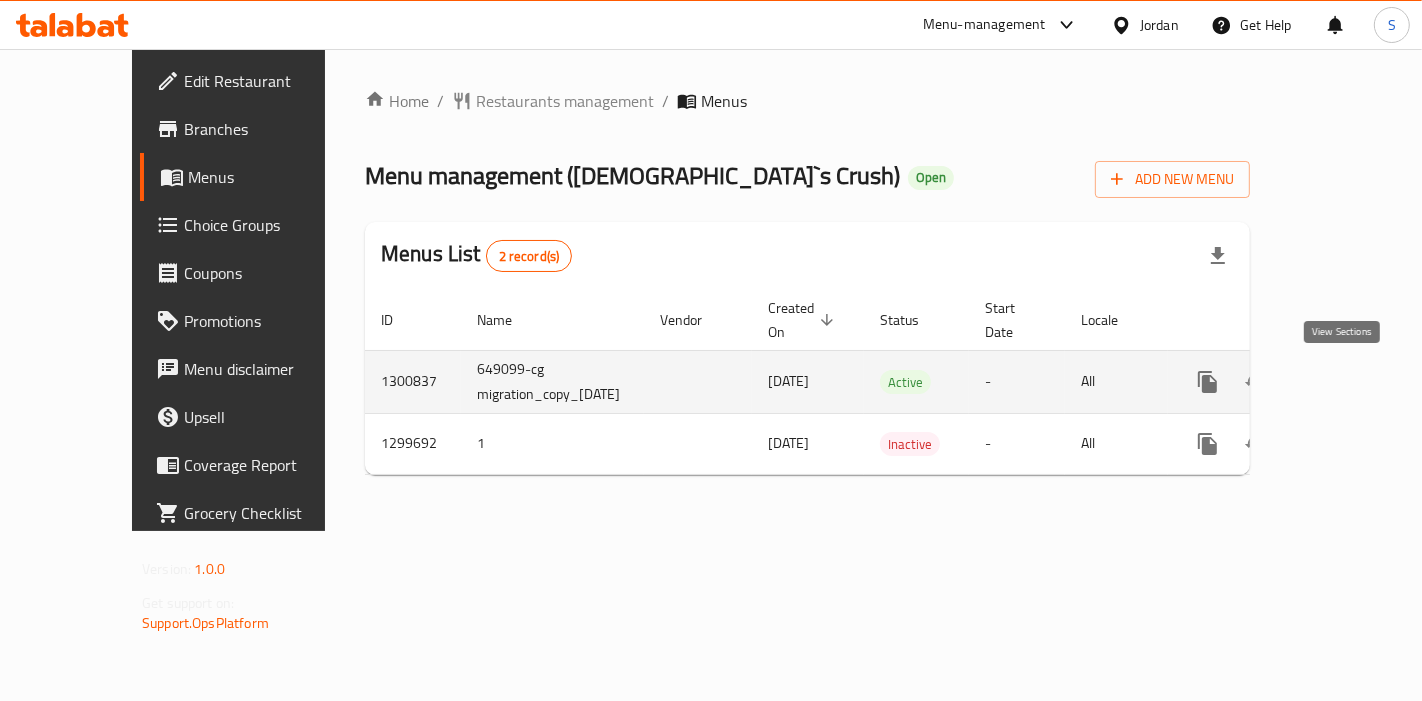 click 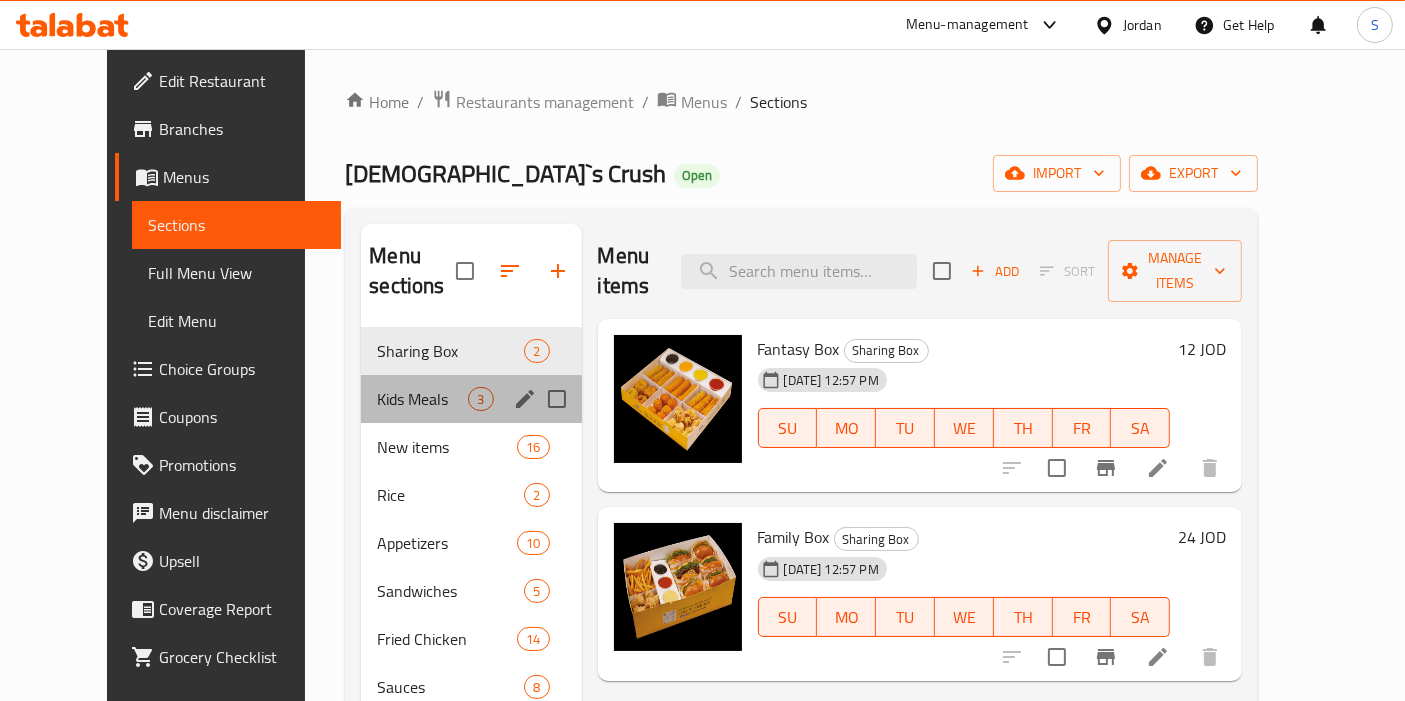 click on "Kids Meals 3" at bounding box center (471, 399) 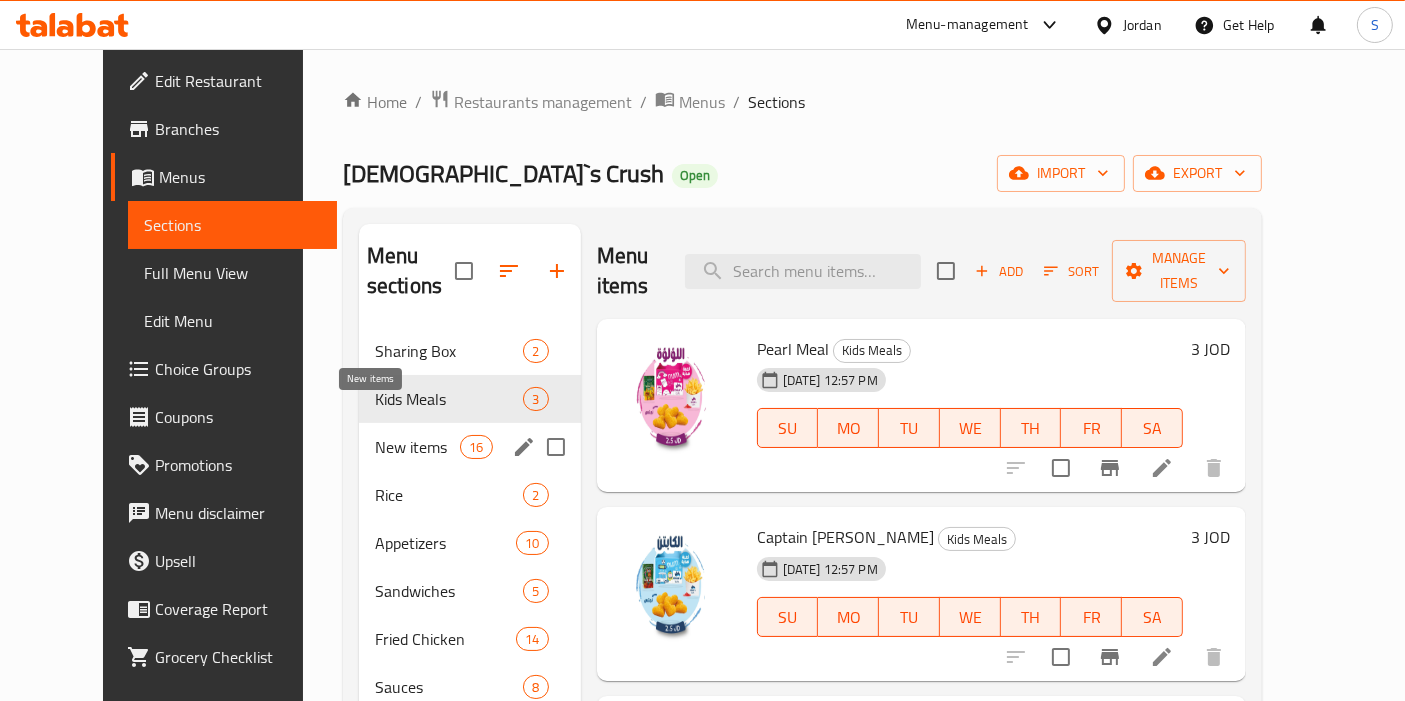 click on "New items" at bounding box center [417, 447] 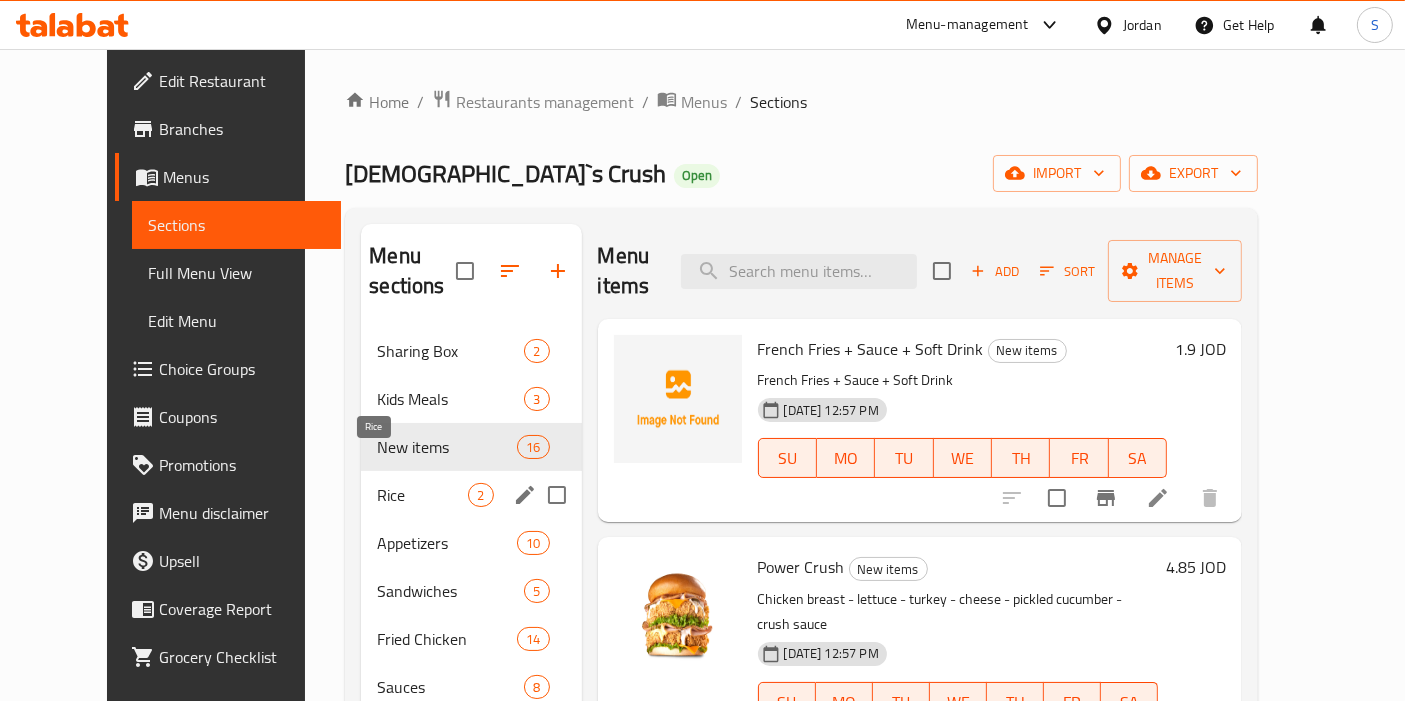 click on "Rice" at bounding box center [422, 495] 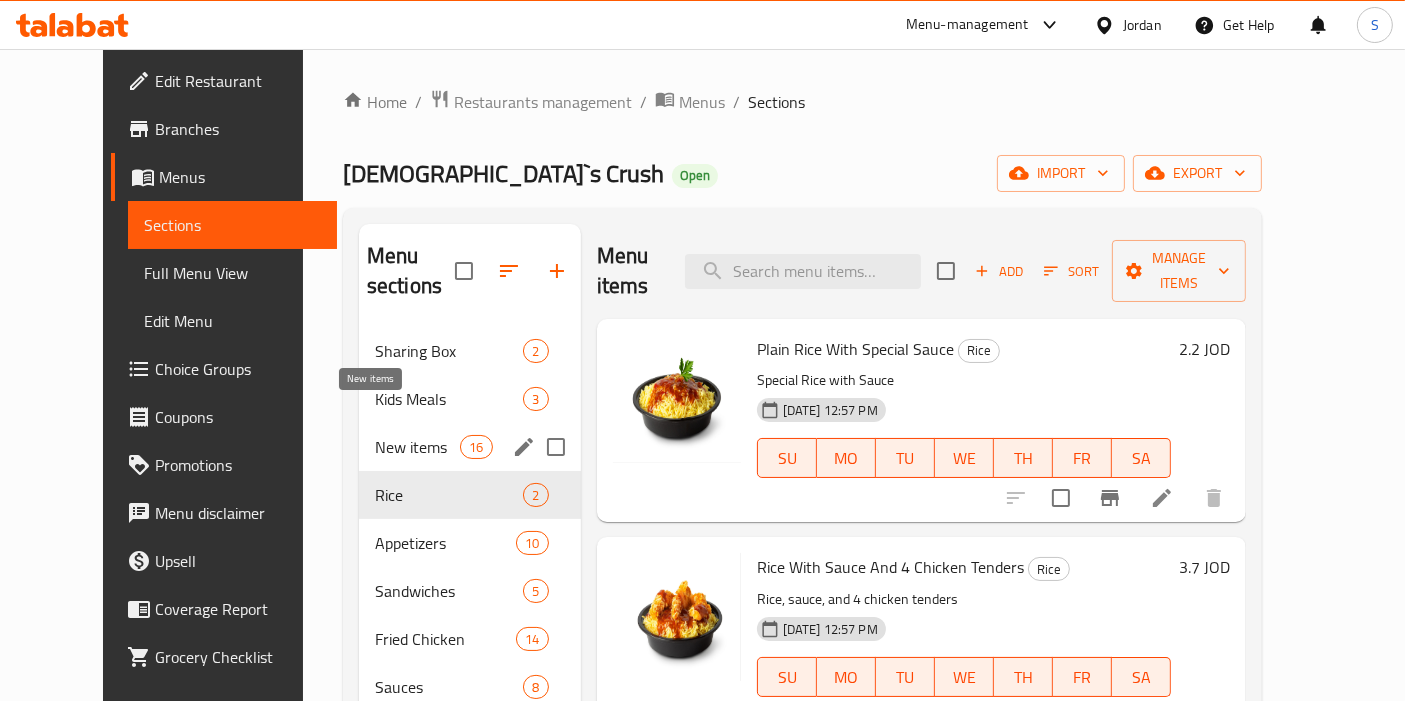 click on "New items" at bounding box center (417, 447) 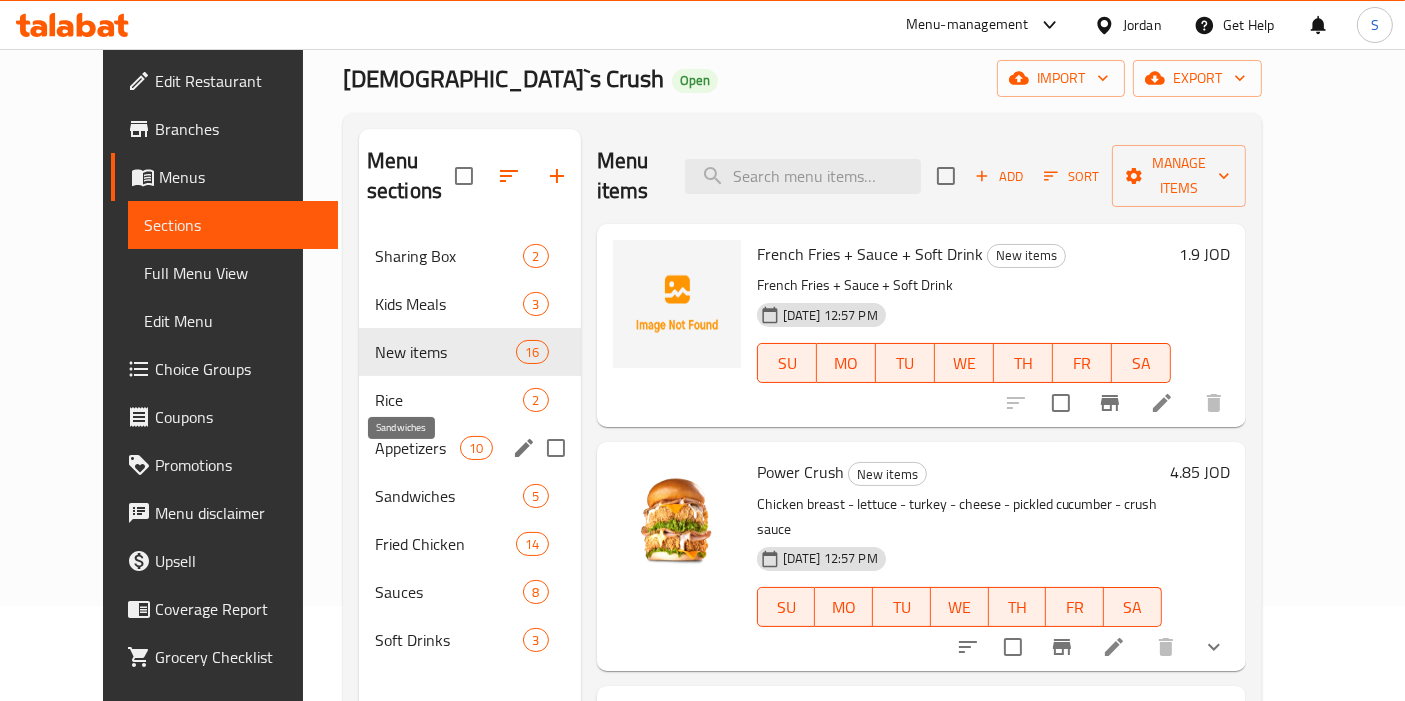 scroll, scrollTop: 0, scrollLeft: 0, axis: both 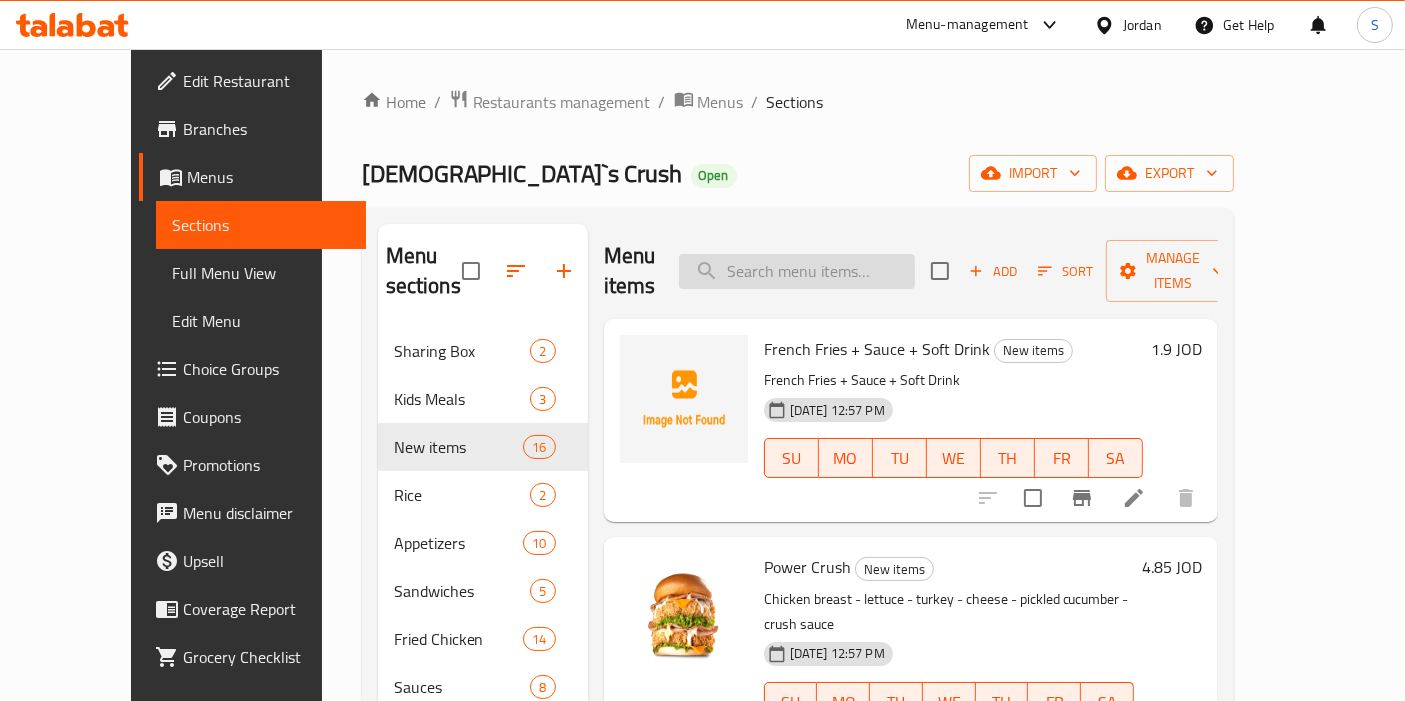 click at bounding box center (797, 271) 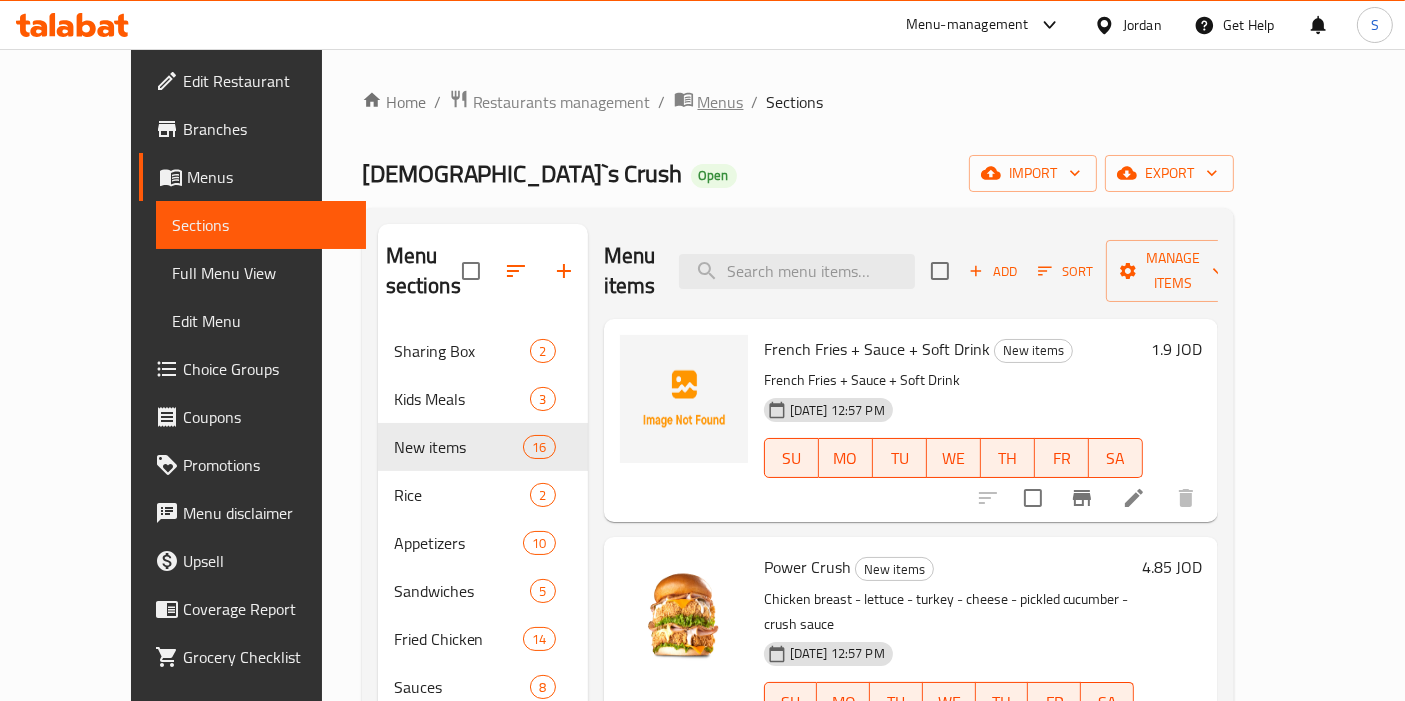 click on "Menus" at bounding box center [721, 102] 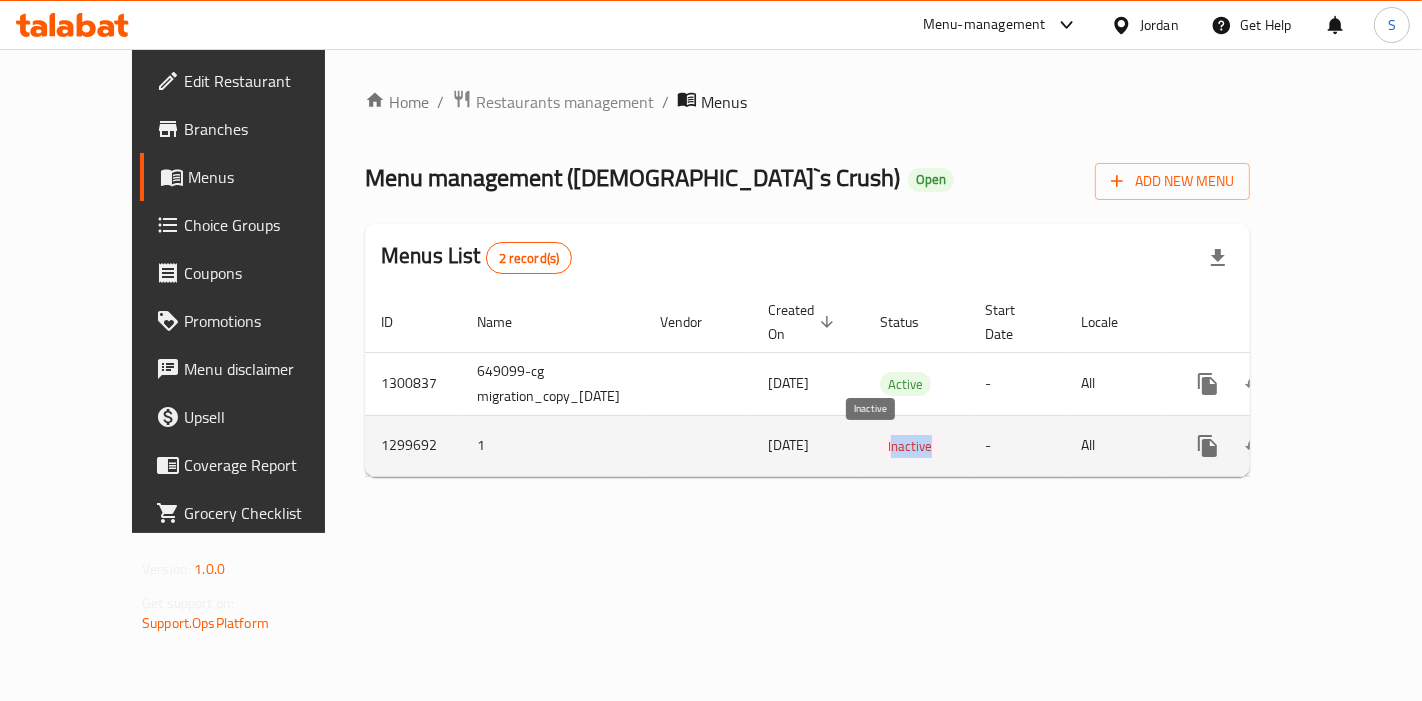 drag, startPoint x: 897, startPoint y: 450, endPoint x: 854, endPoint y: 449, distance: 43.011627 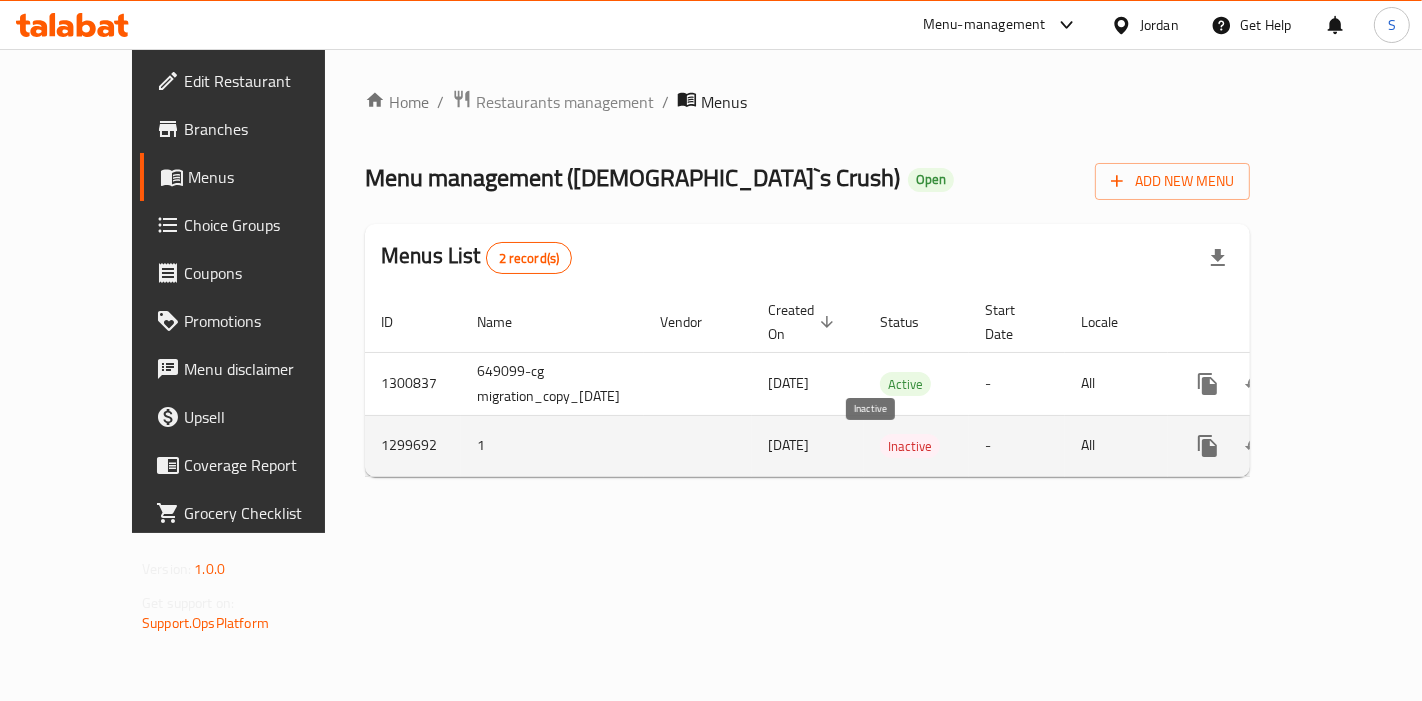 click on "Inactive" at bounding box center (910, 446) 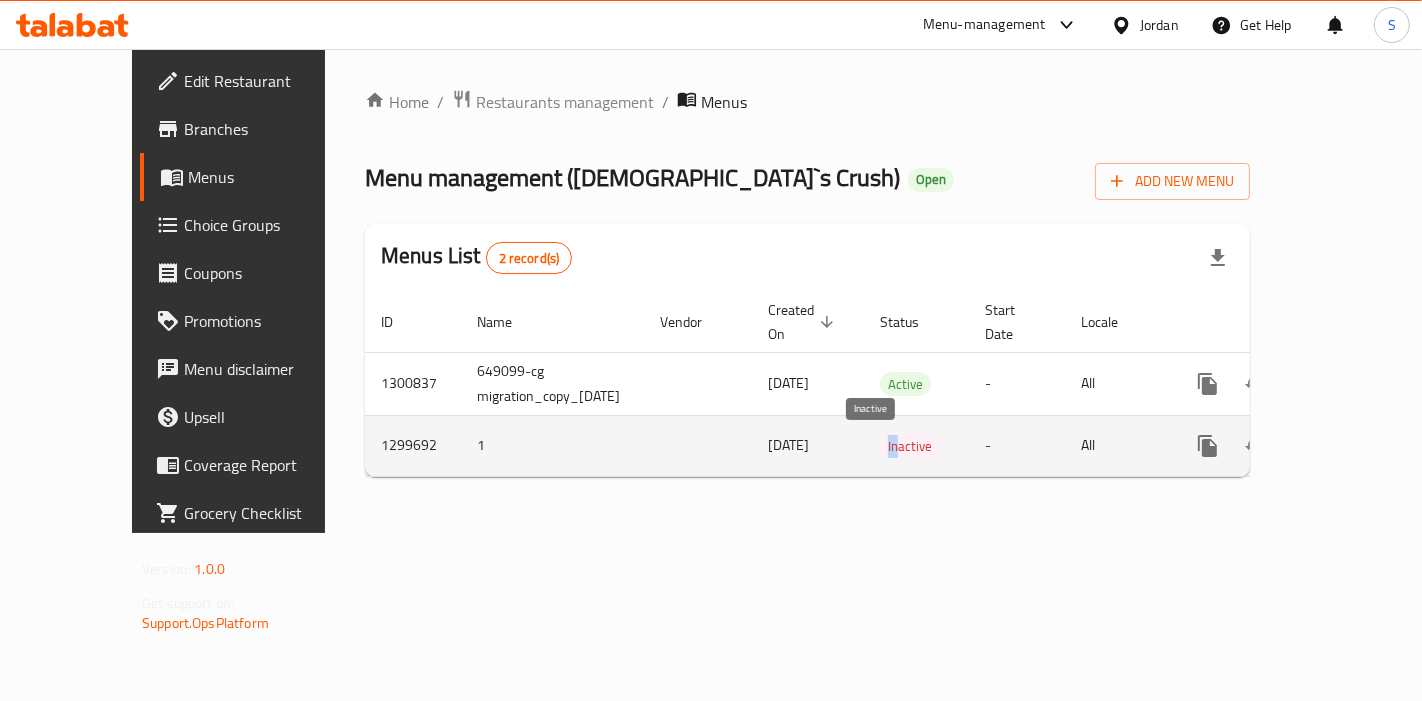 drag, startPoint x: 845, startPoint y: 444, endPoint x: 863, endPoint y: 444, distance: 18 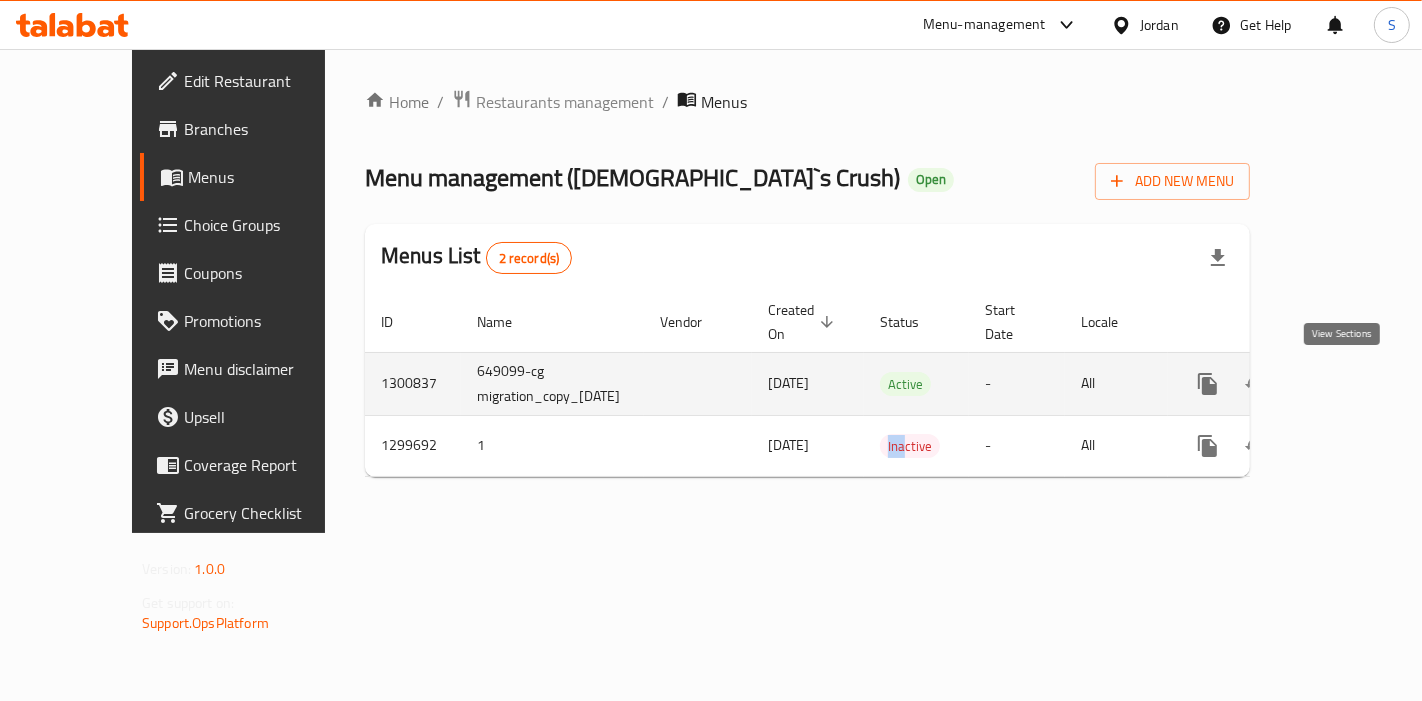 click 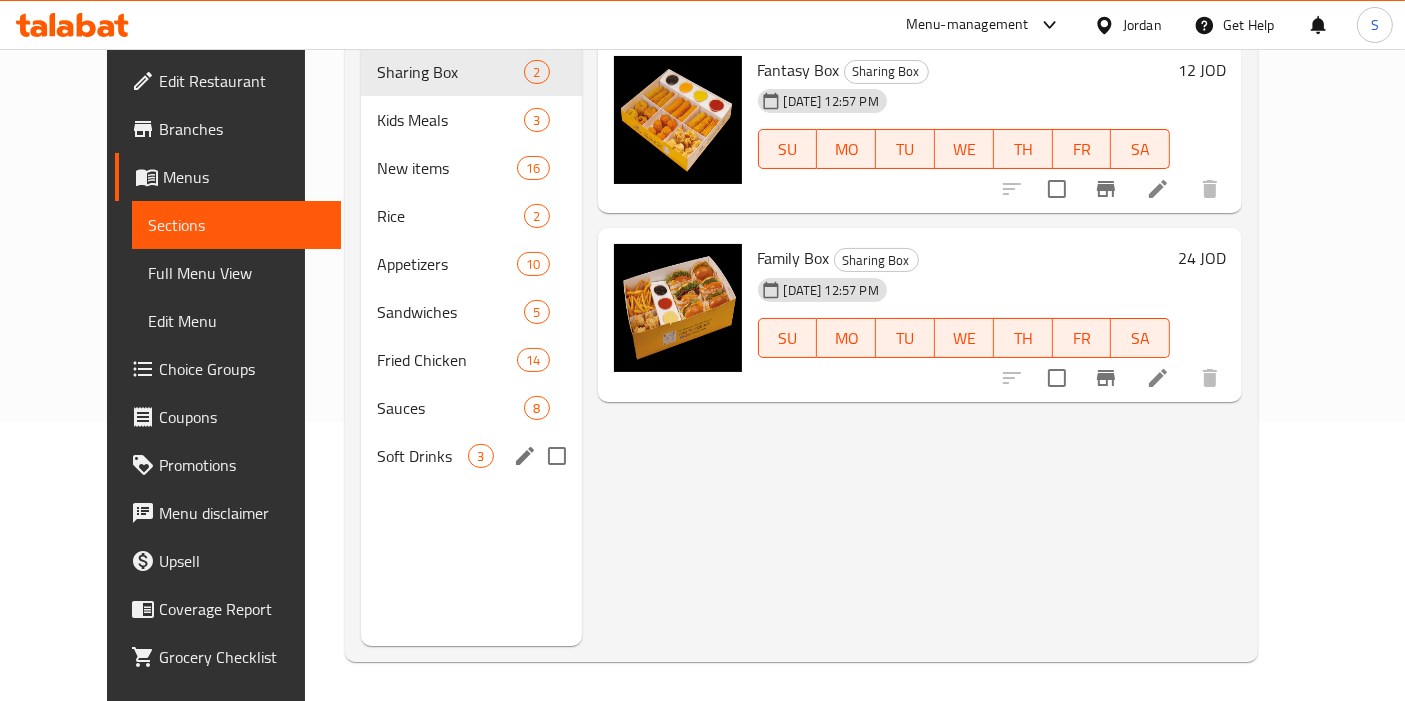 scroll, scrollTop: 57, scrollLeft: 0, axis: vertical 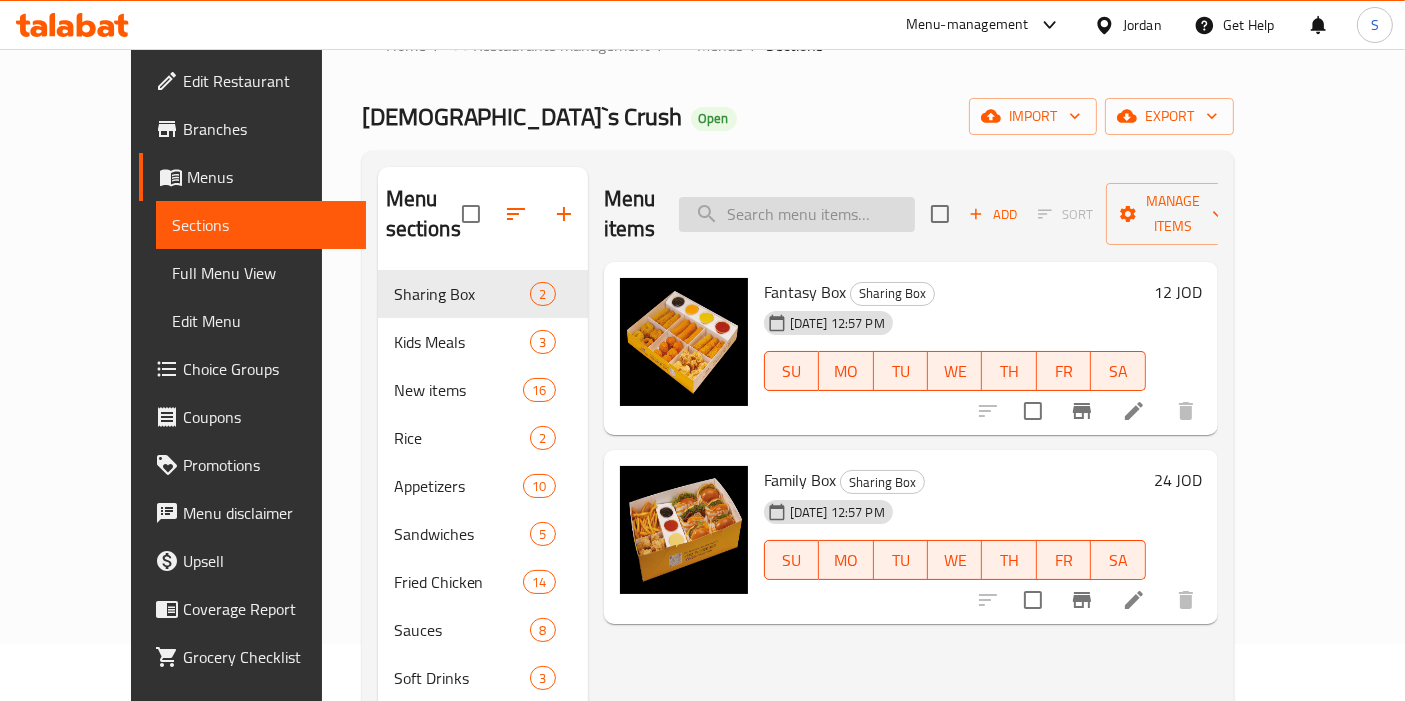 click at bounding box center (797, 214) 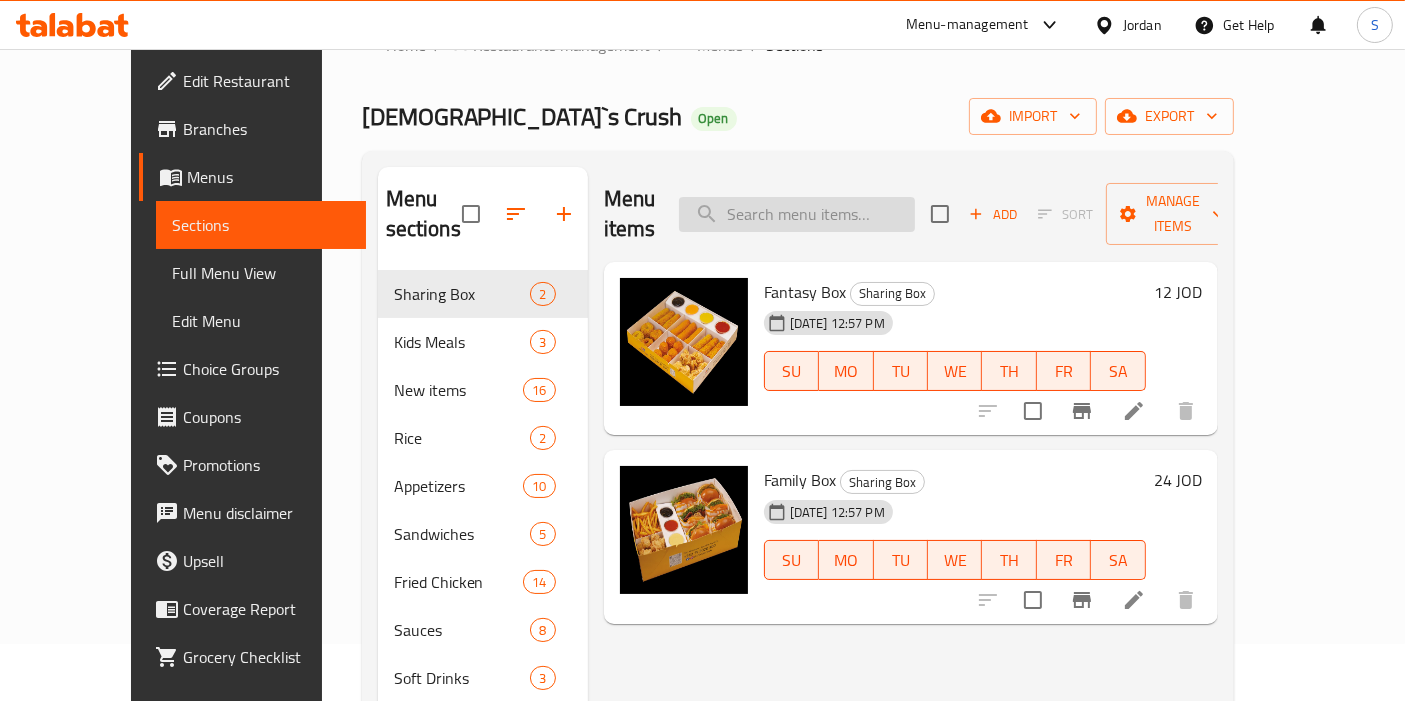 click at bounding box center (797, 214) 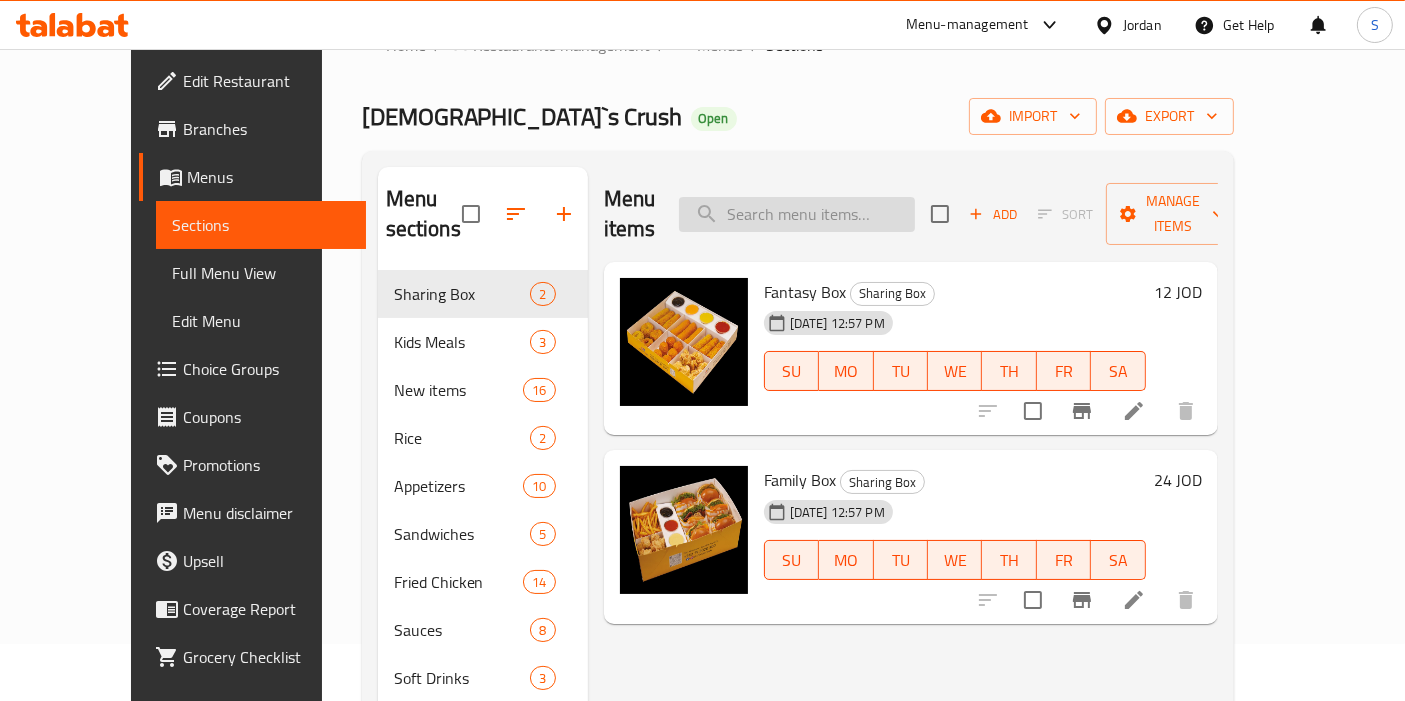 click at bounding box center [797, 214] 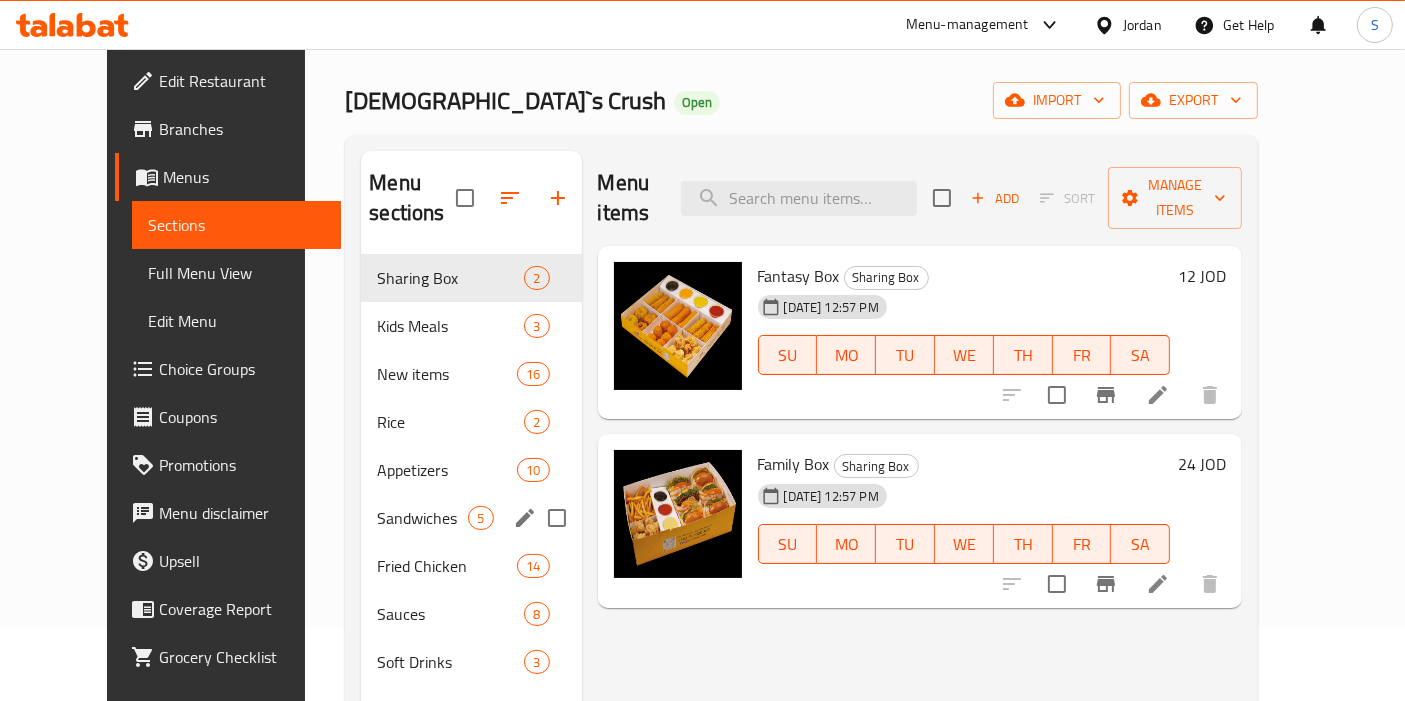scroll, scrollTop: 0, scrollLeft: 0, axis: both 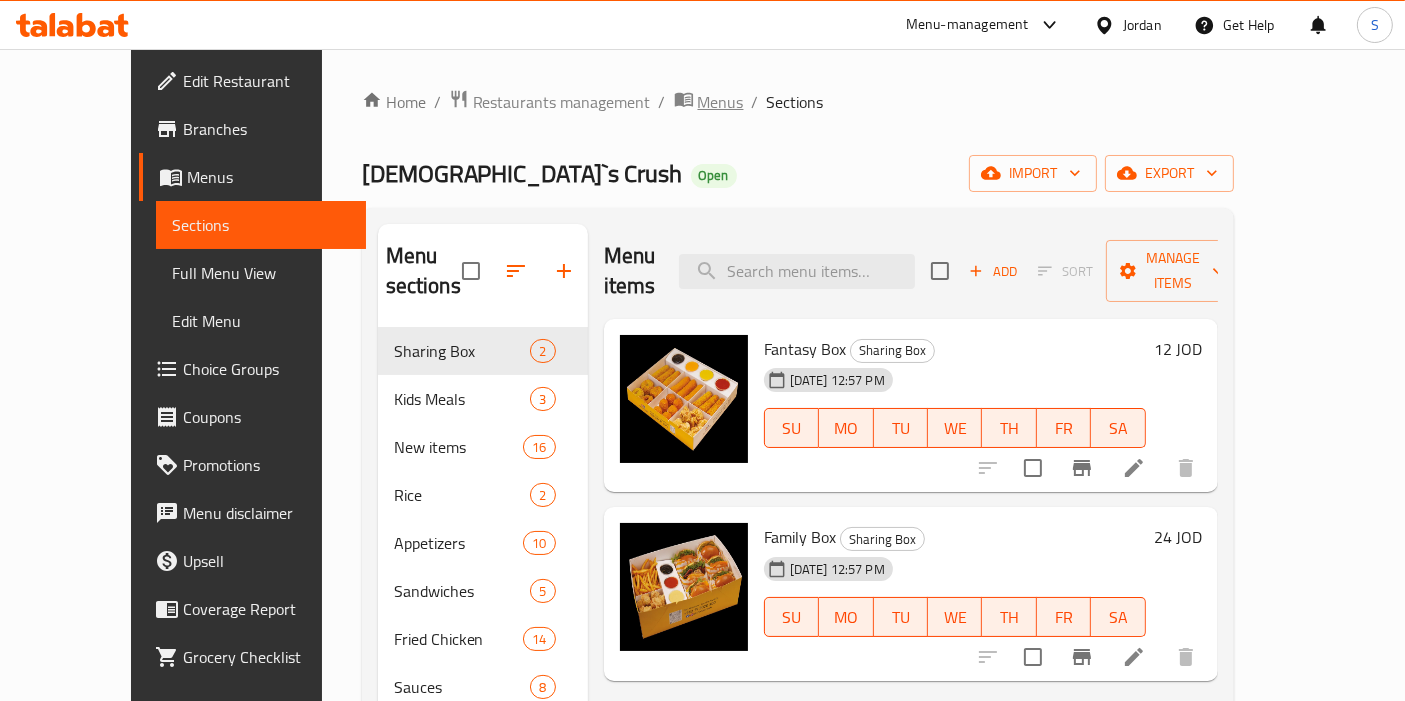 click on "Menus" at bounding box center [721, 102] 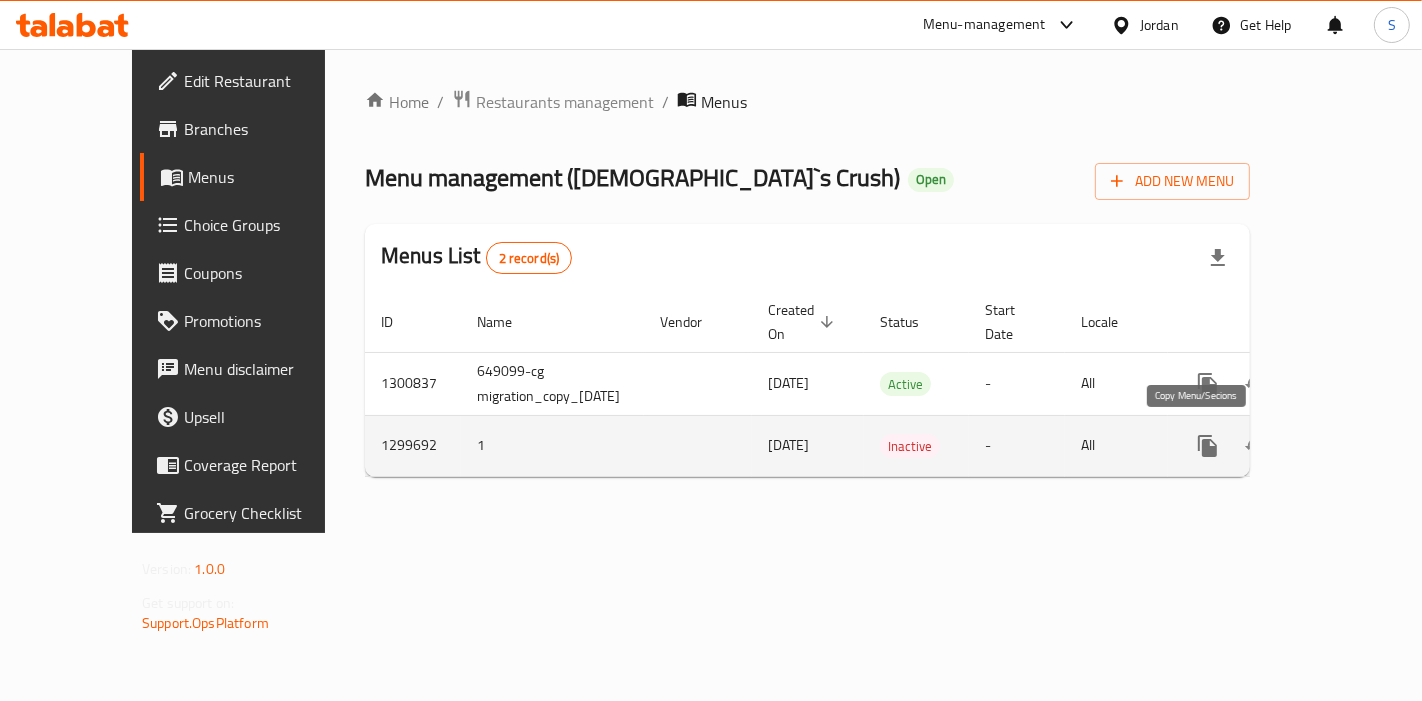 click 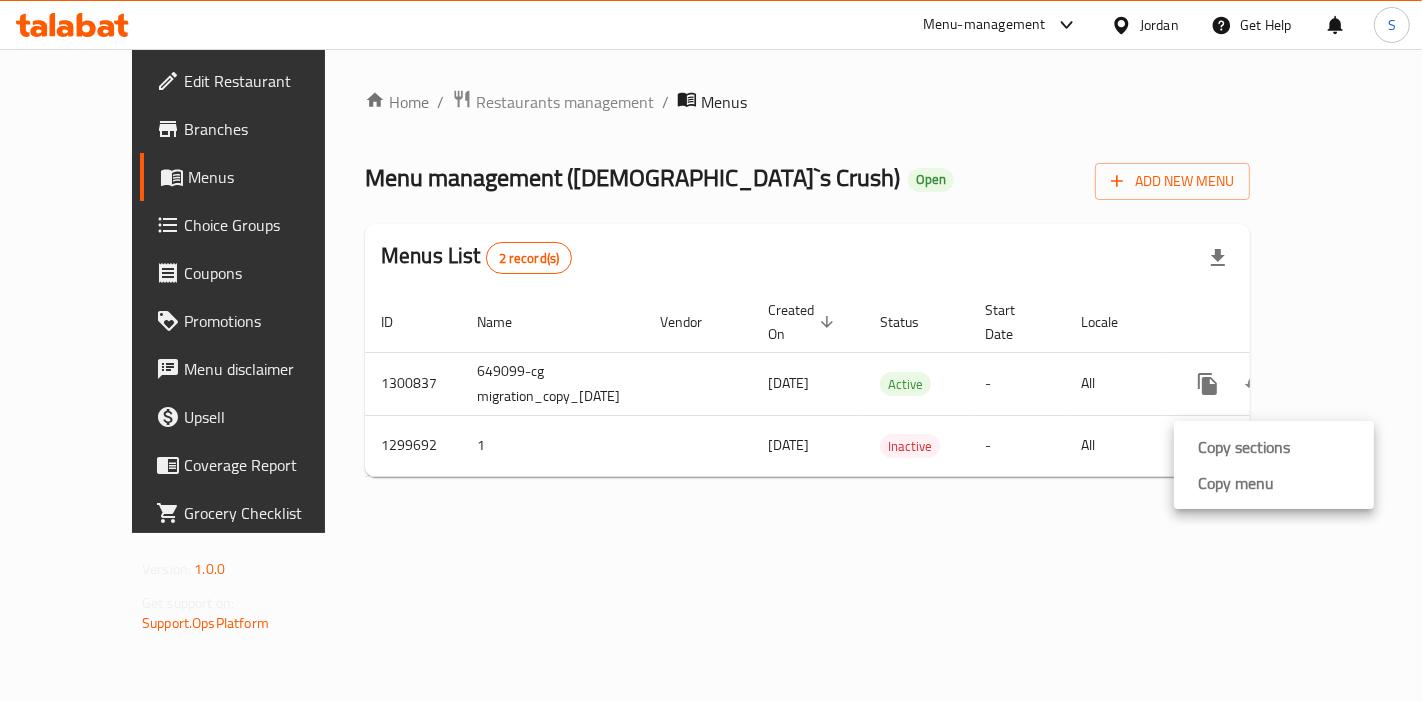click at bounding box center (711, 0) 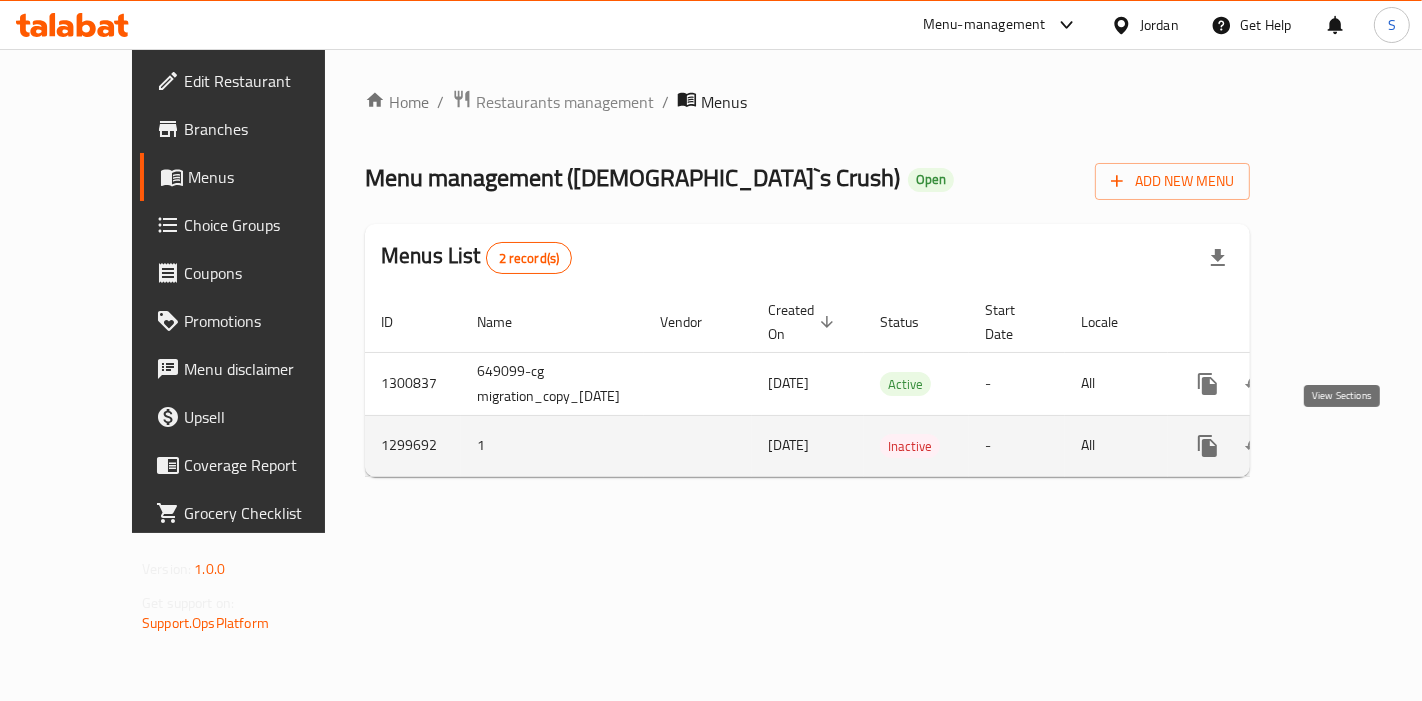 click 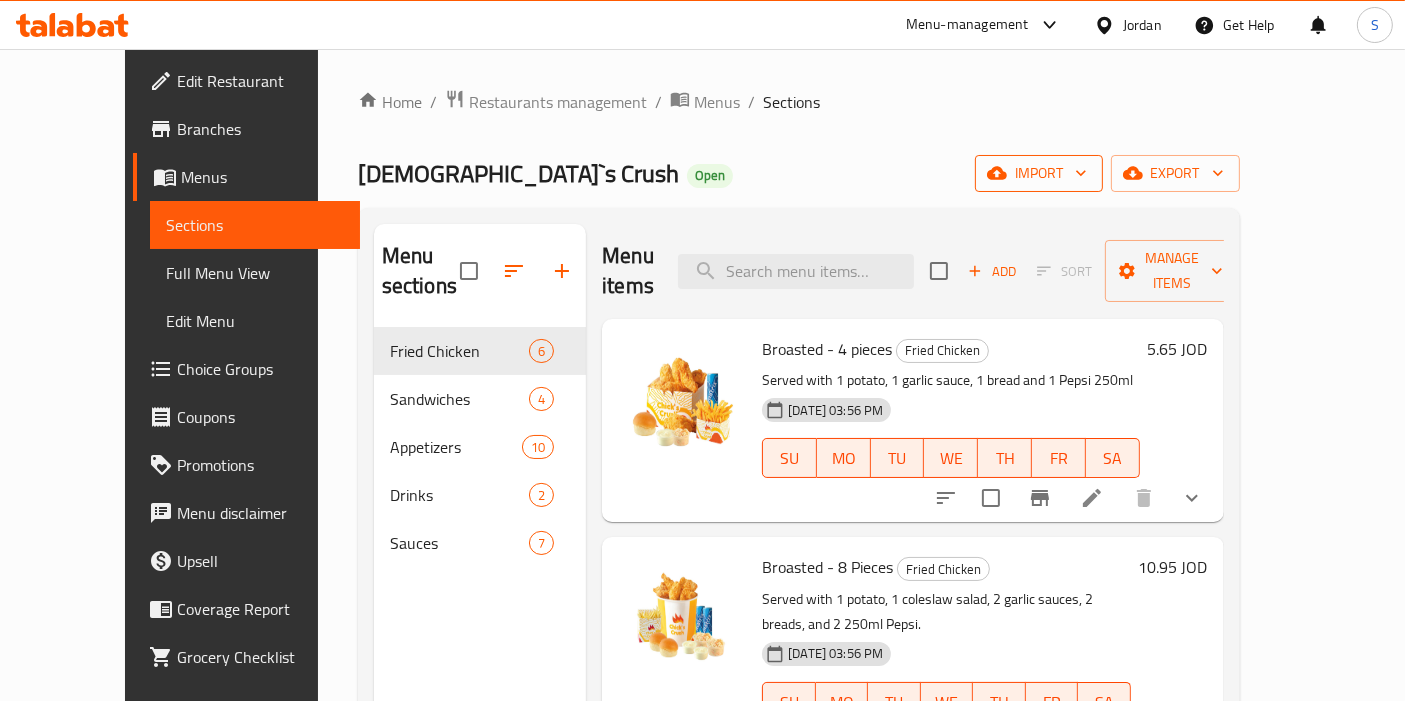 click on "import" at bounding box center [1039, 173] 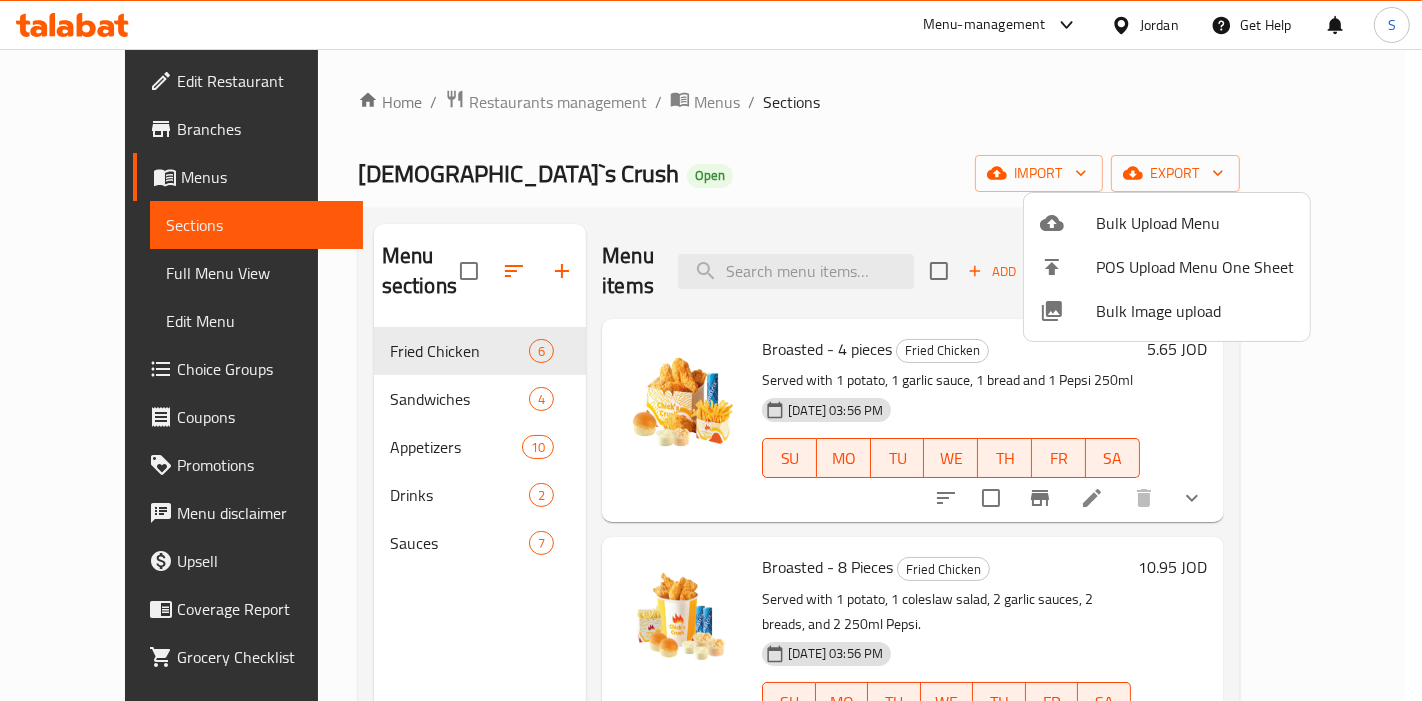 click at bounding box center (711, 350) 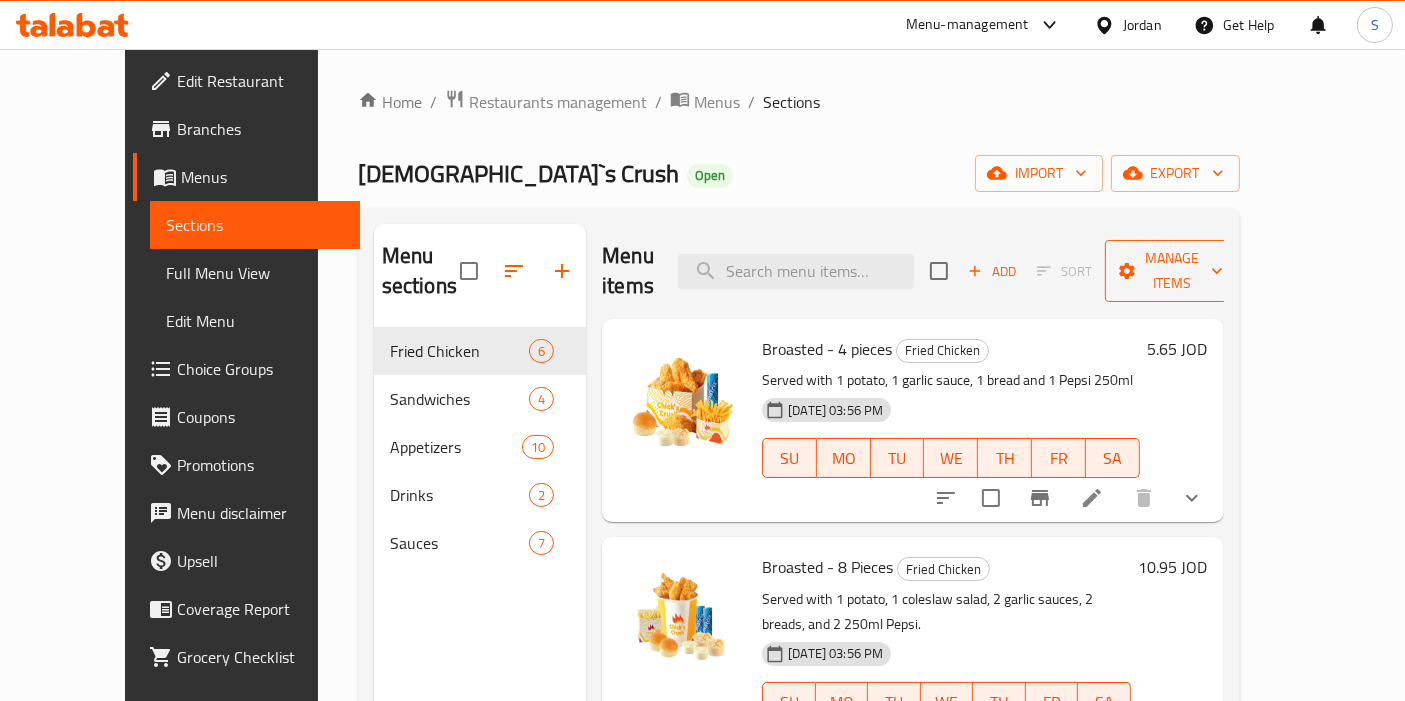 click on "Manage items" at bounding box center (1172, 271) 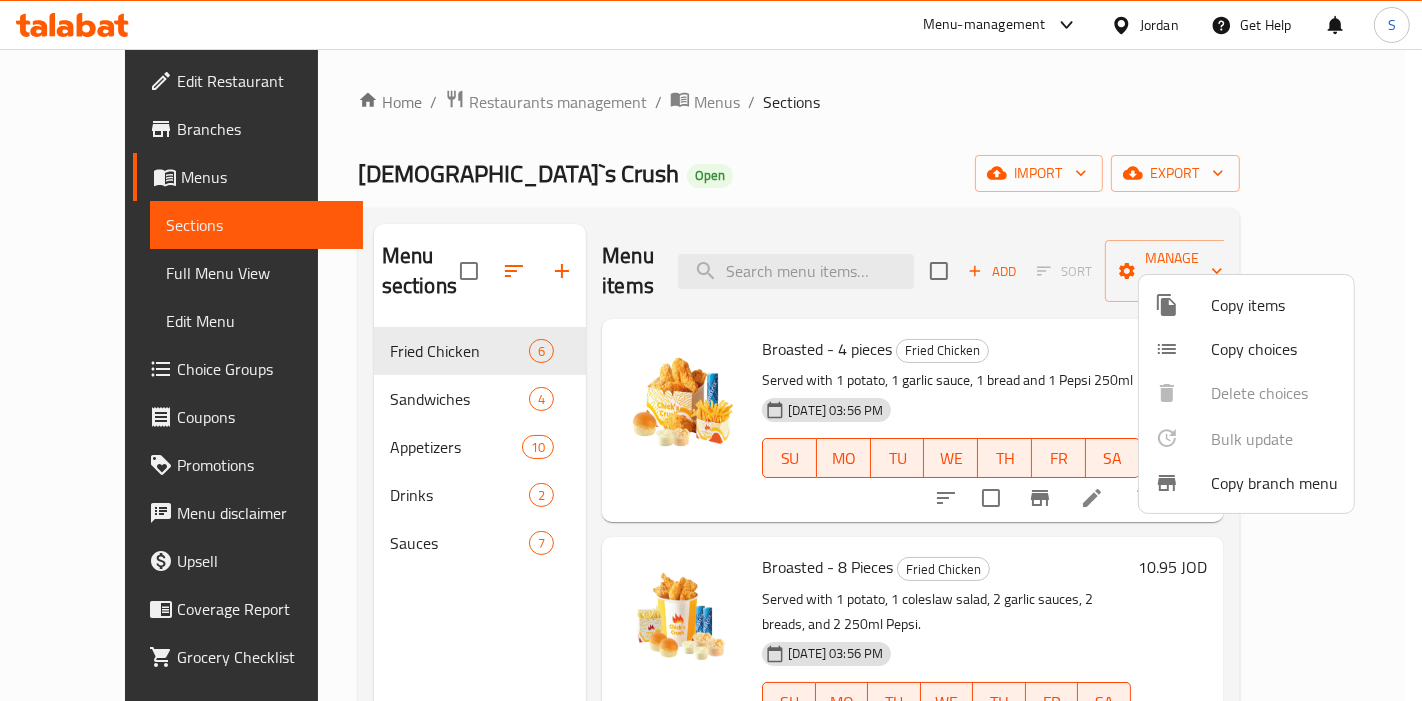 click at bounding box center [1183, 305] 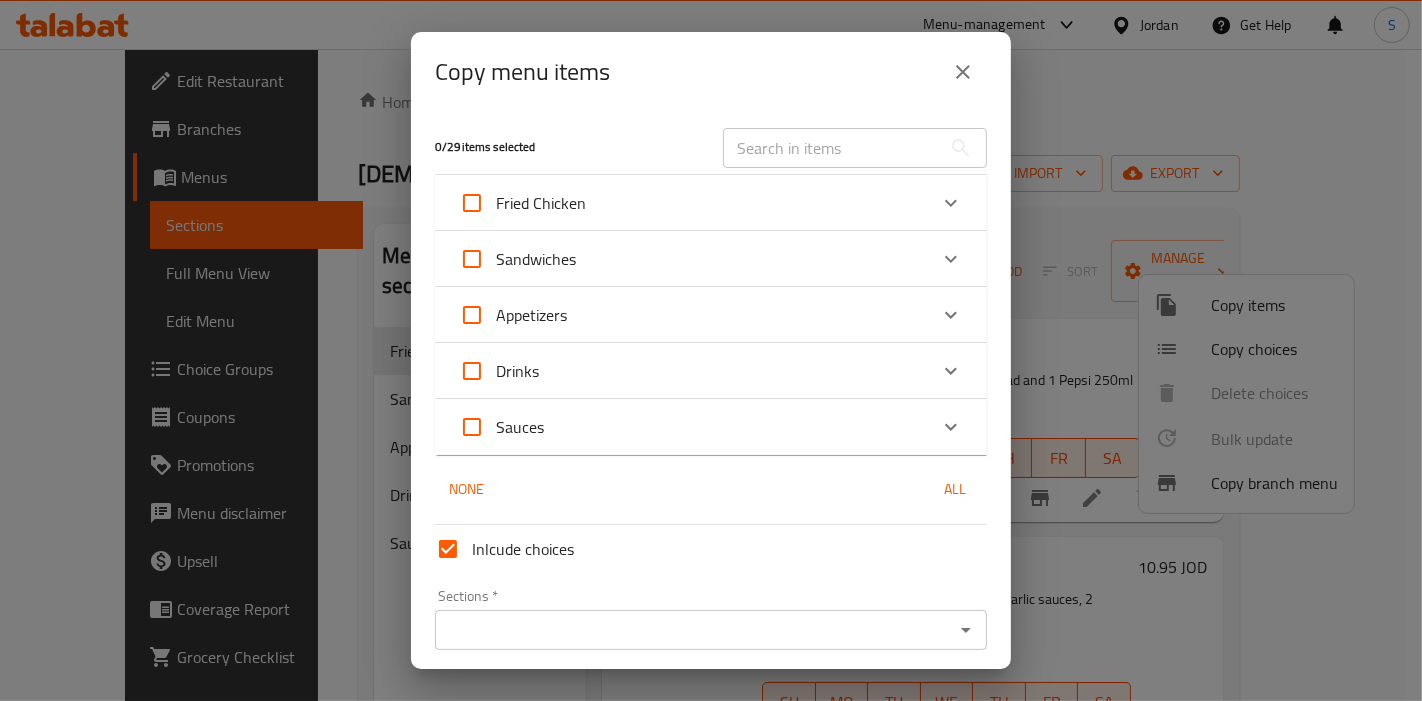 click on "None All" at bounding box center [711, 489] 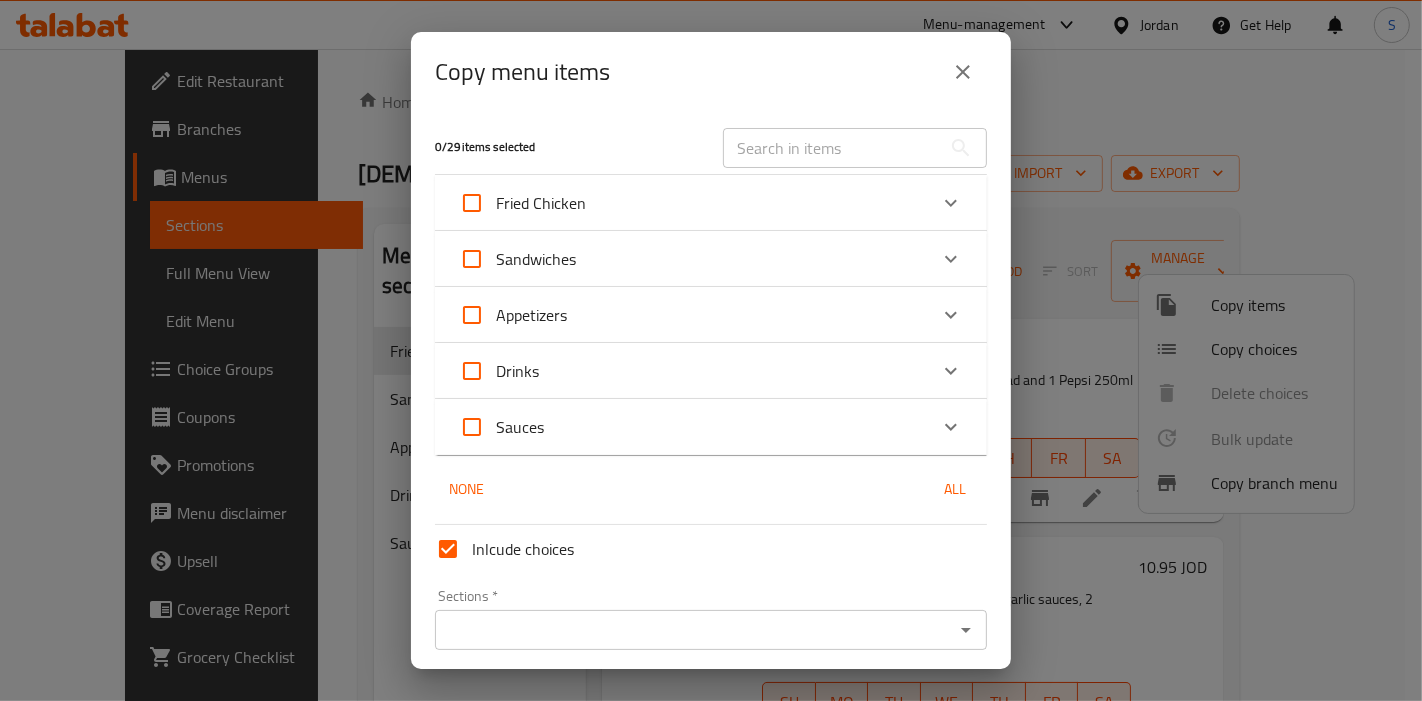 click on "Sandwiches" at bounding box center (693, 259) 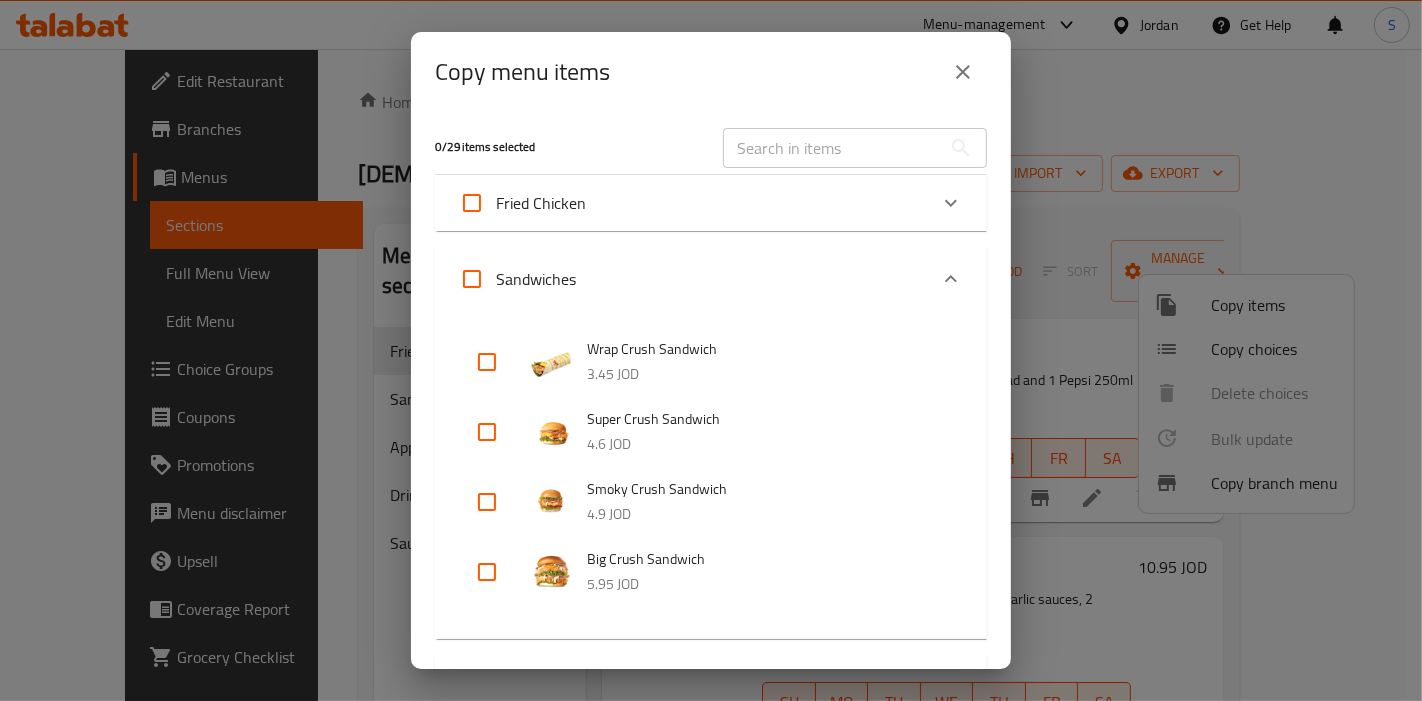 click on "Fried Chicken" at bounding box center (693, 203) 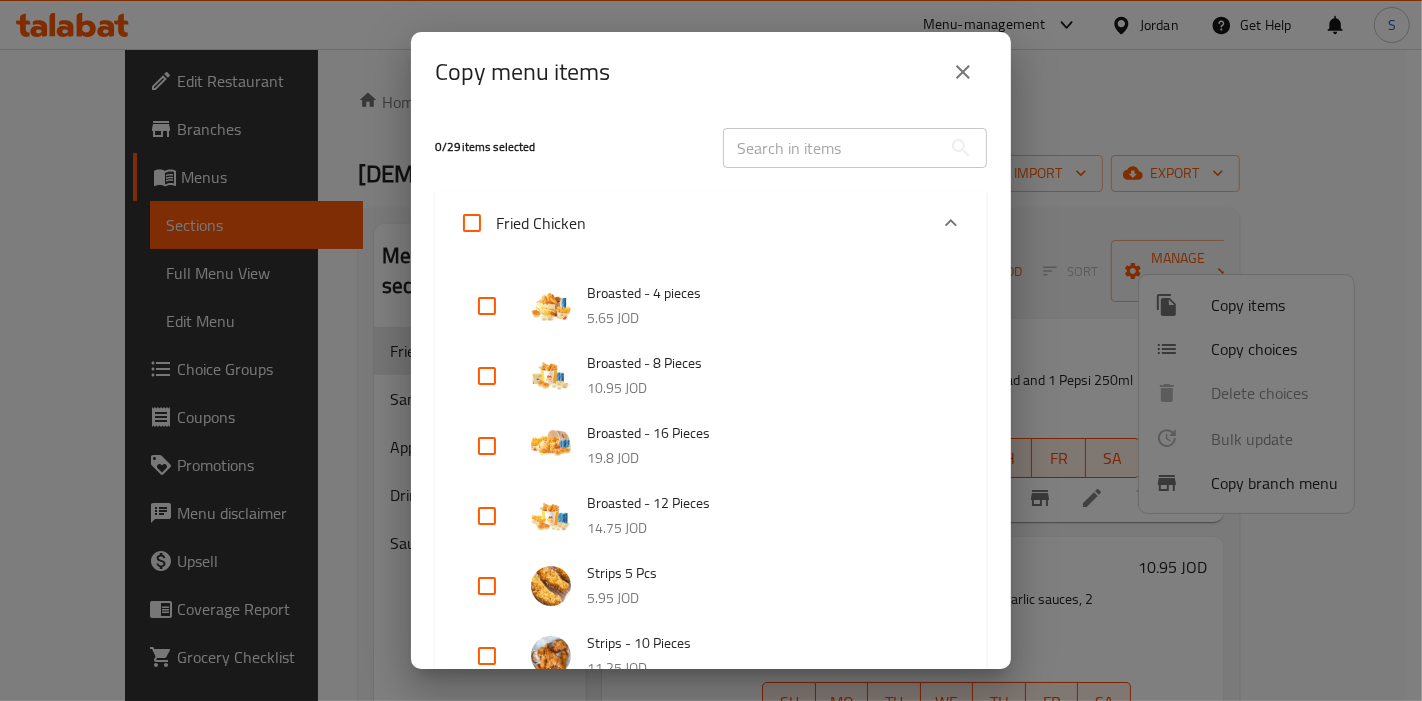 click on "Copy menu items 0  /  29  items selected ​ Fried Chicken Broasted - 4 pieces 5.65 JOD Broasted - 8 Pieces 10.95 JOD Broasted - 16 Pieces 19.8 JOD Broasted - 12 Pieces 14.75 JOD Strips 5 Pcs 5.95 JOD Strips - 10 Pieces 11.25 JOD Sandwiches Wrap Crush Sandwich 3.45 JOD Super Crush Sandwich 4.6 JOD Smoky Crush Sandwich 4.9 JOD Big Crush Sandwich 5.95 JOD Appetizers Wings 8 Pcs 3.15 JOD Boneless 8 Pcs 3.15 JOD 5 Pcs Tender 3.45 JOD Chicken Fingers with Mozzarella 3 Pcs 2.8 JOD Cheddar Chicken Fingers 3 Pieces 2.8 JOD  Jalapeno Chicken 5 Balls 2.8 JOD Chicken Rings with Onions 4 Pieces 2.8 JOD Large Crackers Box 7.45 JOD Coleslaw Salad 0.9 JOD Small Potatoes 1.2 JOD Drinks Kinza Cola 250 Ml 0.6 JOD Mineral Water 600 ML 0.5 JOD Sauces Regular Garlic Sauce 0.4 JOD Buffalo Sauce 0.6 JOD BBQ Sauce 0.6 JOD Cheese Sauce 0.6 JOD Dynamite Sauce 0.6 JOD Sweet Chili Sauce 0.6 JOD Honey Mustard Sauce 0.6 JOD None All Inlcude choices Sections   * Sections  * Cancel Copy" at bounding box center [711, 350] 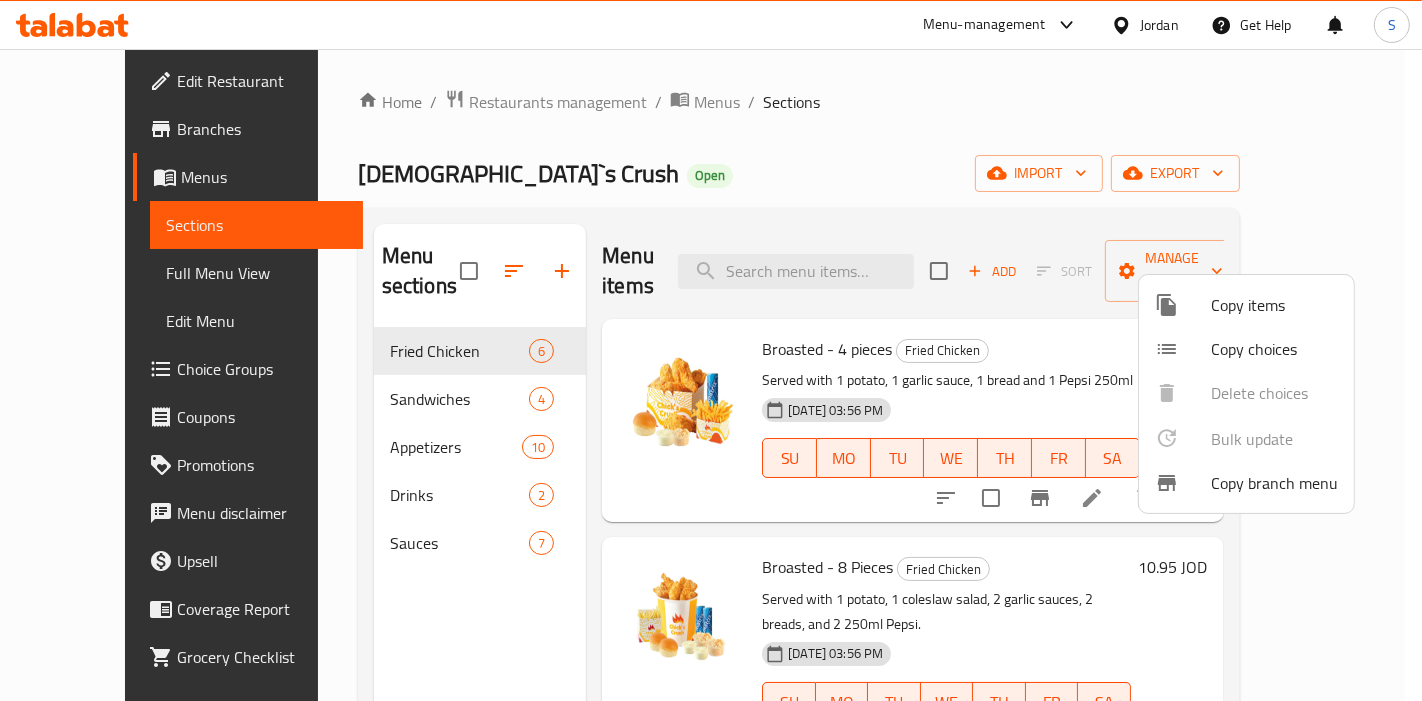 click at bounding box center (711, 350) 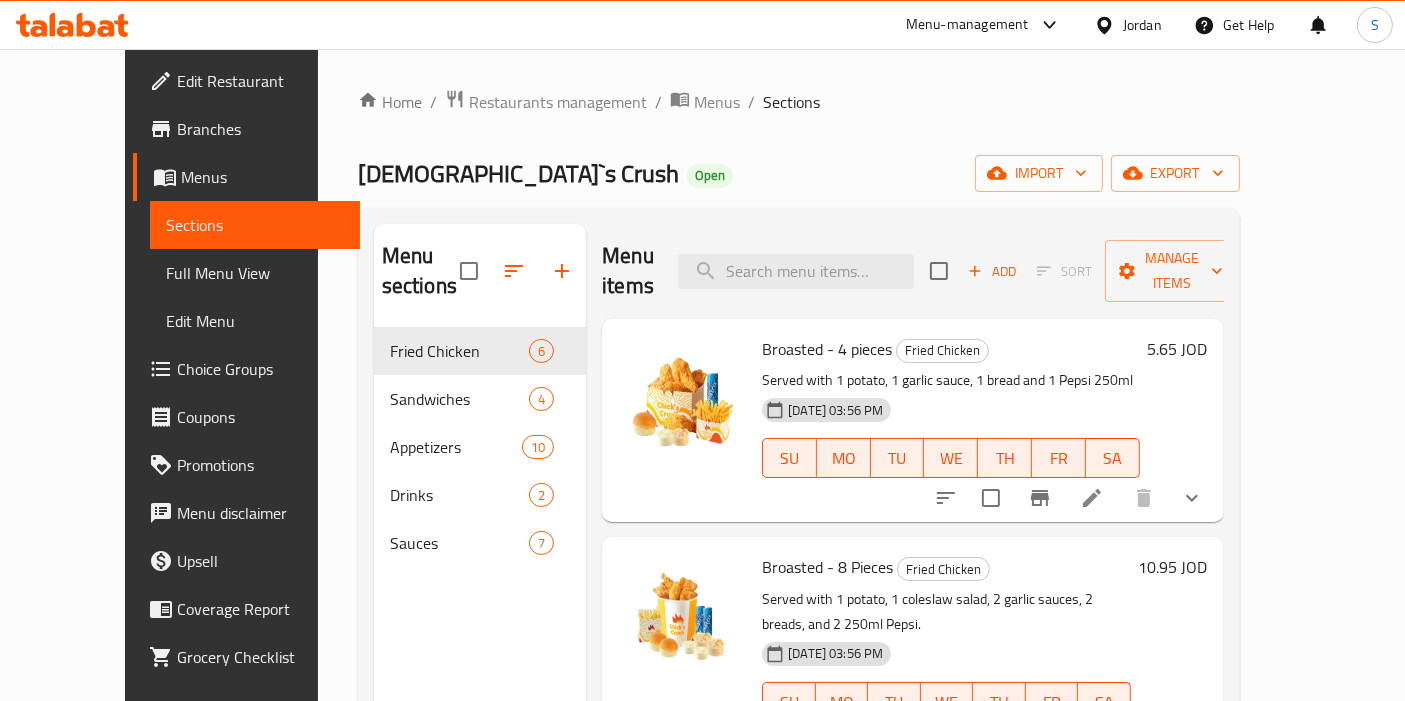 click on "Menus" at bounding box center (262, 177) 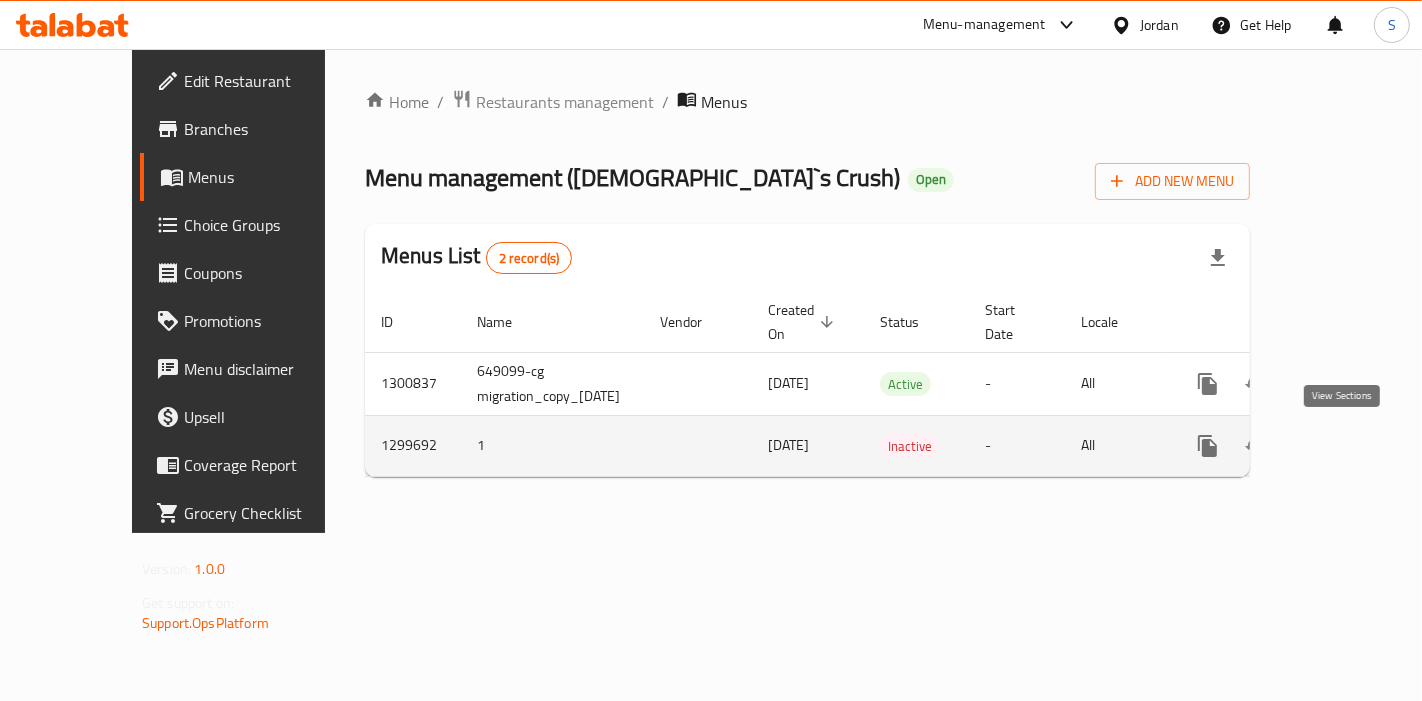 click at bounding box center (1352, 446) 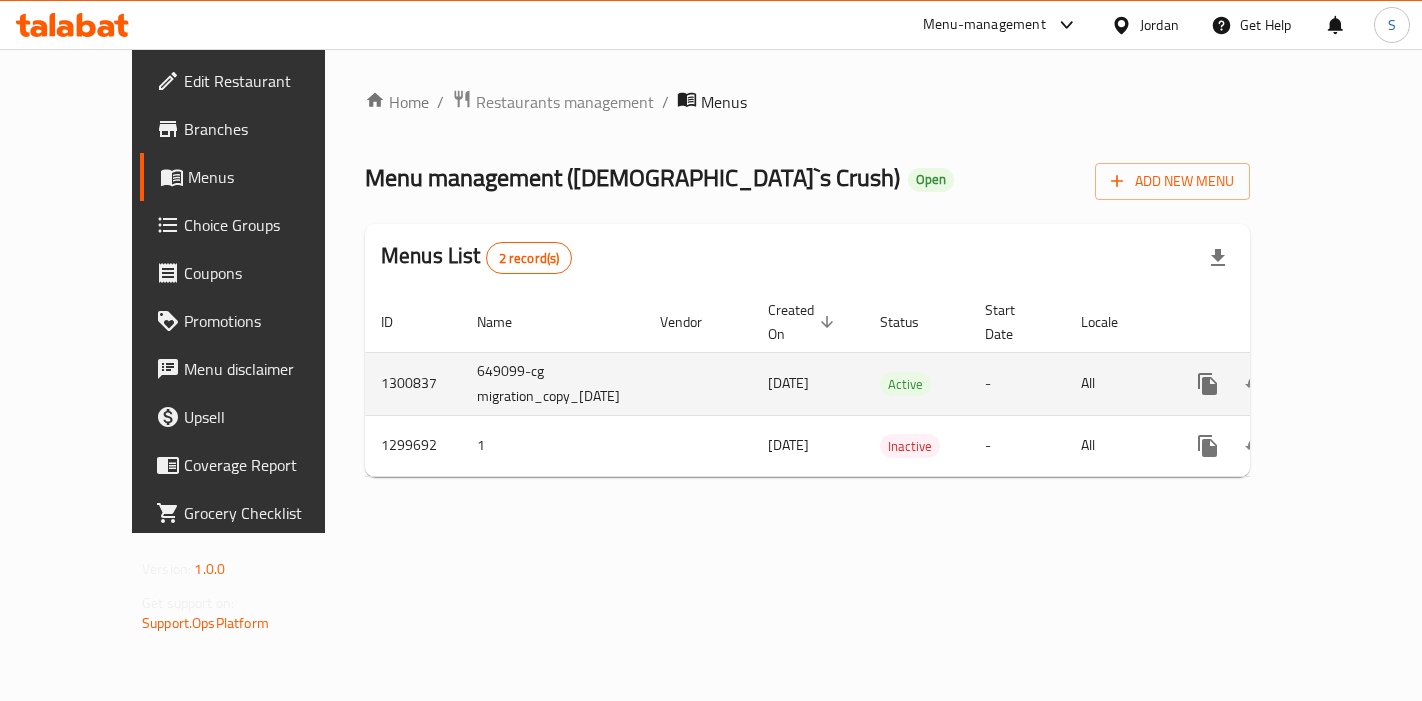 scroll, scrollTop: 0, scrollLeft: 0, axis: both 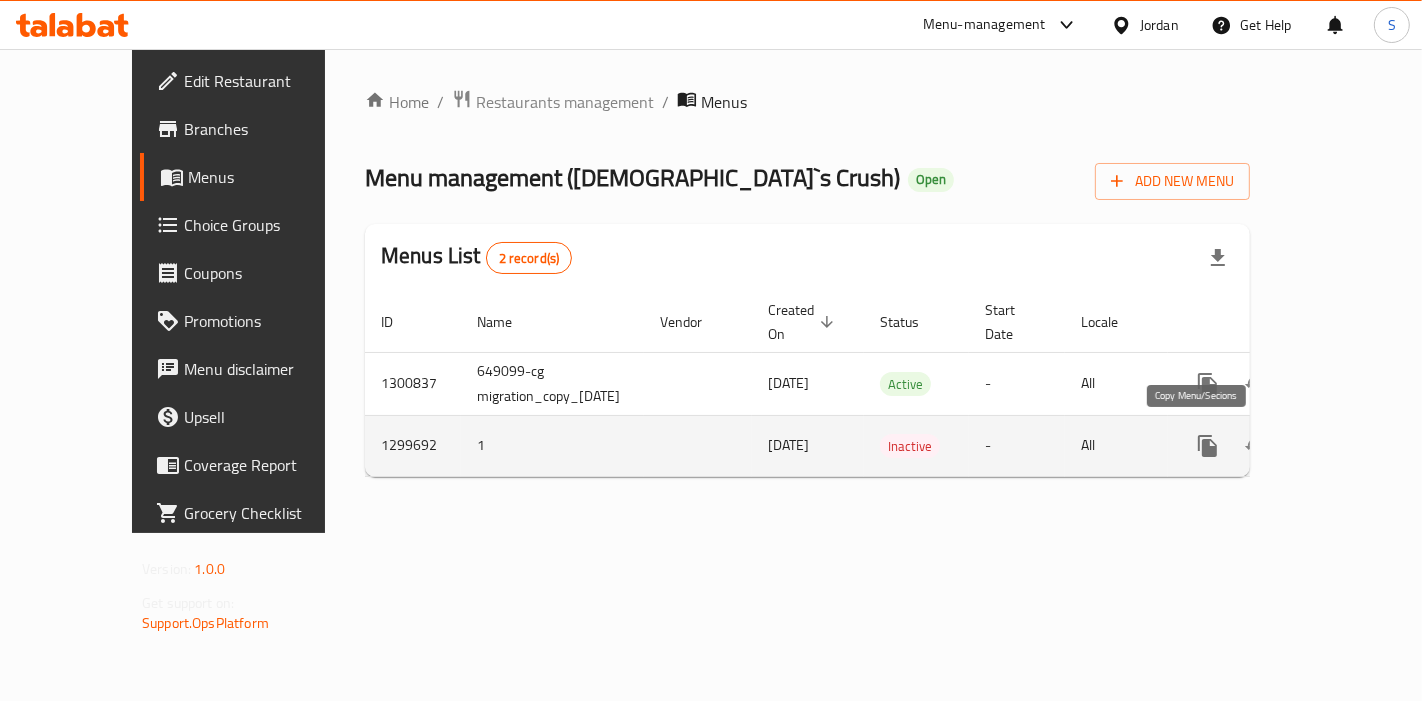click 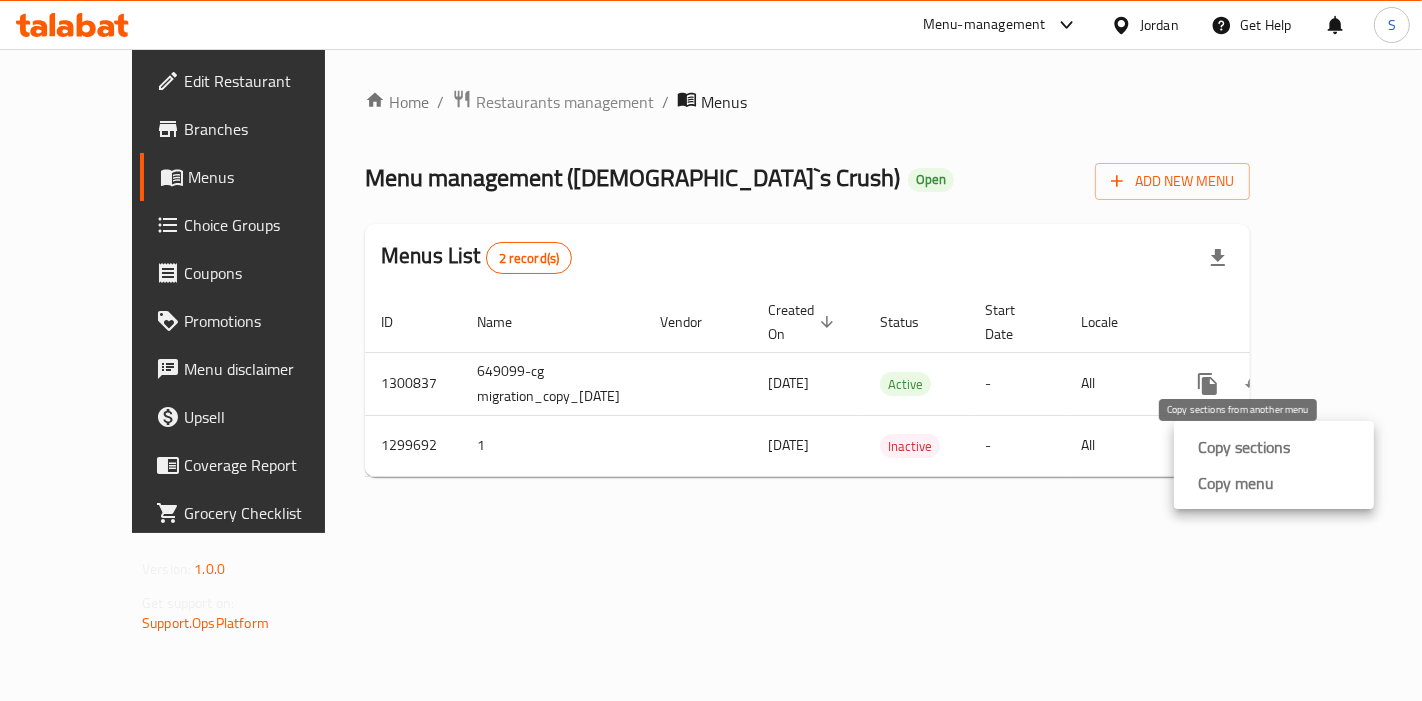 click on "Copy sections" at bounding box center [1244, 447] 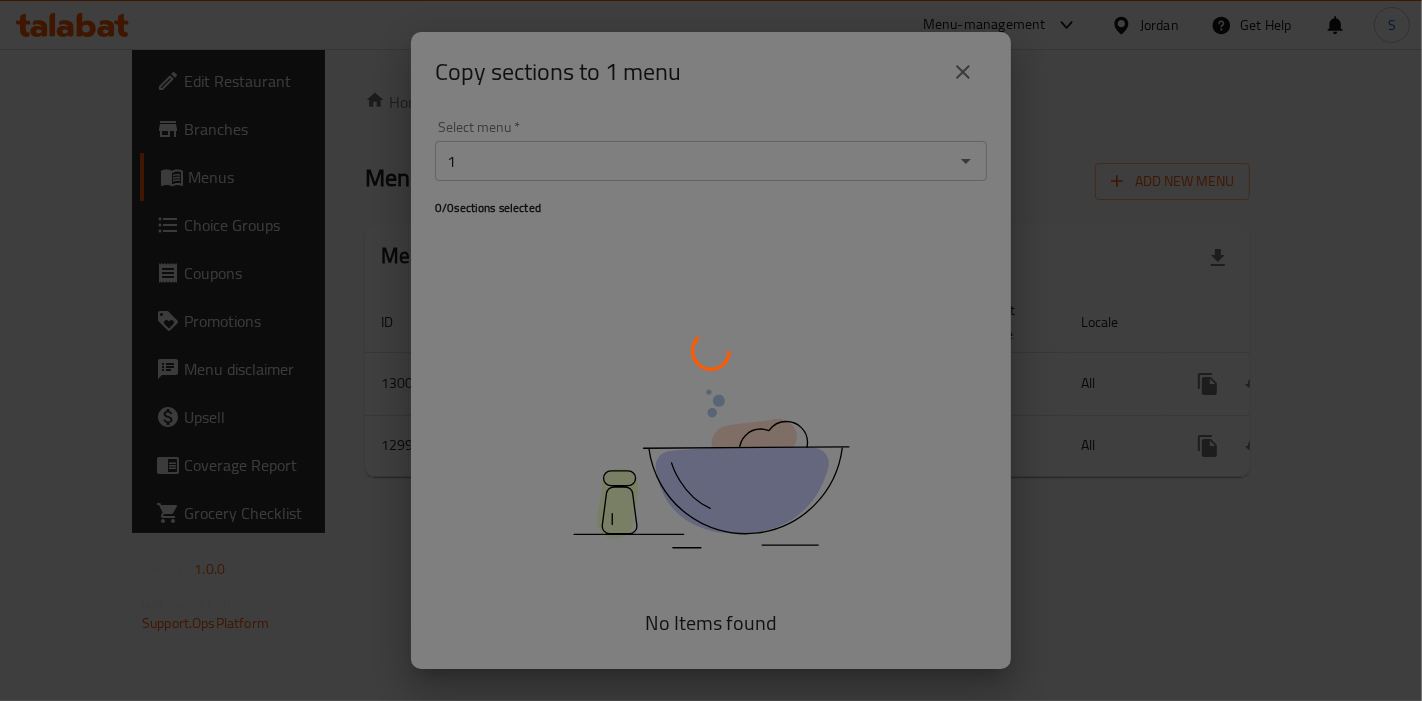 click at bounding box center [711, 350] 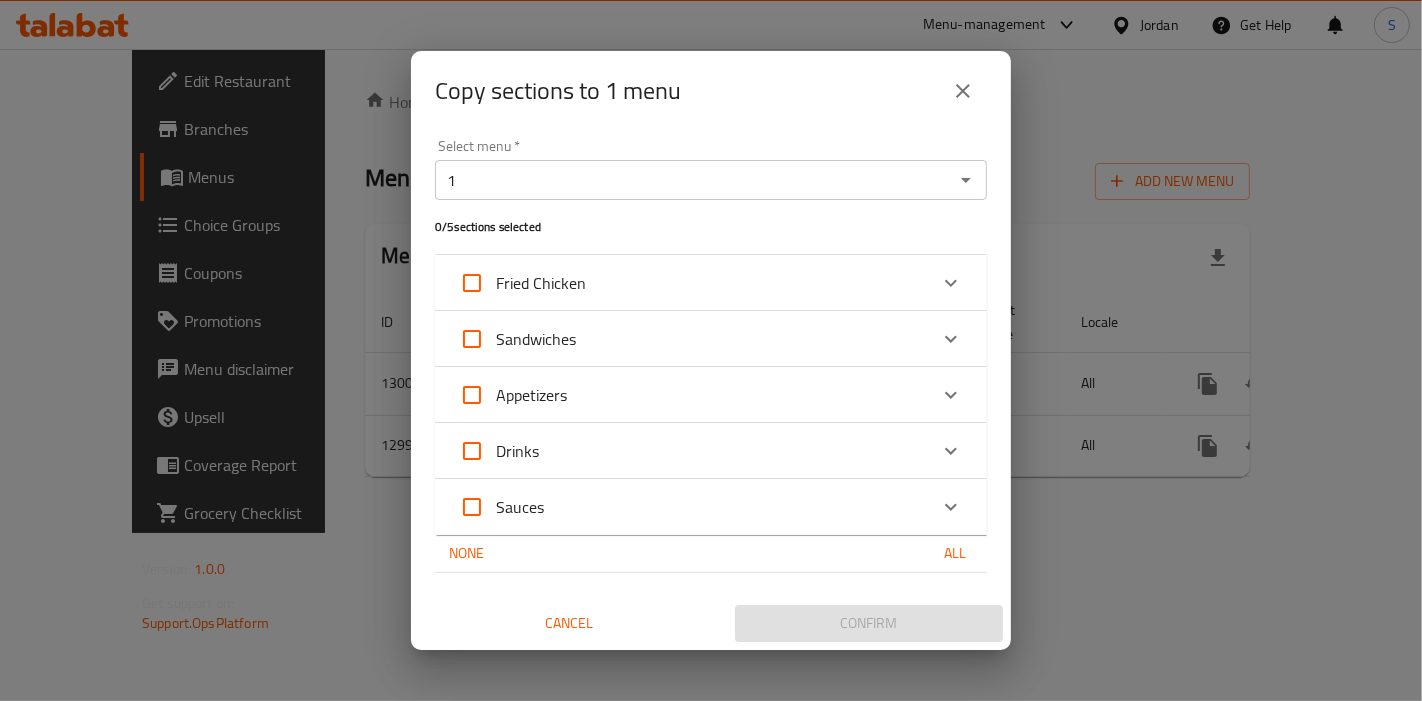 click on "Fried Chicken" at bounding box center [693, 283] 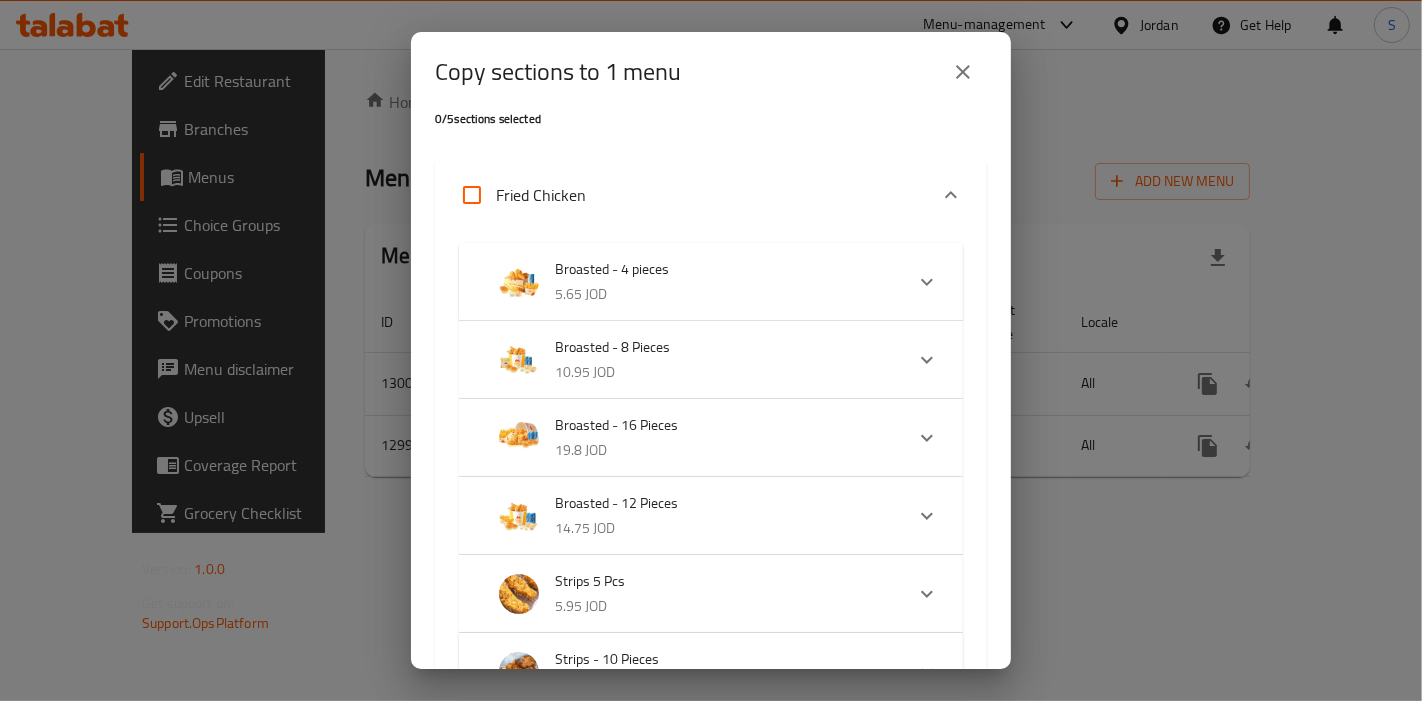 scroll, scrollTop: 111, scrollLeft: 0, axis: vertical 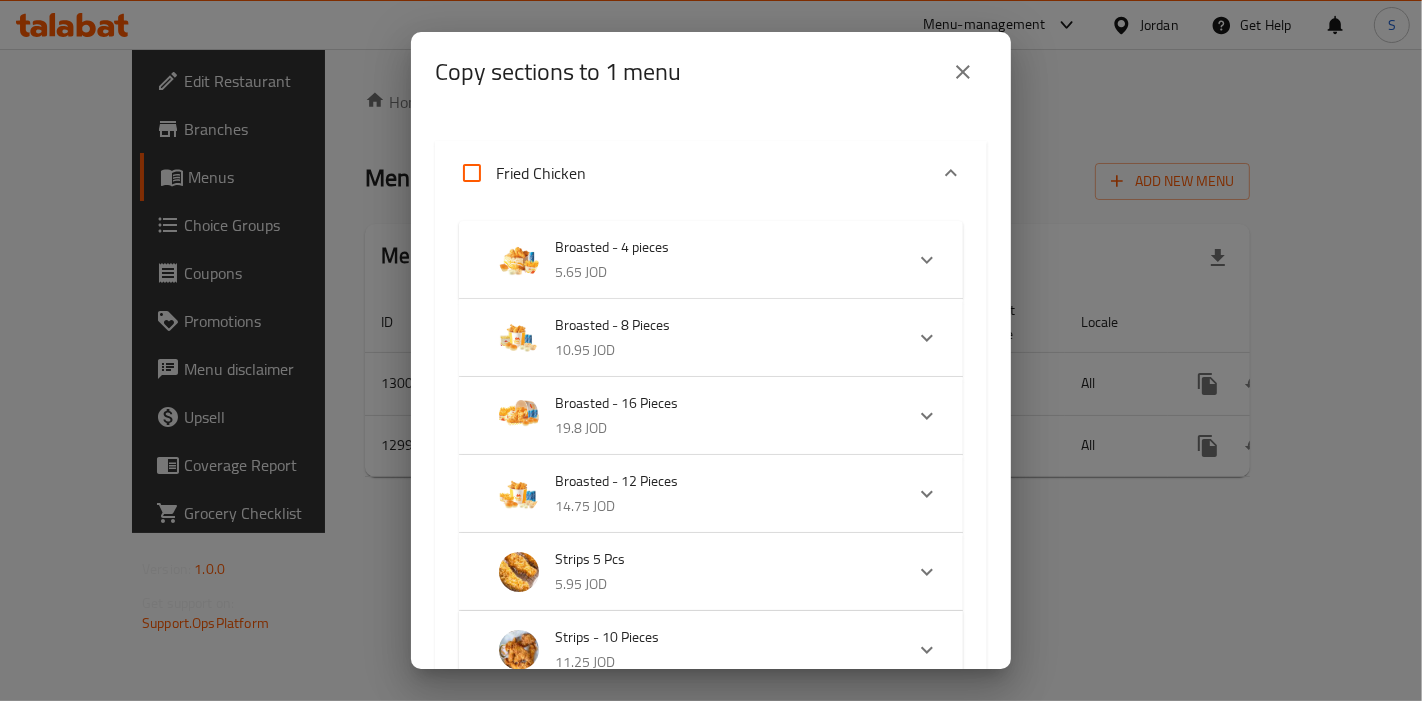 click on "Broasted - 4 pieces" at bounding box center (721, 247) 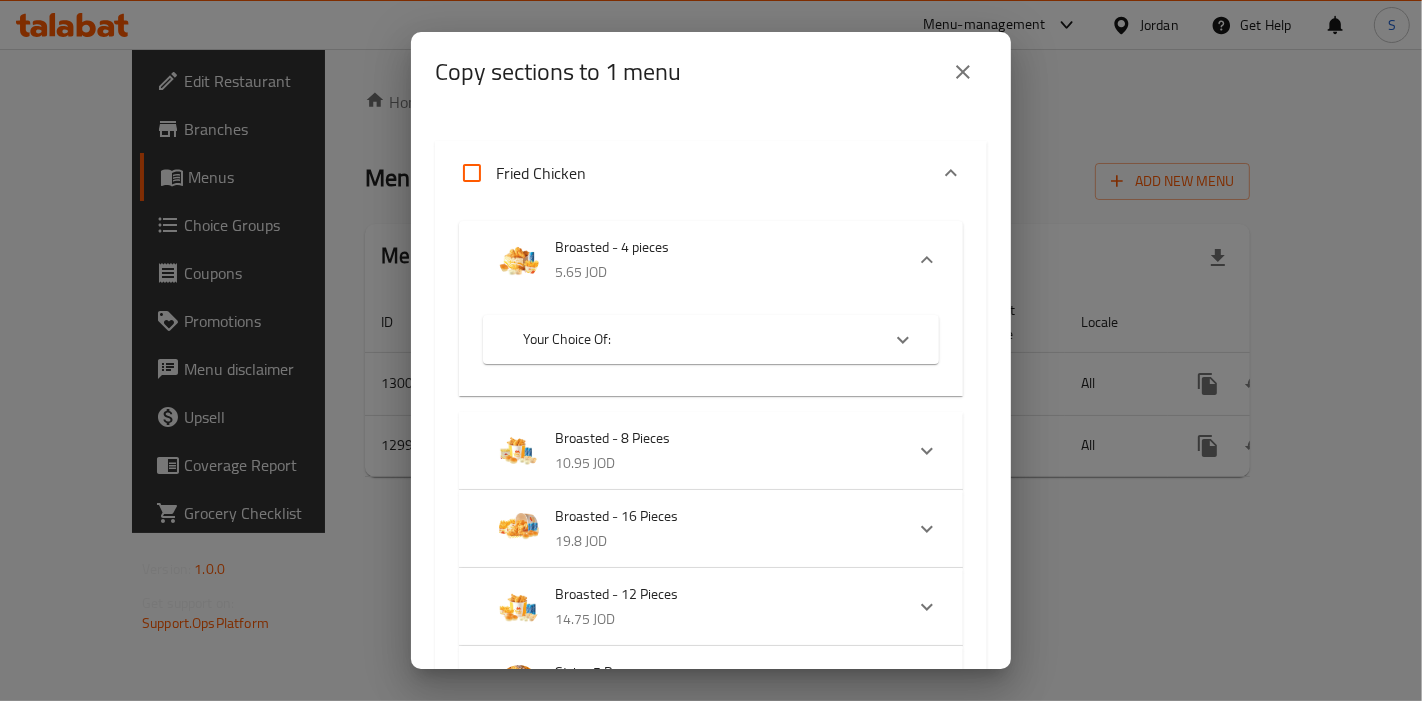 click on "Fried Chicken" at bounding box center (472, 173) 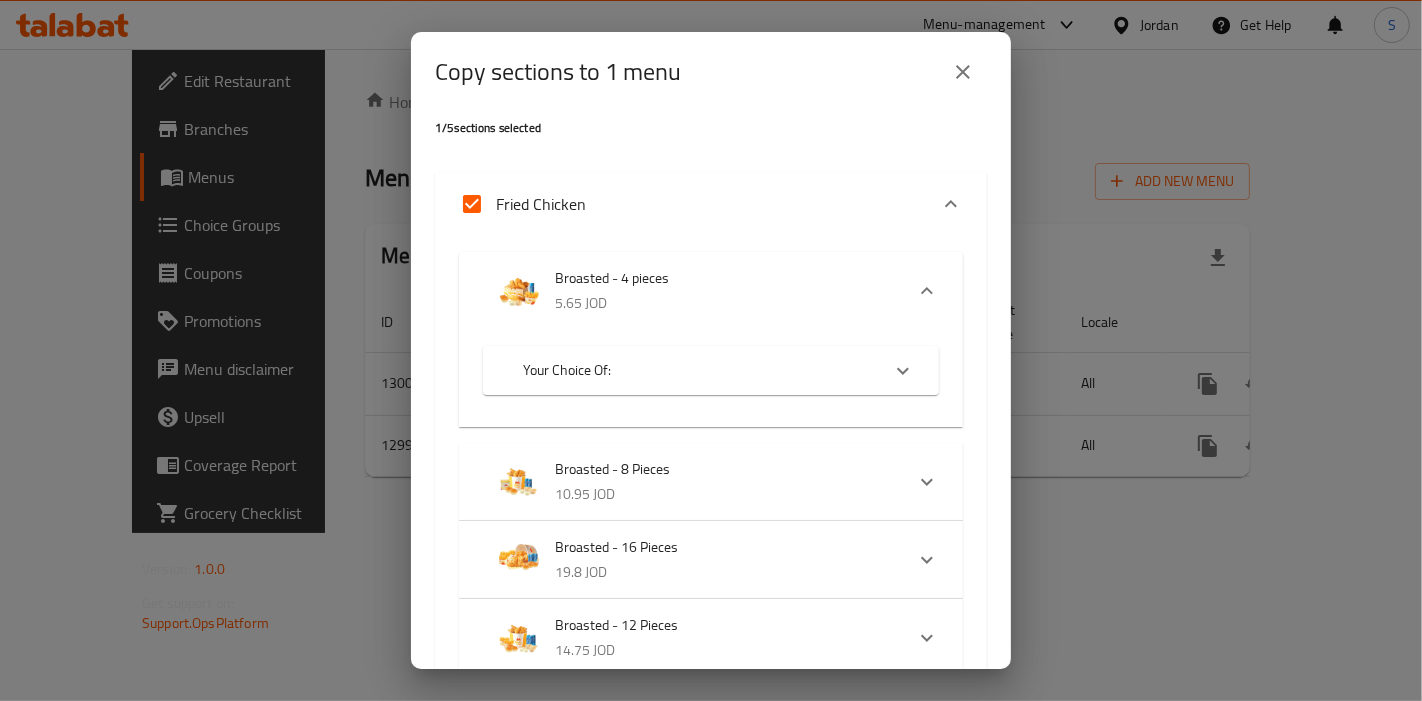scroll, scrollTop: 0, scrollLeft: 0, axis: both 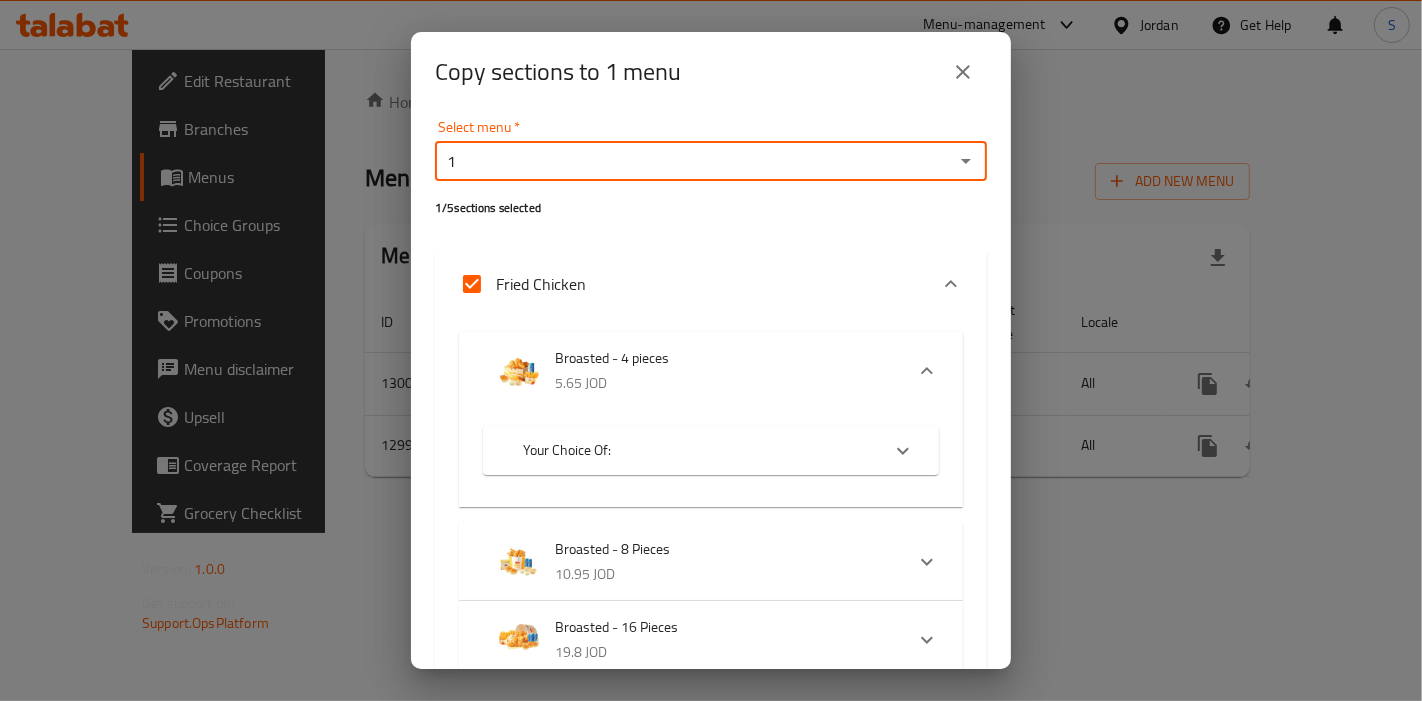 click on "1" at bounding box center [694, 161] 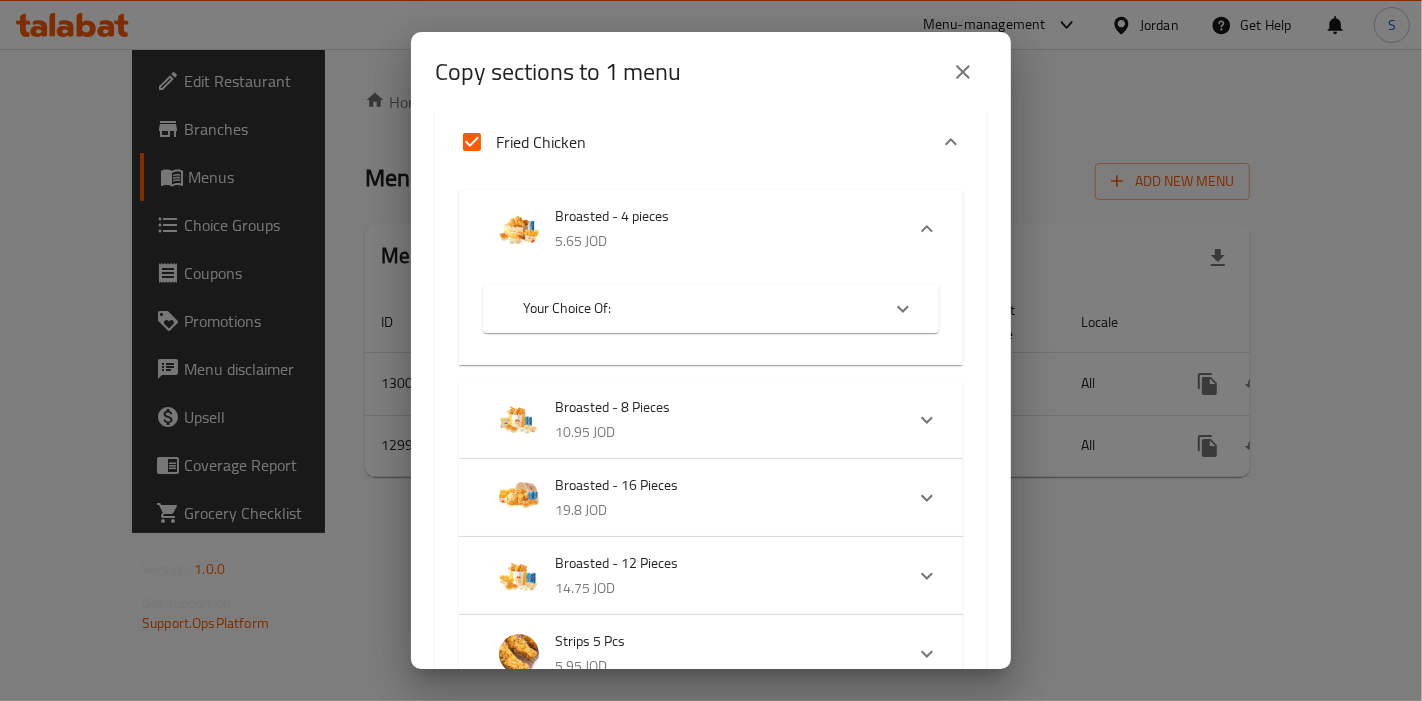 scroll, scrollTop: 0, scrollLeft: 0, axis: both 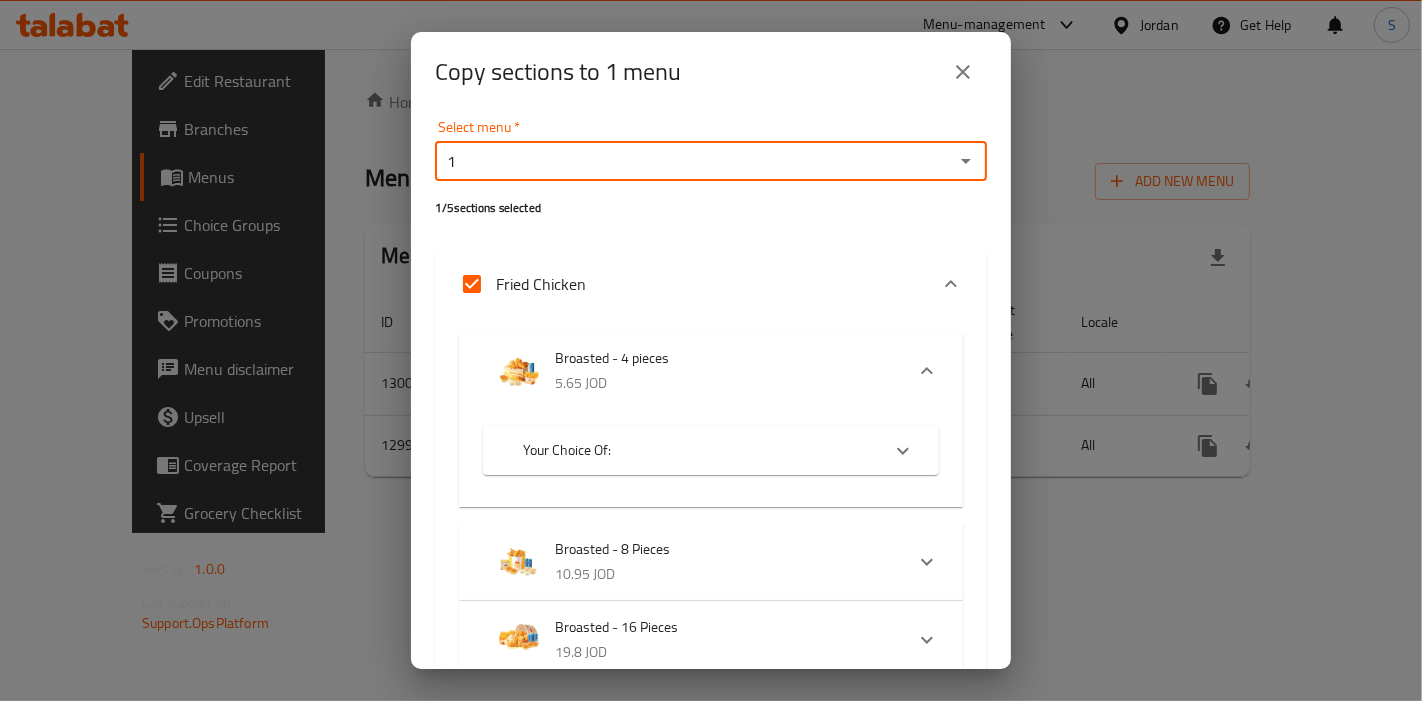 click on "1" at bounding box center (694, 161) 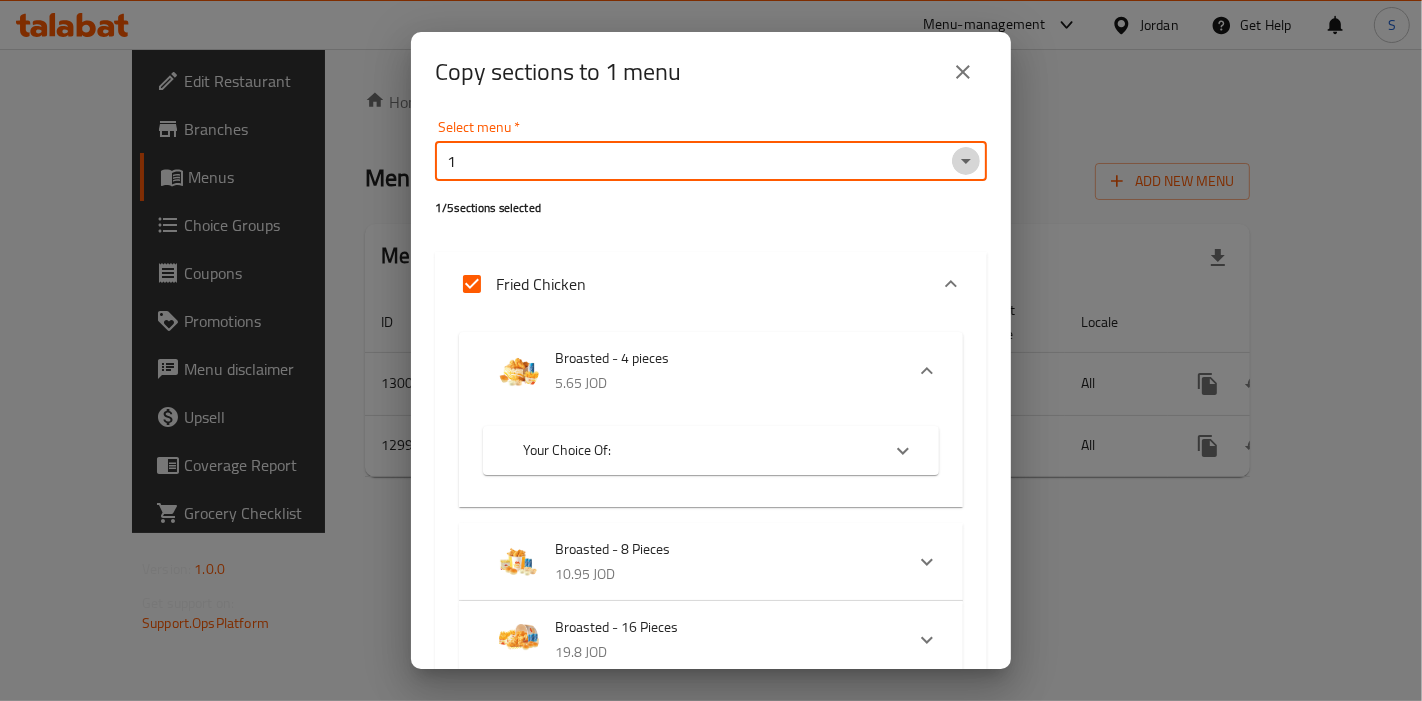 click 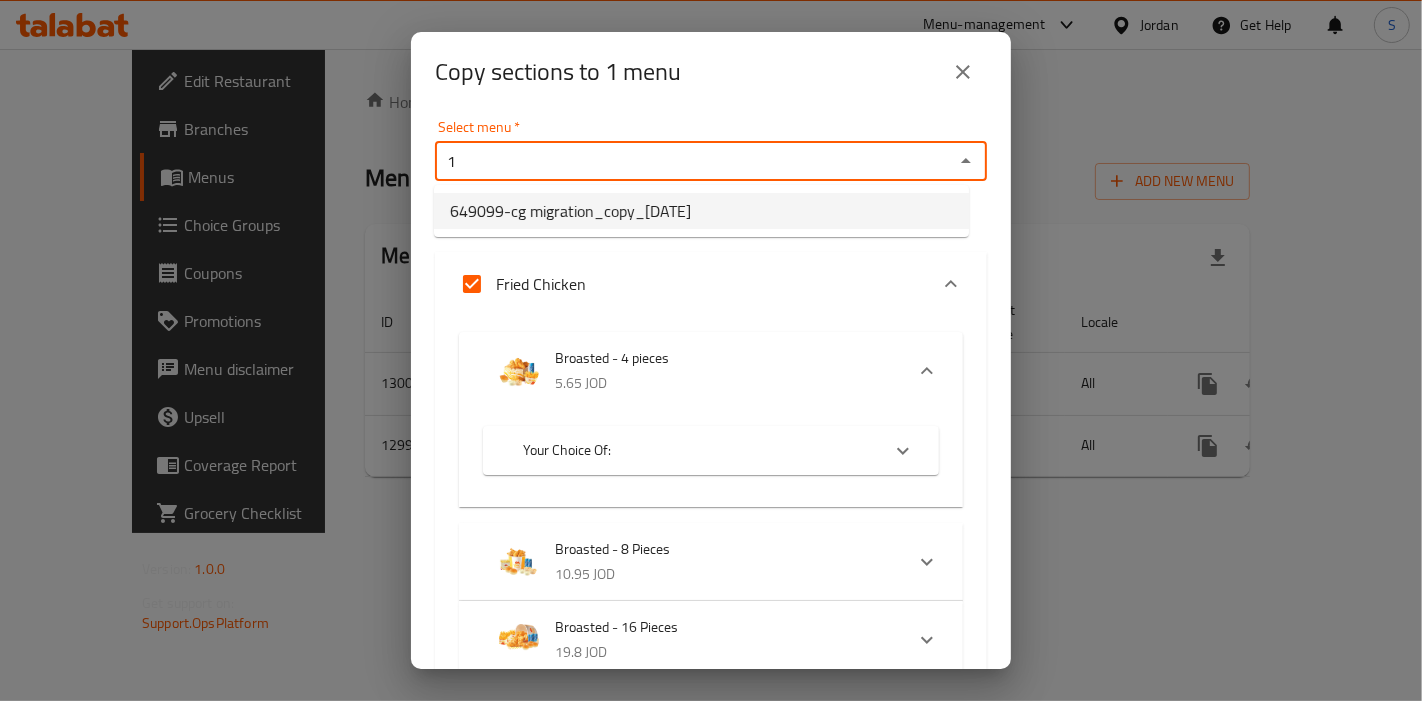 click on "649099-cg migration_copy_[DATE]" at bounding box center [701, 211] 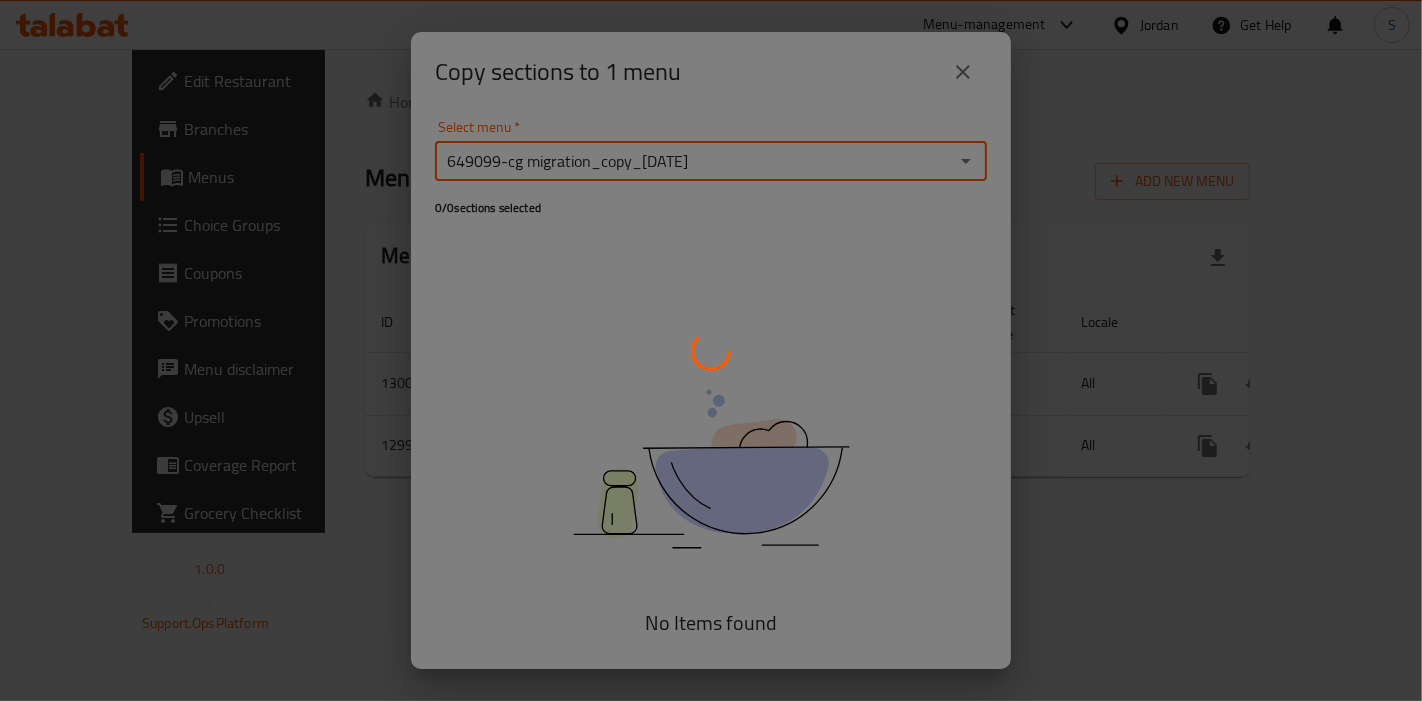 click at bounding box center (711, 350) 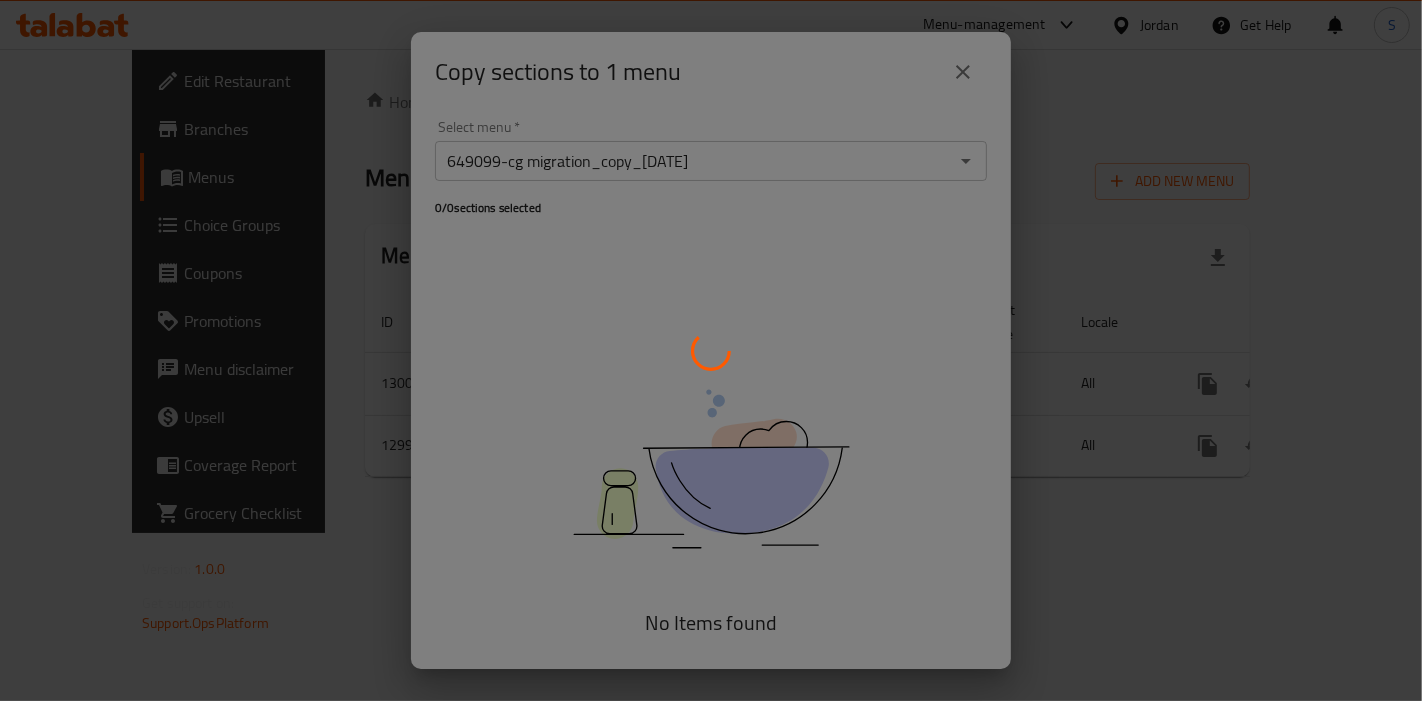 click at bounding box center (711, 350) 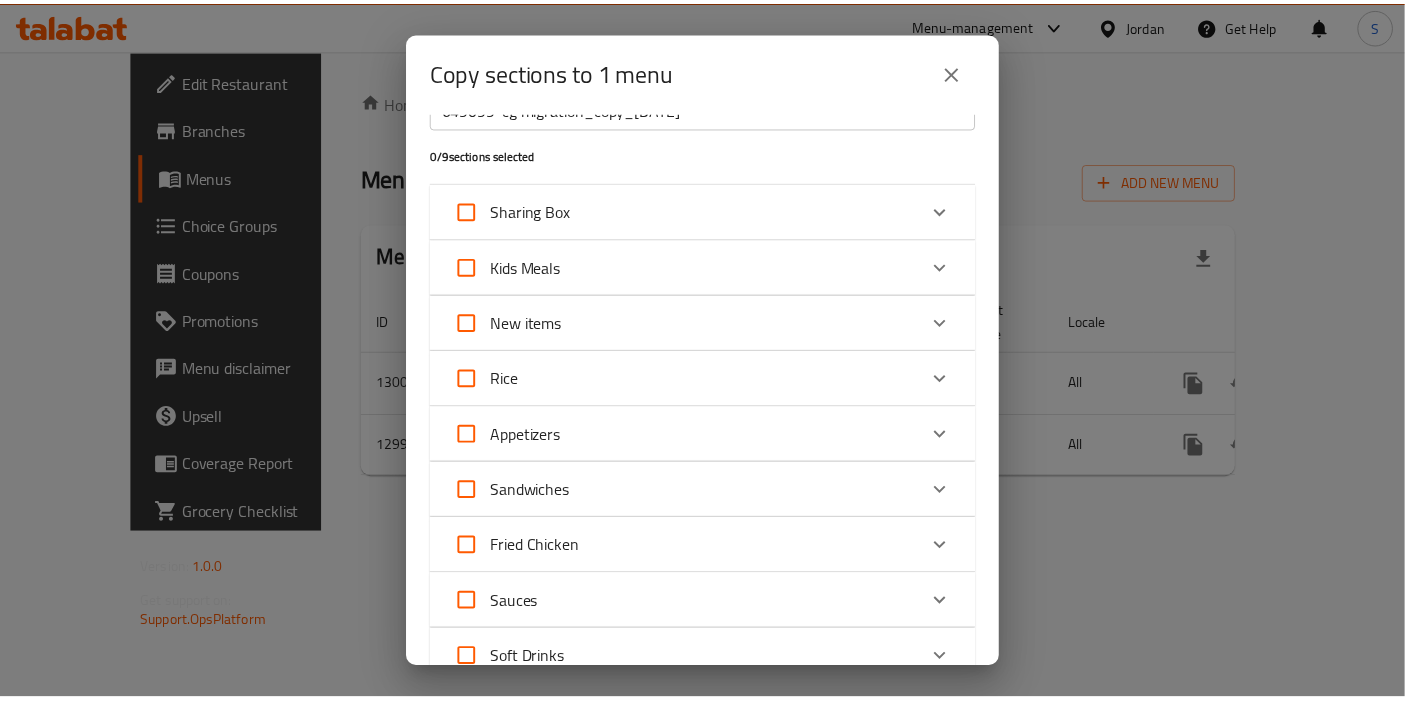 scroll, scrollTop: 0, scrollLeft: 0, axis: both 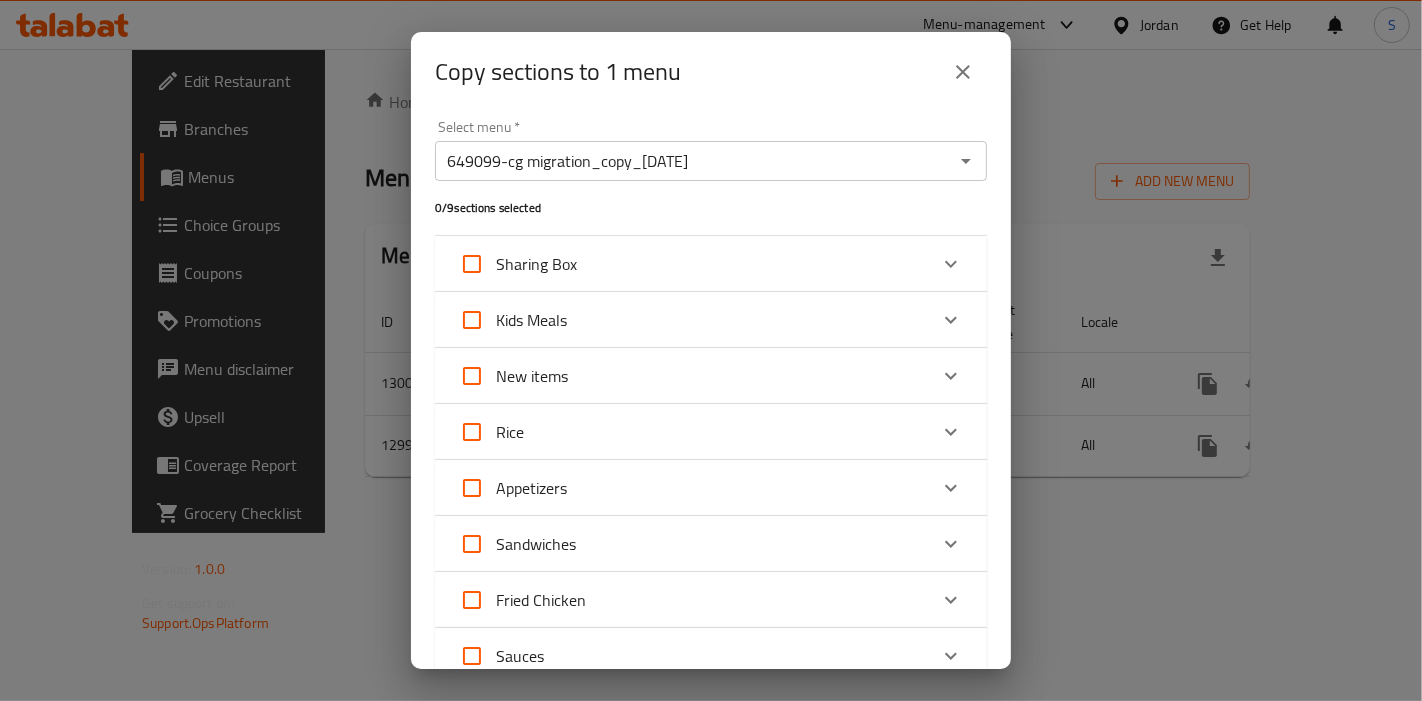 click 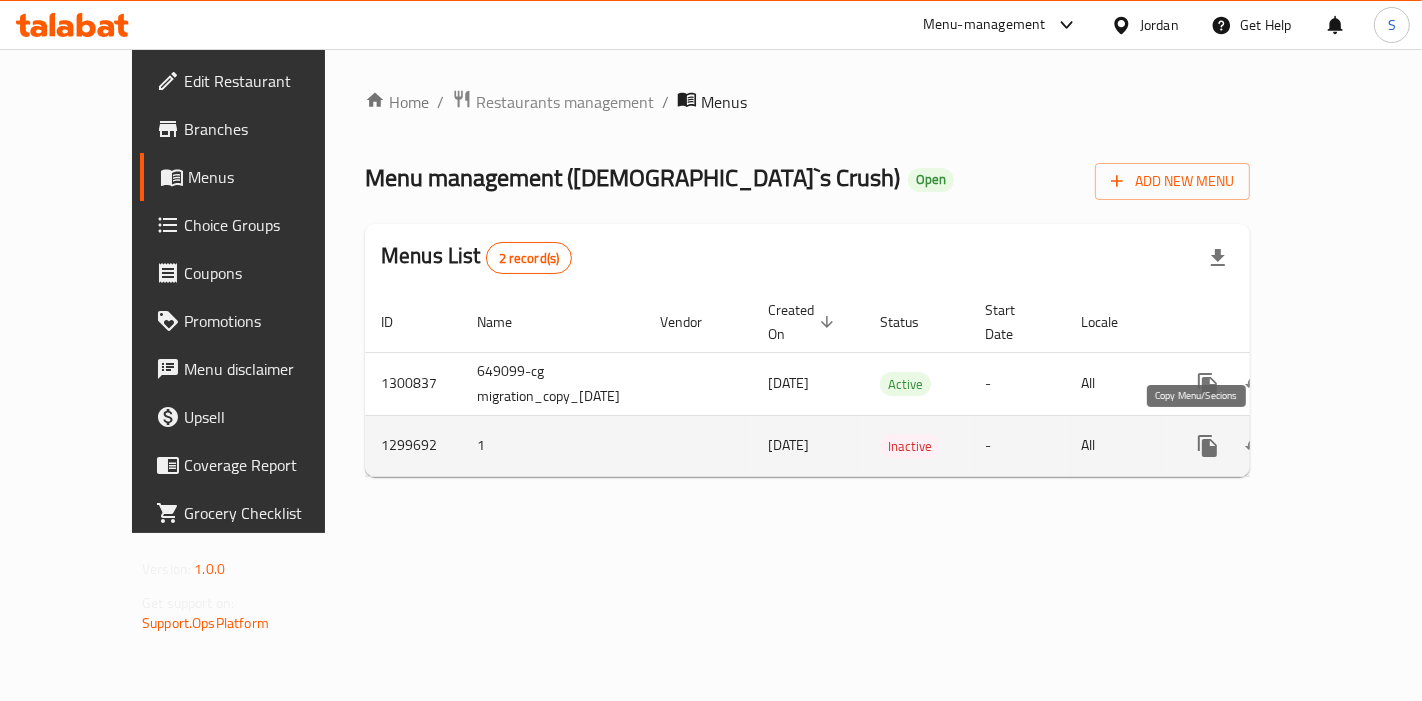 click 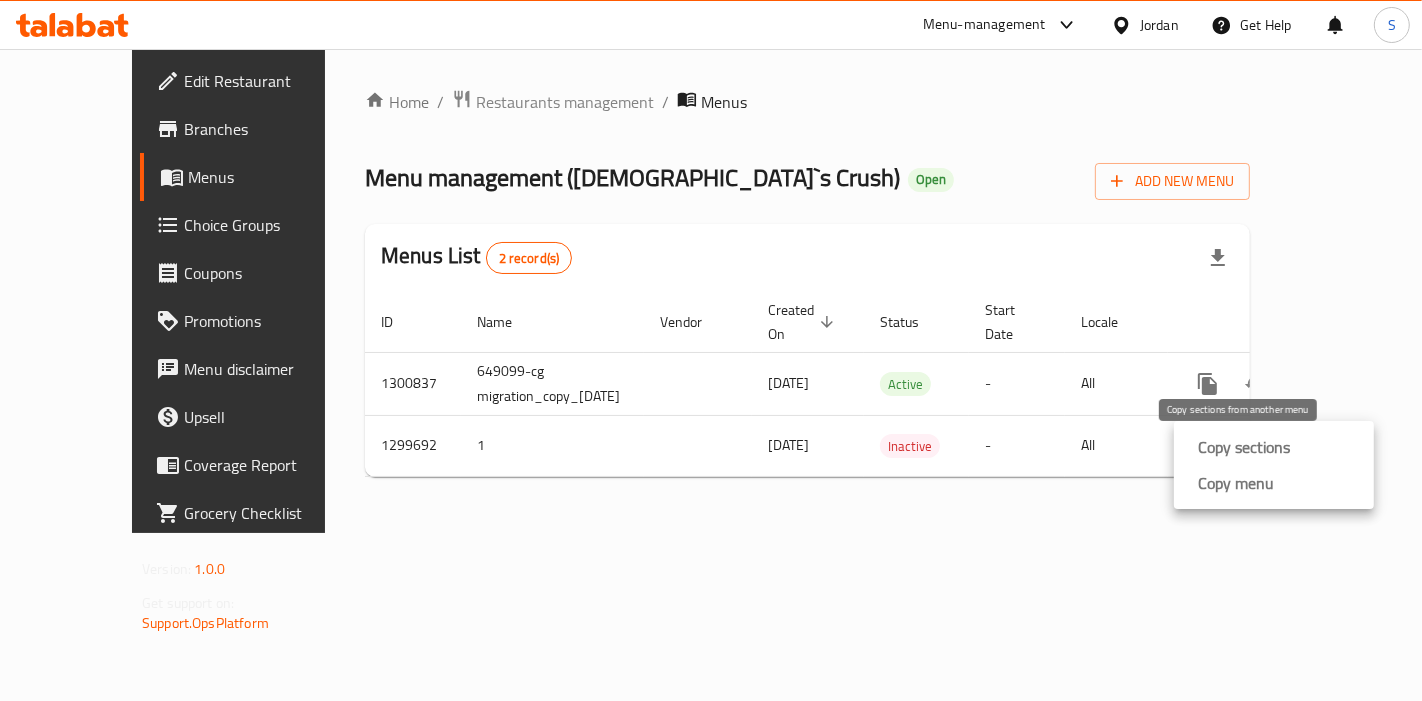 click on "Copy sections" at bounding box center [1244, 447] 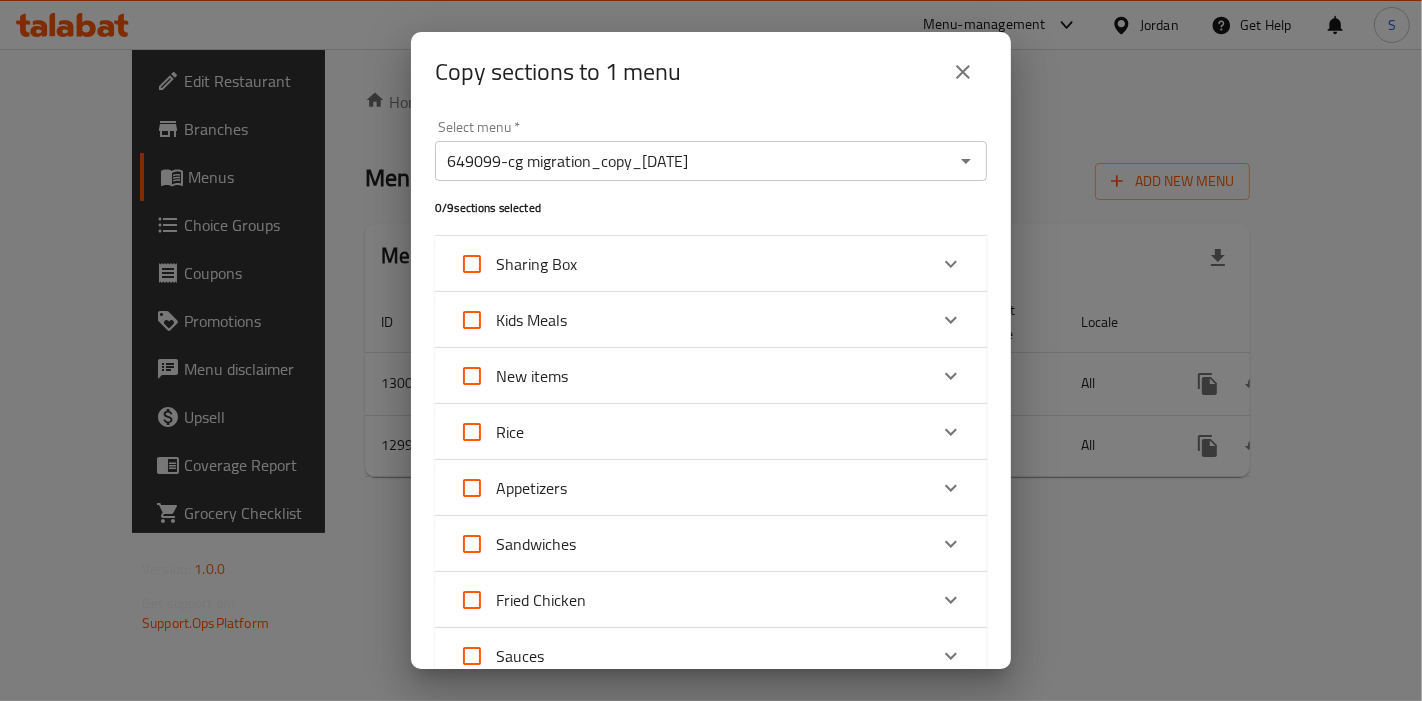 click 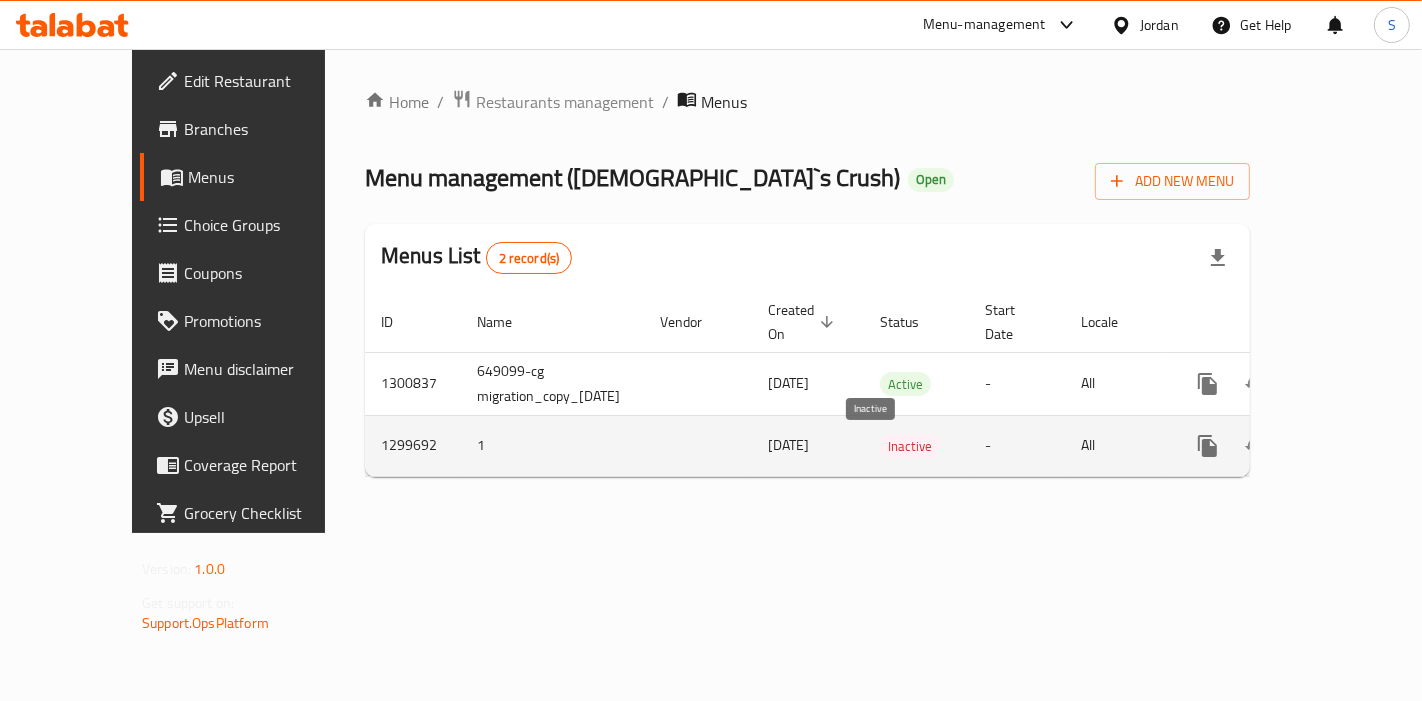 click on "Inactive" at bounding box center (910, 446) 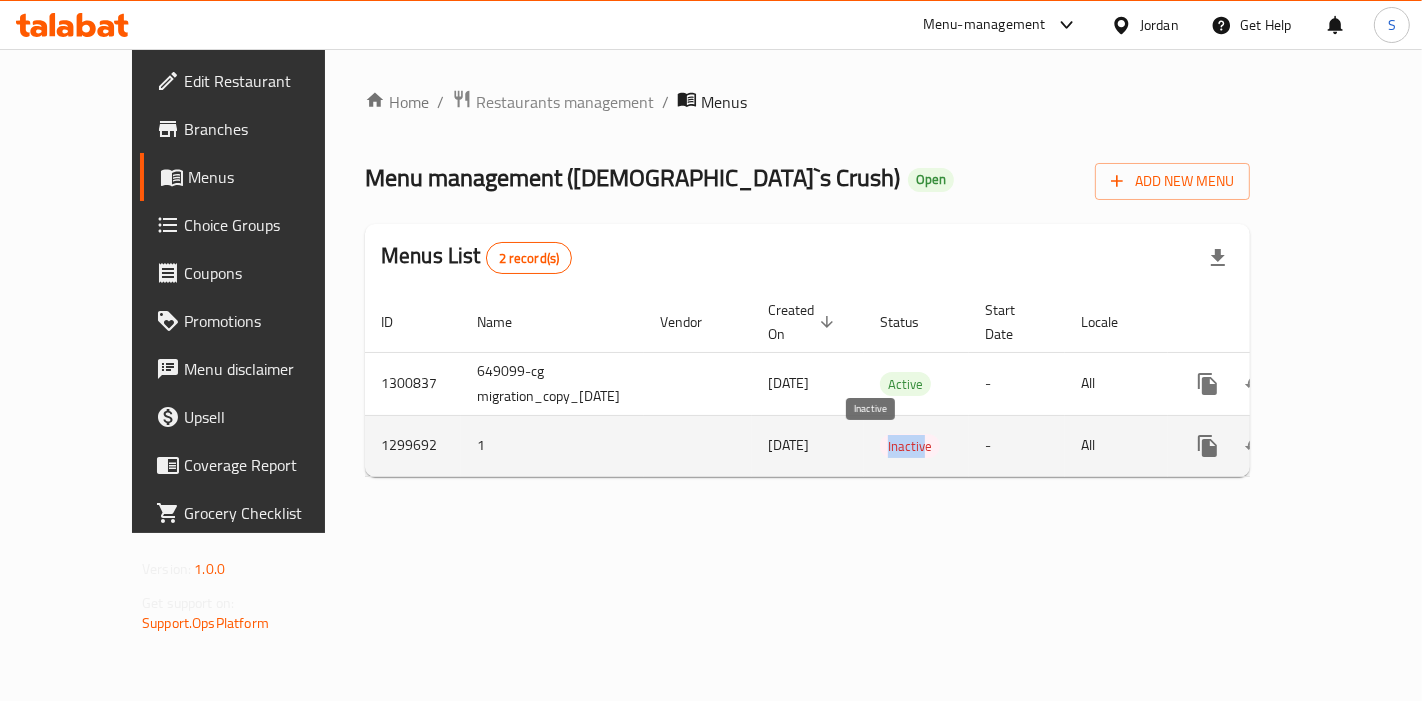 drag, startPoint x: 846, startPoint y: 446, endPoint x: 884, endPoint y: 447, distance: 38.013157 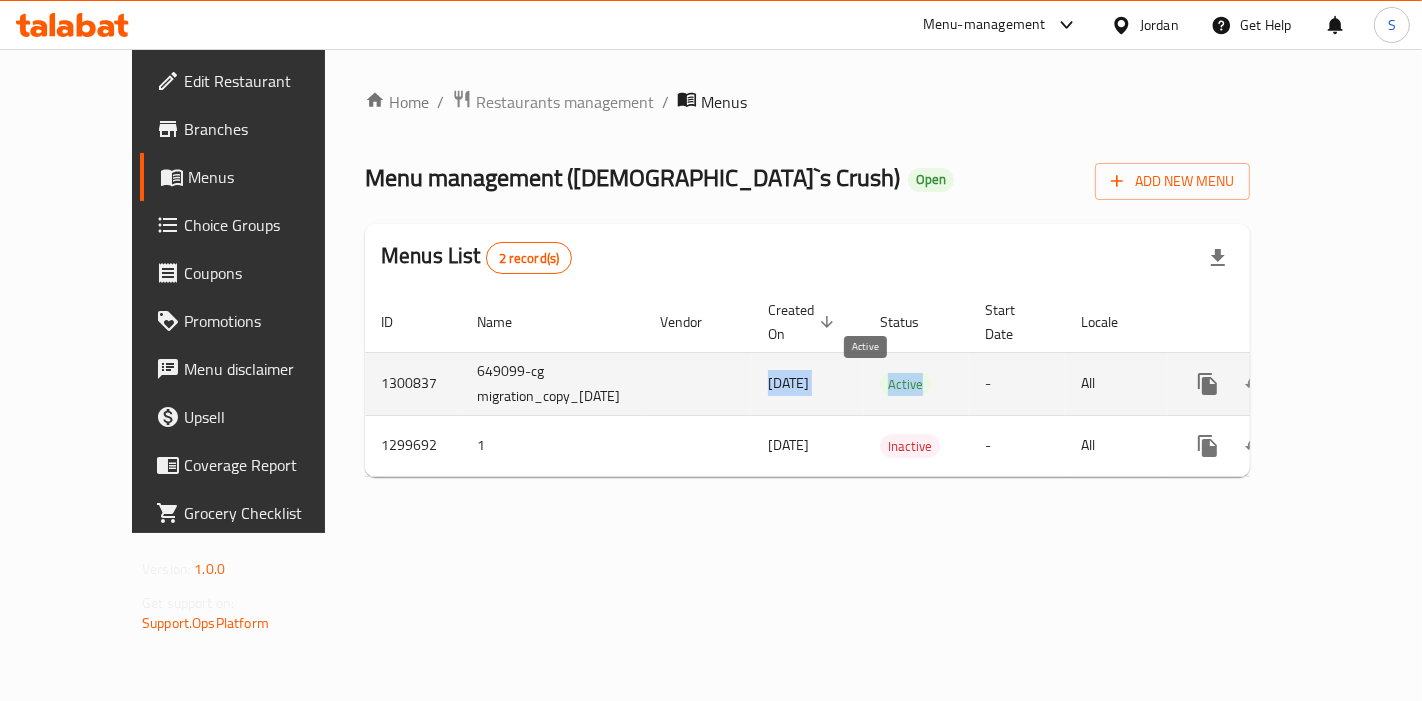 drag, startPoint x: 618, startPoint y: 387, endPoint x: 881, endPoint y: 383, distance: 263.03043 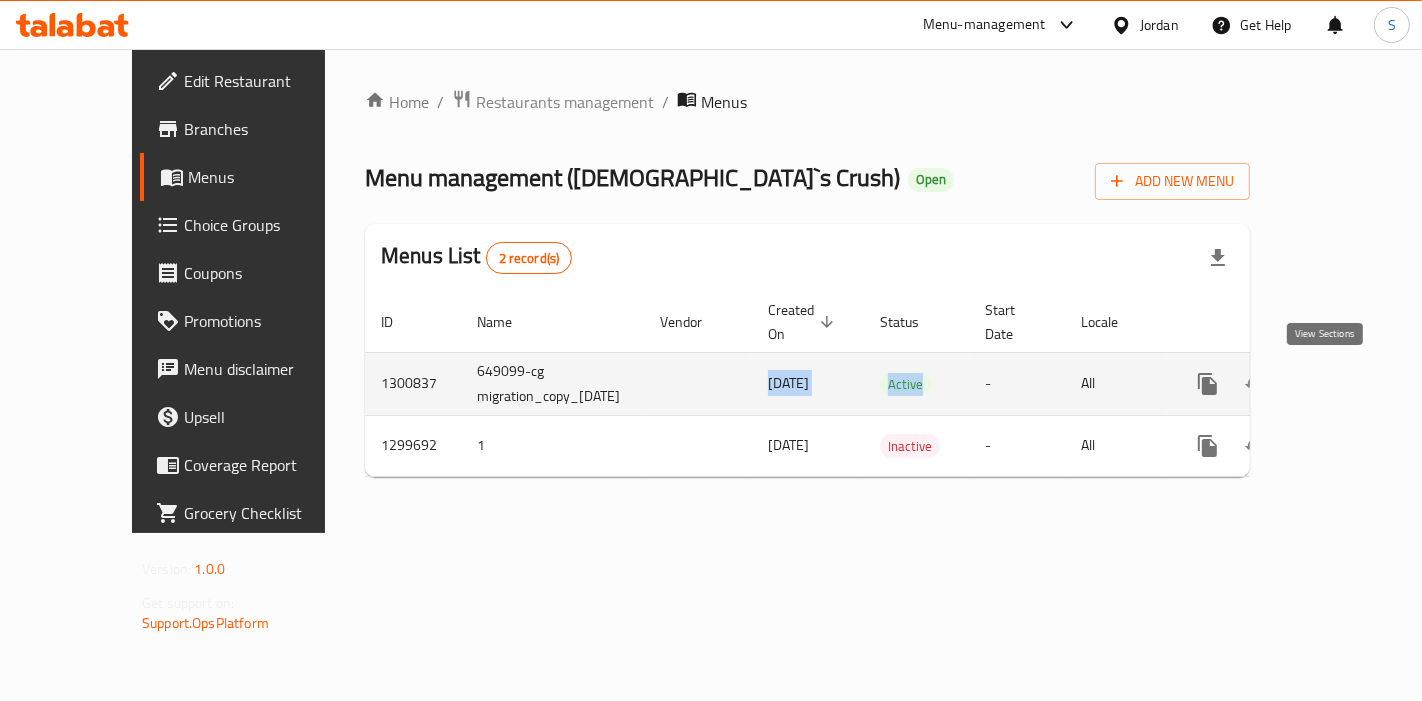 click 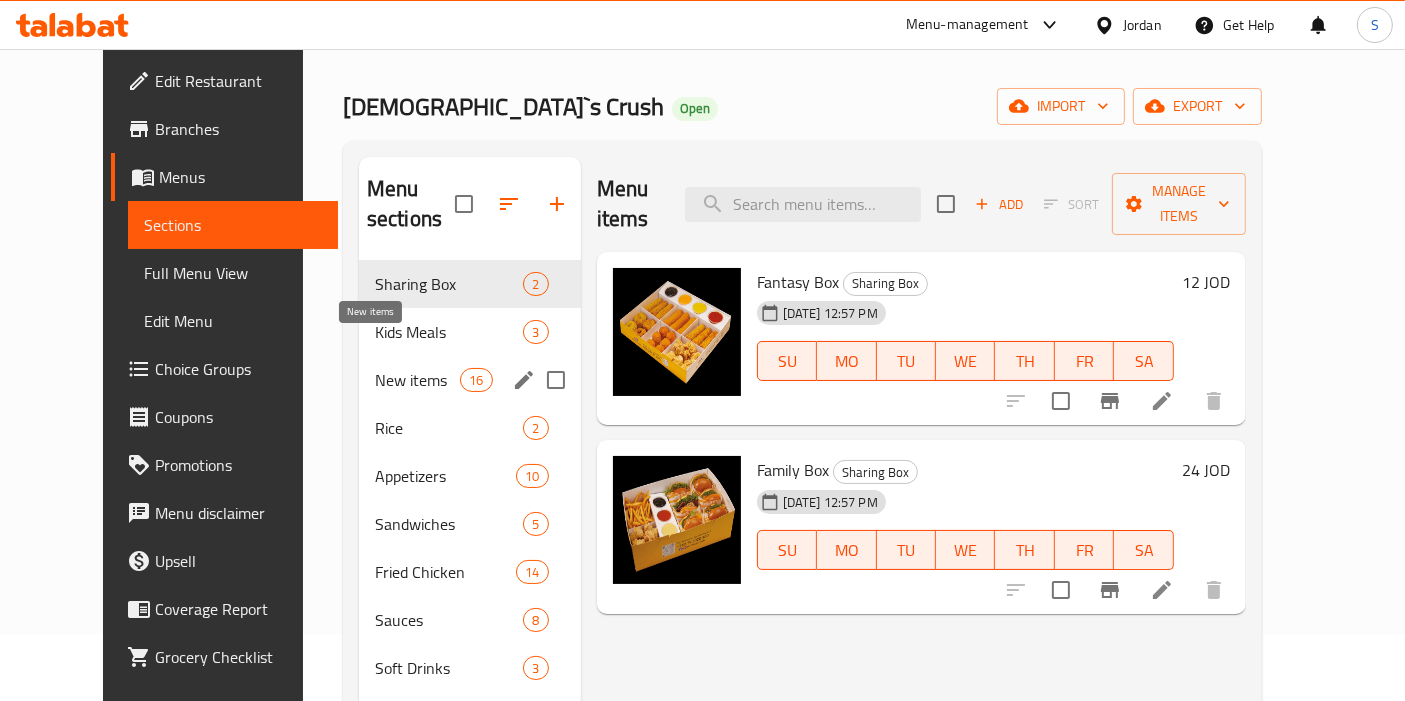 scroll, scrollTop: 0, scrollLeft: 0, axis: both 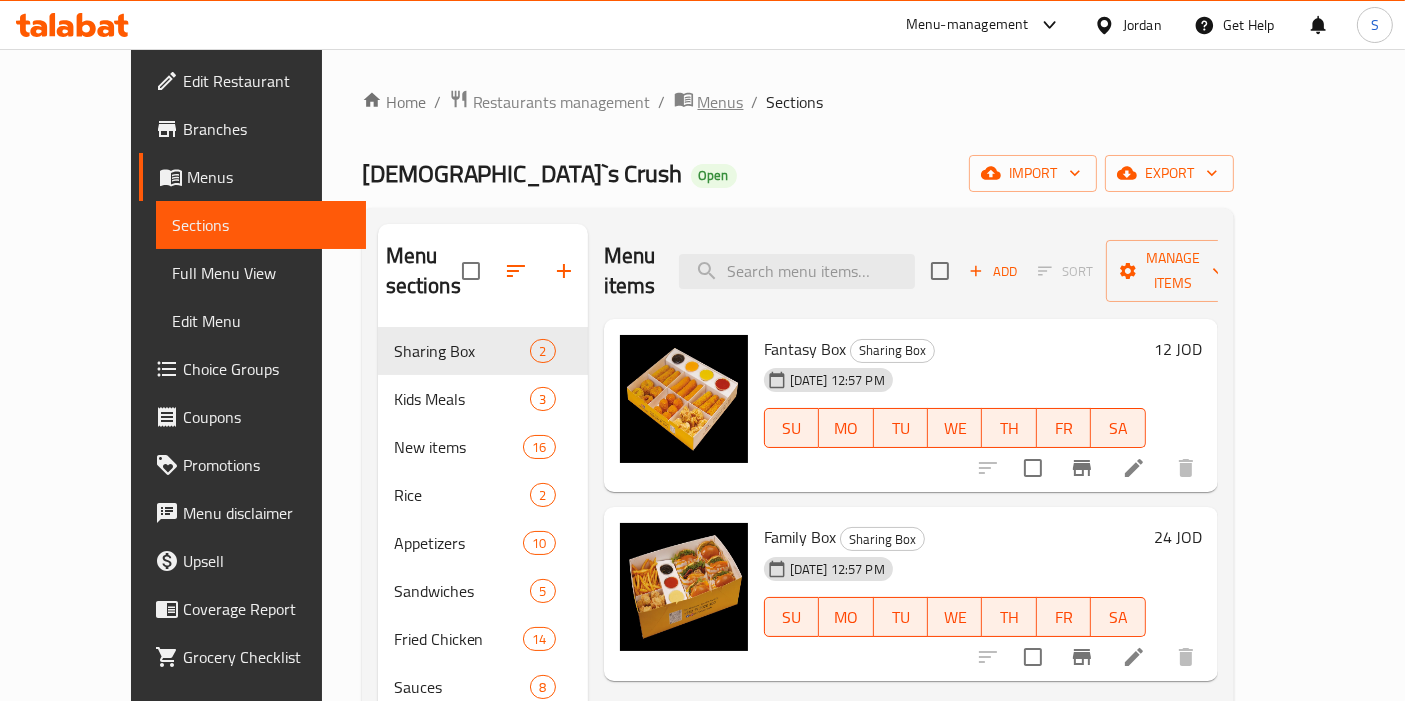click on "Menus" at bounding box center [721, 102] 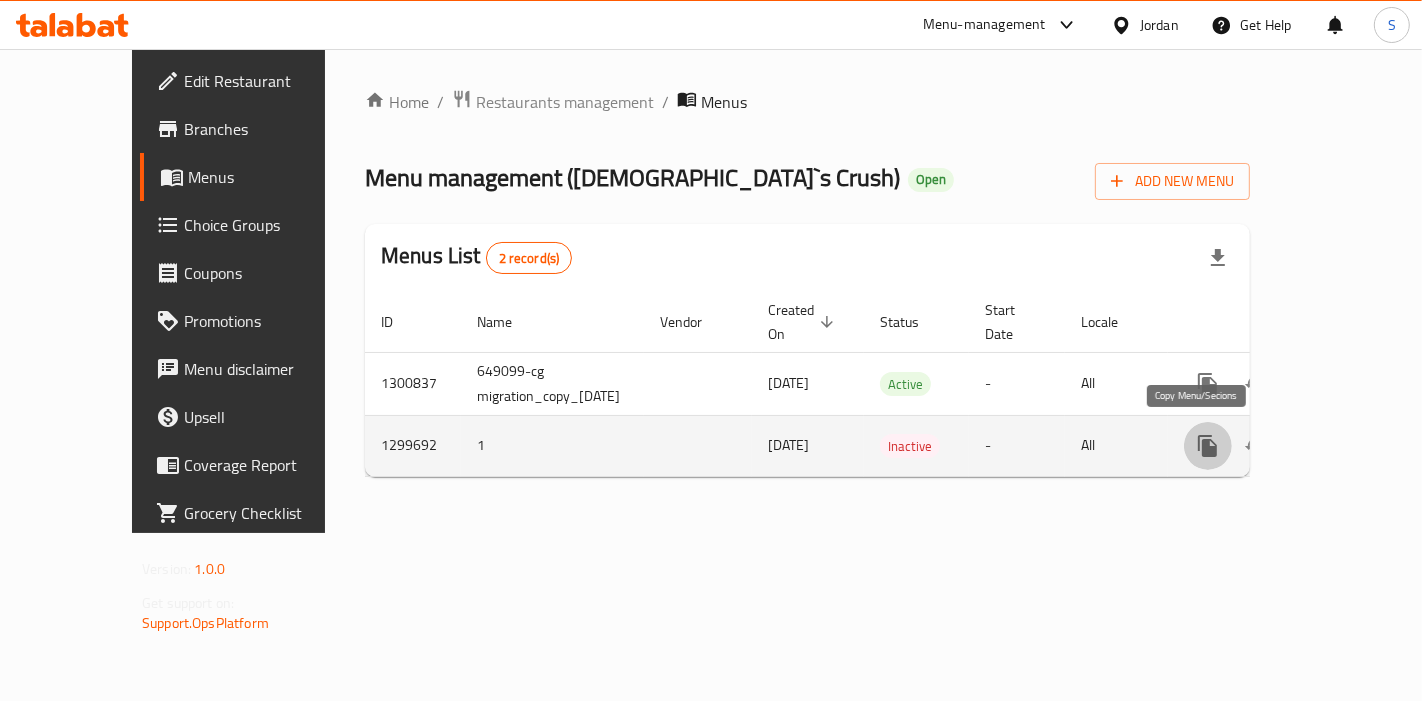 click 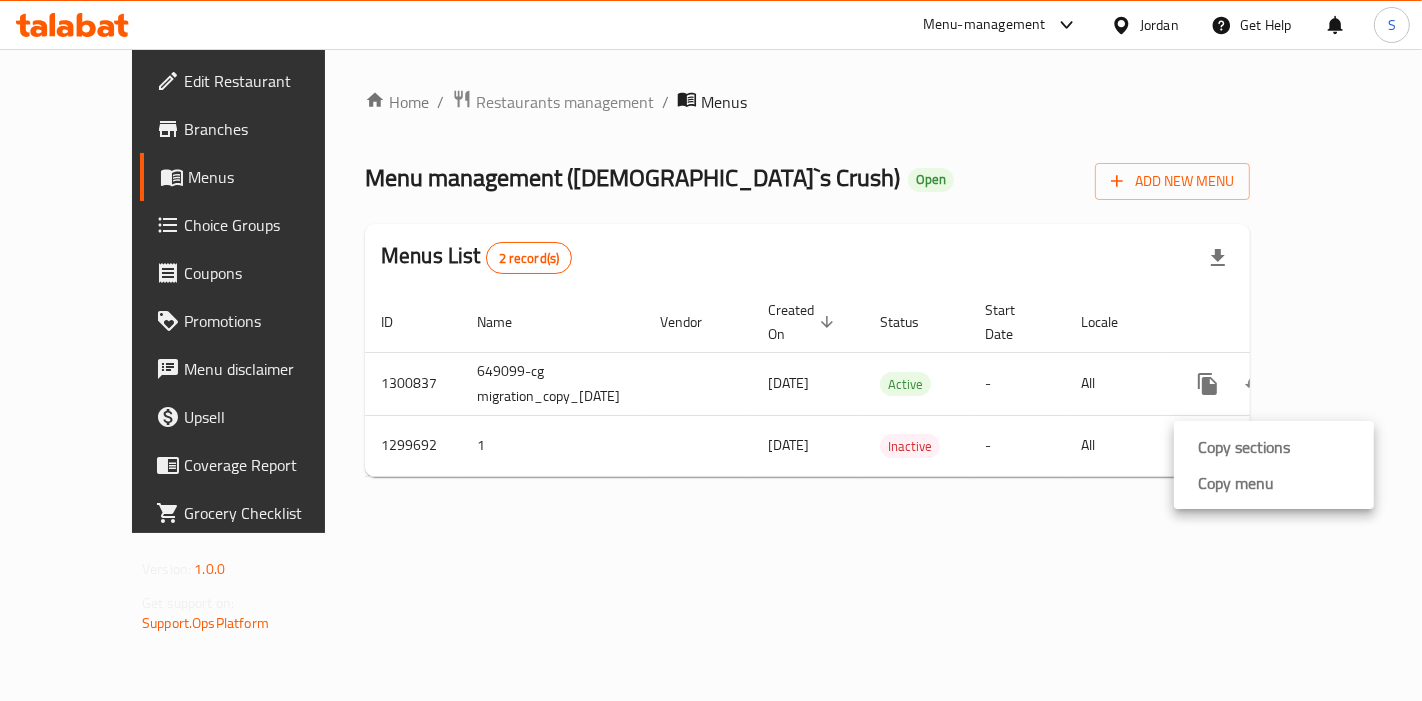 click at bounding box center [711, 0] 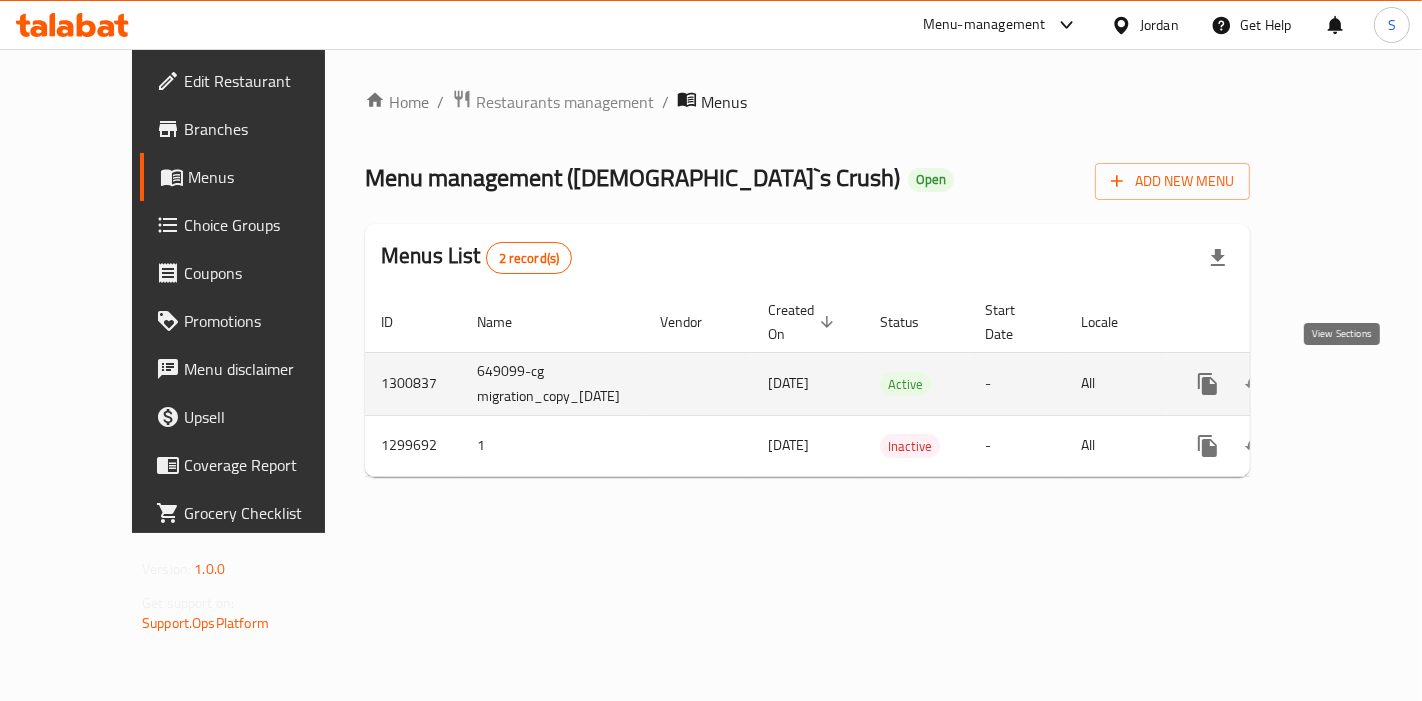 click 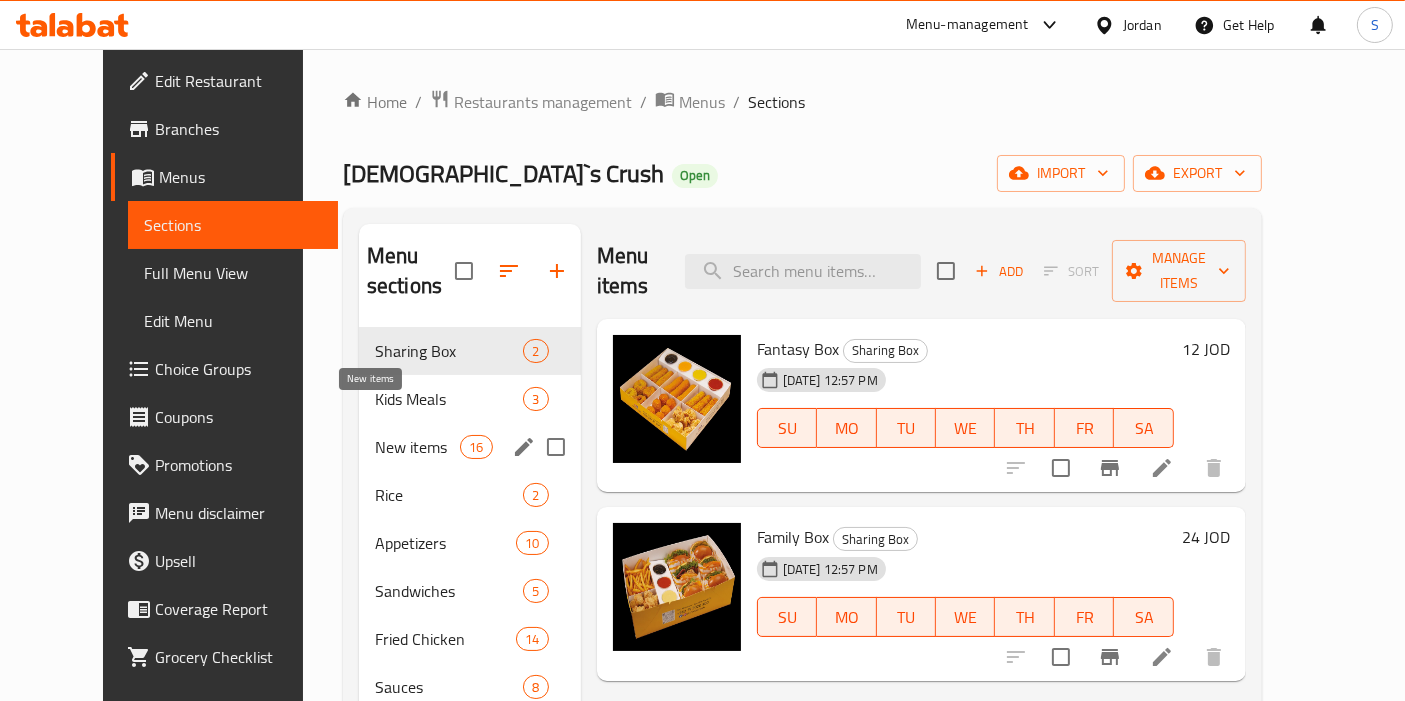 click on "New items" at bounding box center (417, 447) 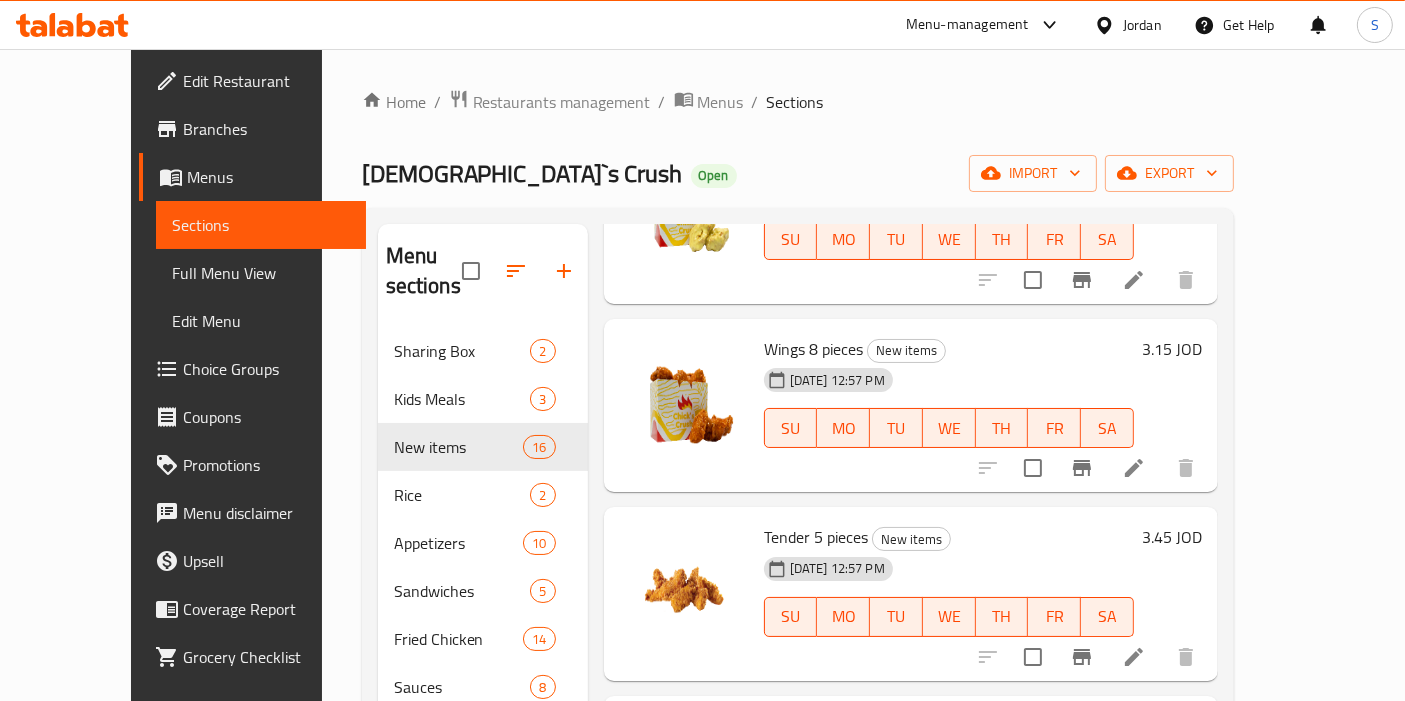 scroll, scrollTop: 2444, scrollLeft: 0, axis: vertical 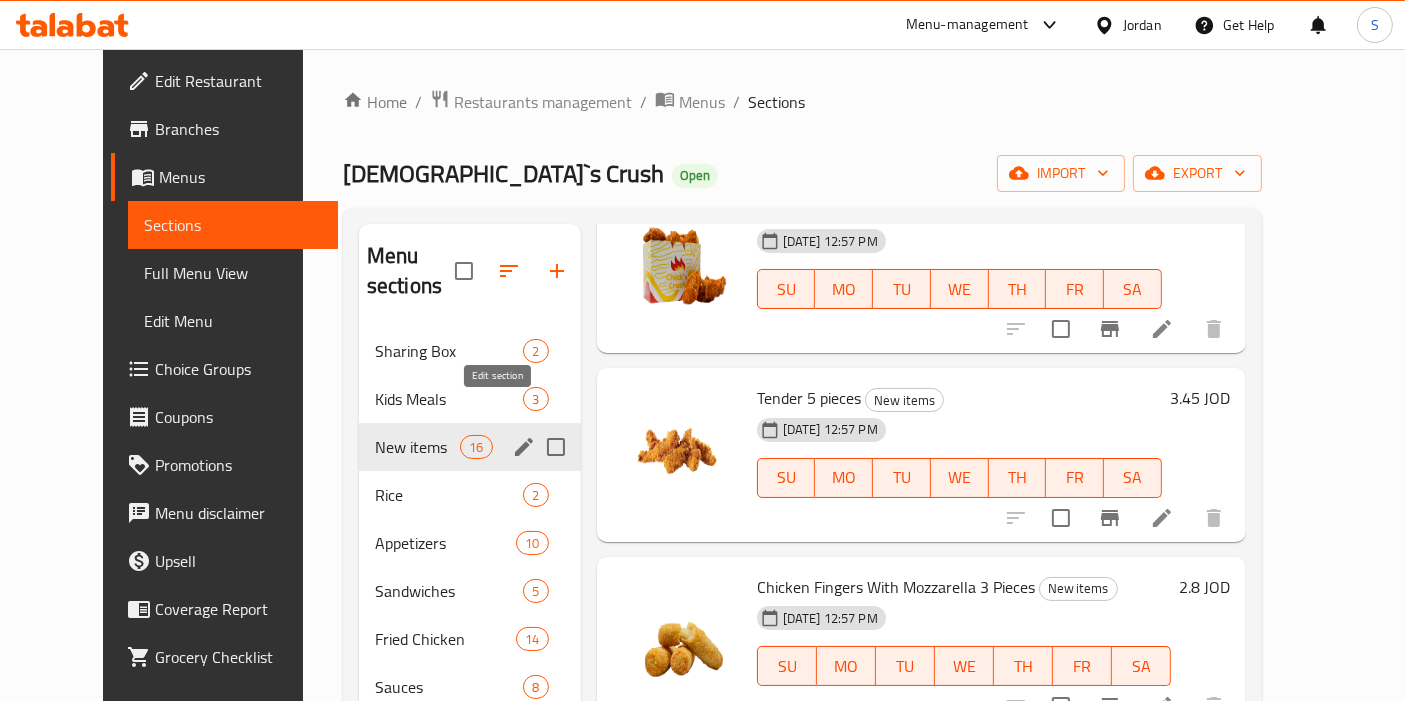 click 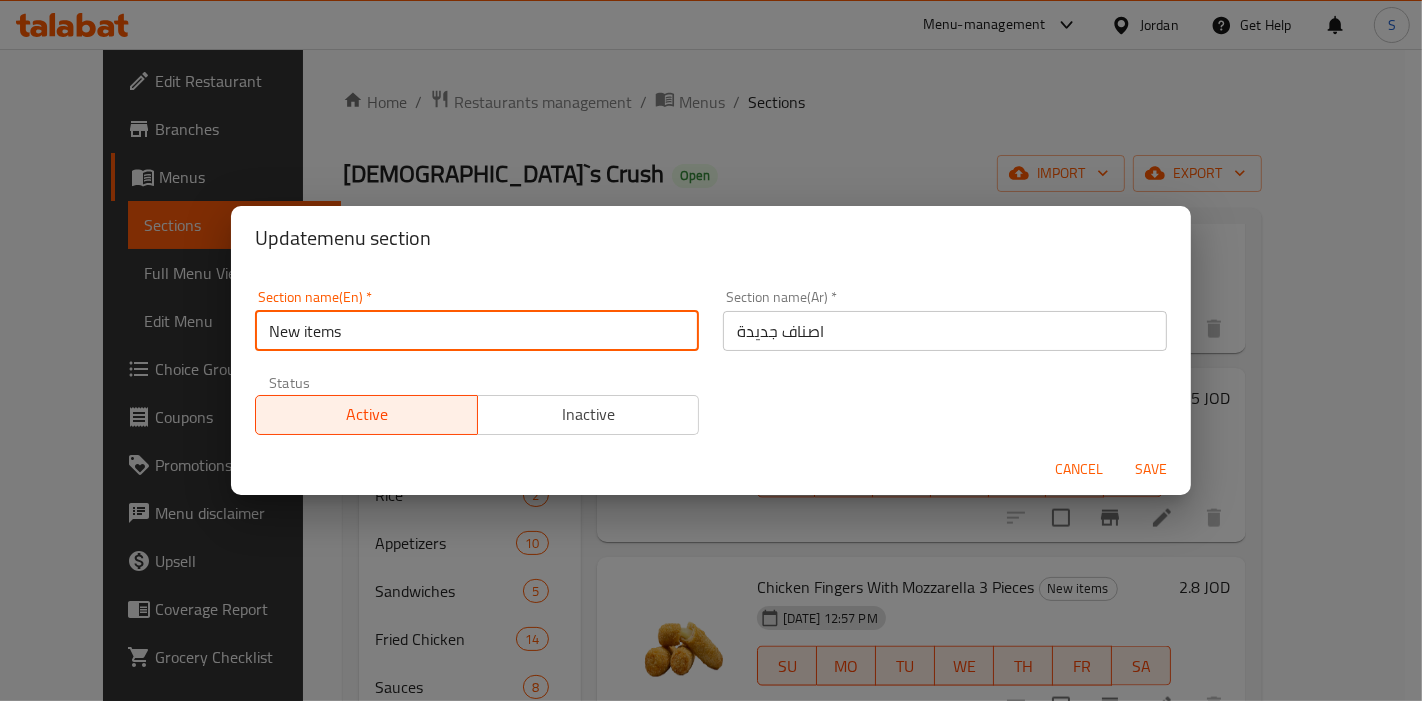 click on "New items" at bounding box center [477, 331] 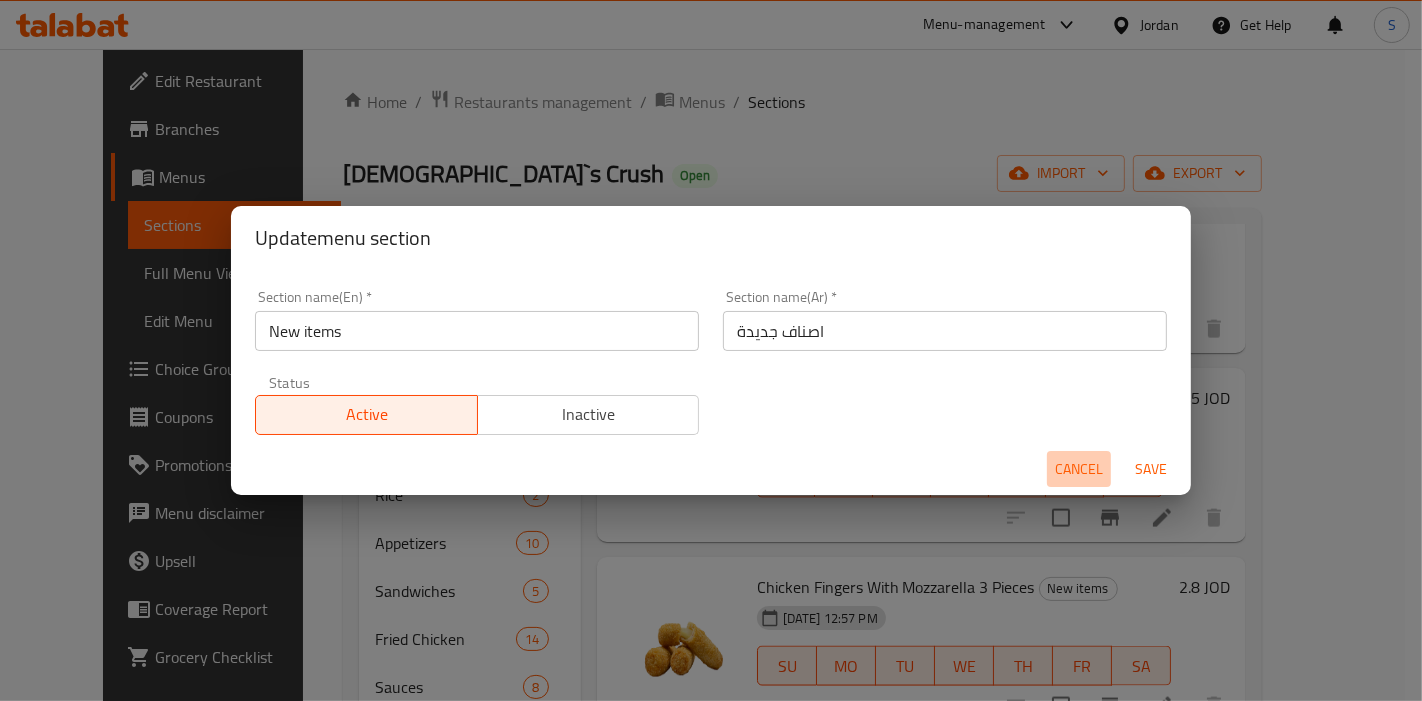 click on "Cancel" at bounding box center [1079, 469] 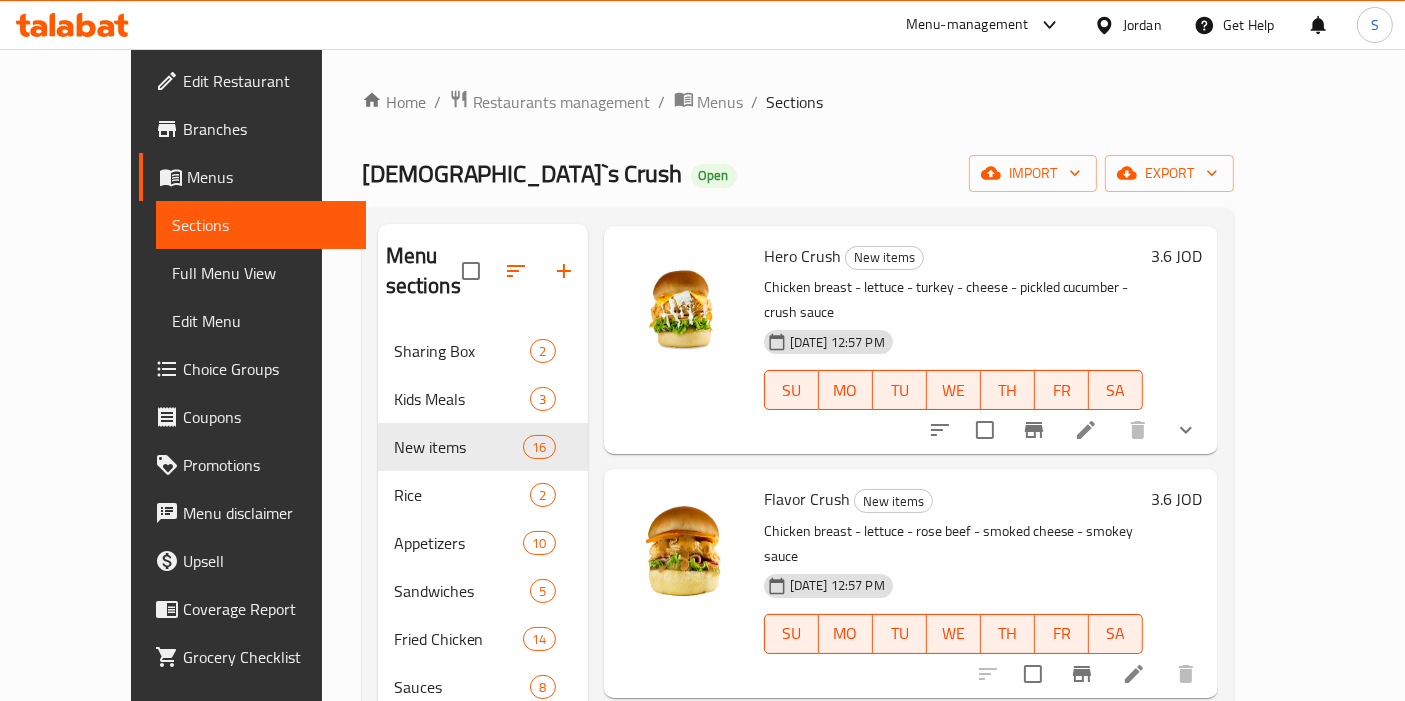 scroll, scrollTop: 777, scrollLeft: 0, axis: vertical 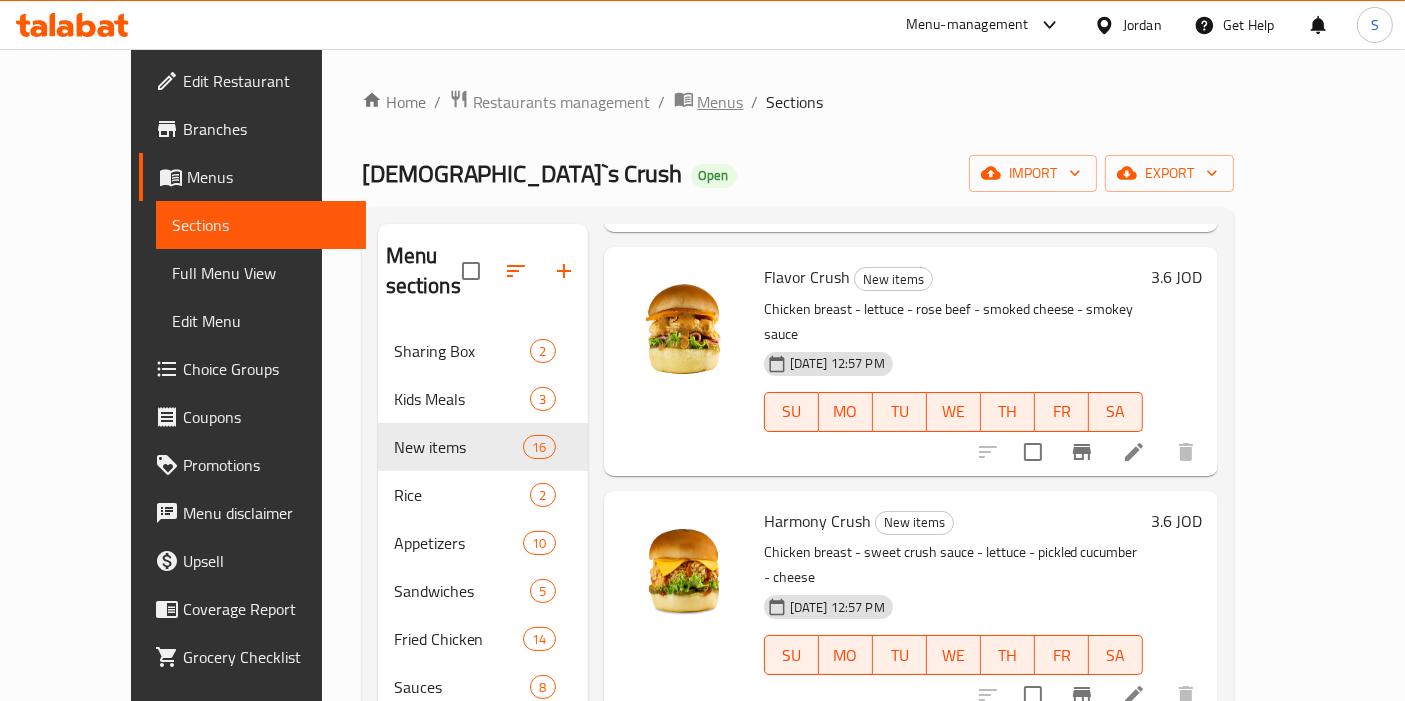 click on "Menus" at bounding box center [721, 102] 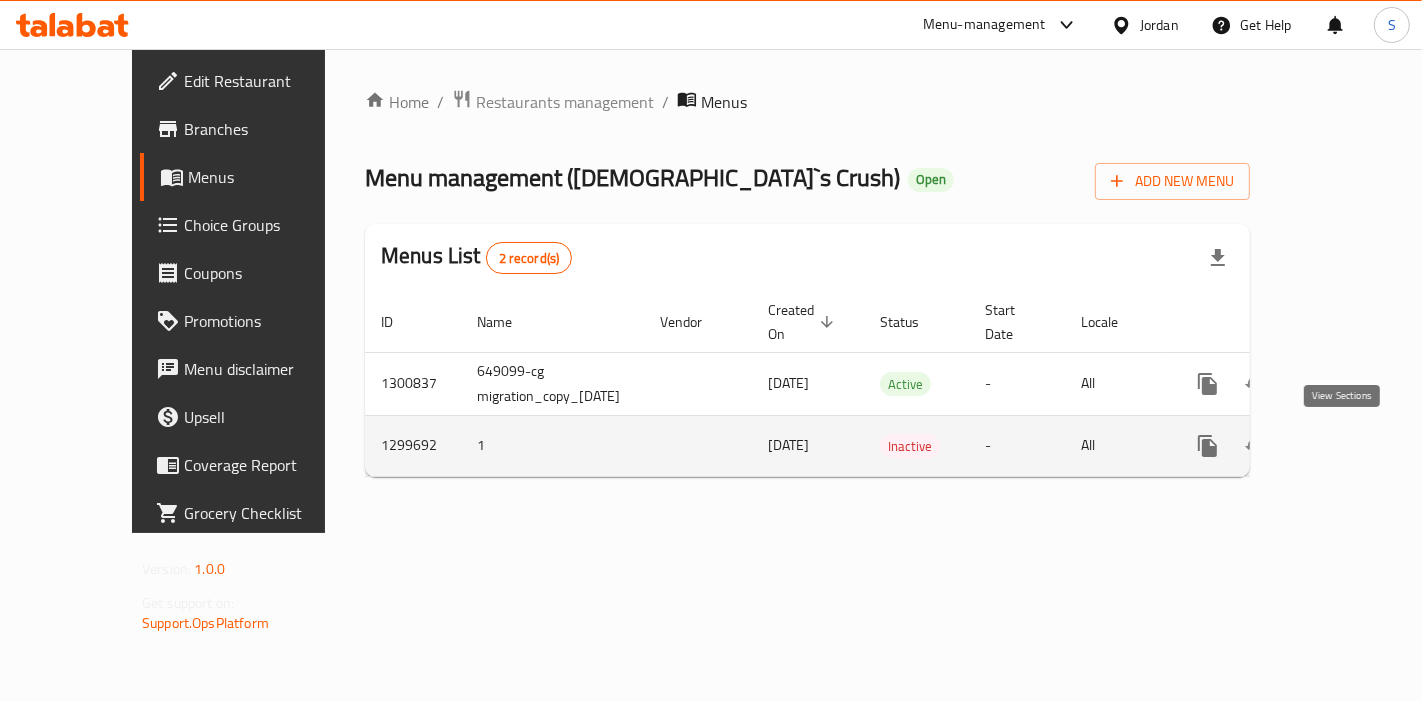 click 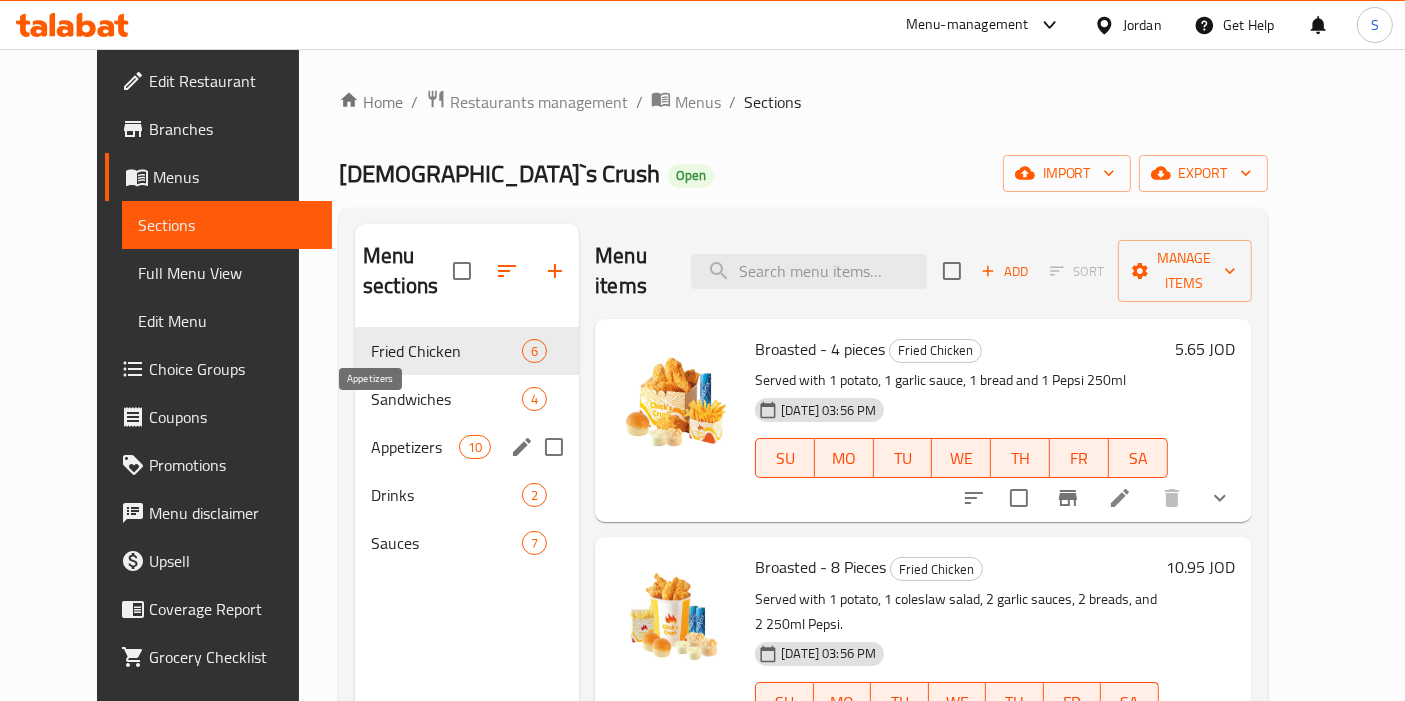 click on "Appetizers" at bounding box center [415, 447] 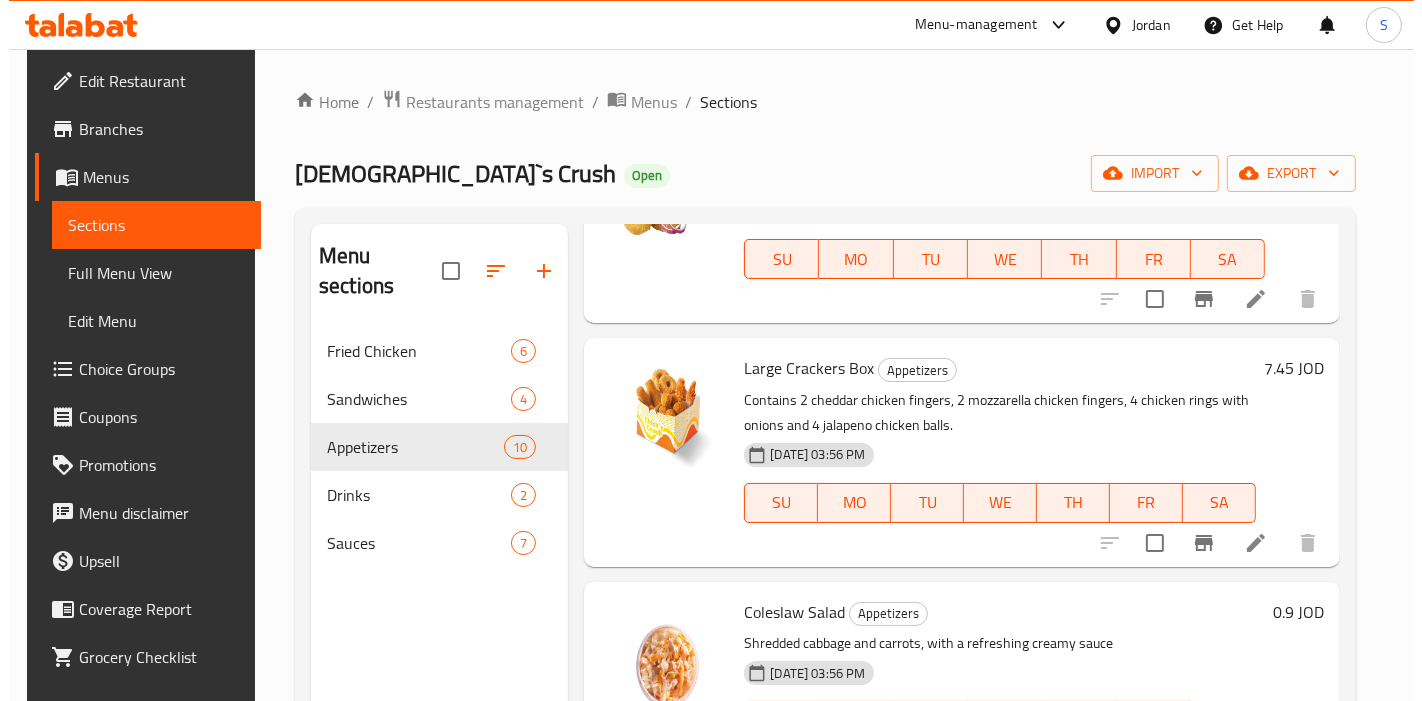 scroll, scrollTop: 1496, scrollLeft: 0, axis: vertical 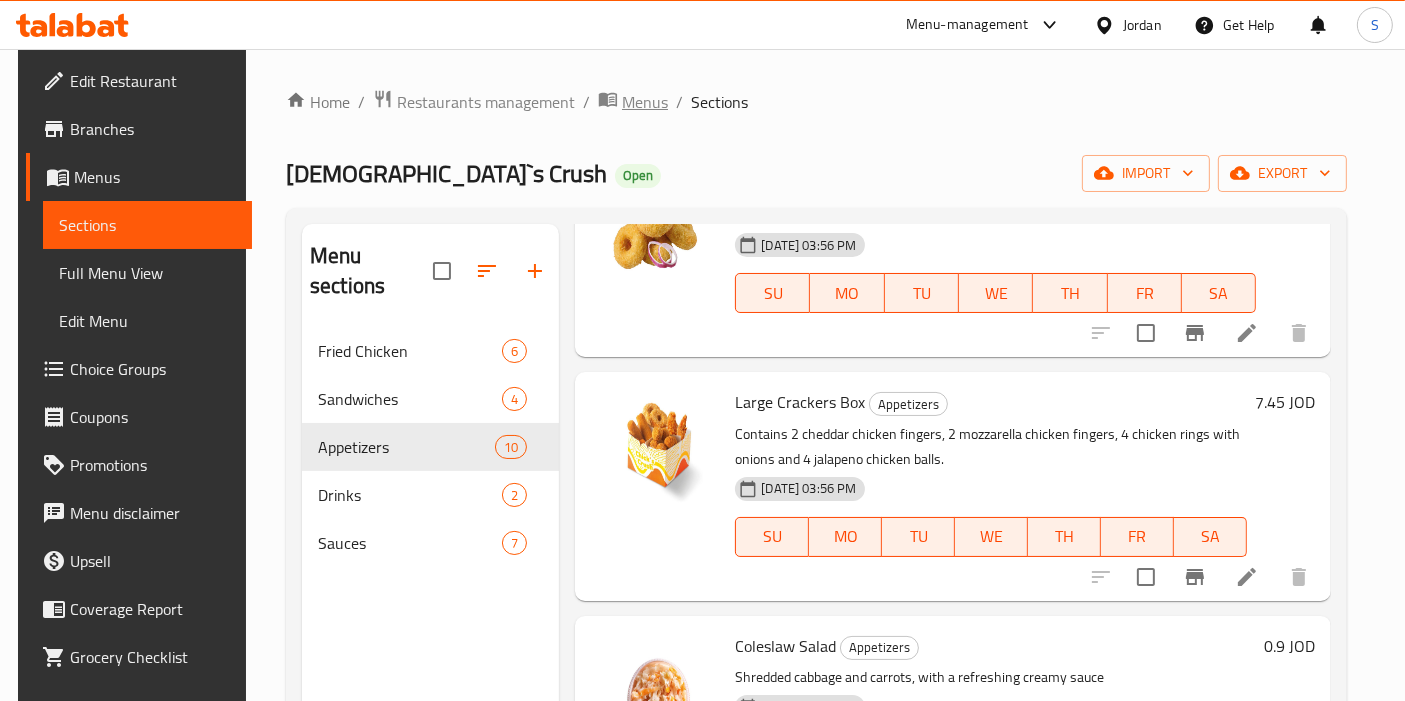 click on "Menus" at bounding box center [645, 102] 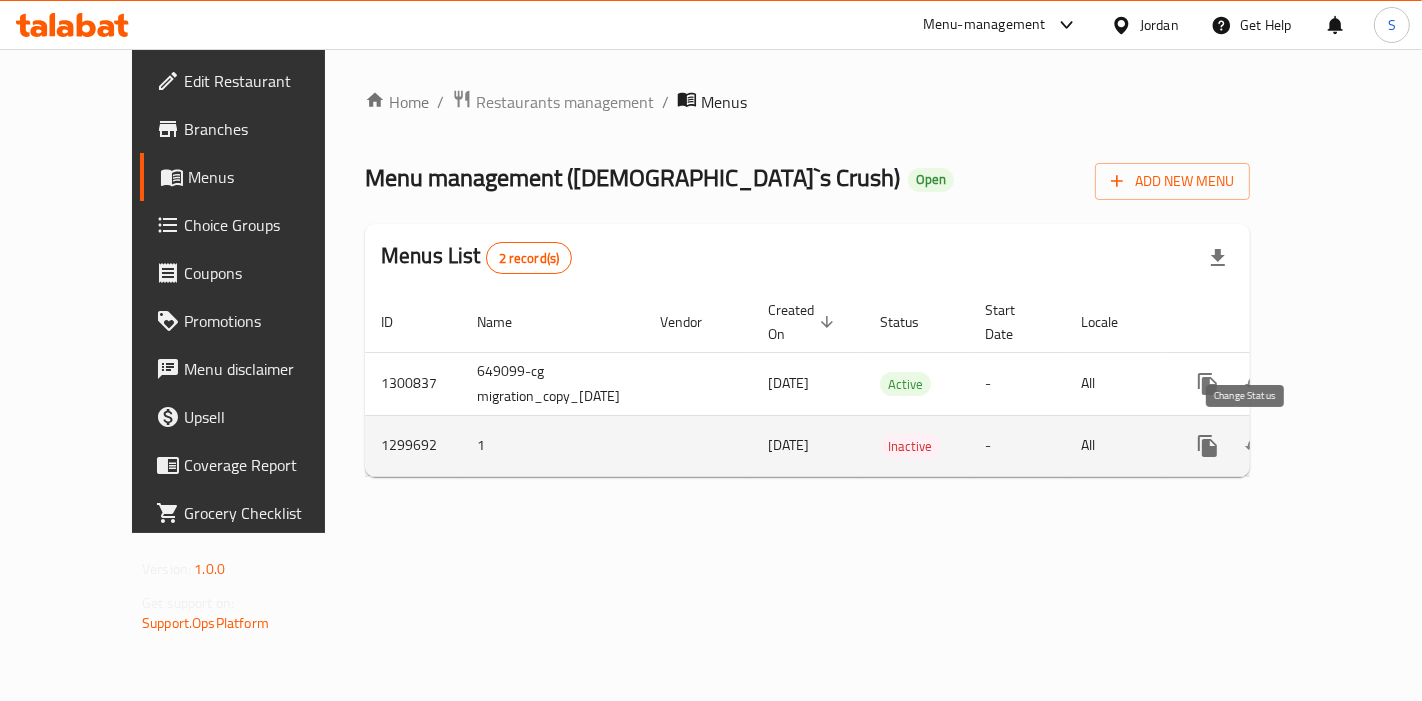 click 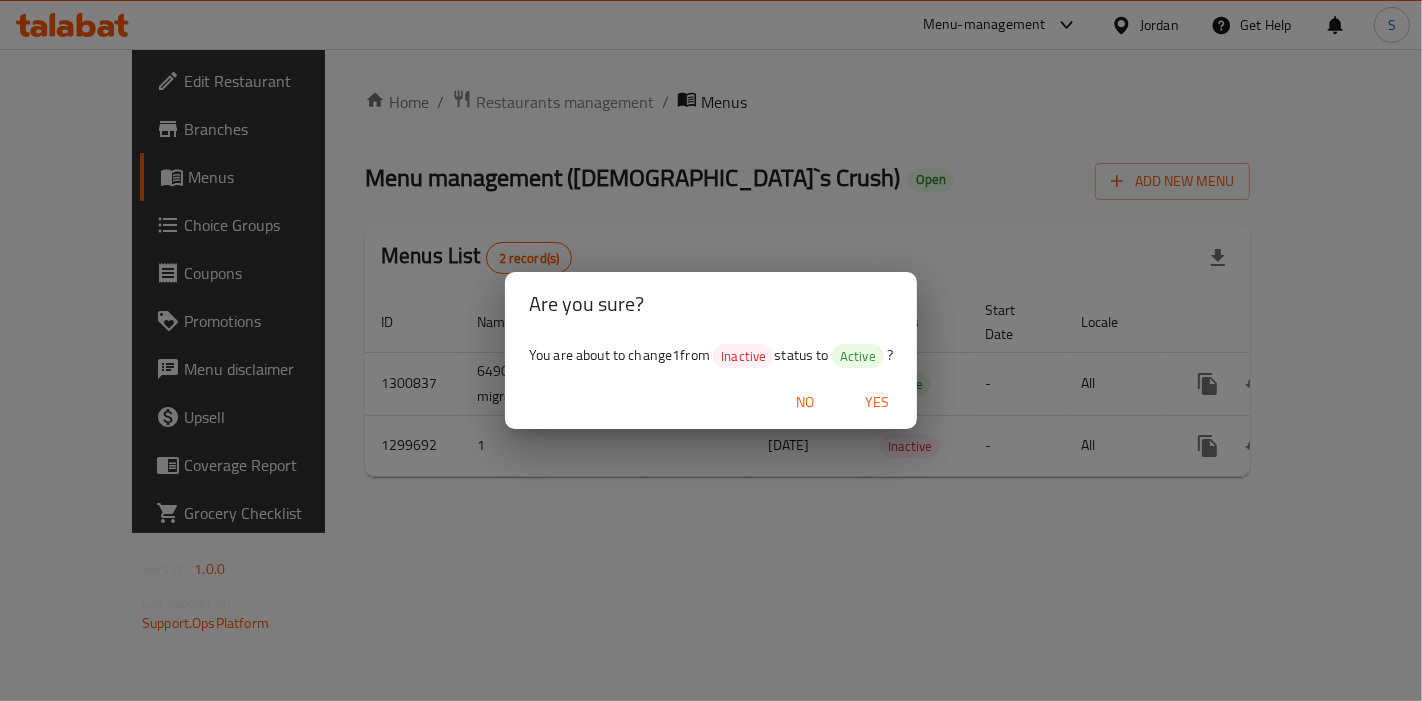 click on "No" at bounding box center (805, 402) 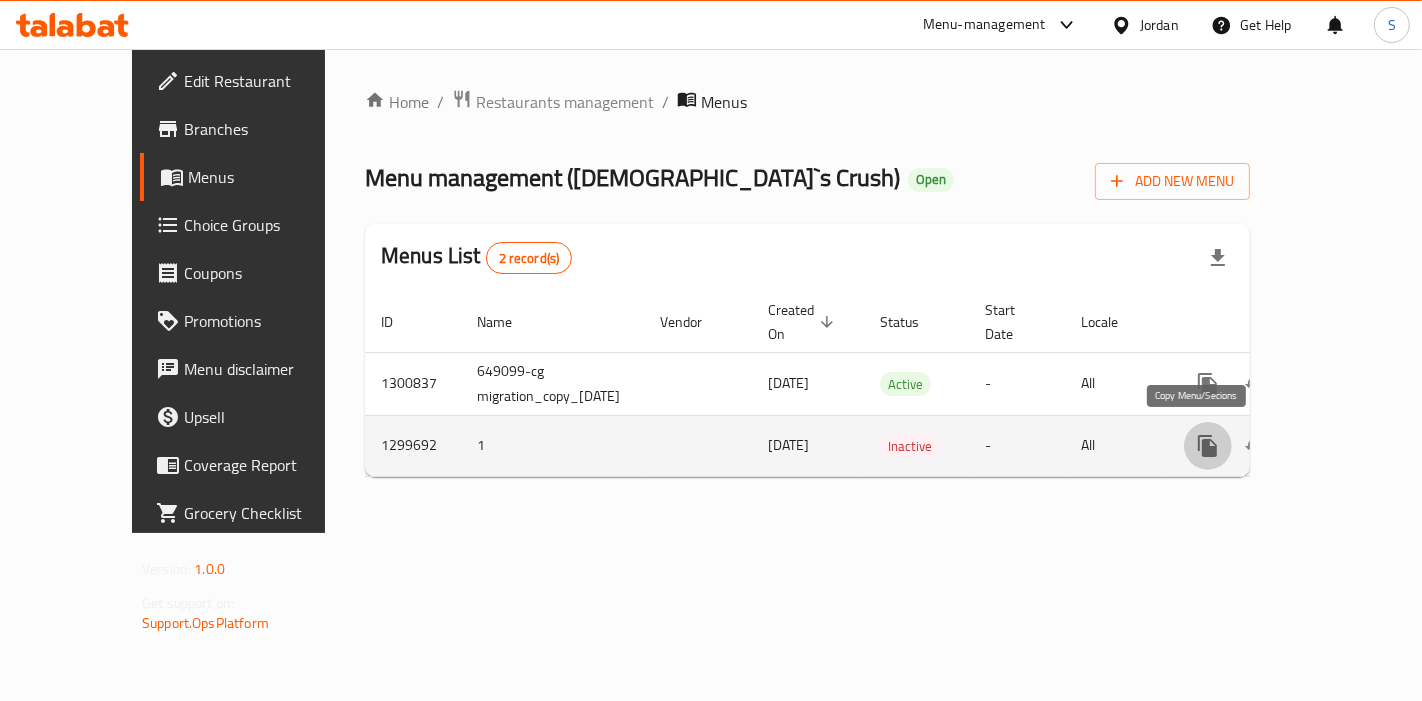 click 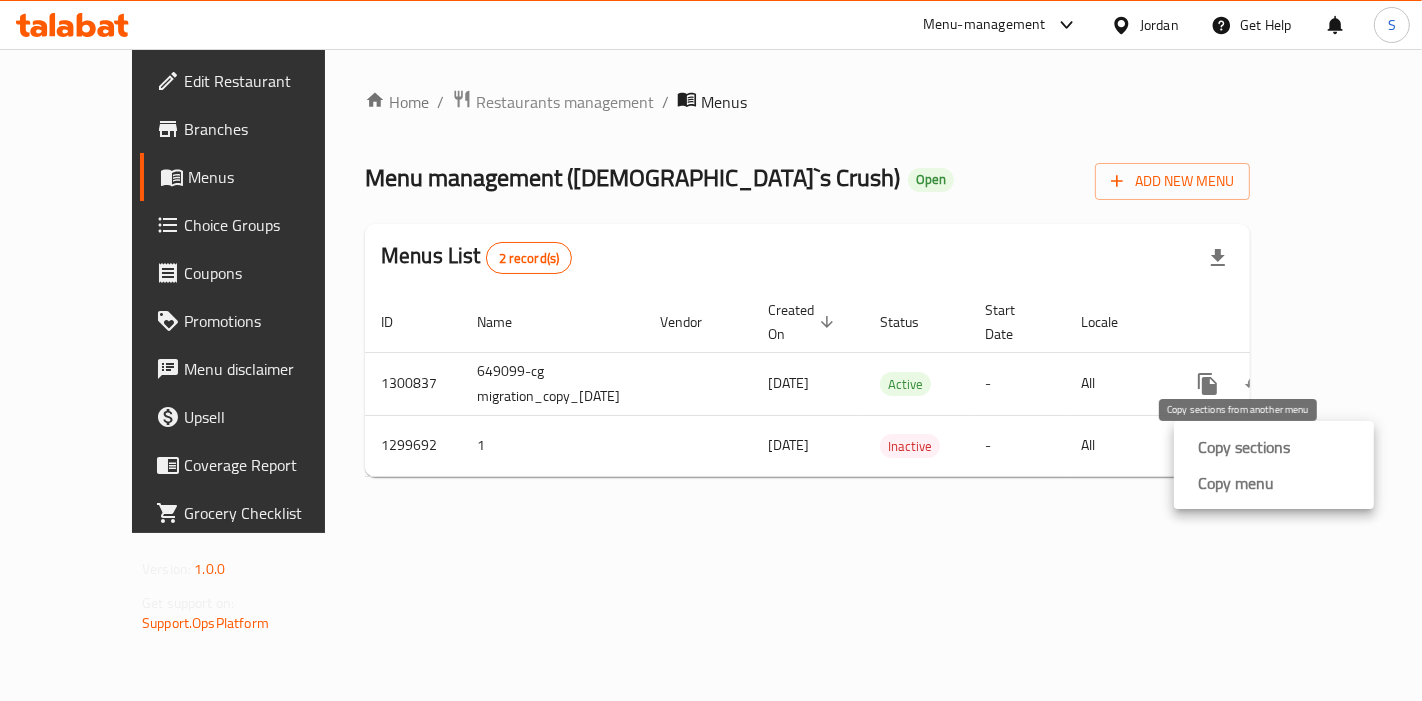 click on "Copy sections" at bounding box center [1244, 447] 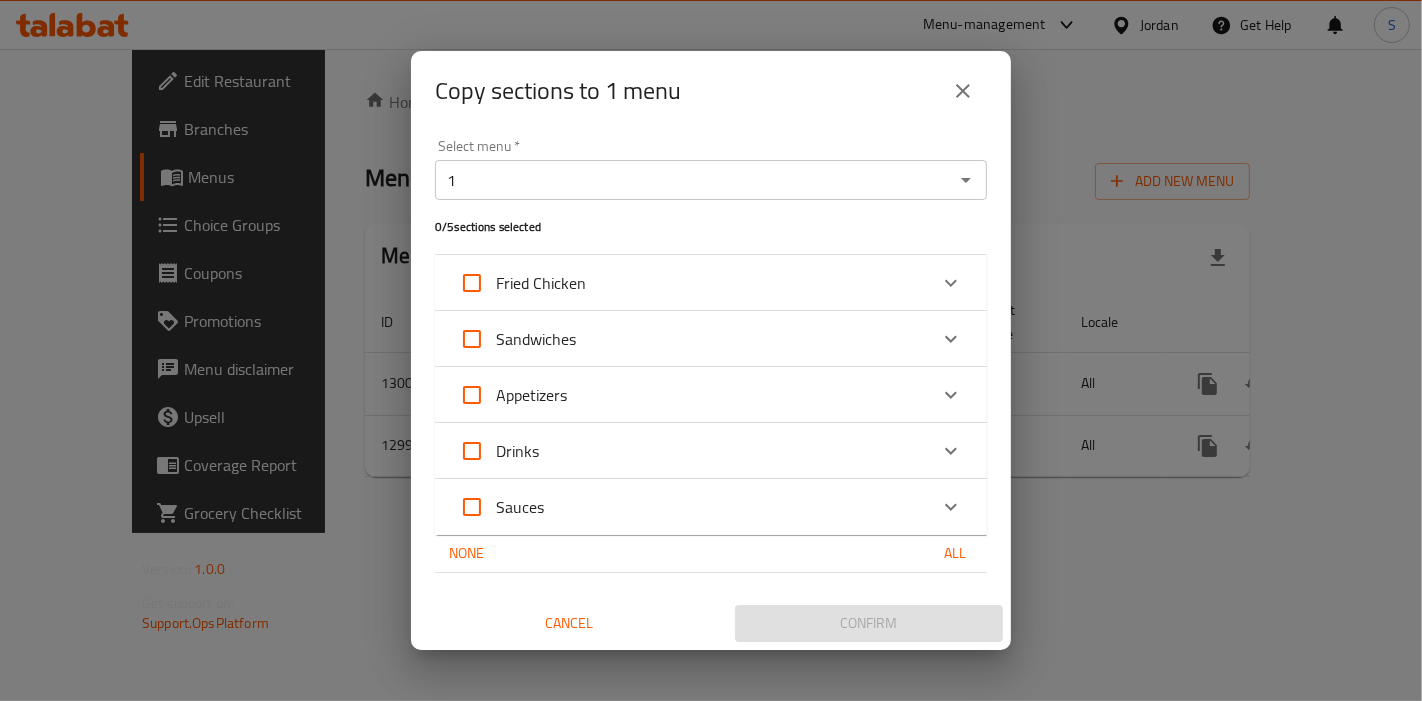 click on "Appetizers" at bounding box center [531, 395] 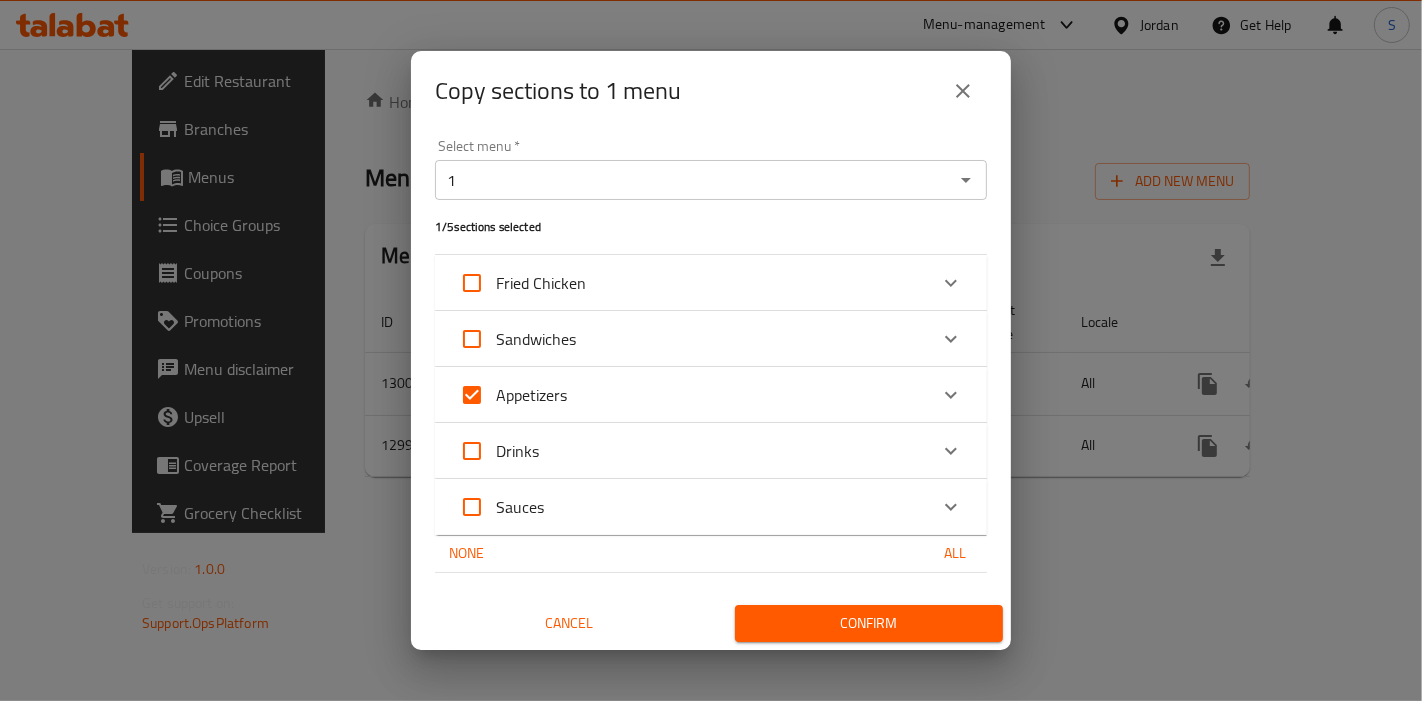 click on "Appetizers" at bounding box center [693, 395] 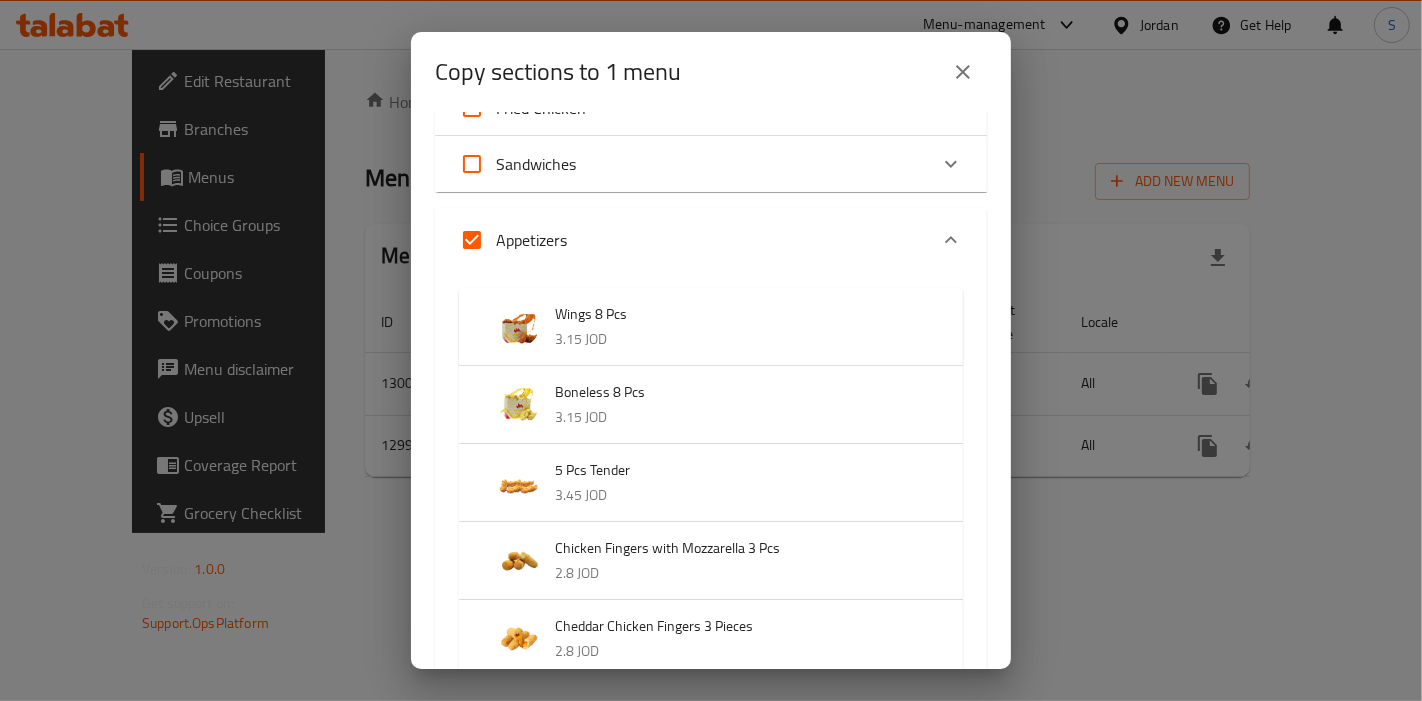 scroll, scrollTop: 0, scrollLeft: 0, axis: both 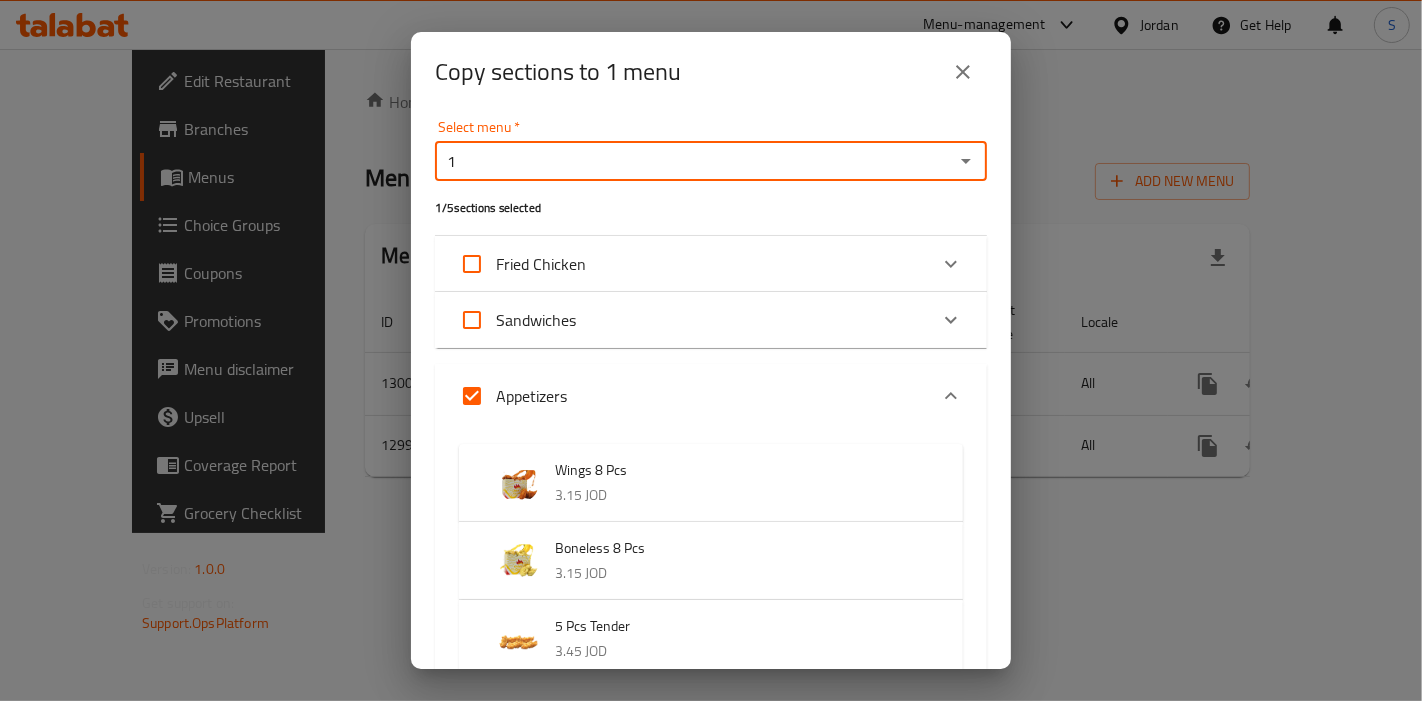 click on "1" at bounding box center (694, 161) 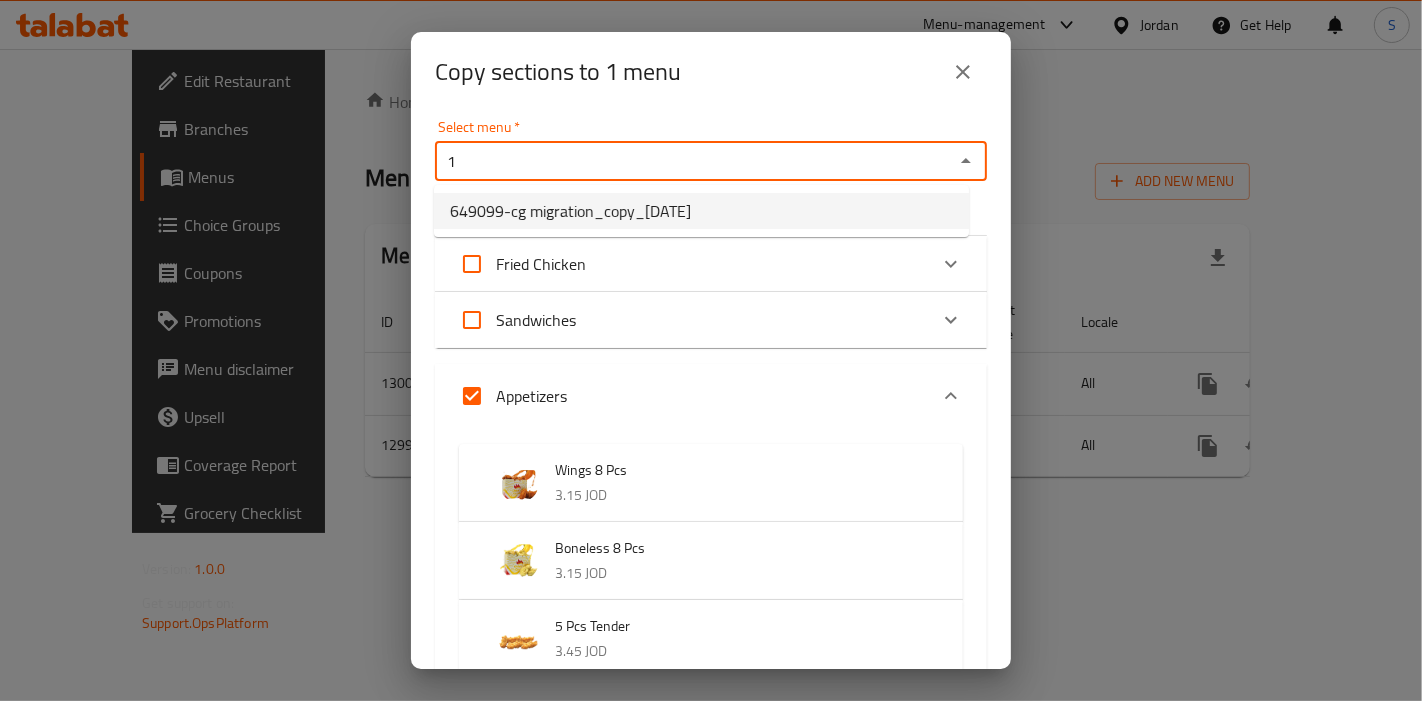 click on "649099-cg migration_copy_16/07/2025" at bounding box center (701, 211) 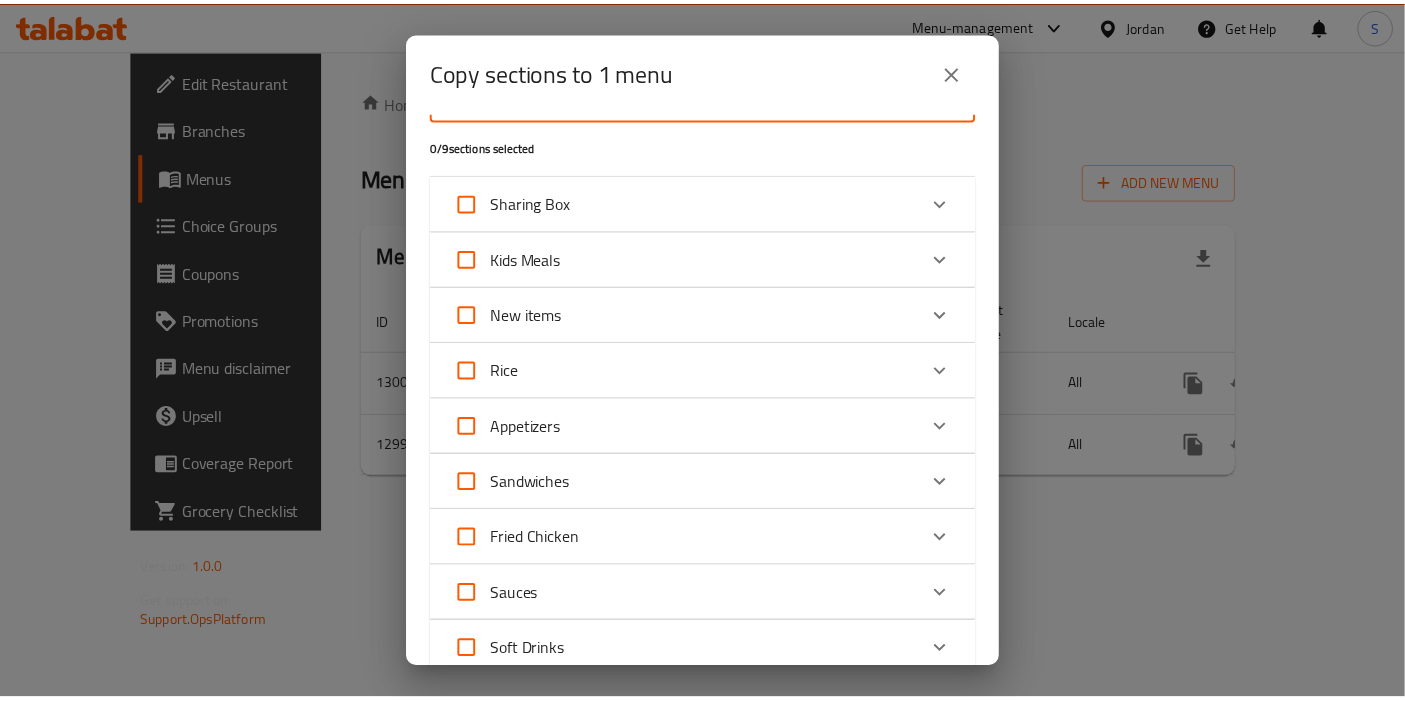 scroll, scrollTop: 185, scrollLeft: 0, axis: vertical 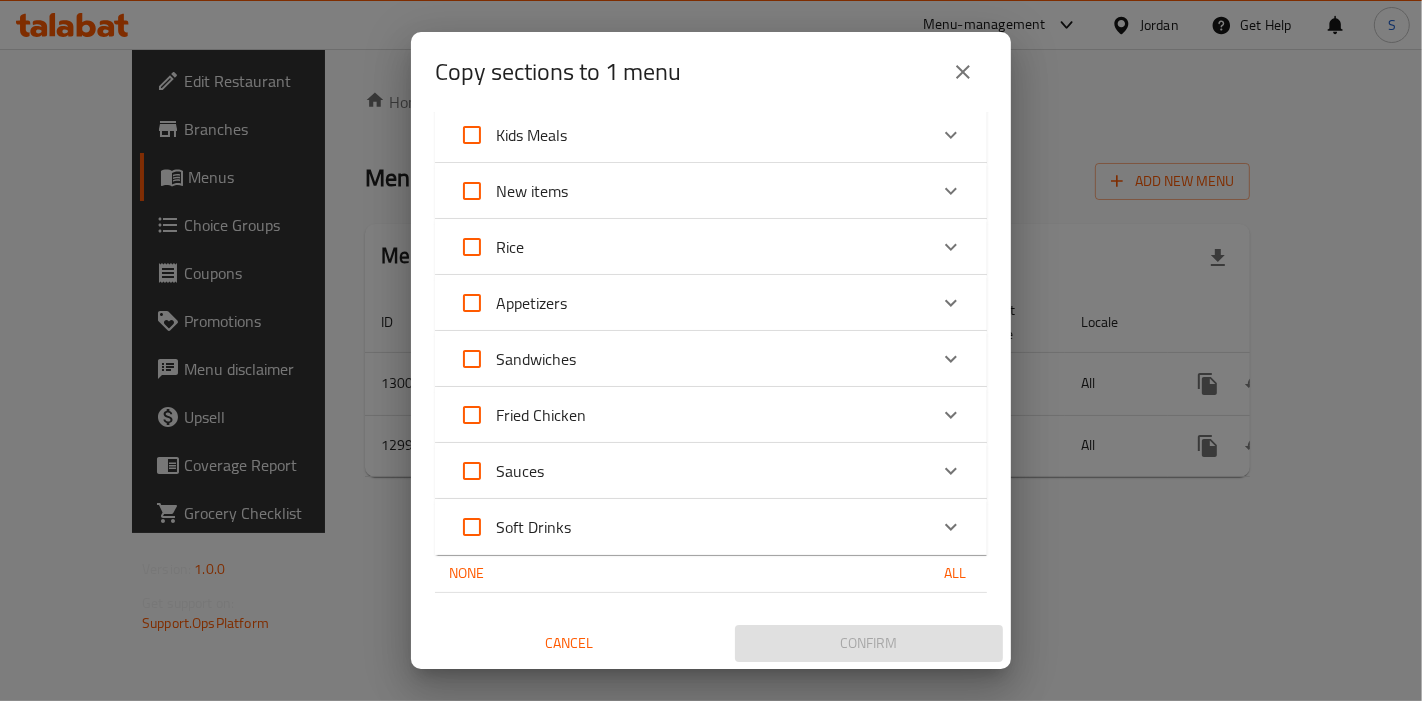 click 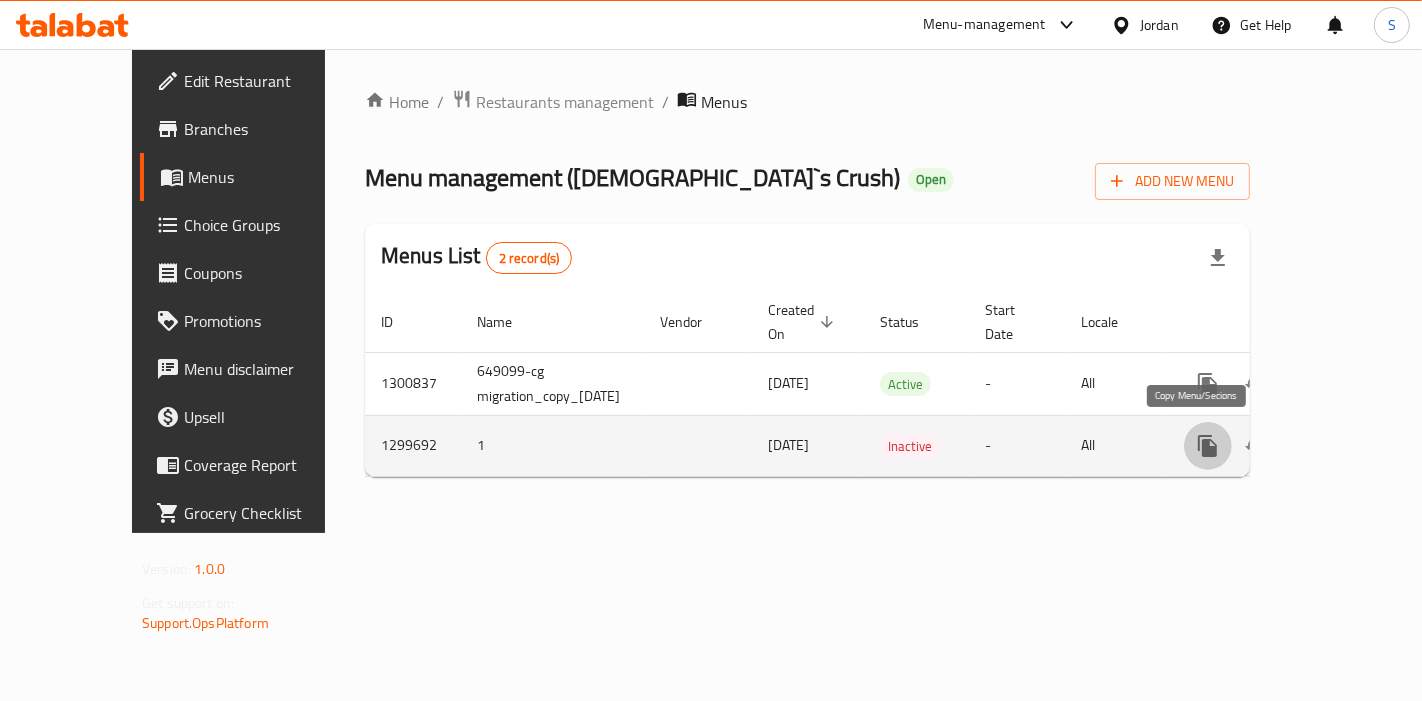 click 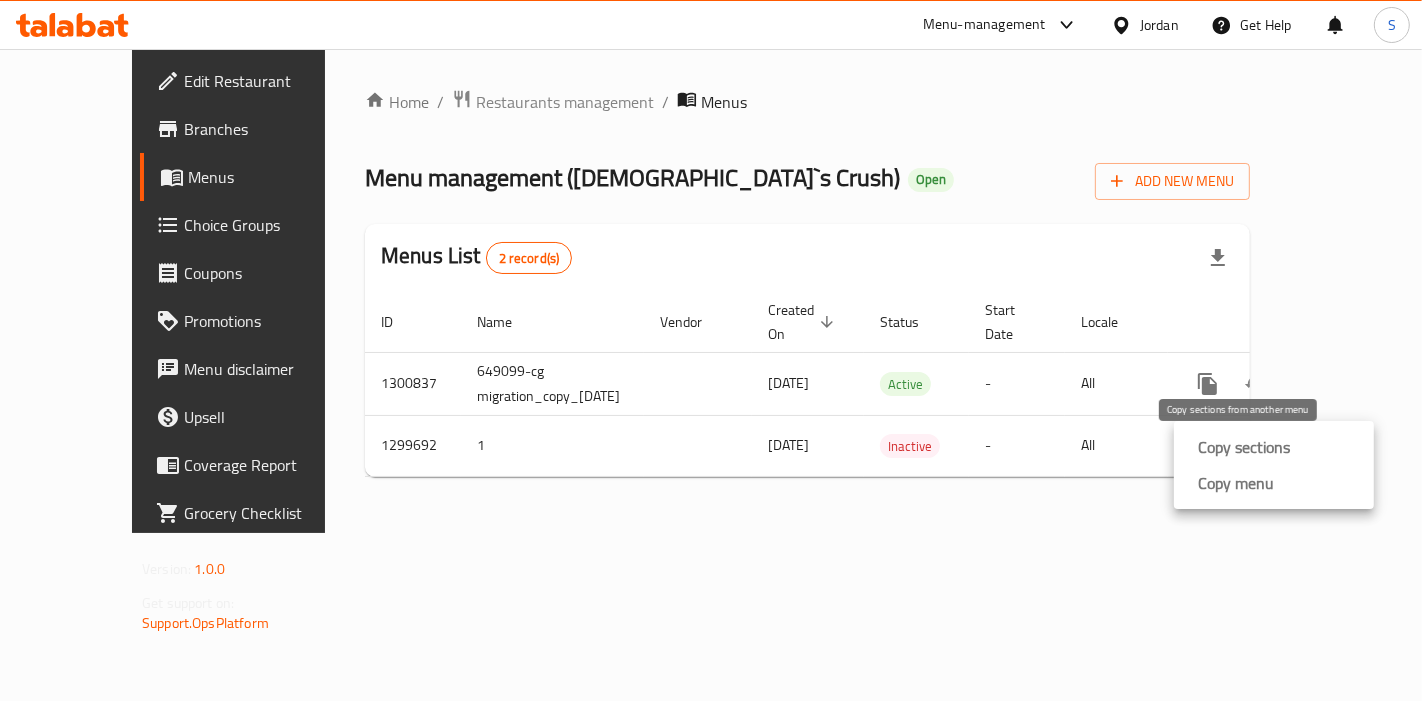 click on "Copy sections" at bounding box center [1244, 447] 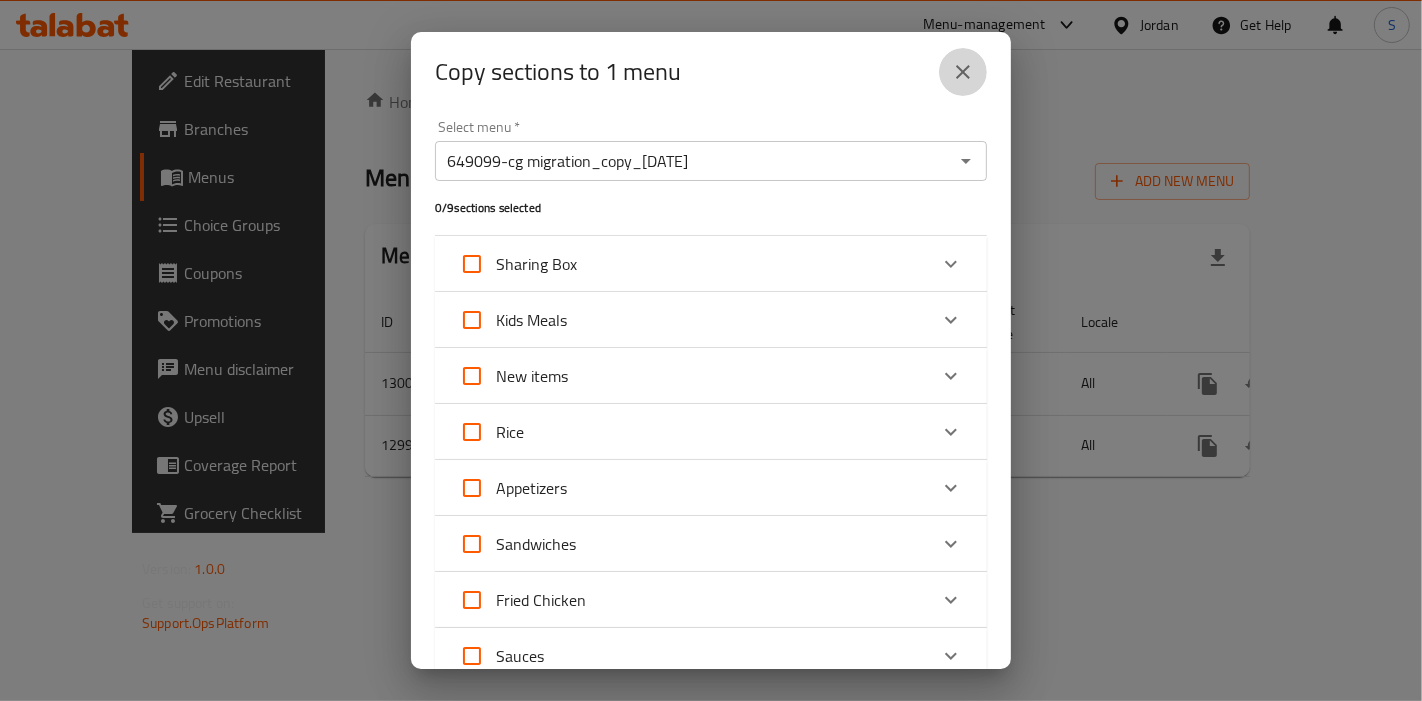 click 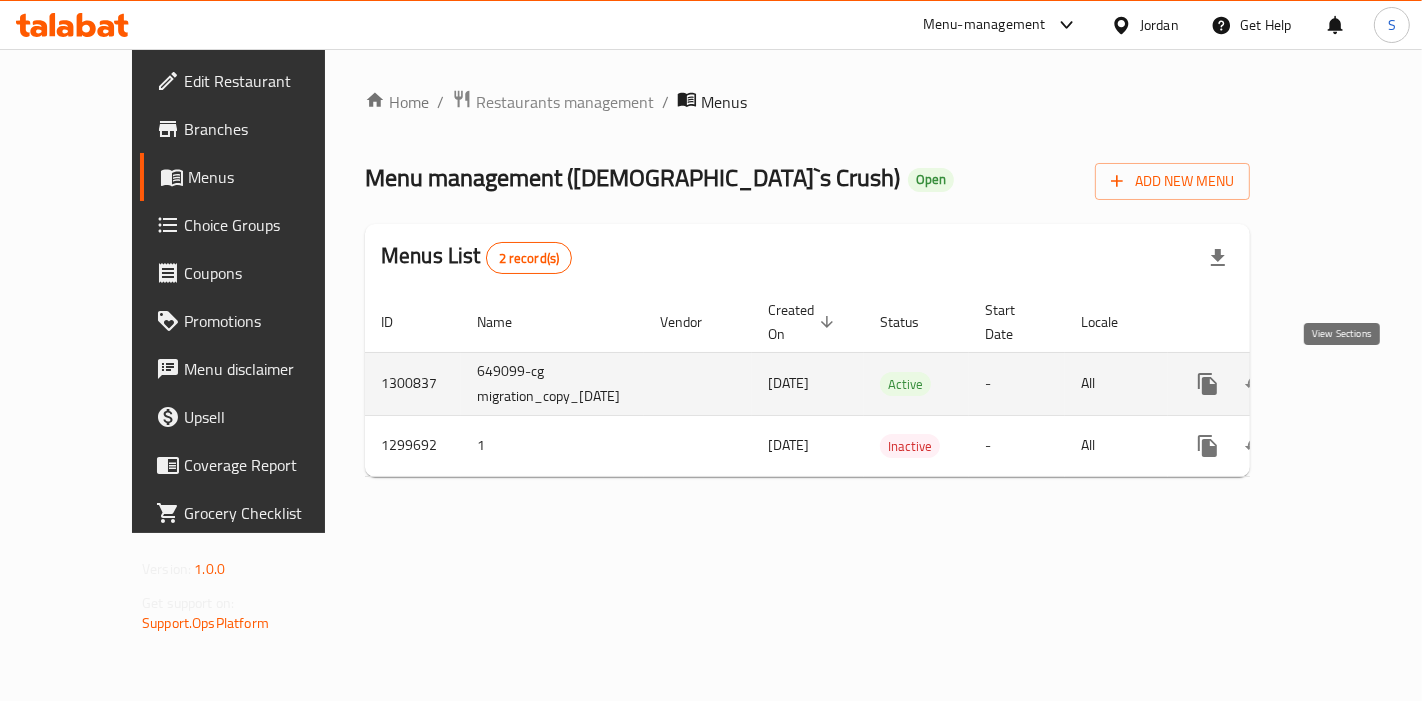 click at bounding box center (1352, 384) 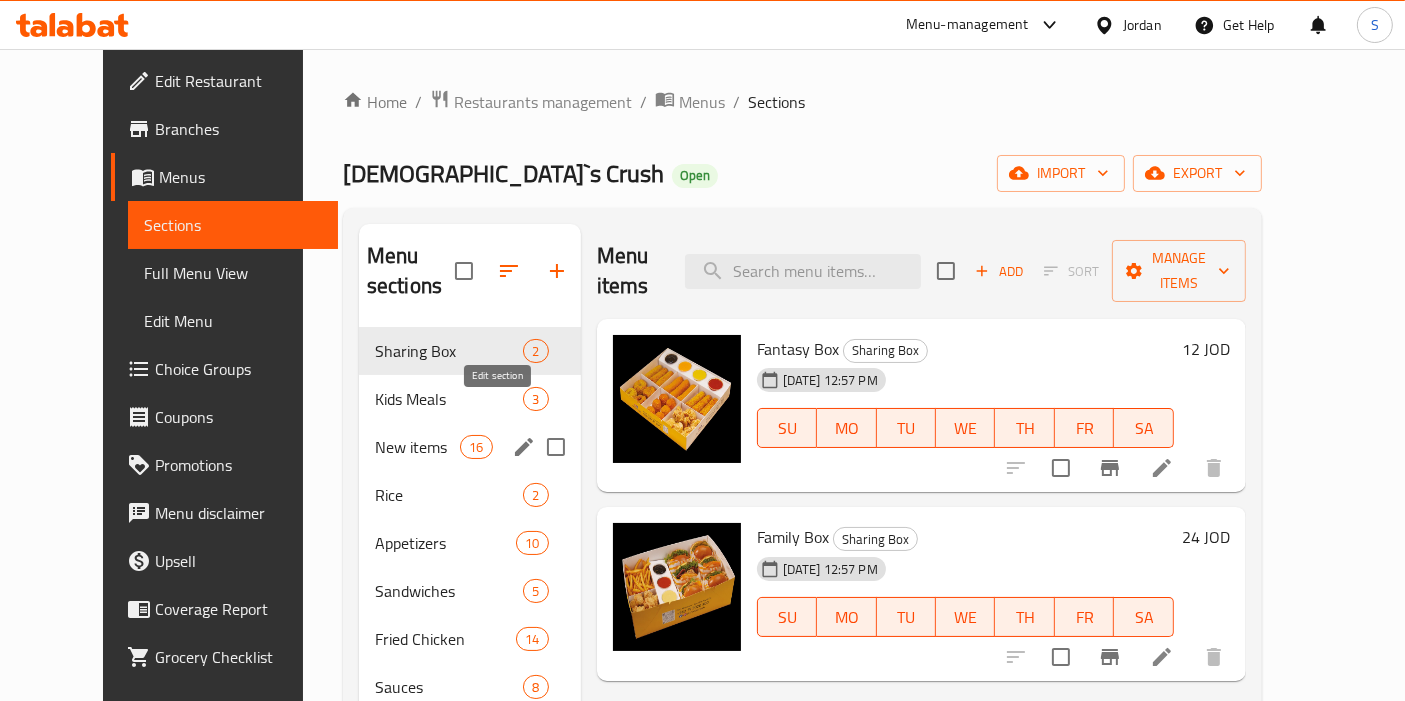 click 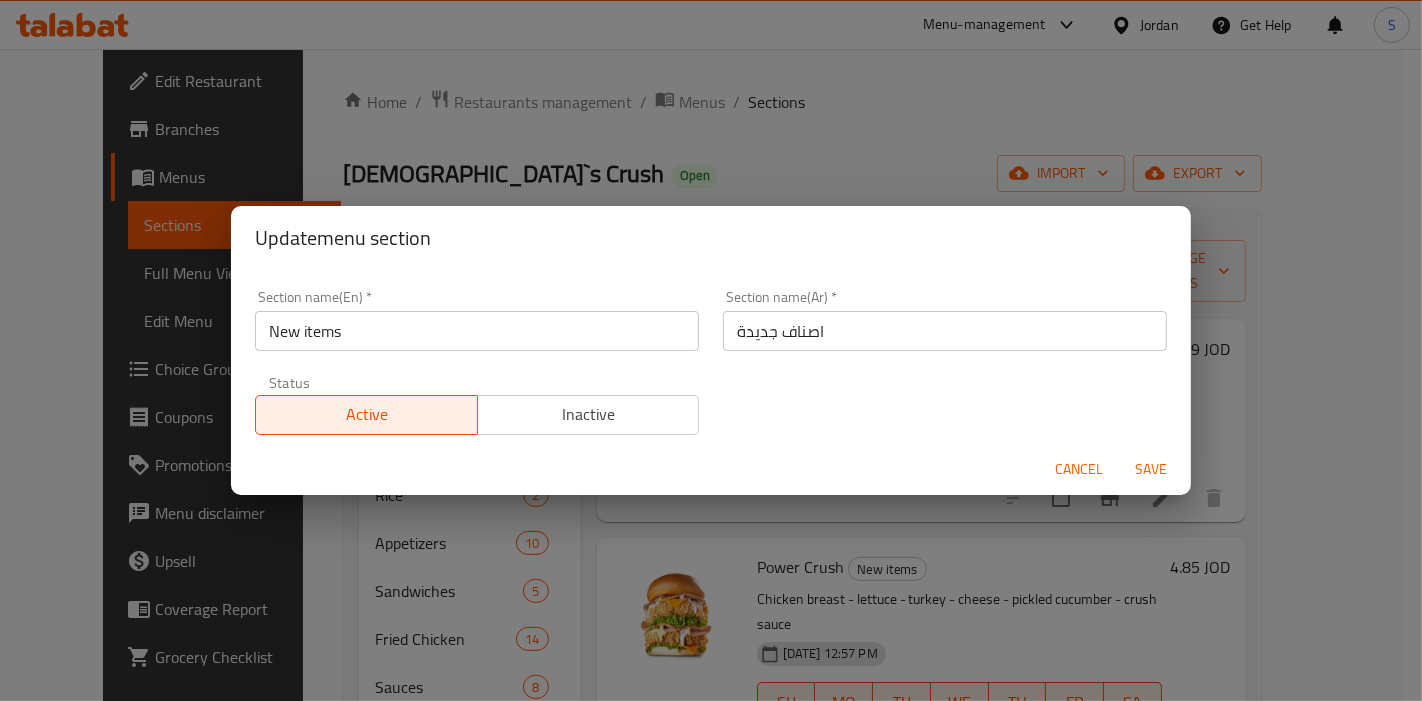 click on "Inactive" at bounding box center (589, 414) 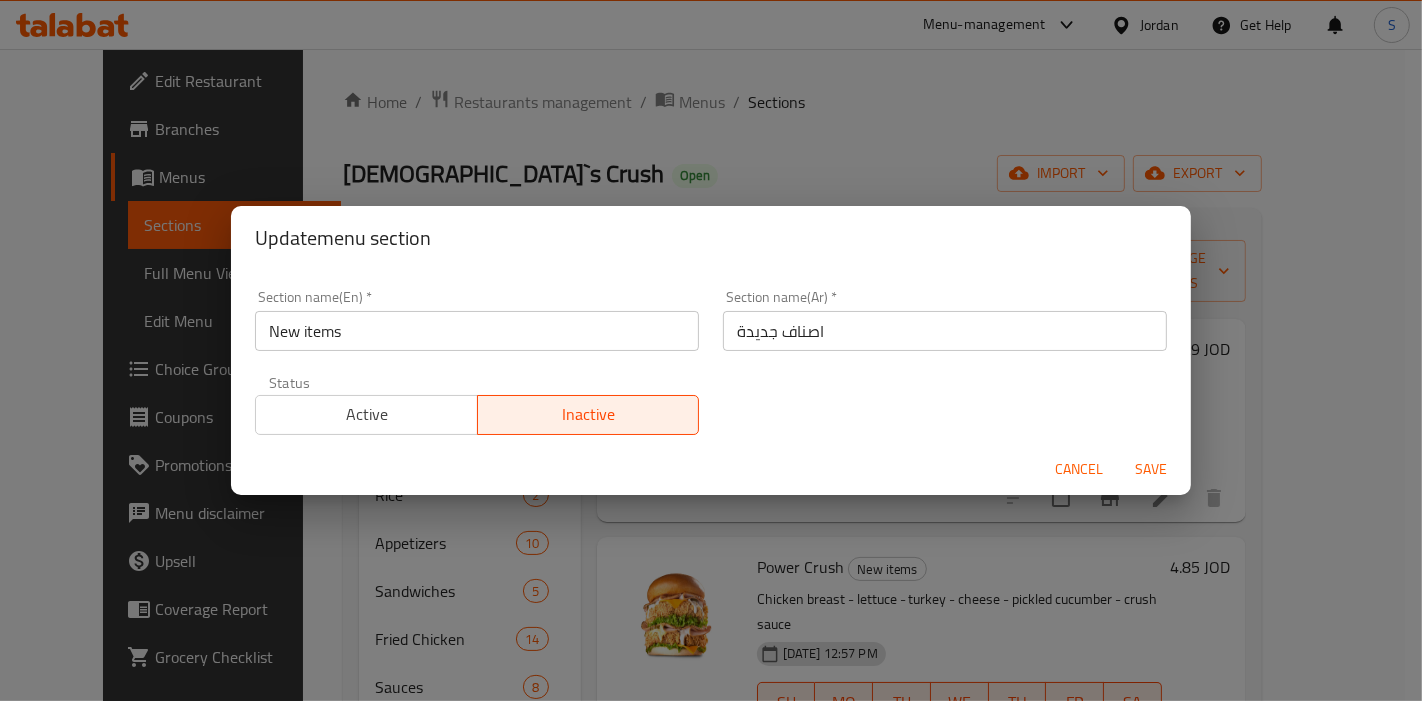 click on "Save" at bounding box center (1151, 469) 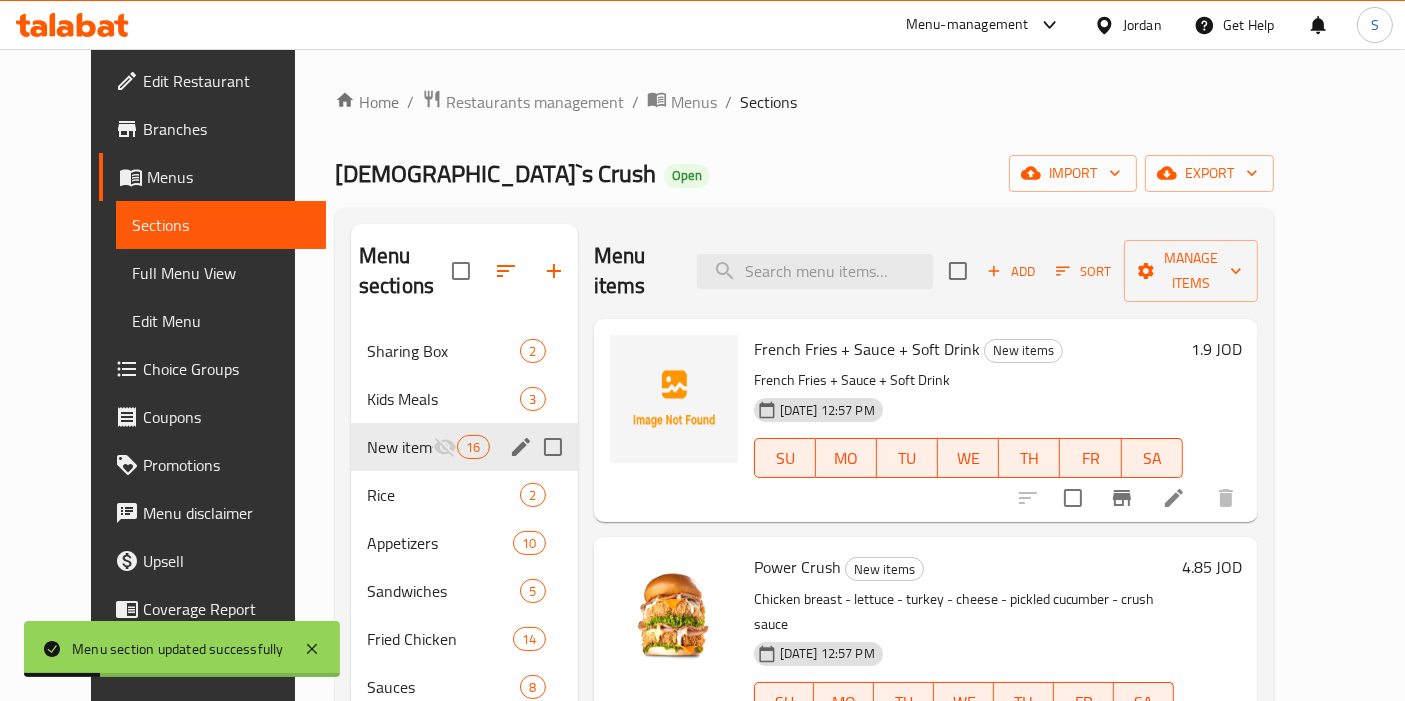 drag, startPoint x: 532, startPoint y: 255, endPoint x: 434, endPoint y: 479, distance: 244.49948 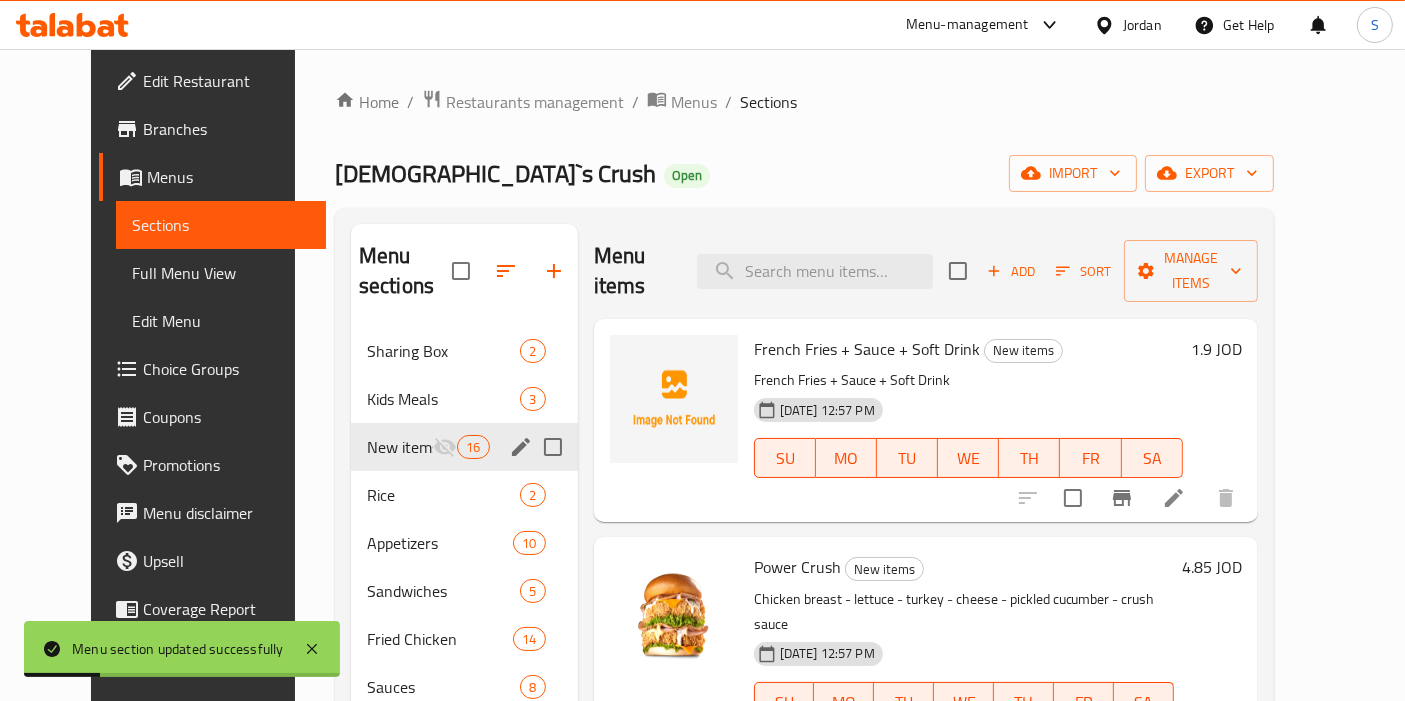 click on "Menu sections Sharing Box 2 Kids Meals 3 New items 16 Rice 2 Appetizers 10 Sandwiches 5 Fried Chicken 14 Sauces 8 Soft Drinks 3" at bounding box center (464, 495) 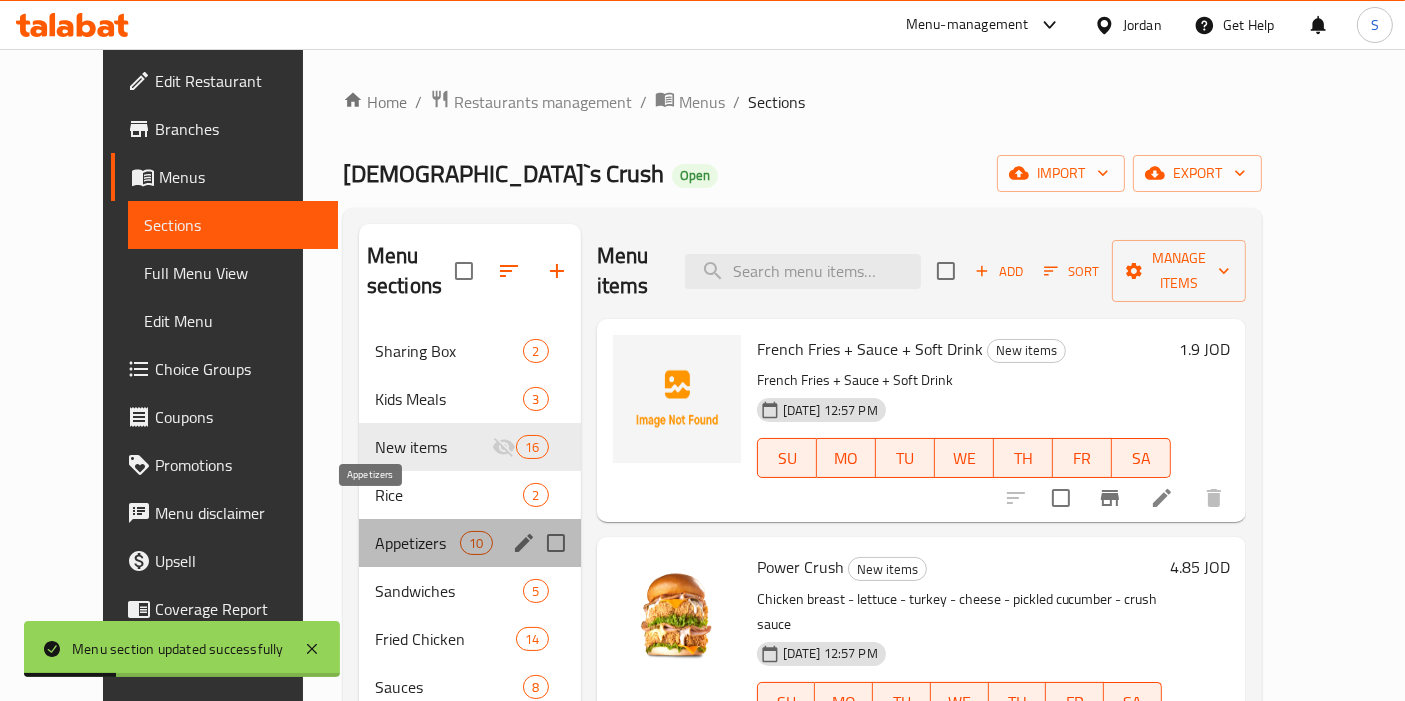 click on "Appetizers" at bounding box center [417, 543] 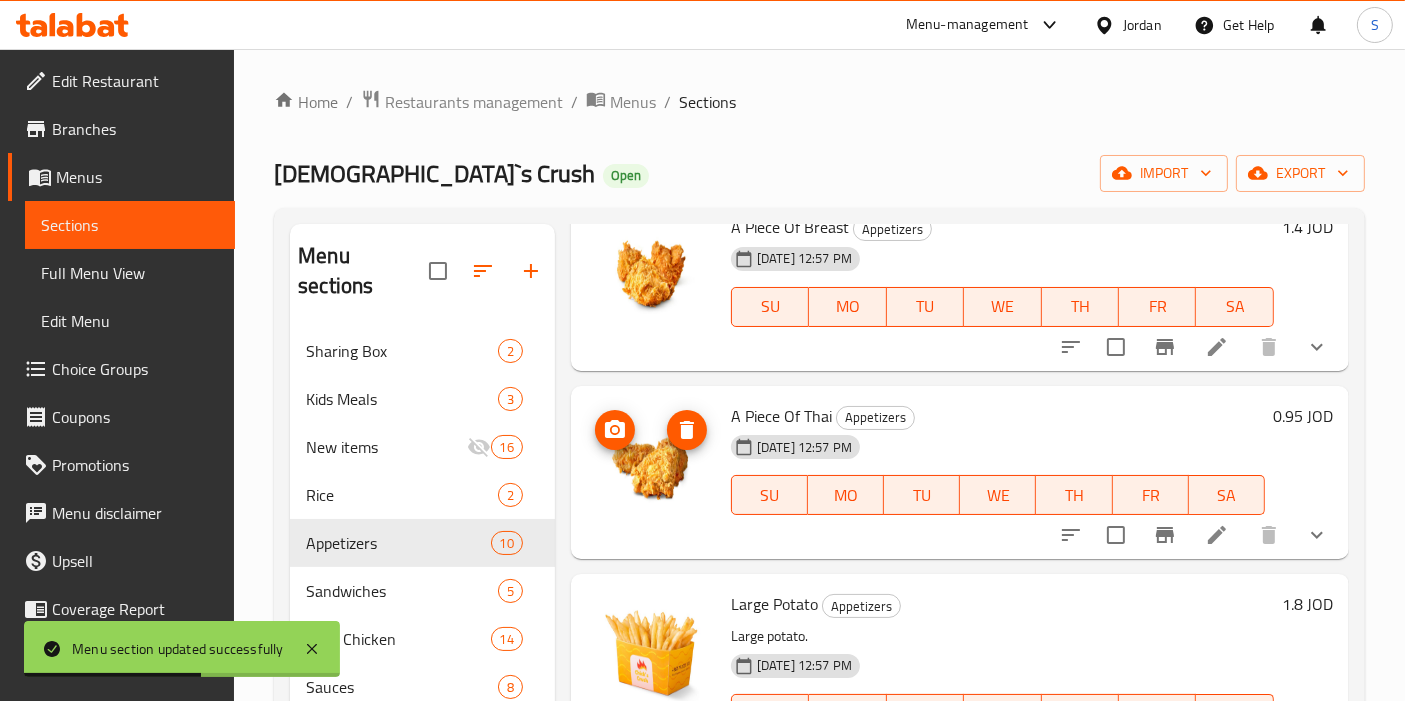 scroll, scrollTop: 1402, scrollLeft: 0, axis: vertical 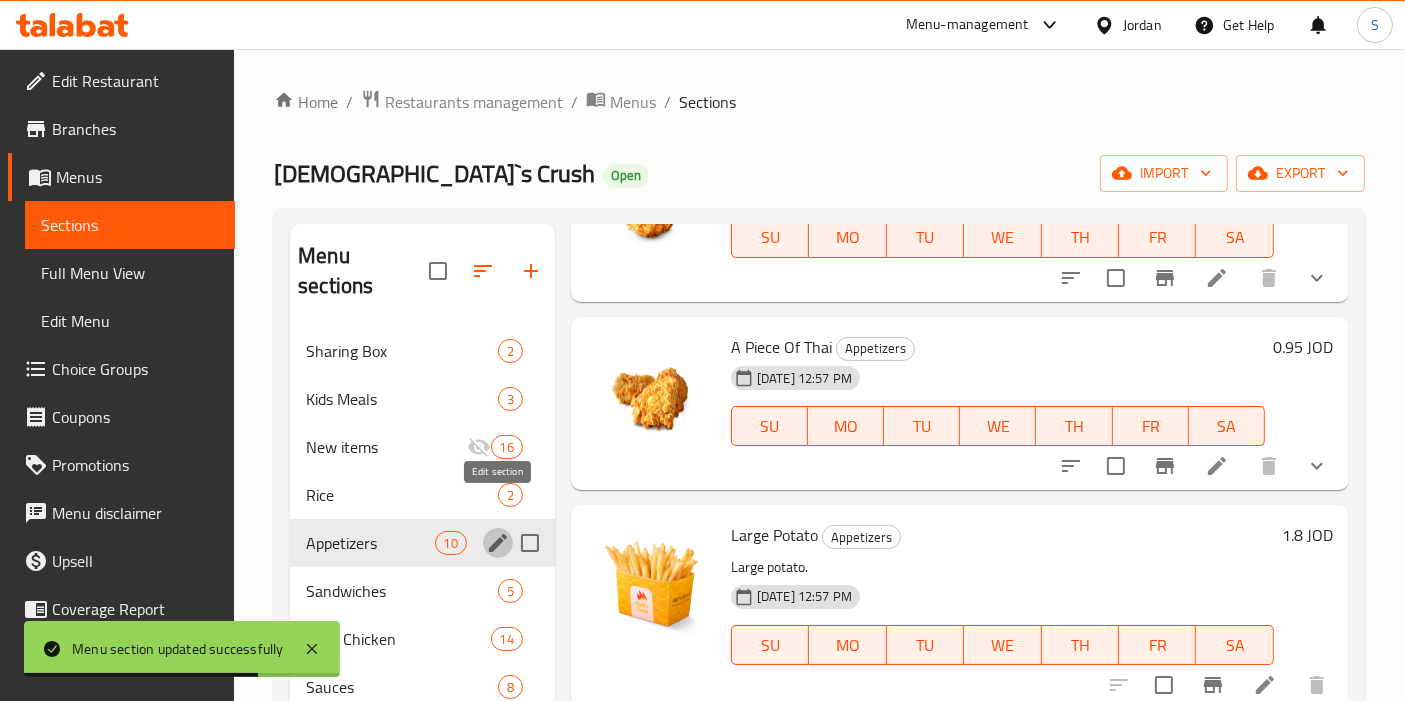 click 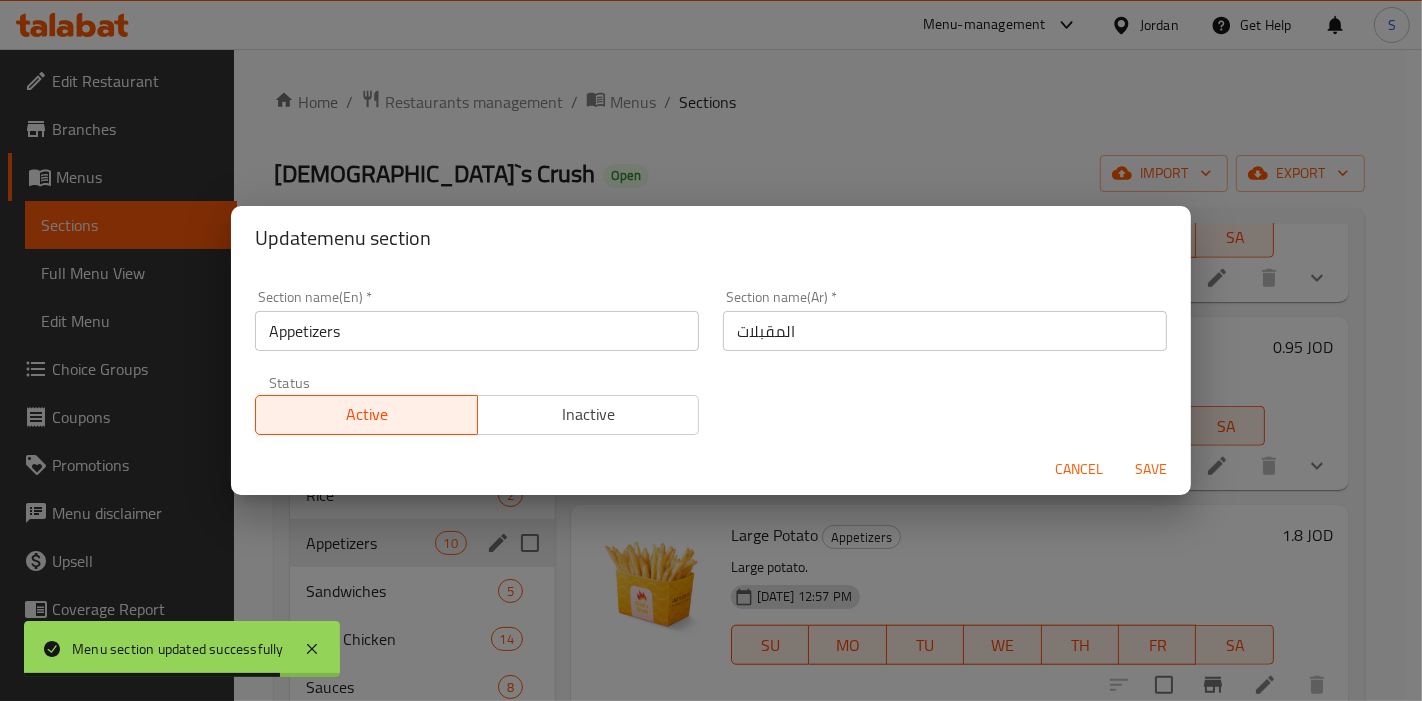 click on "Inactive" at bounding box center [588, 415] 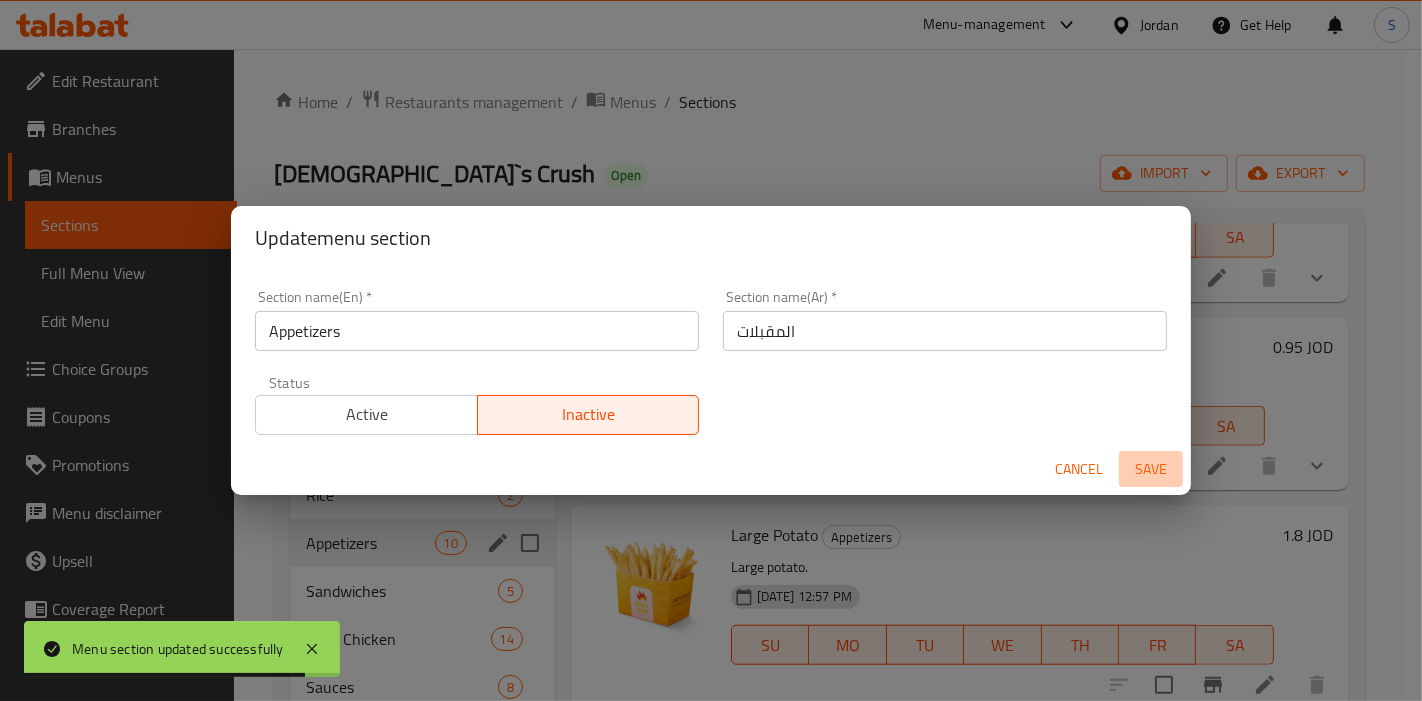 click on "Save" at bounding box center [1151, 469] 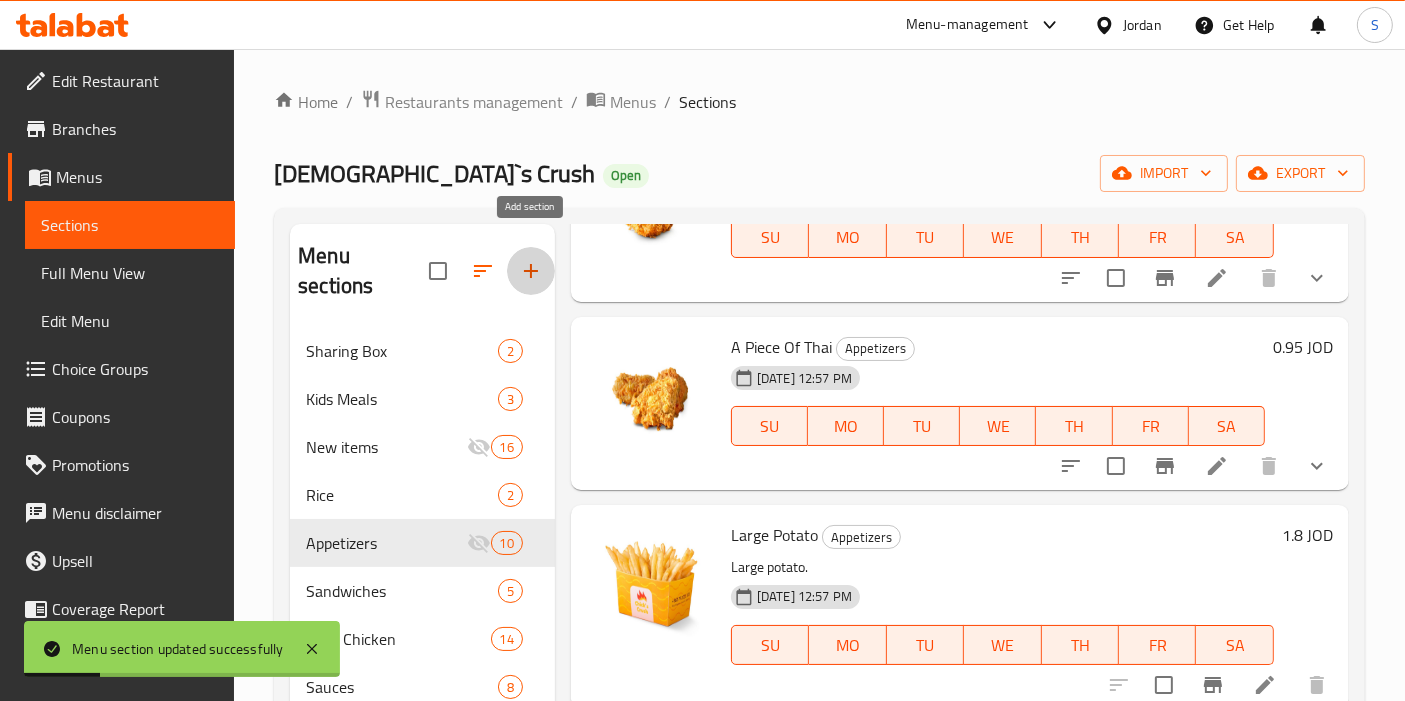 click 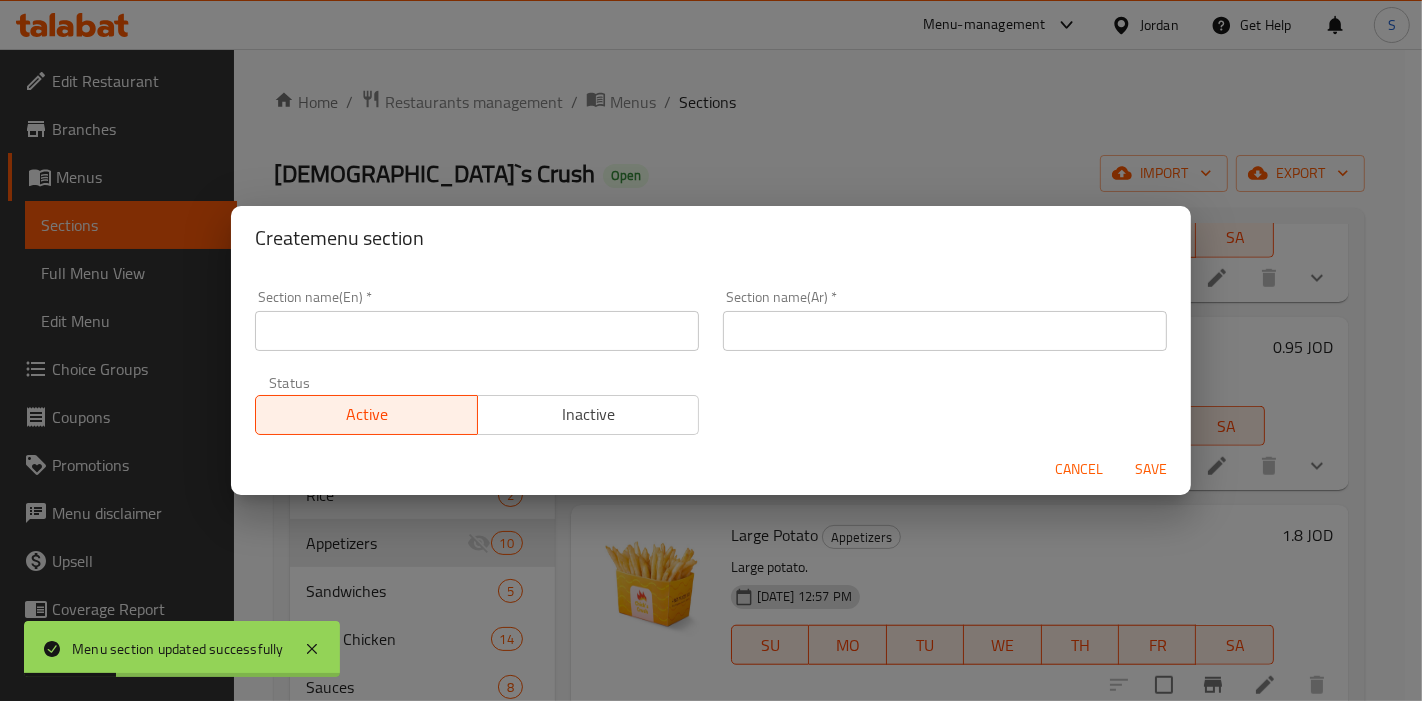click at bounding box center (477, 331) 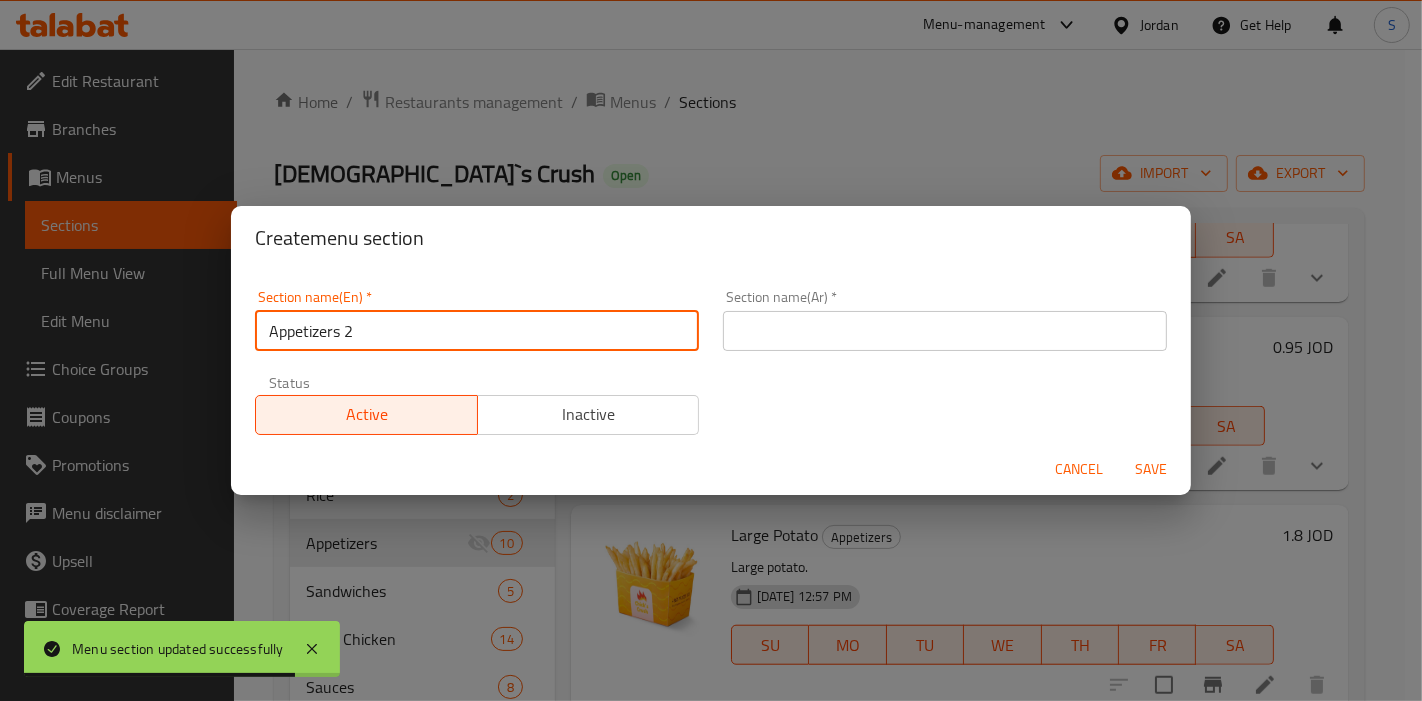 type on "Appetizers 2" 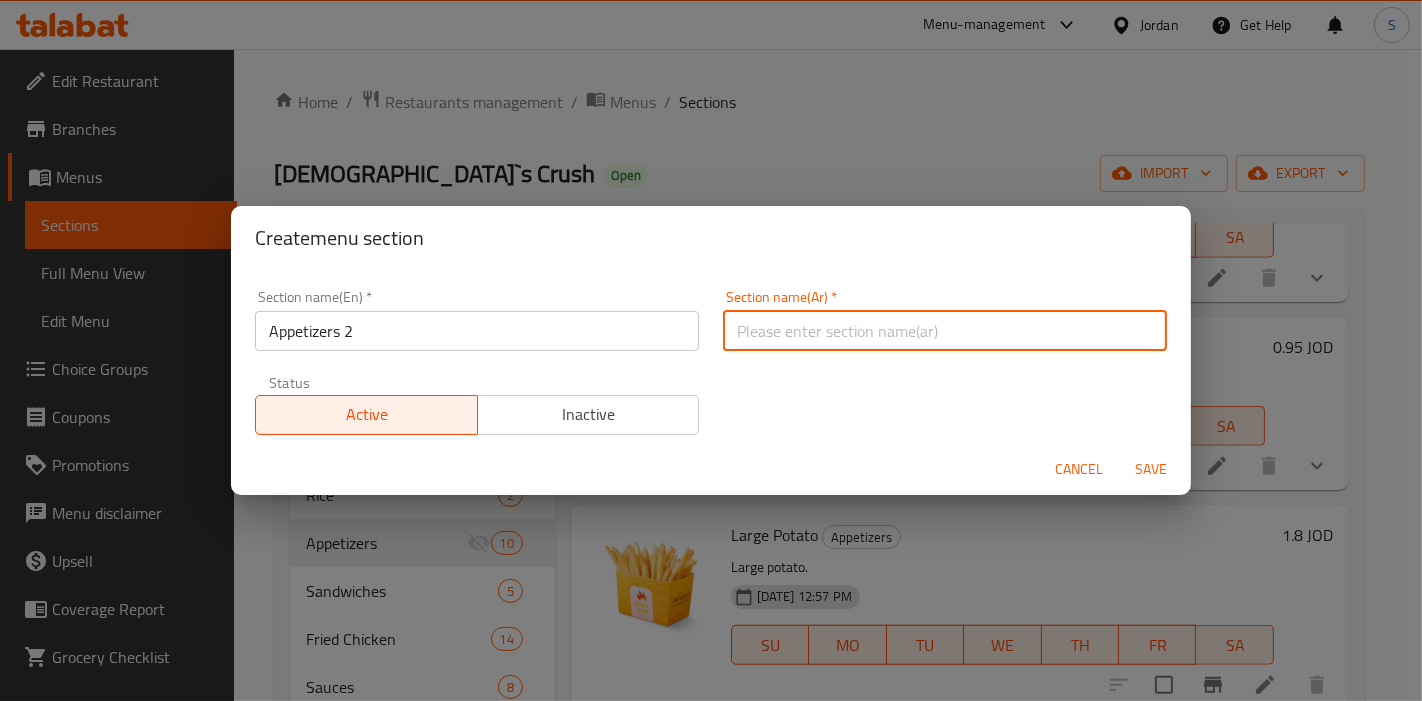 click at bounding box center (945, 331) 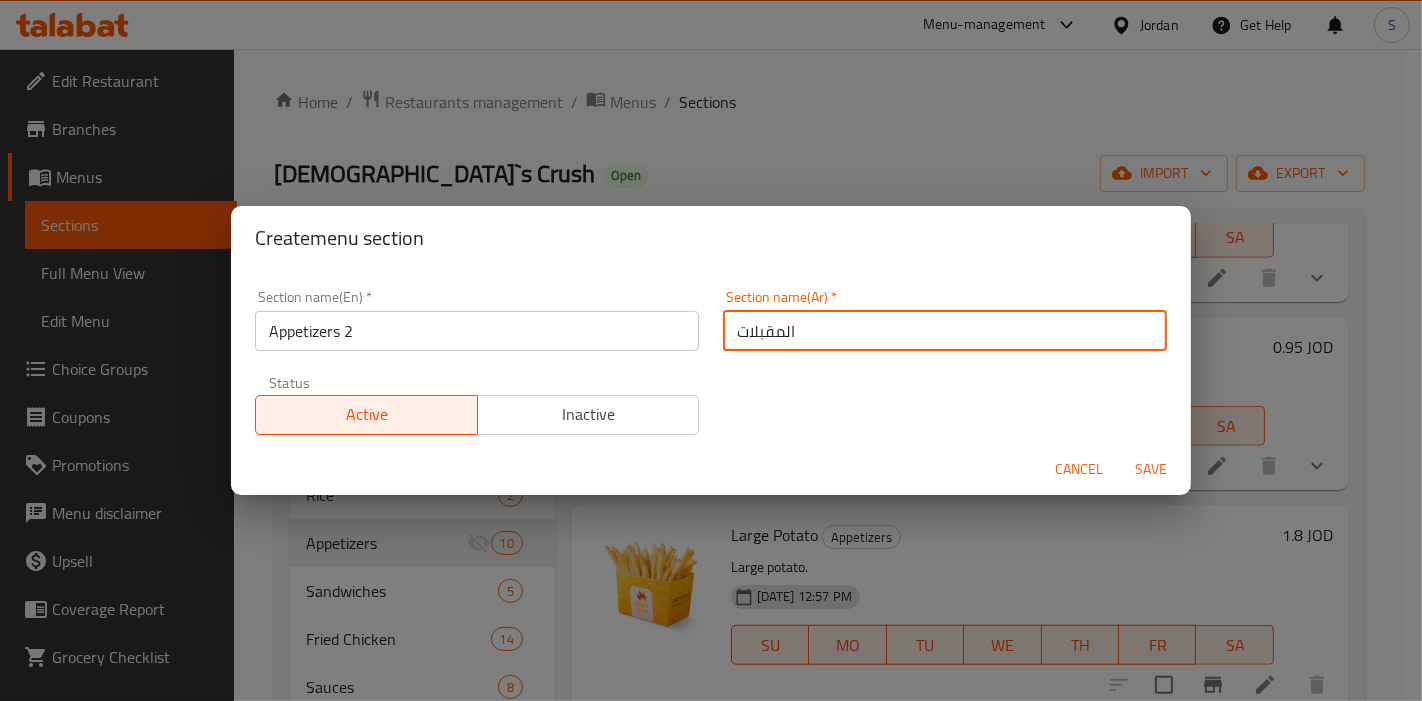 type on "المقبلات" 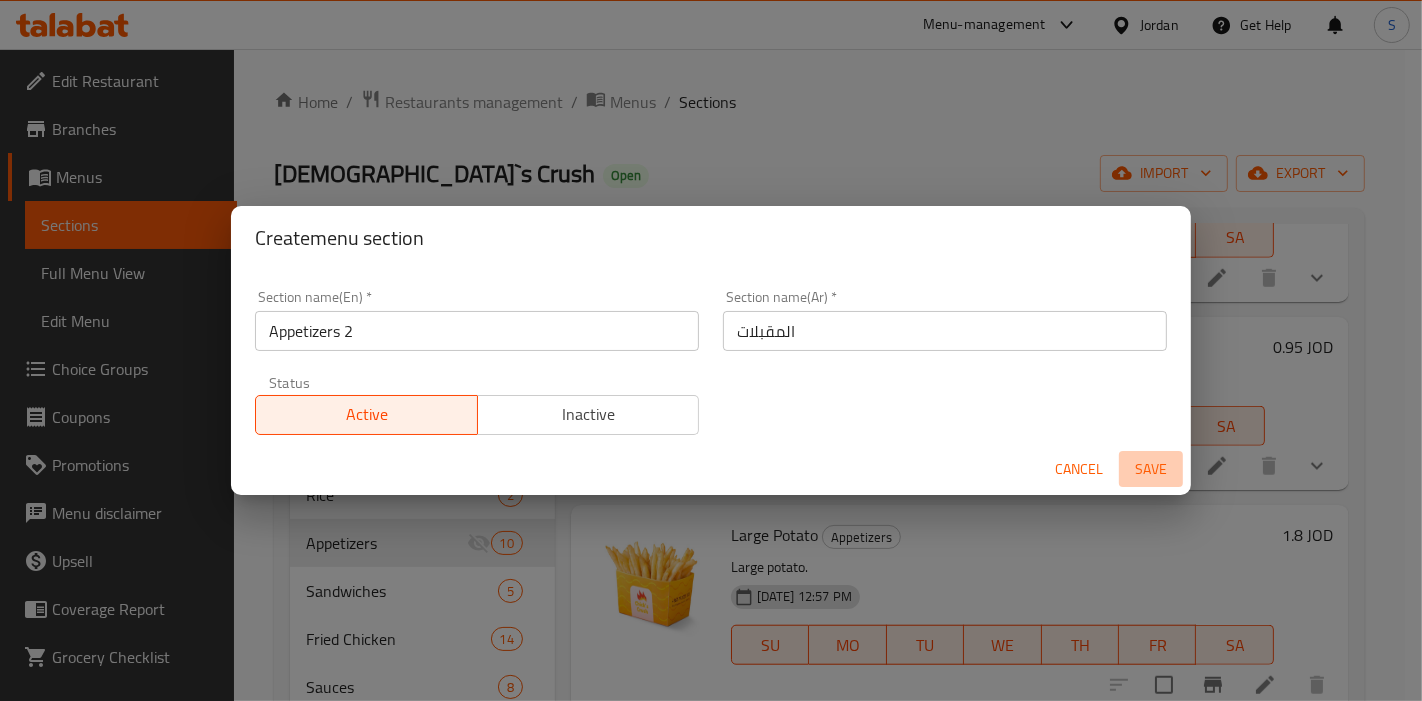click on "Save" at bounding box center (1151, 469) 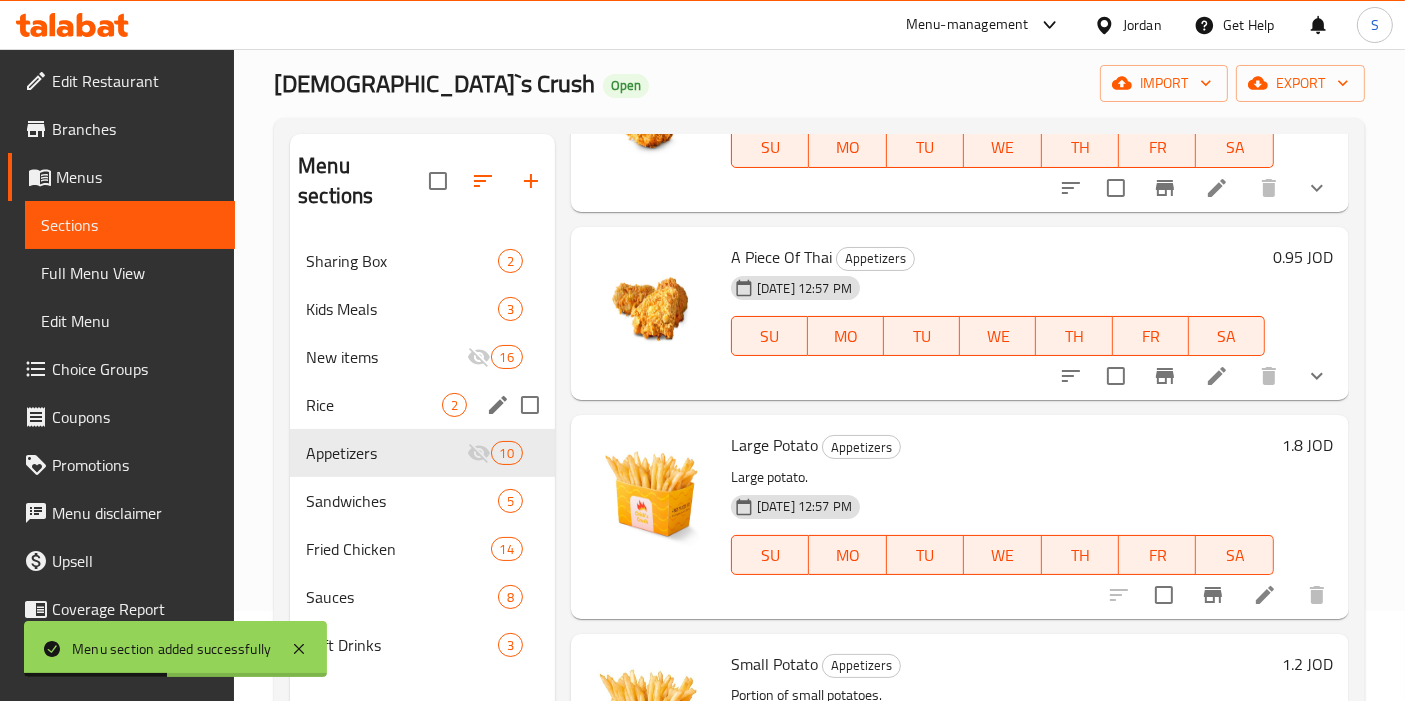 scroll, scrollTop: 111, scrollLeft: 0, axis: vertical 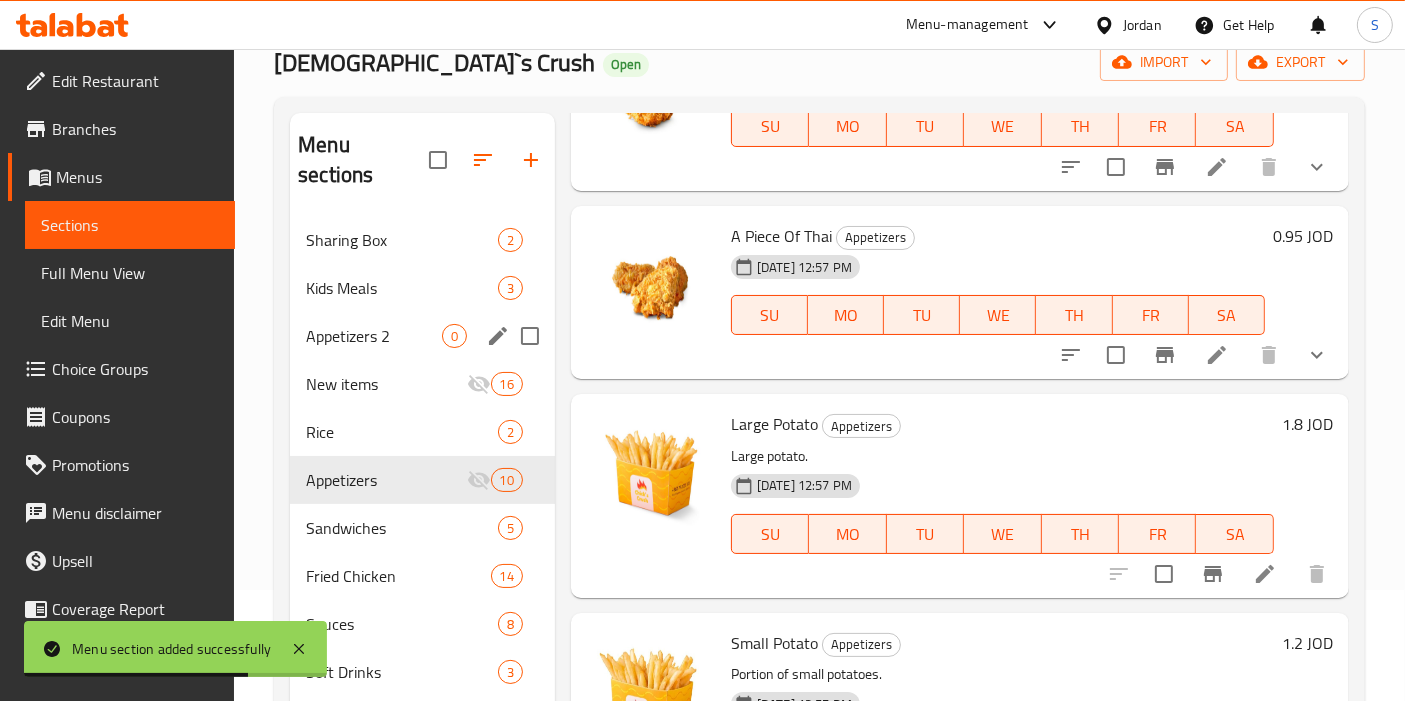 click on "Appetizers 2 0" at bounding box center [422, 336] 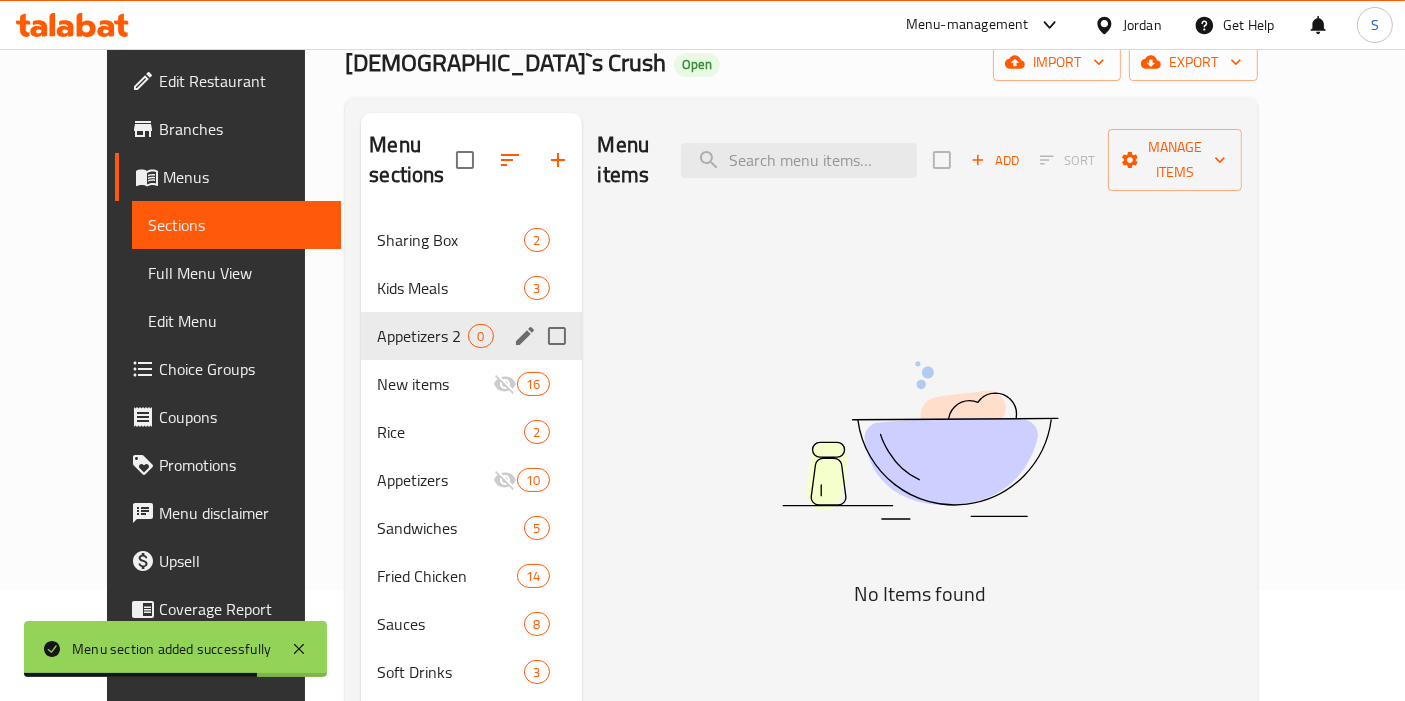 scroll, scrollTop: 0, scrollLeft: 0, axis: both 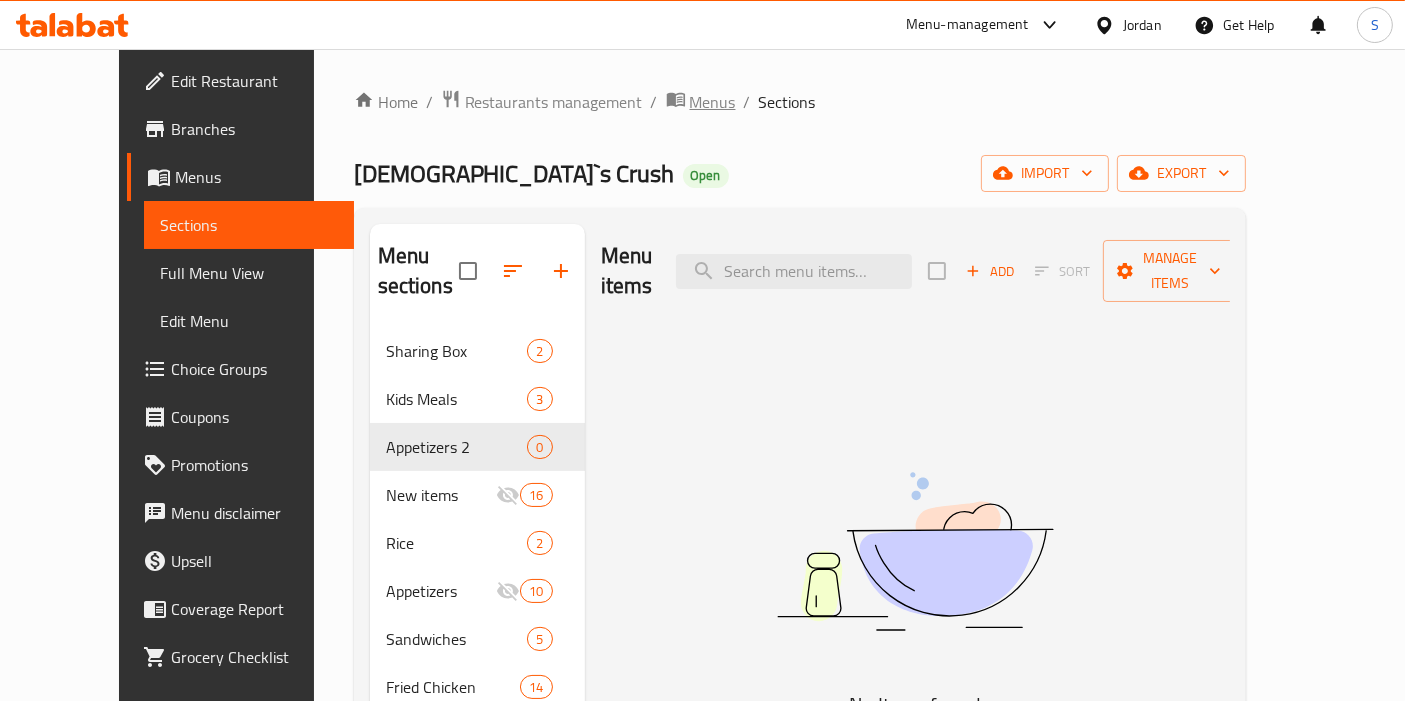 click on "Menus" at bounding box center [713, 102] 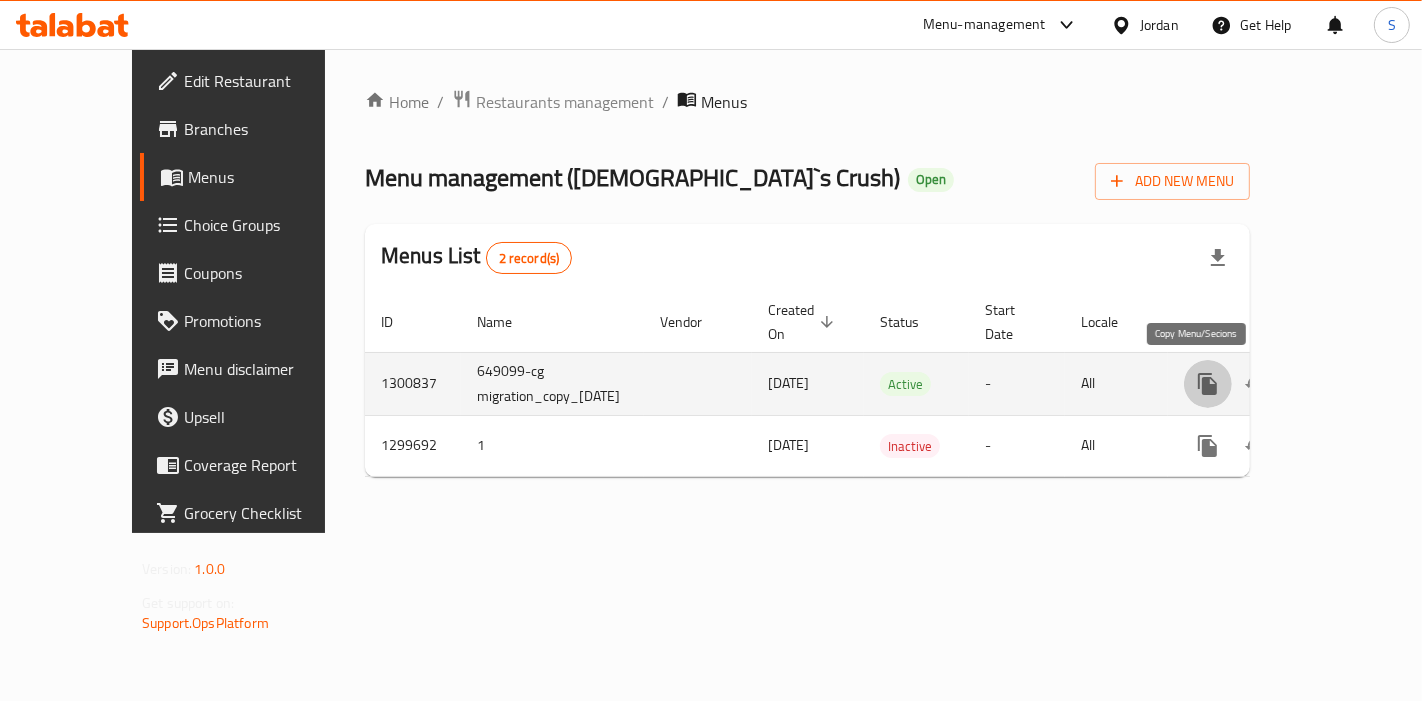 click 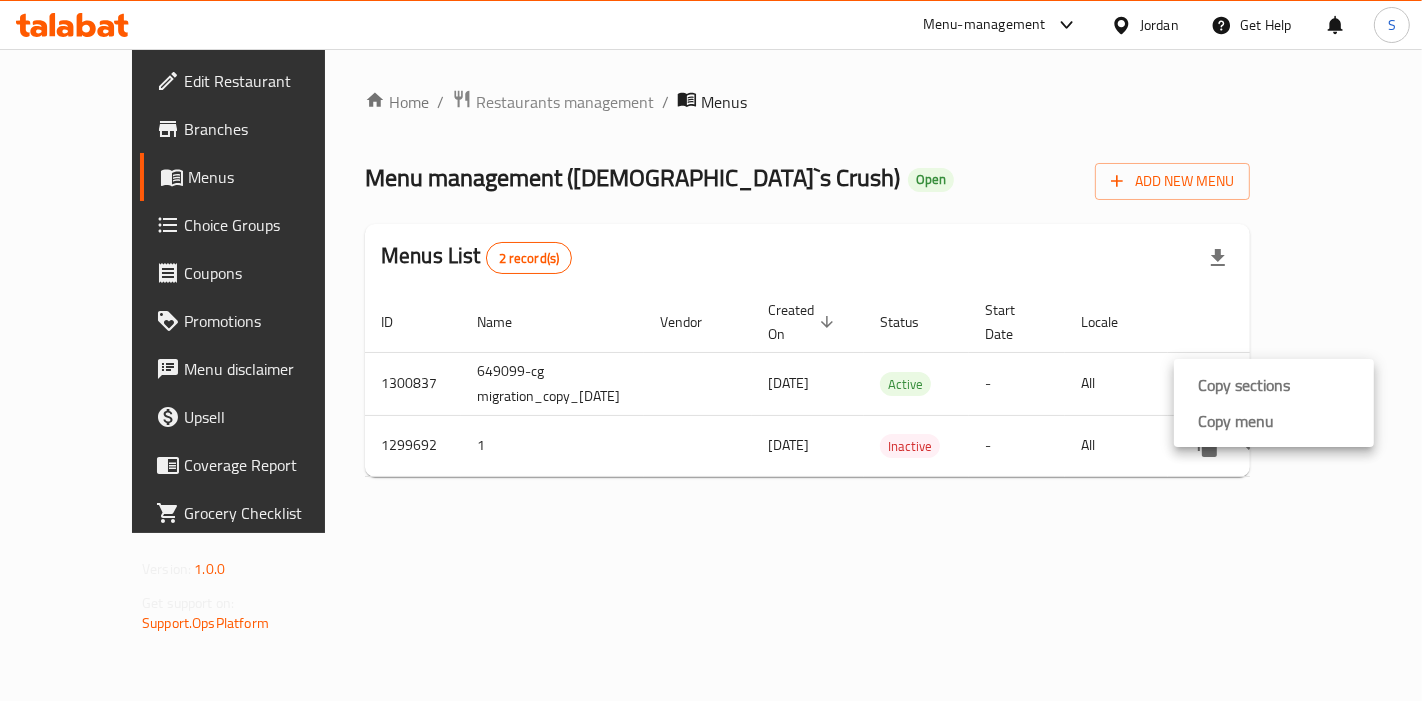 click at bounding box center [711, 350] 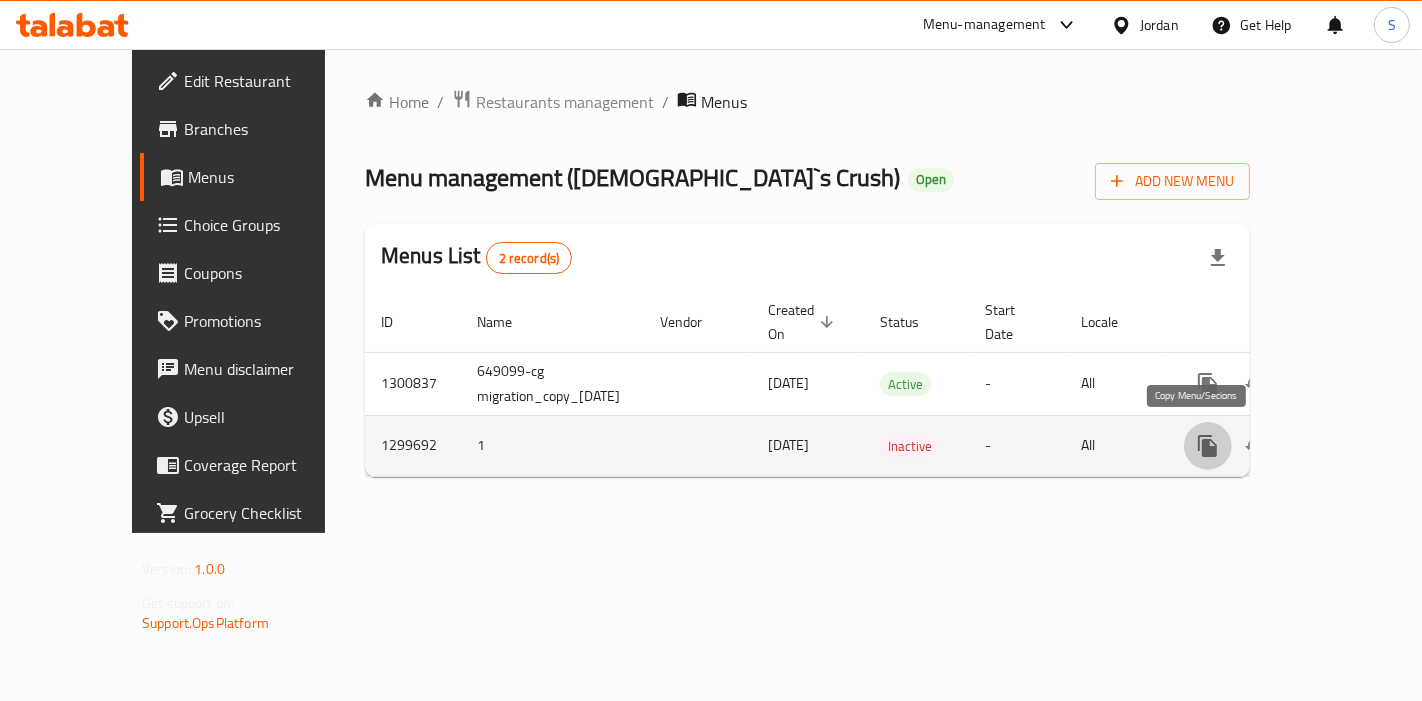 click 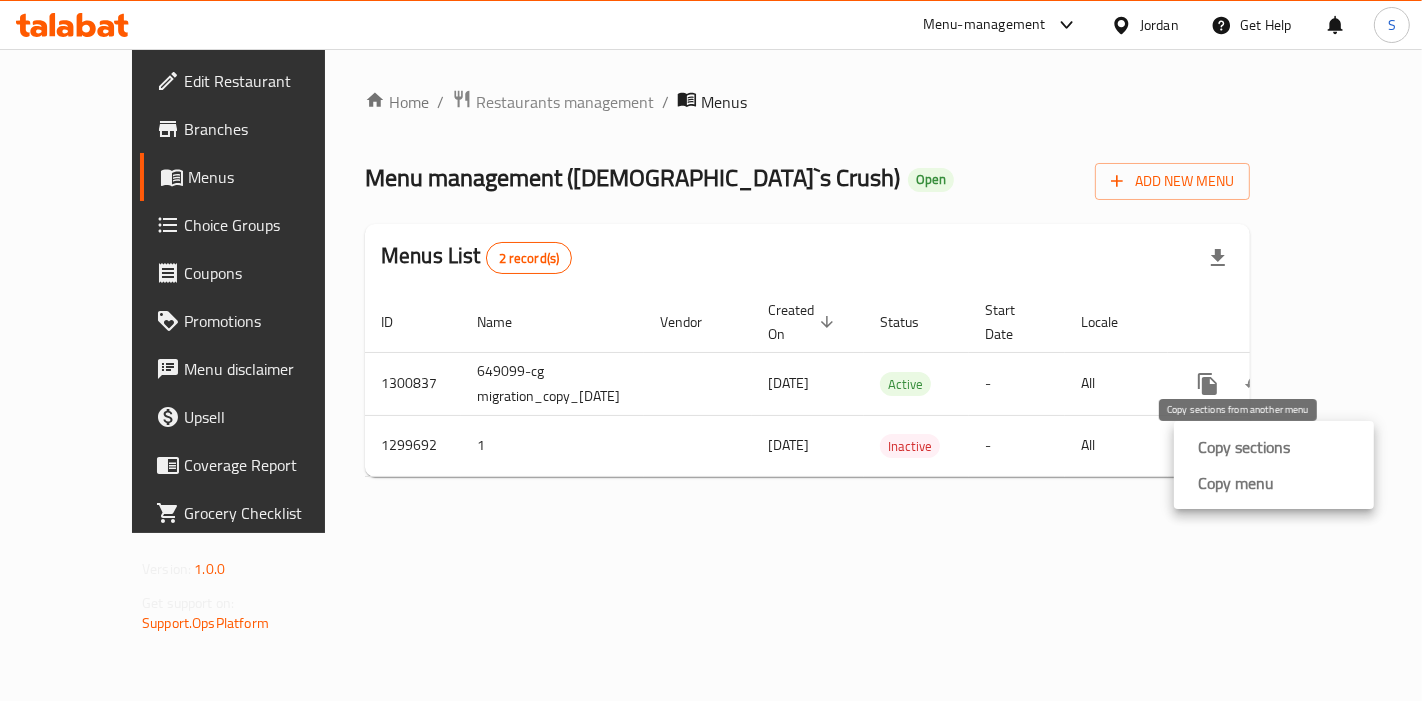 click on "Copy sections" at bounding box center (1244, 447) 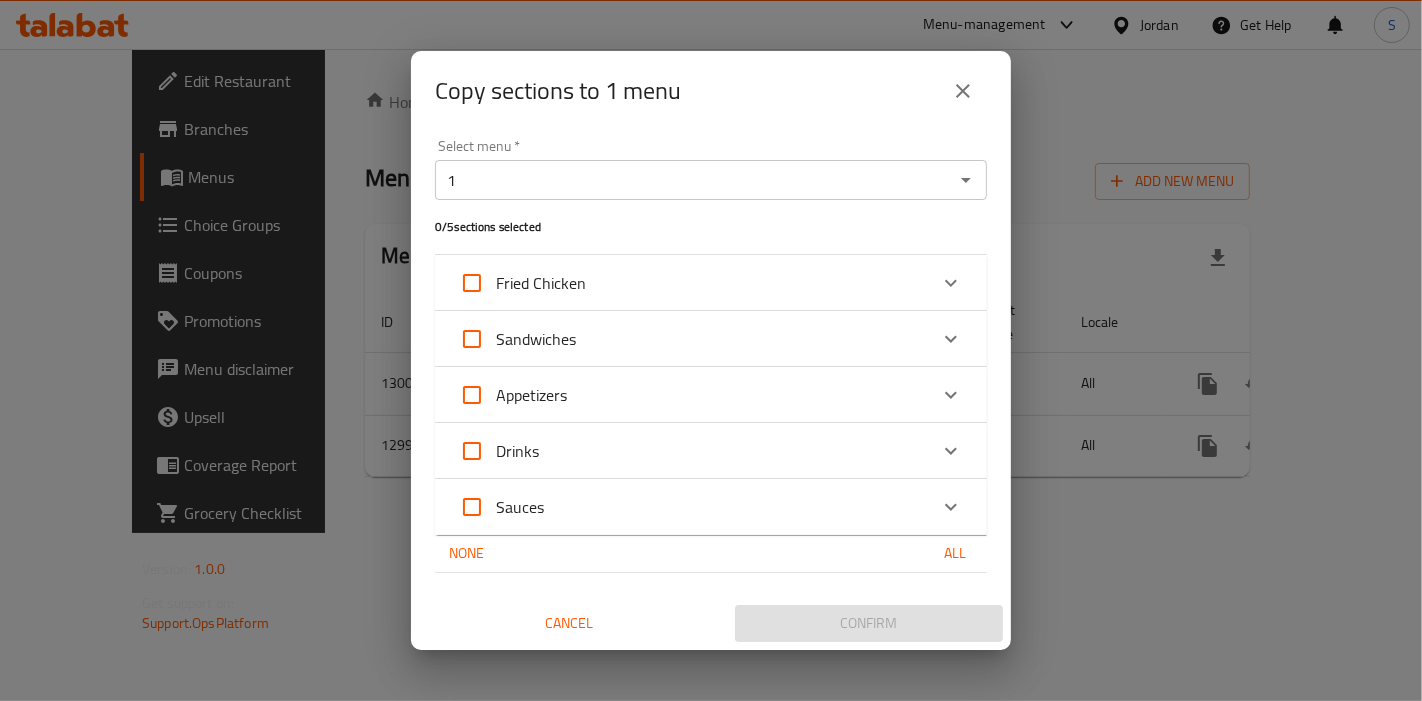 click on "Appetizers" at bounding box center (472, 395) 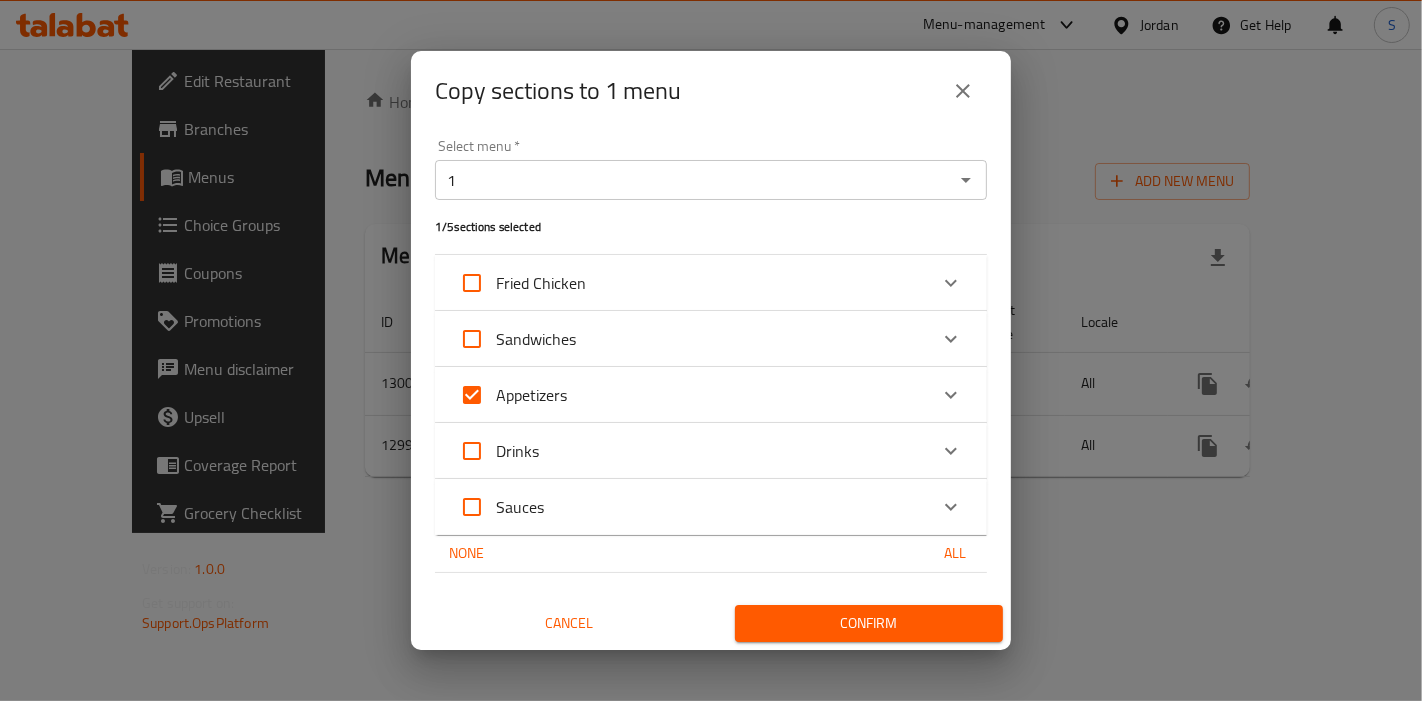 click on "Appetizers" at bounding box center [693, 395] 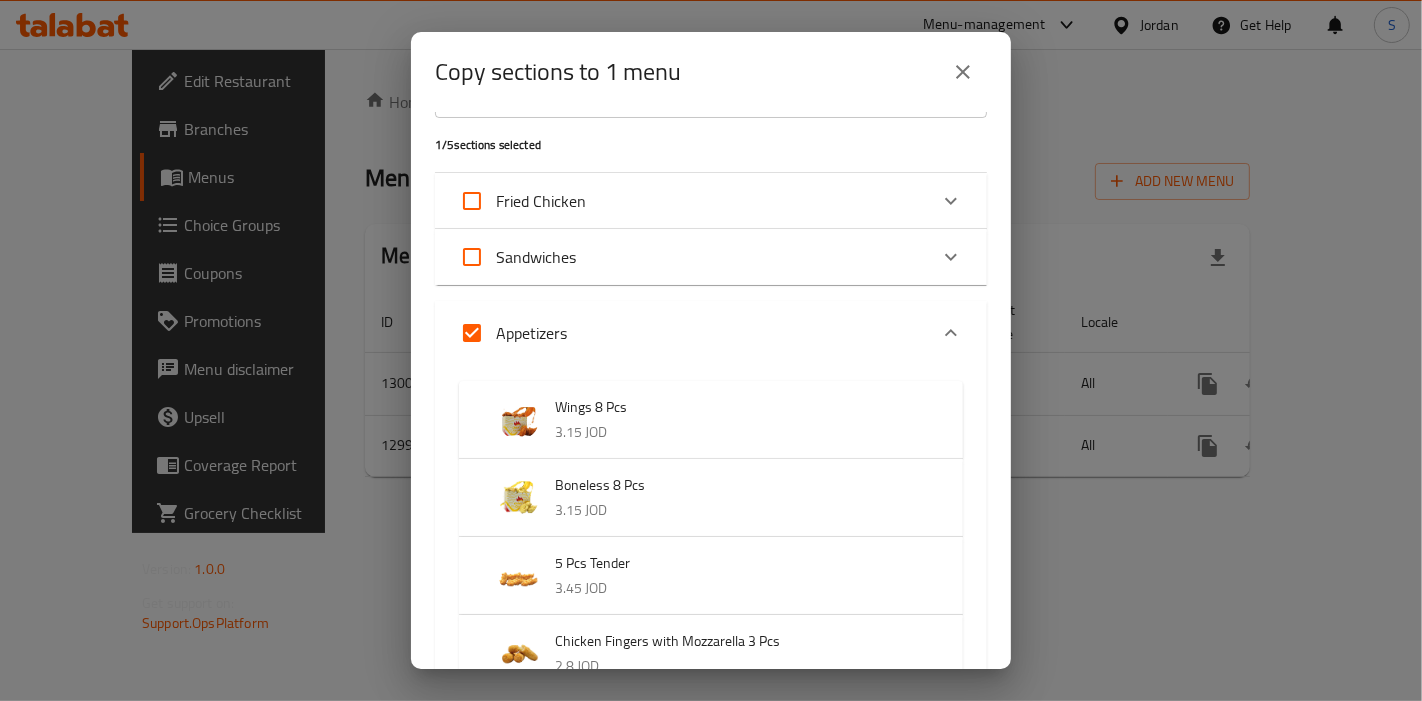 scroll, scrollTop: 0, scrollLeft: 0, axis: both 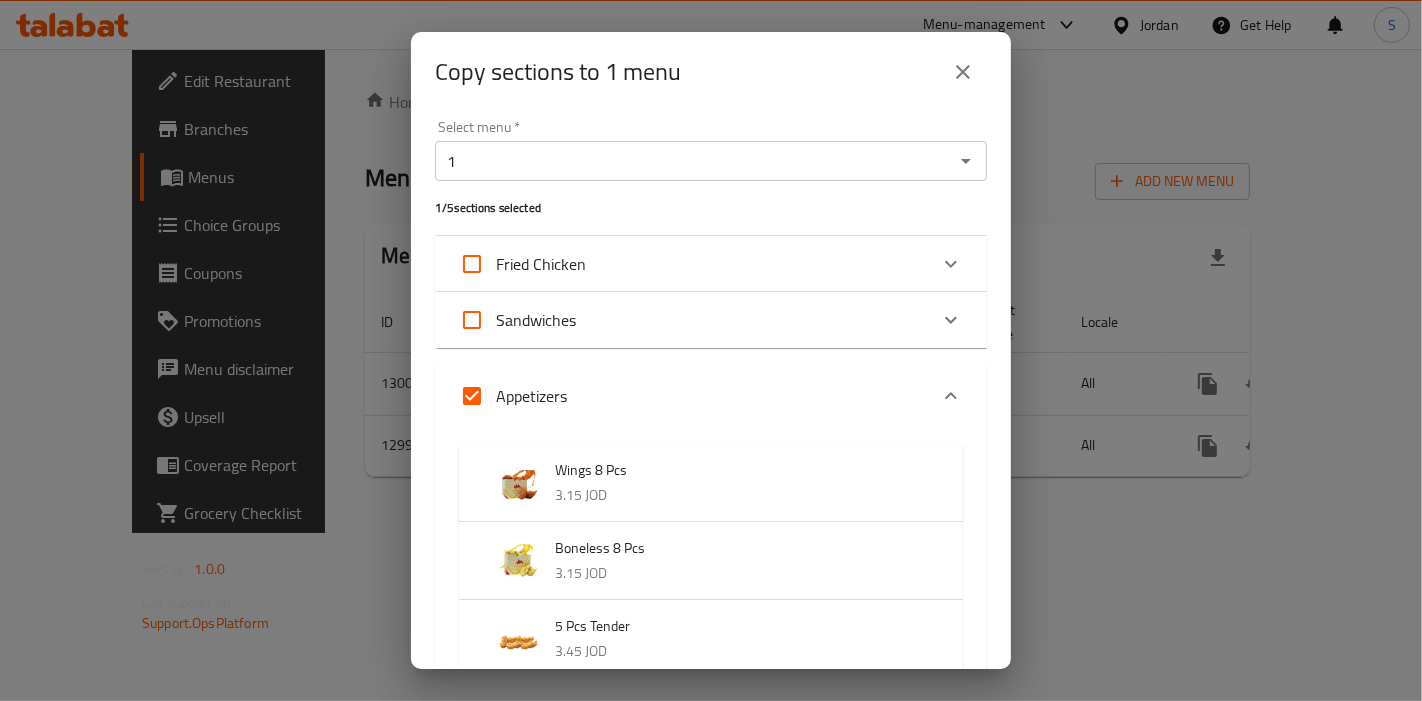 click 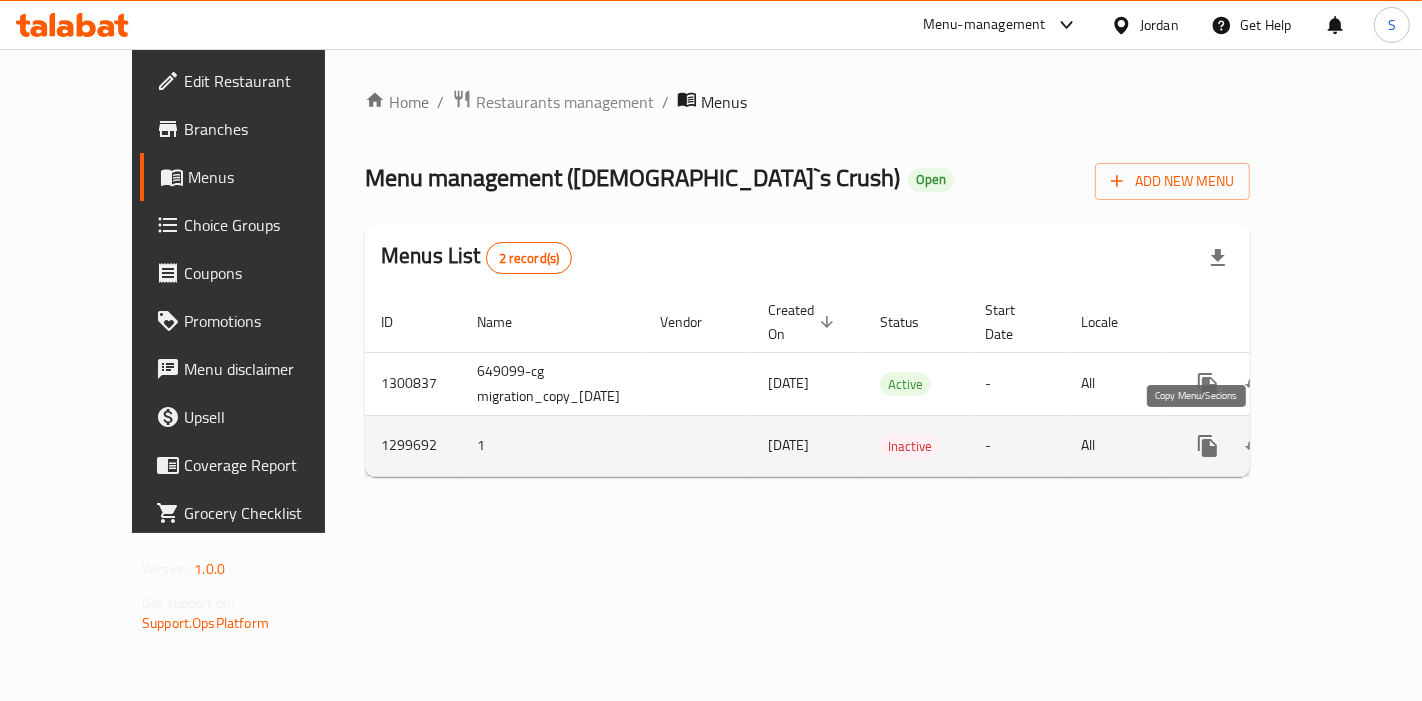 click 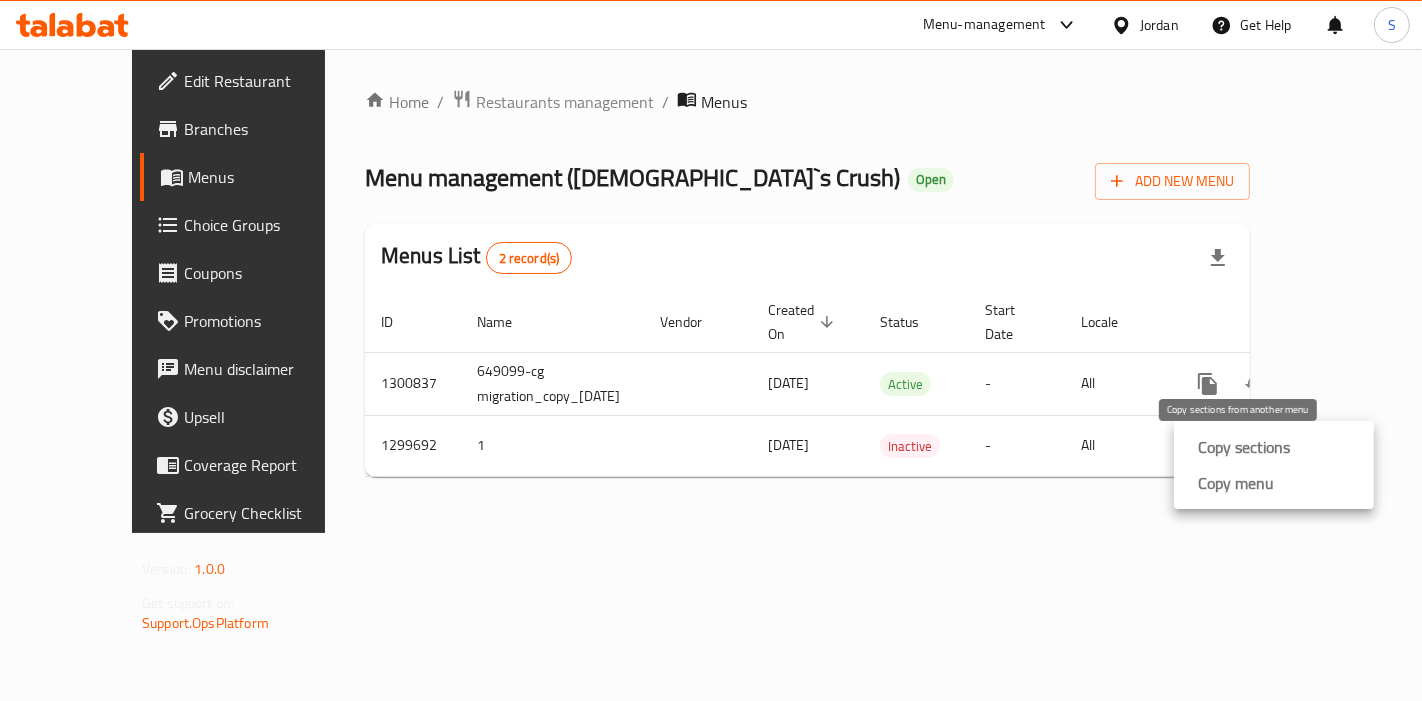 click on "Copy sections" at bounding box center (1244, 447) 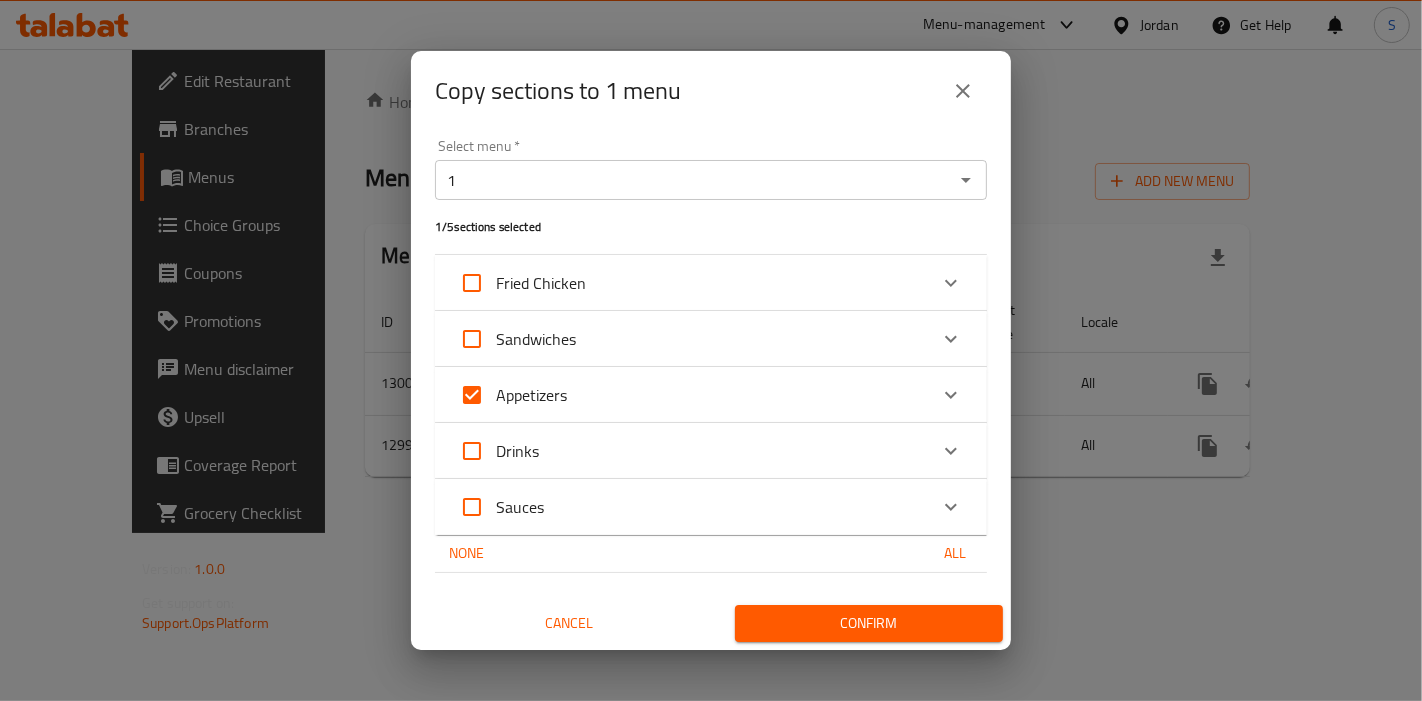 click on "1" at bounding box center [694, 180] 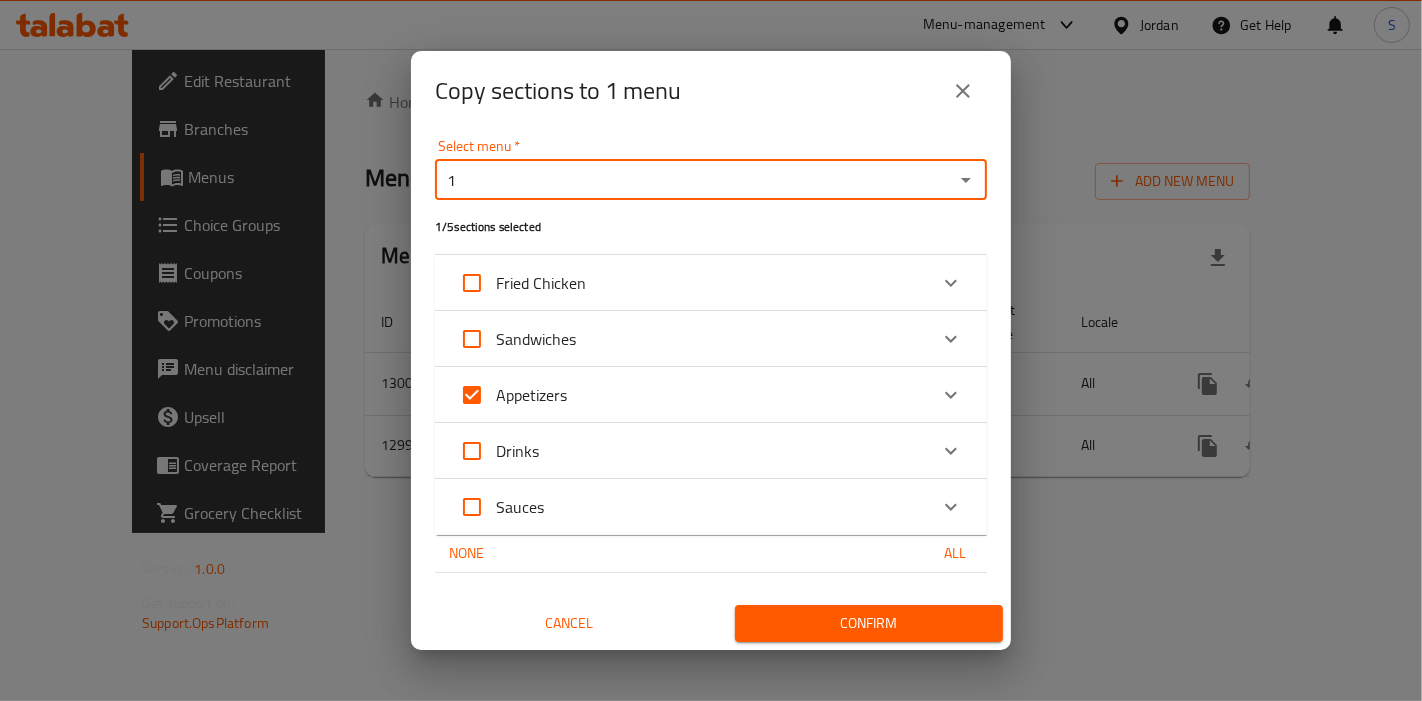 click 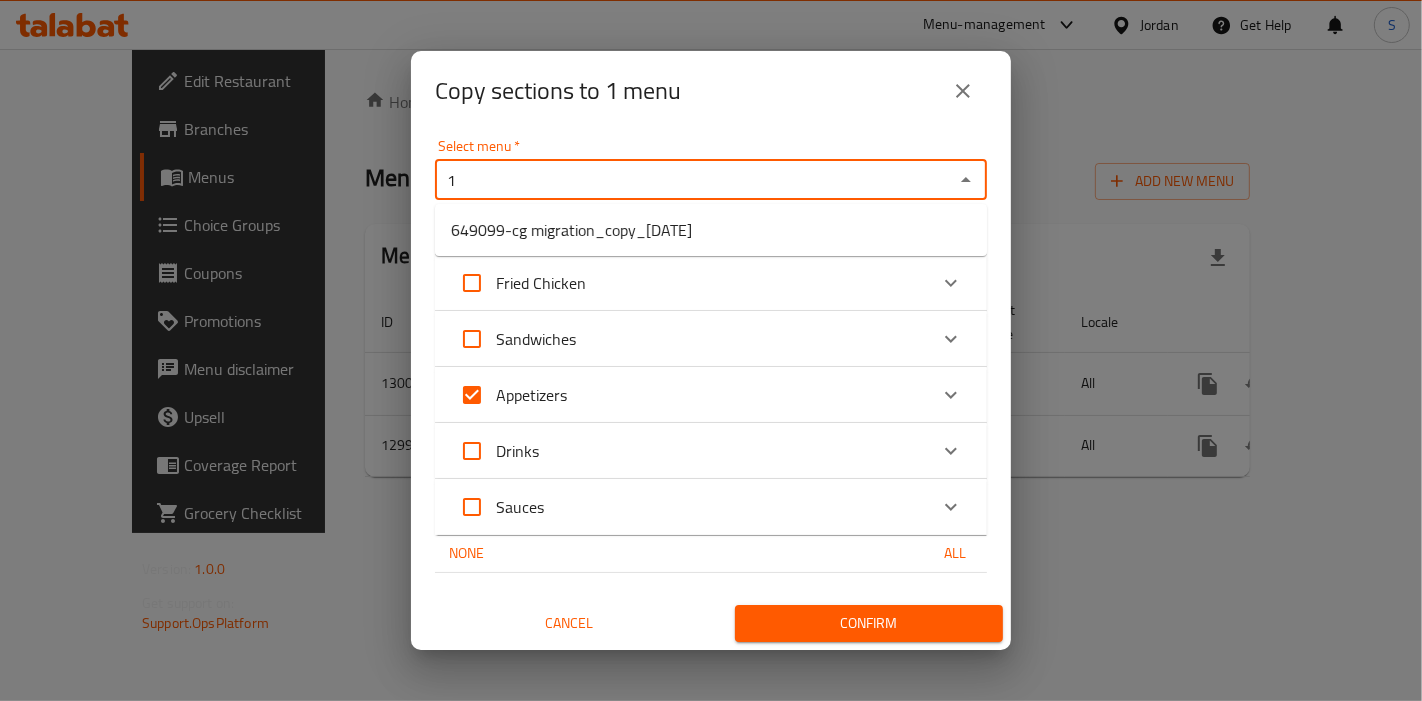click on "649099-cg migration_copy_16/07/2025" at bounding box center (711, 230) 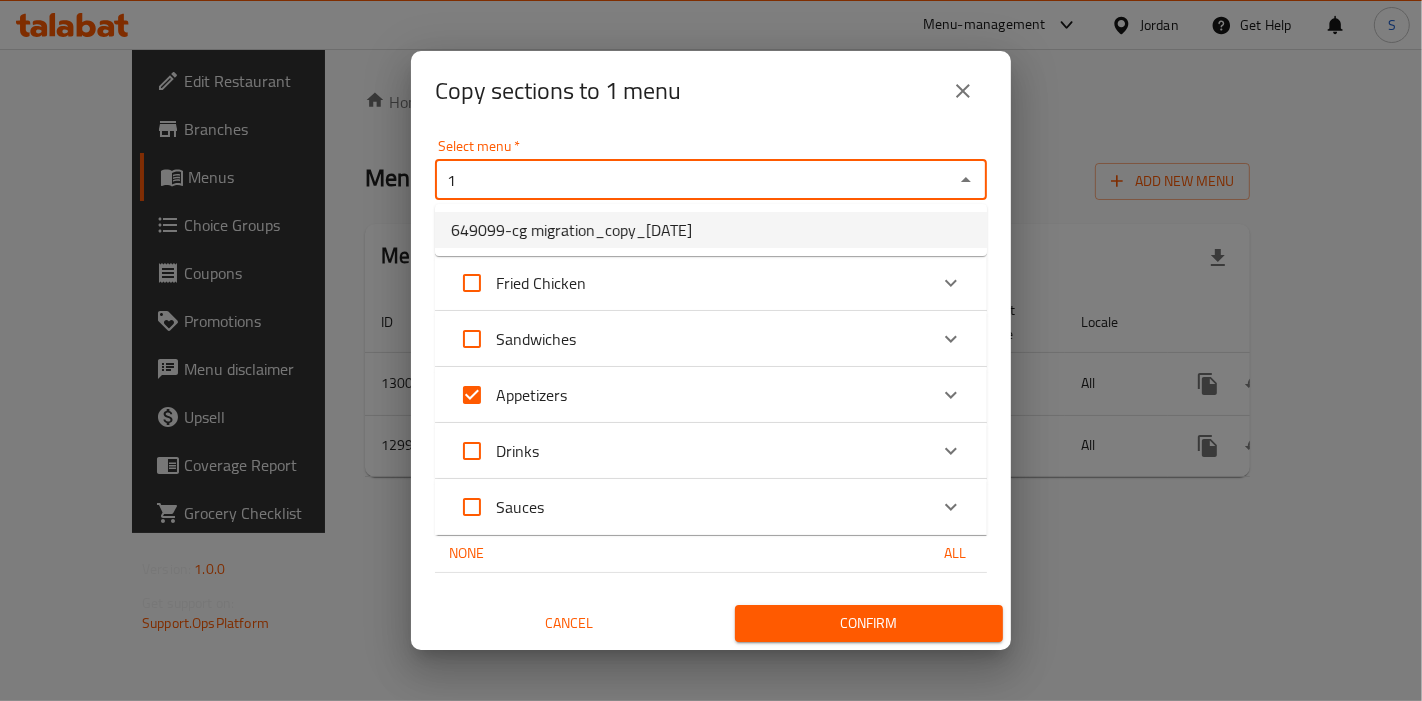 click on "649099-cg migration_copy_16/07/2025" at bounding box center (711, 230) 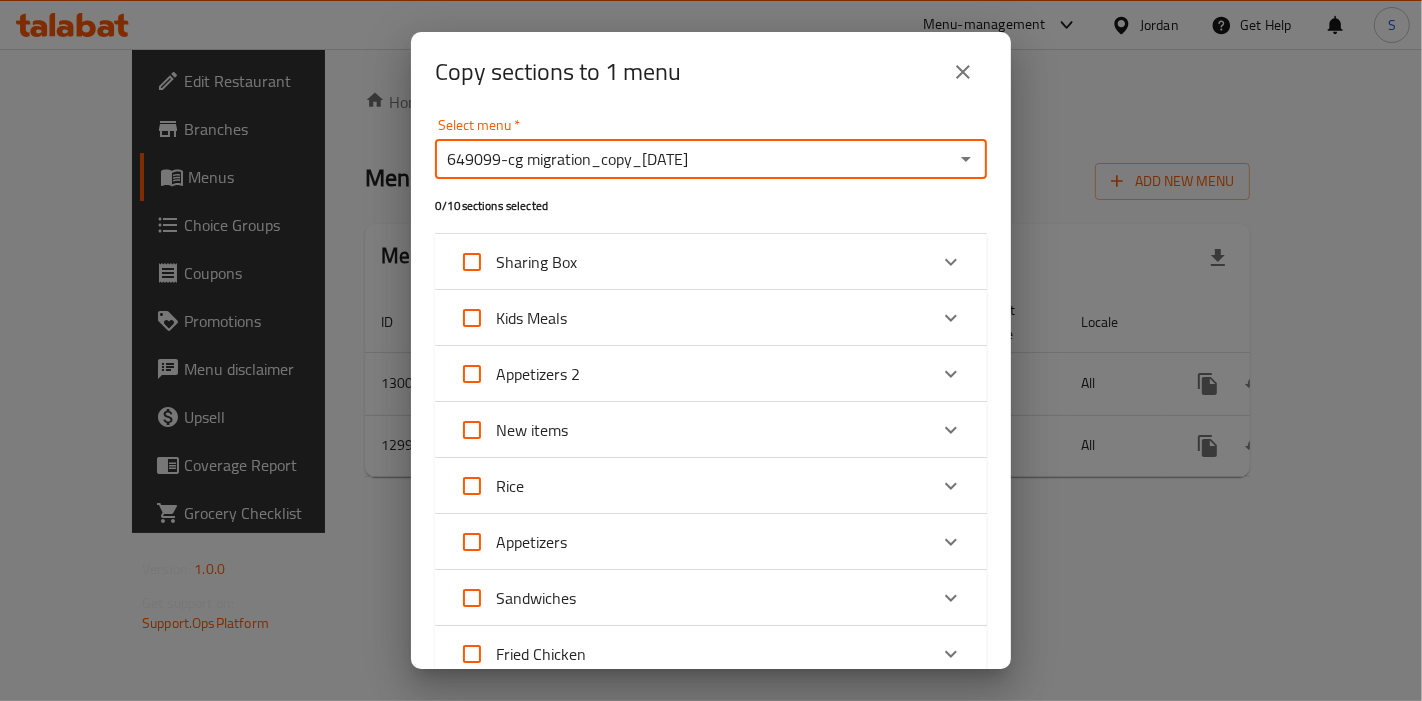 scroll, scrollTop: 0, scrollLeft: 0, axis: both 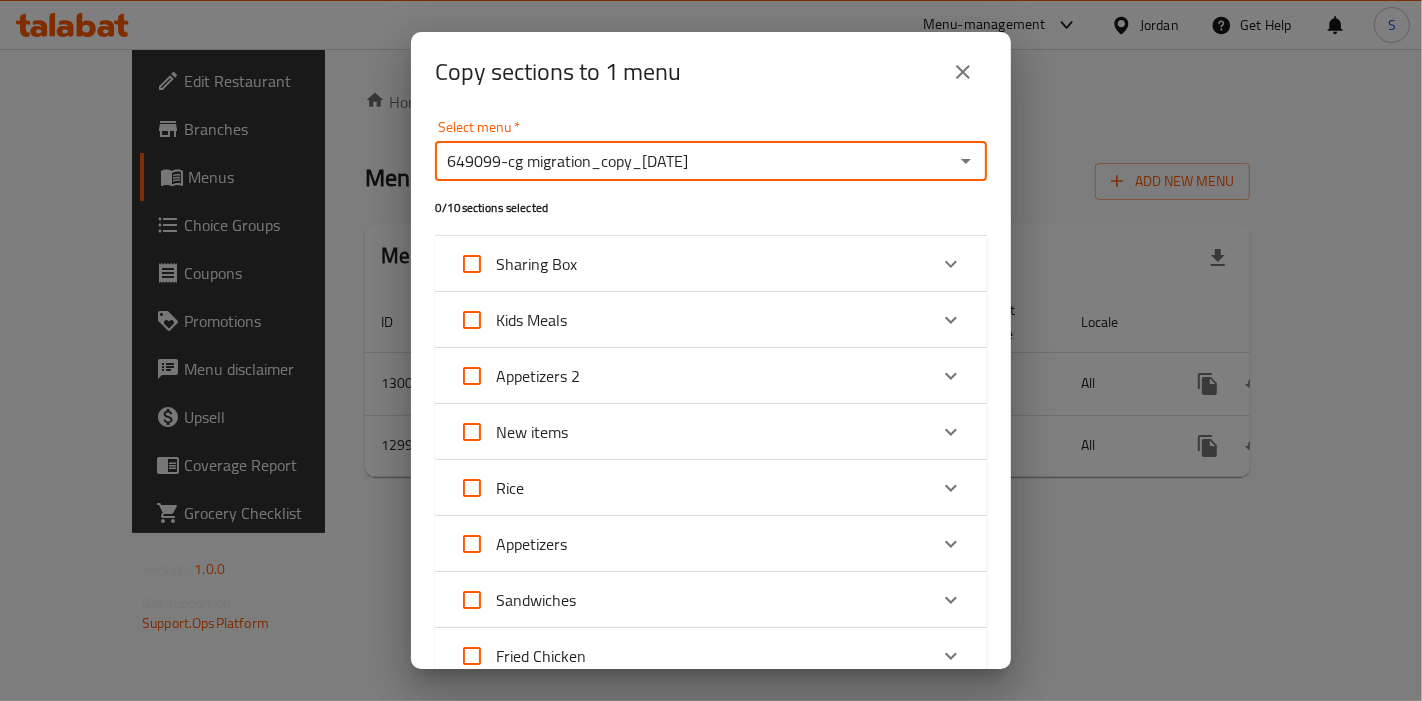 click on "Appetizers 2" at bounding box center [693, 376] 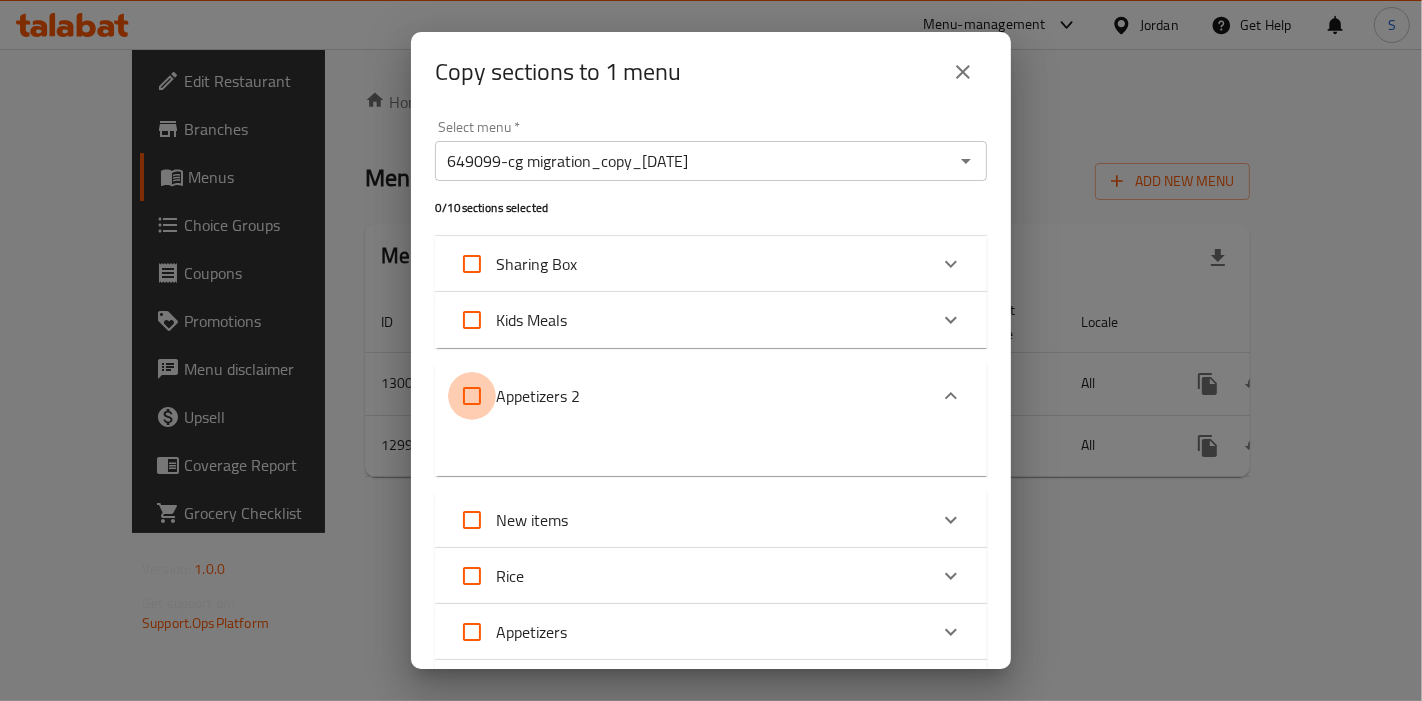 click on "Appetizers 2" at bounding box center (472, 396) 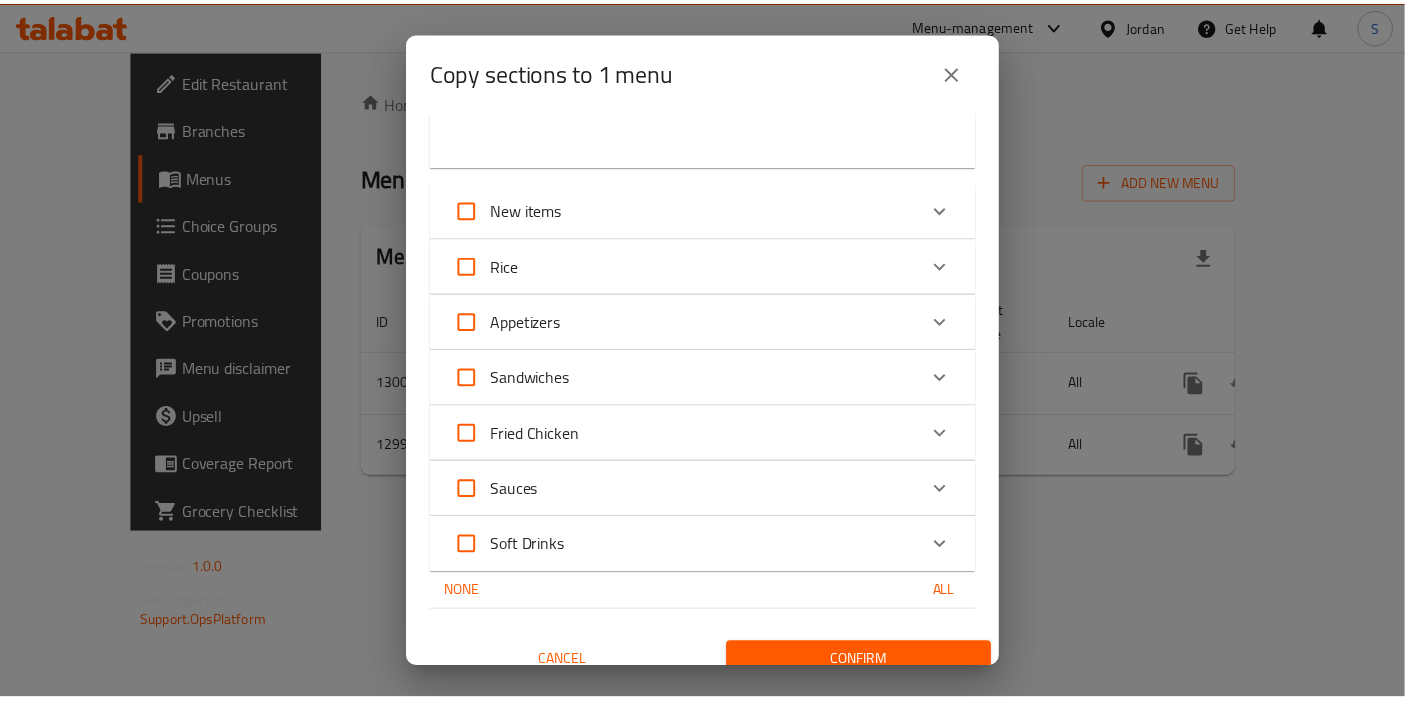scroll, scrollTop: 328, scrollLeft: 0, axis: vertical 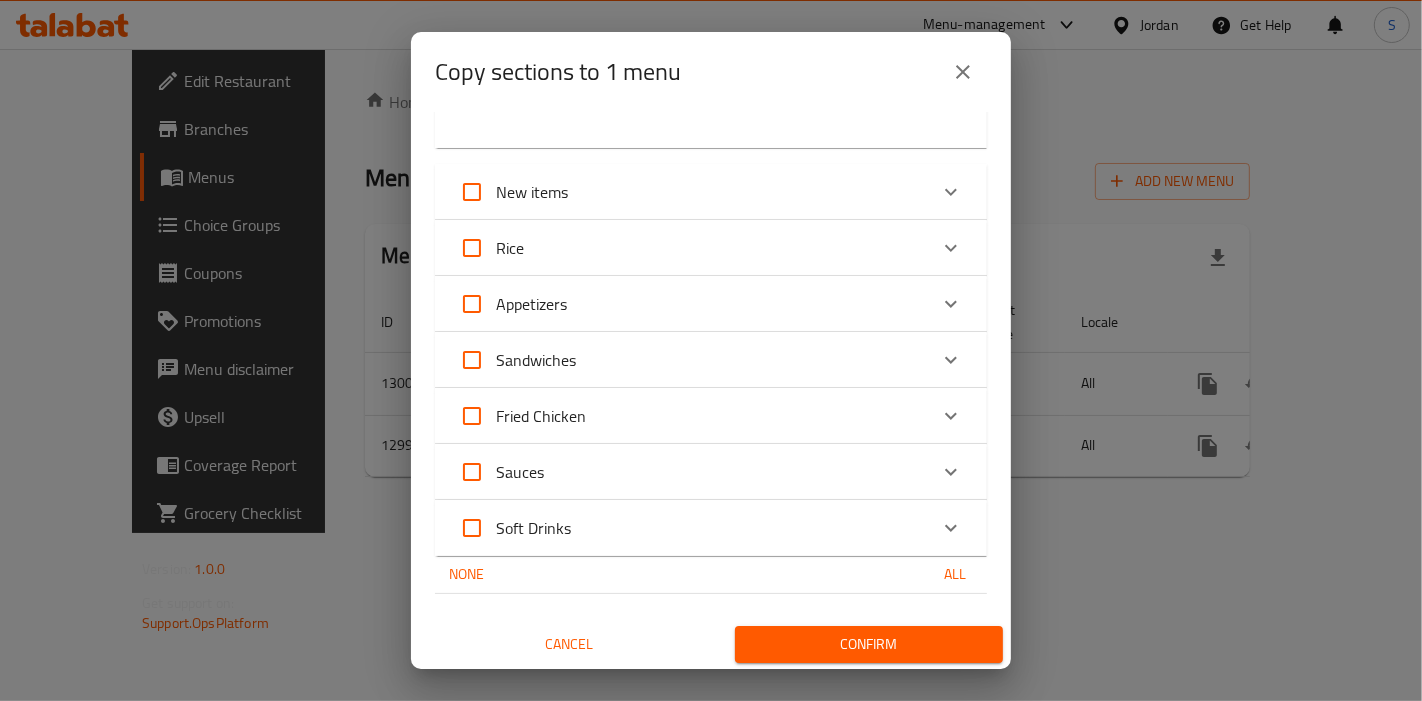 click on "Confirm" at bounding box center (869, 644) 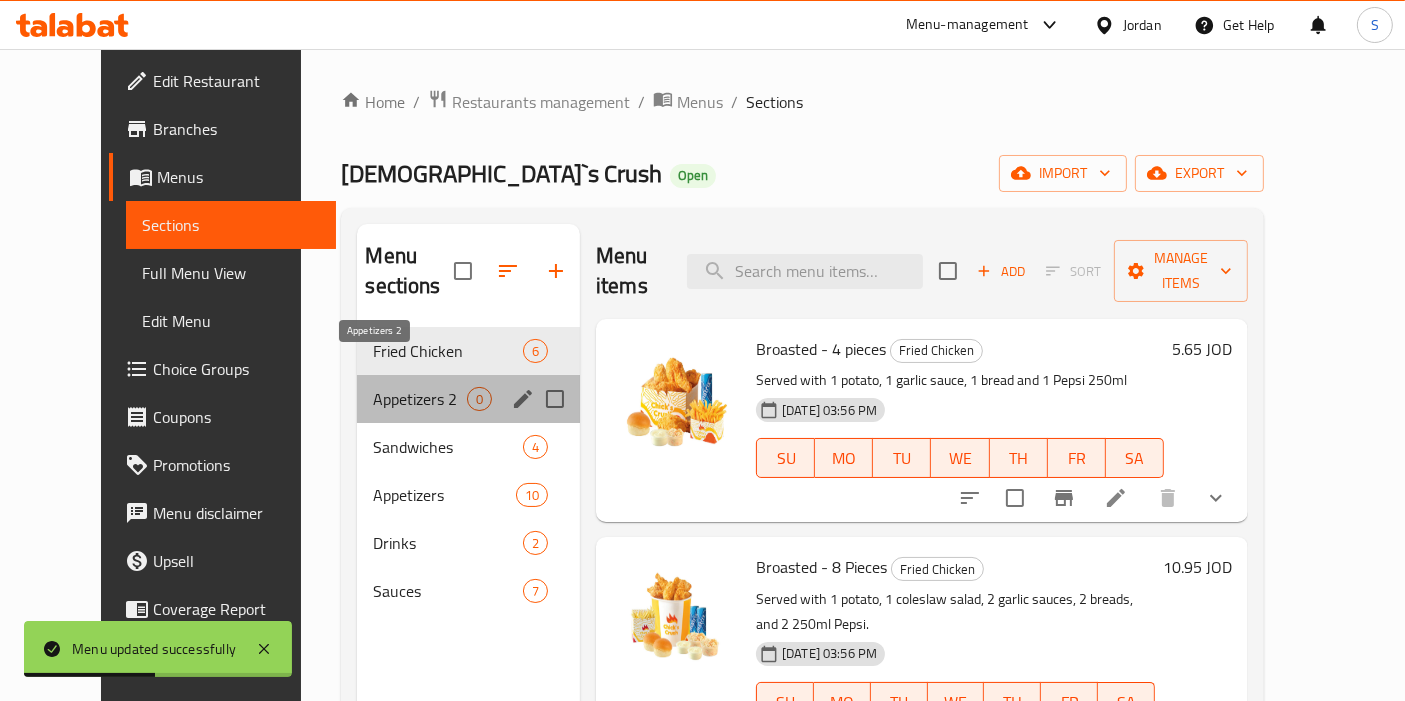 click on "Appetizers 2" at bounding box center (420, 399) 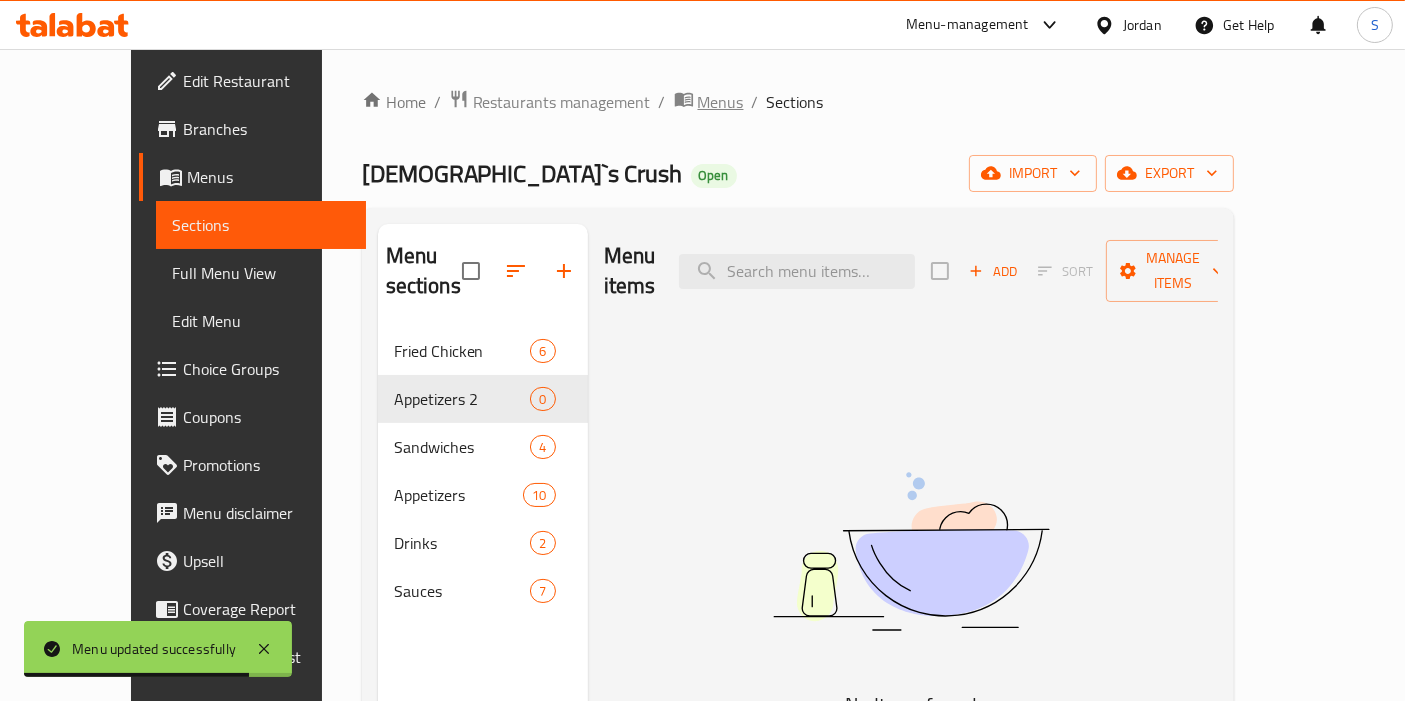 click on "Menus" at bounding box center (721, 102) 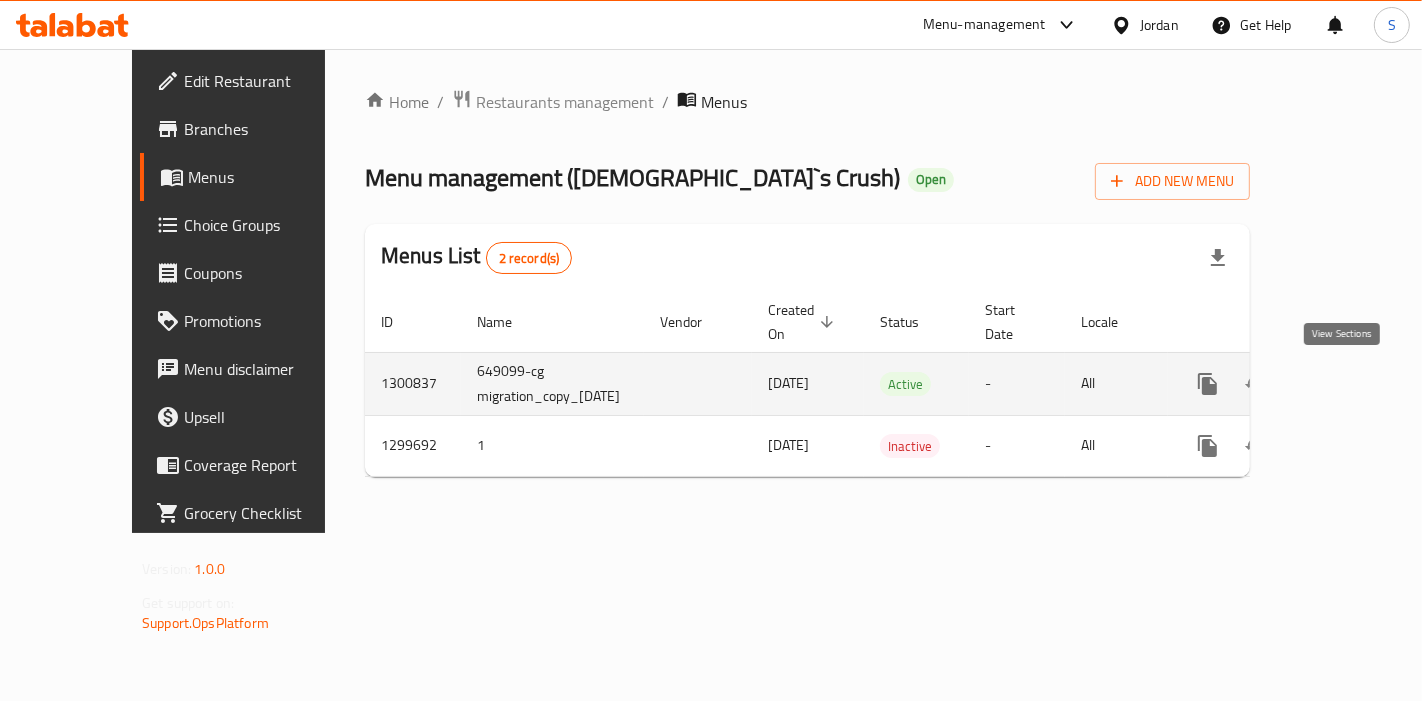 click 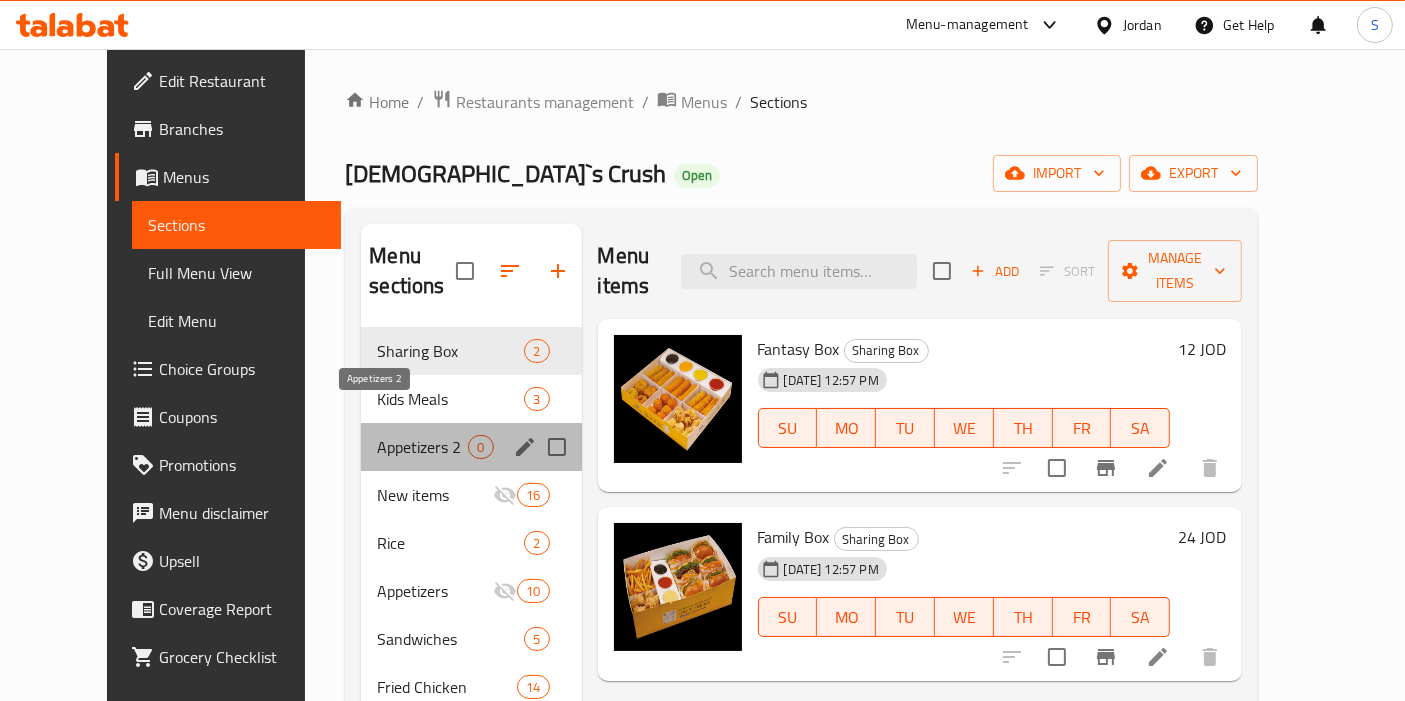 click on "Appetizers 2" at bounding box center [422, 447] 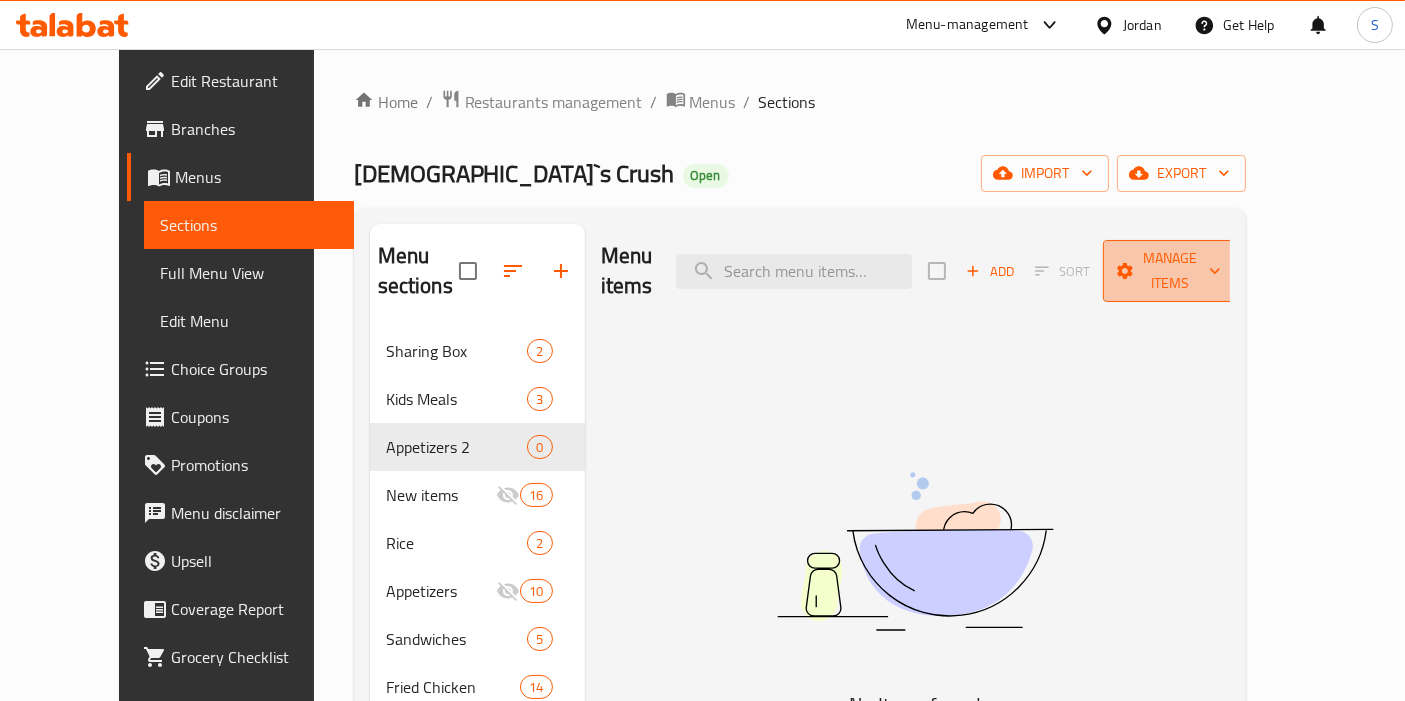 click on "Manage items" at bounding box center (1170, 271) 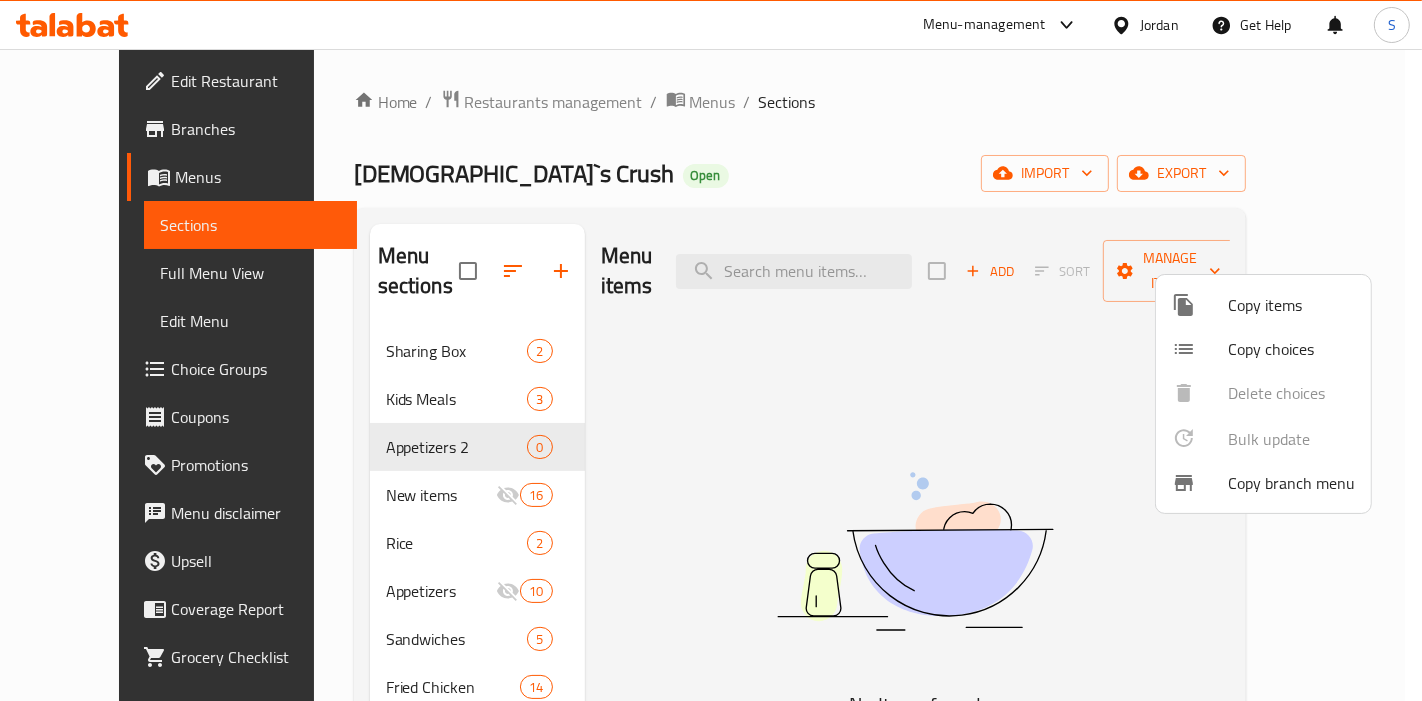 click at bounding box center [711, 350] 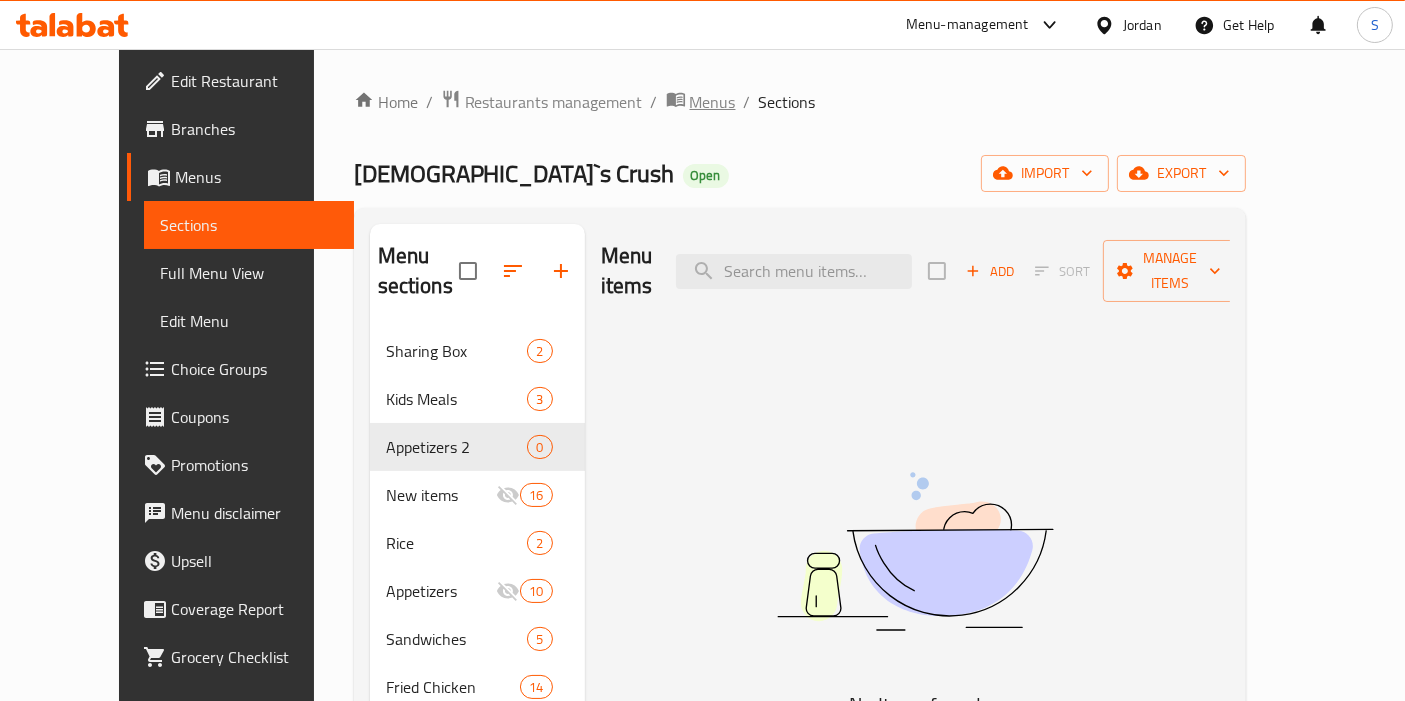 click at bounding box center [678, 102] 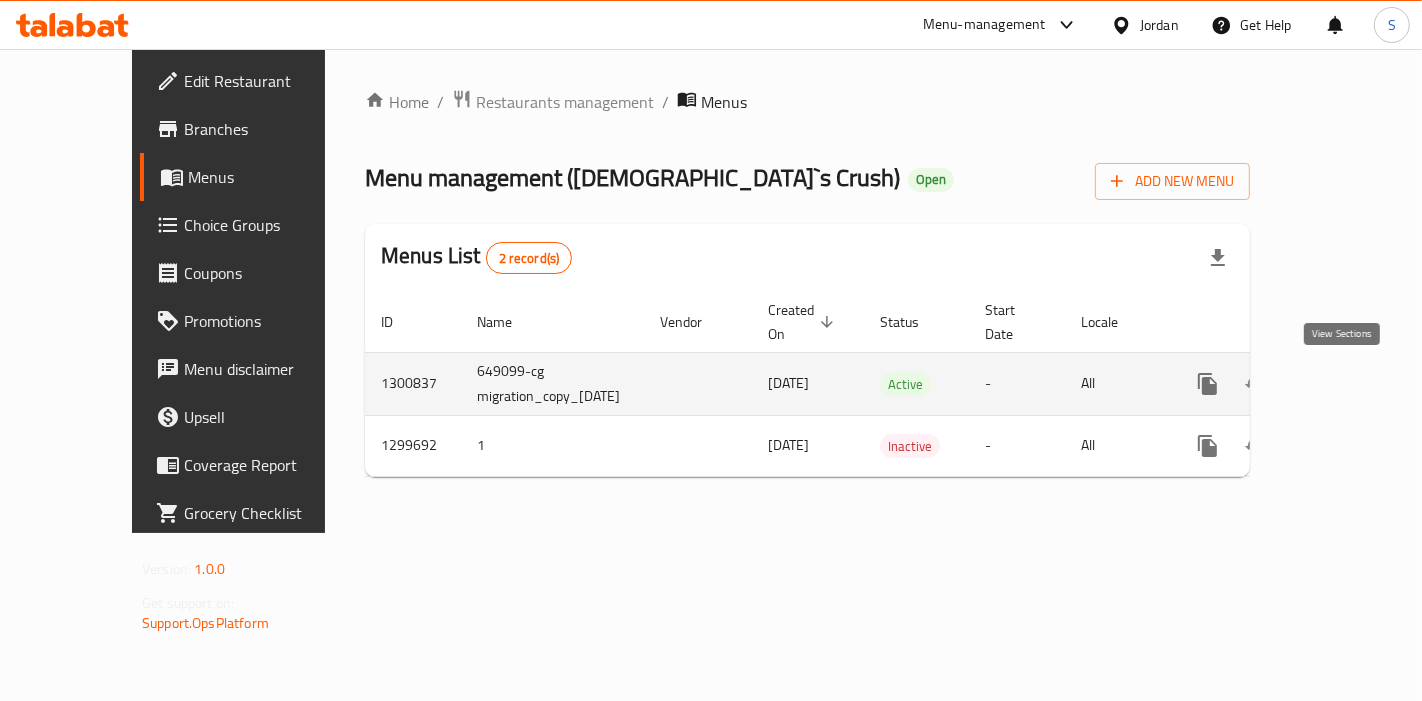 click 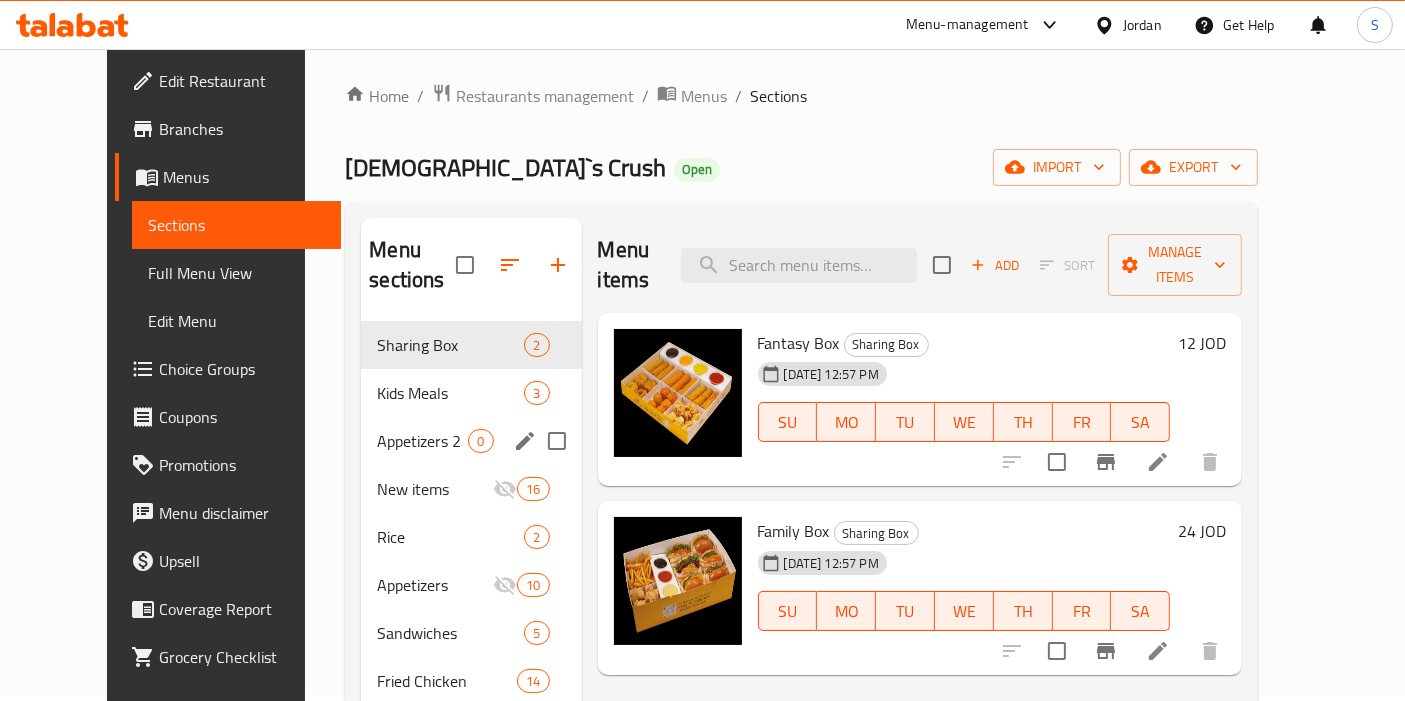 scroll, scrollTop: 0, scrollLeft: 0, axis: both 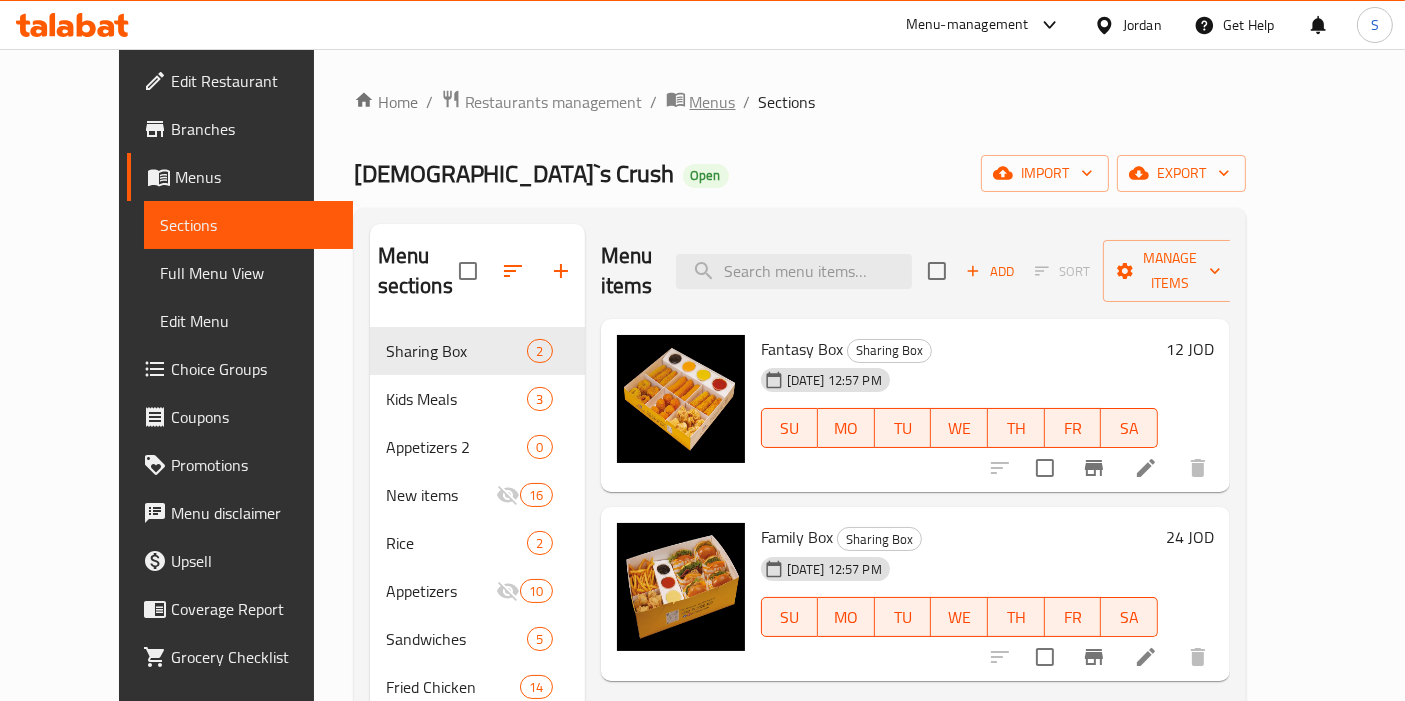 click on "Menus" at bounding box center (713, 102) 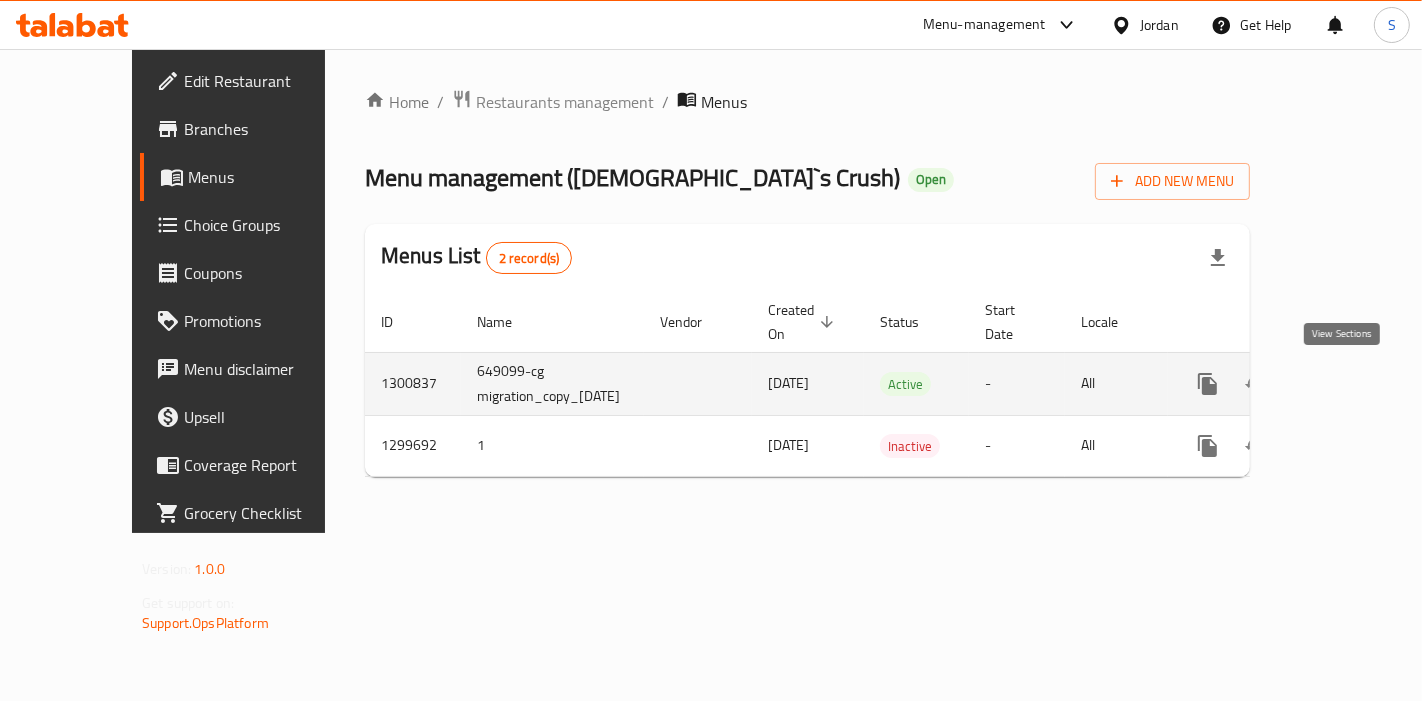 click at bounding box center [1352, 384] 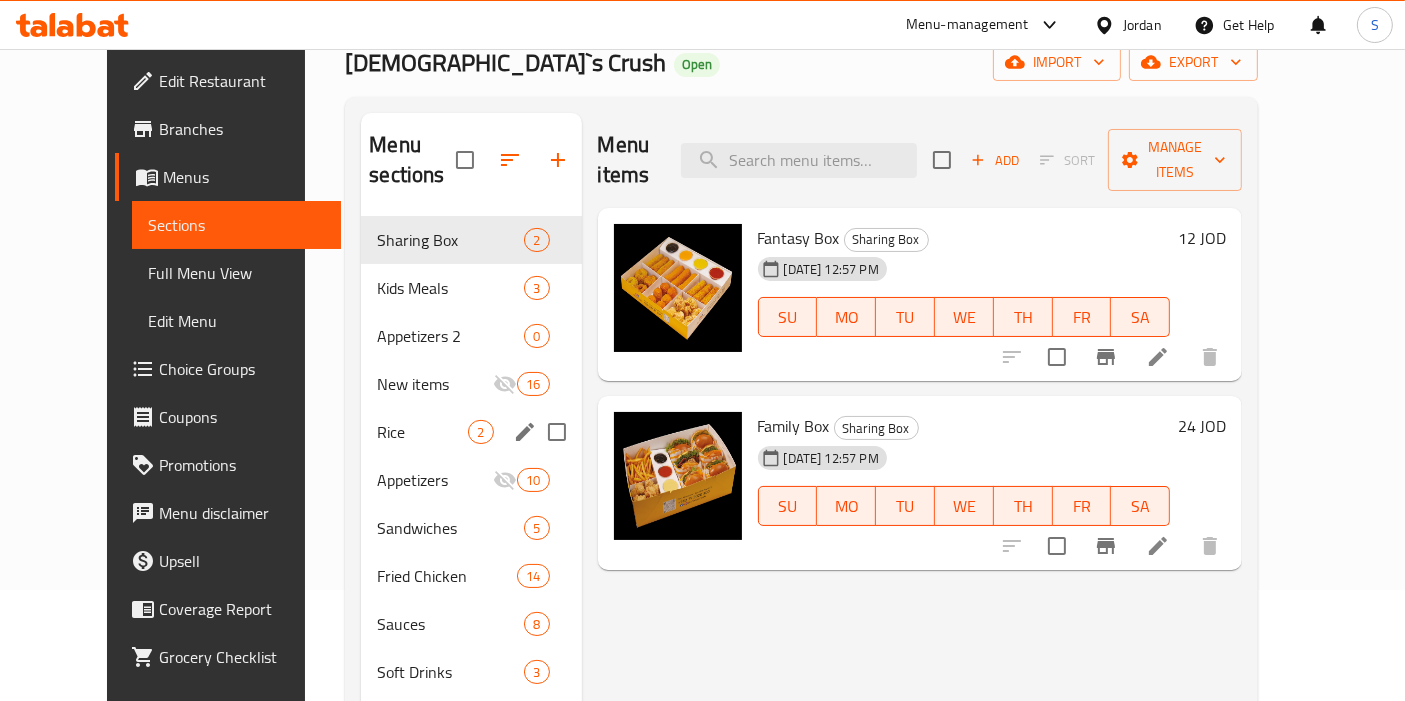 scroll, scrollTop: 0, scrollLeft: 0, axis: both 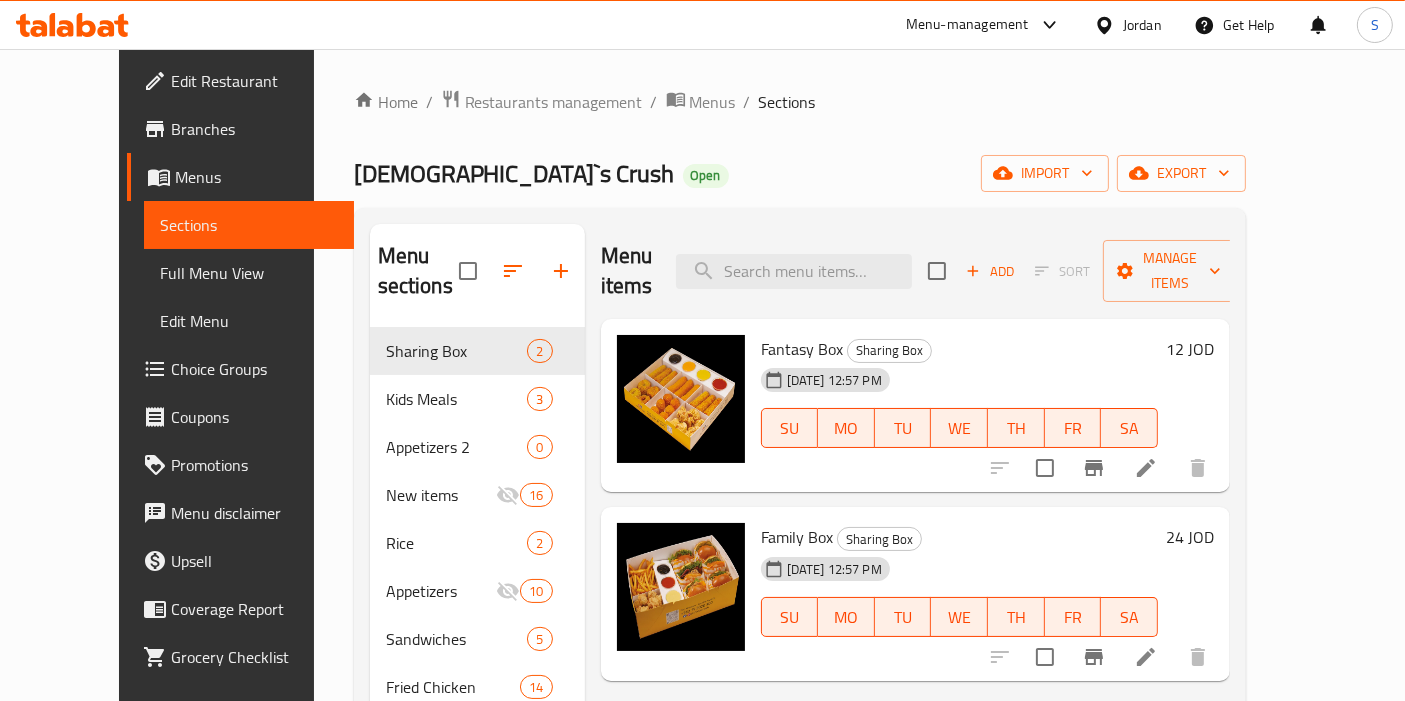 click on "Home / Restaurants management / Menus / Sections" at bounding box center (800, 102) 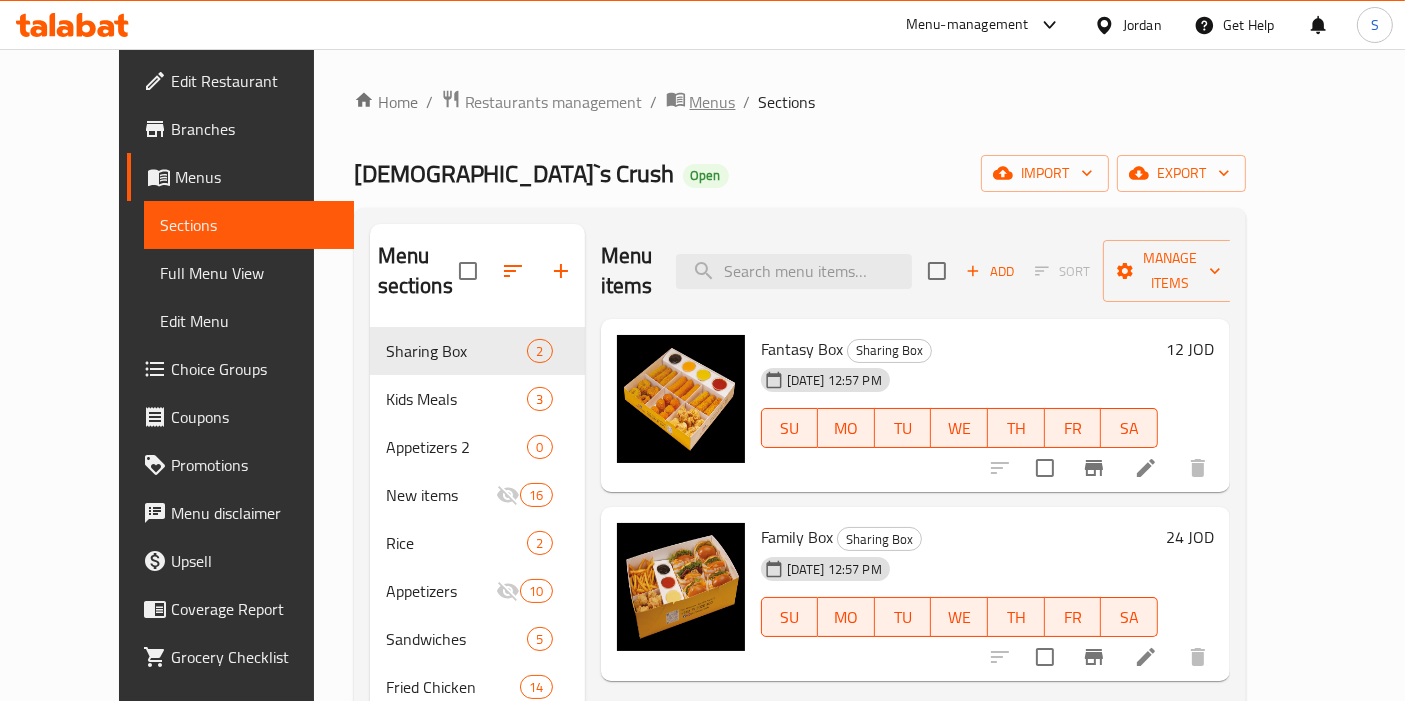 click on "Menus" at bounding box center [713, 102] 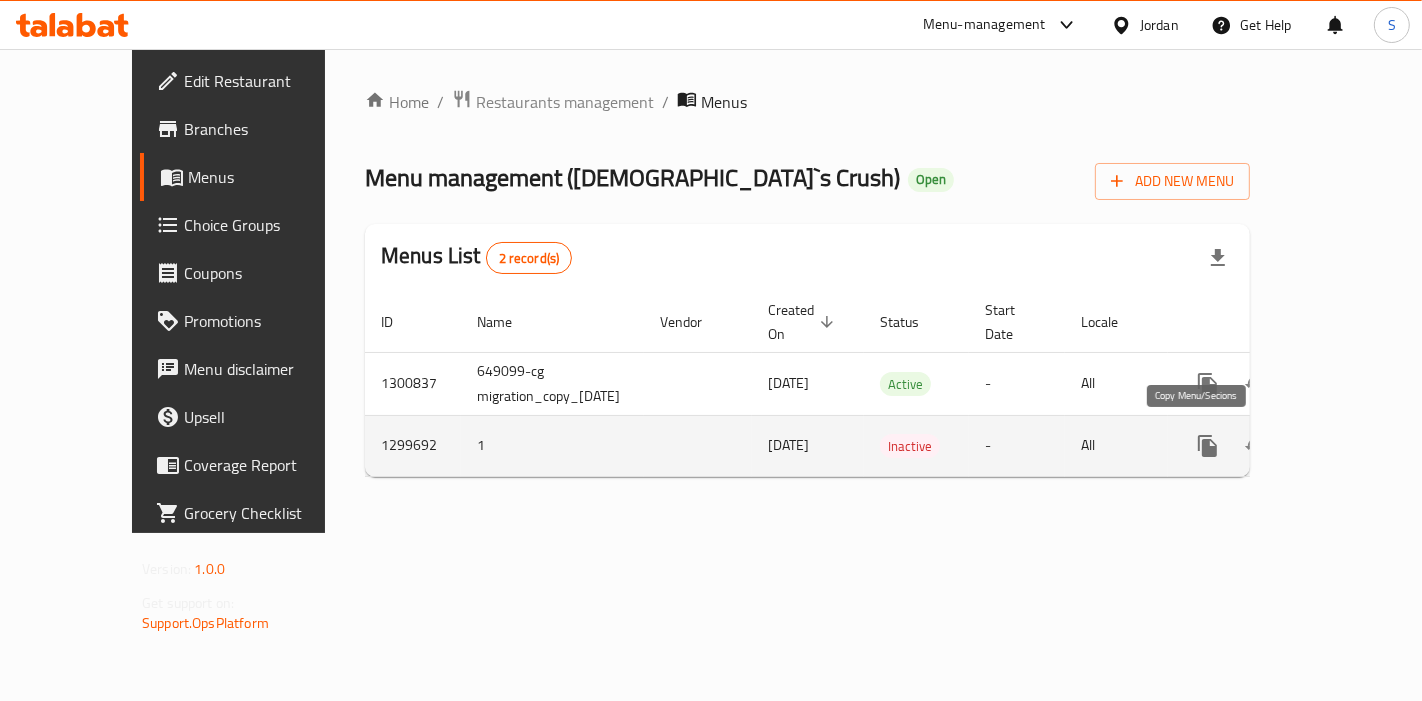 click 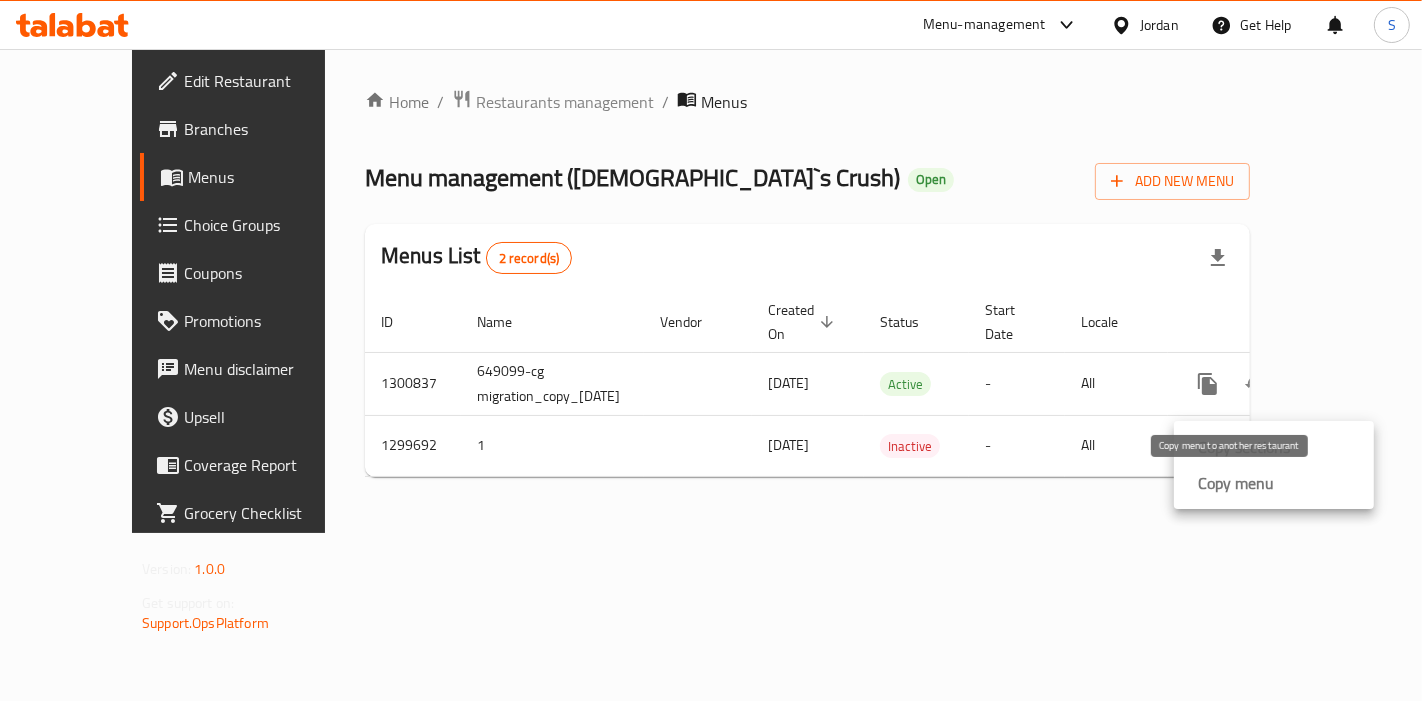 drag, startPoint x: 1231, startPoint y: 448, endPoint x: 1228, endPoint y: 472, distance: 24.186773 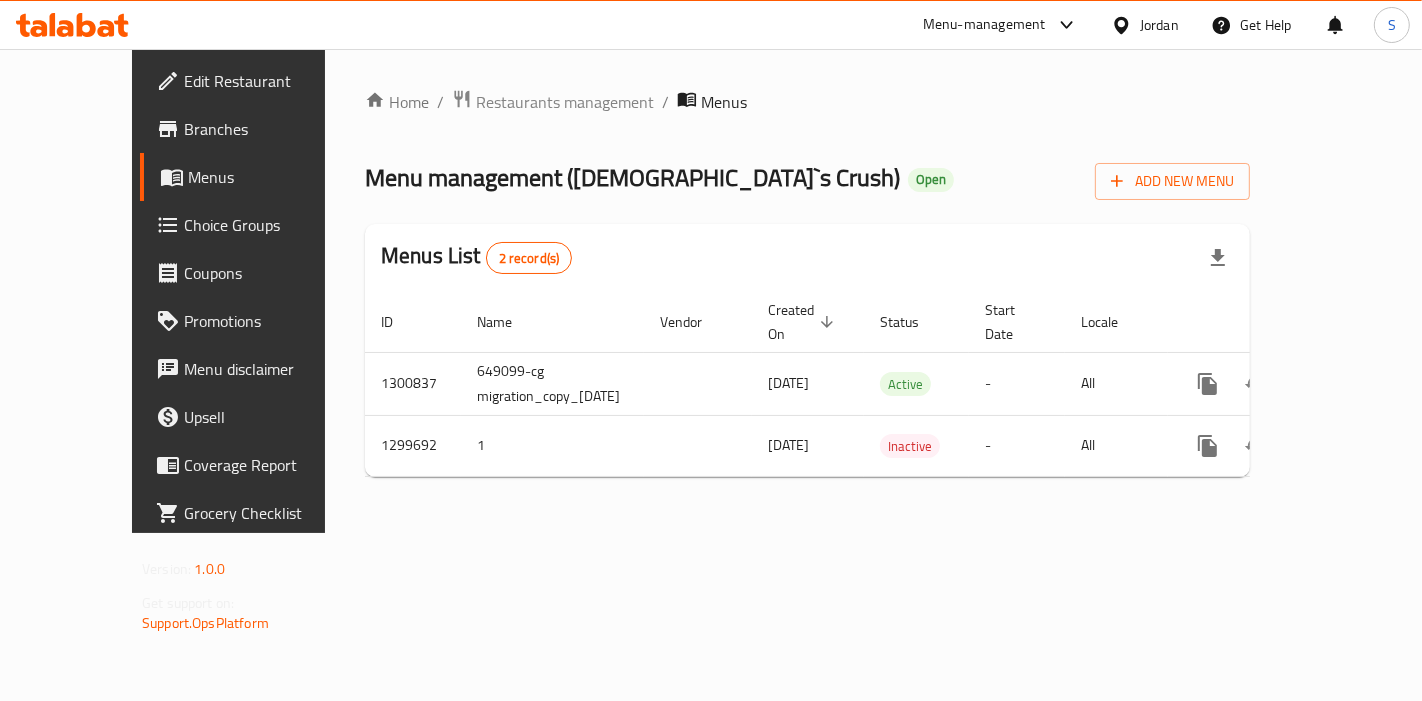click on "​ Menu-management Jordan Get Help S   Edit Restaurant   Branches   Menus   Choice Groups   Coupons   Promotions   Menu disclaimer   Upsell   Coverage Report   Grocery Checklist  Version:    1.0.0  Get support on:    Support.OpsPlatform Home / Restaurants management / Menus Menu management ( Chick`s Crush )  Open Add New Menu Menus List   2 record(s) ID Name Vendor Created On sorted descending Status Start Date Locale Actions 1300837 649099-cg migration_copy_16/07/2025 16/07/2025 Active - All 1299692 1 10/07/2025 Inactive - All Bug report Fill out the following information to report your bug Error text Steps to reproduce * Expected behaviour Your bug report will be sent along with the screenshot: Cancel Submit ticket Get Help Primary Support Currently using the Menu-management plugin and facing challenges? Reach out through their dedicated support channel. Get help via Slack Close Notification center Updated:  Now You do not have any Notifications Menu Item Copy sections Copy menu Copy sections Copy menu" at bounding box center (711, 375) 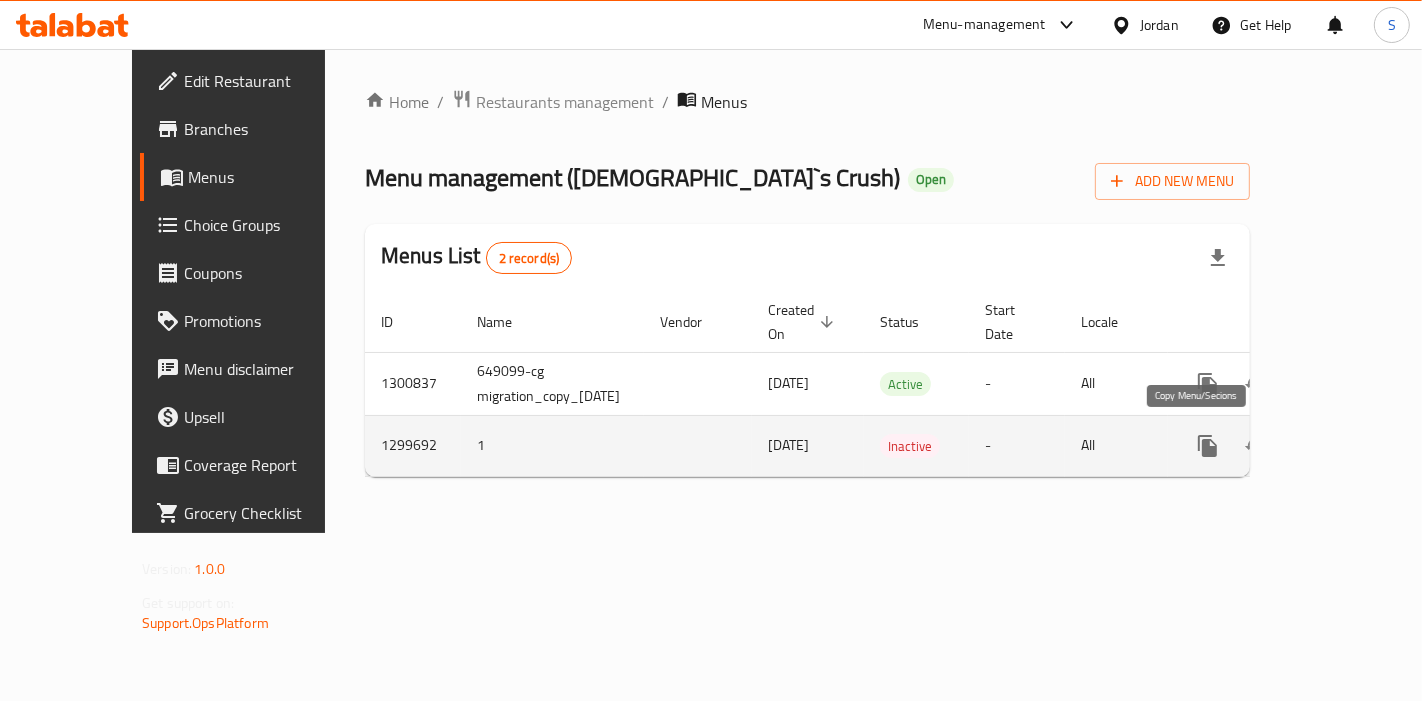 click at bounding box center [1208, 446] 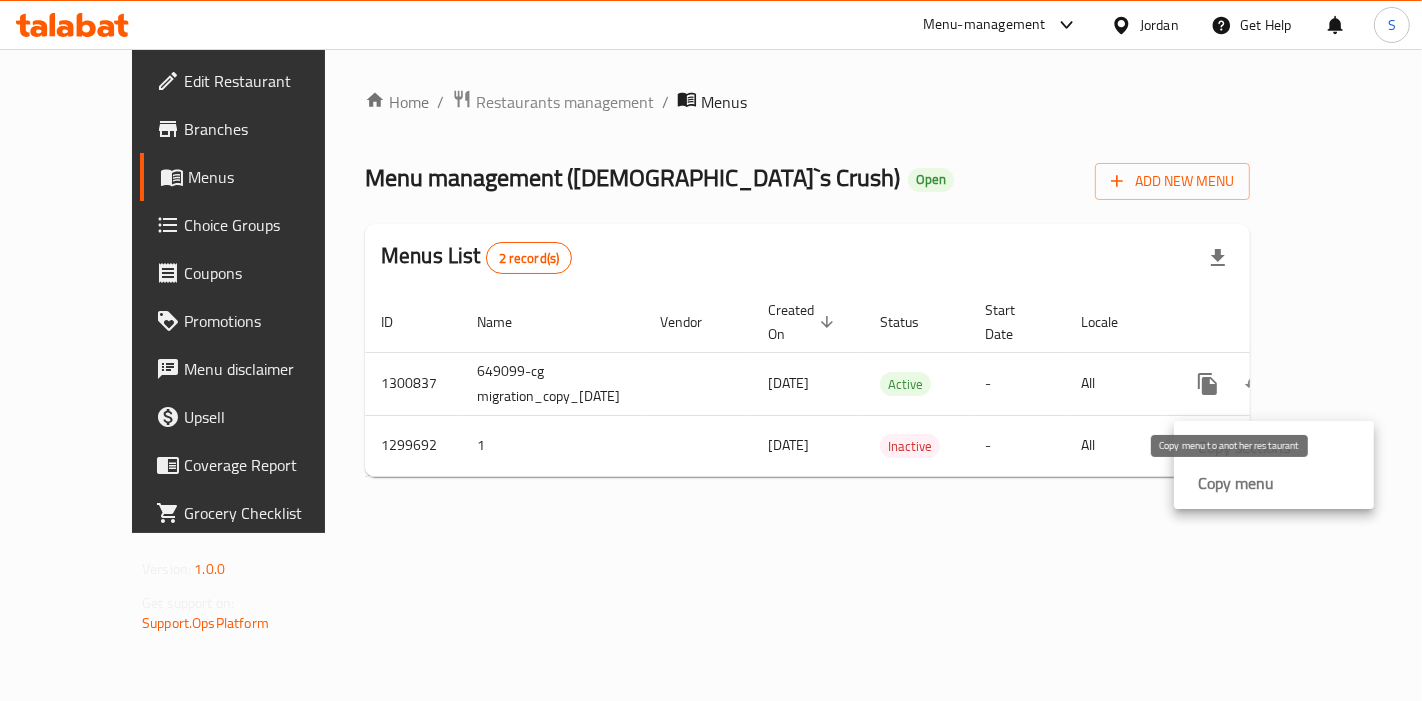 click on "Copy menu" at bounding box center [1236, 483] 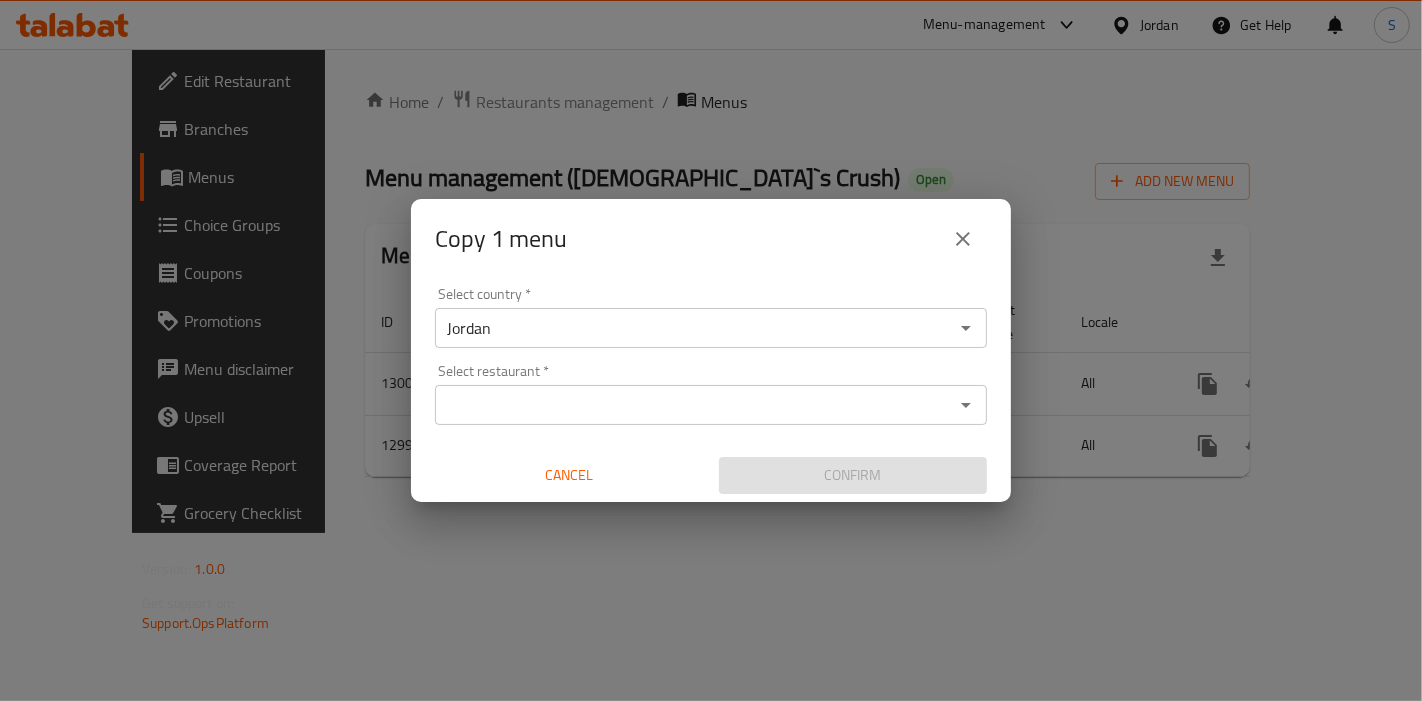 click on "Jordan Select country  *" at bounding box center (711, 328) 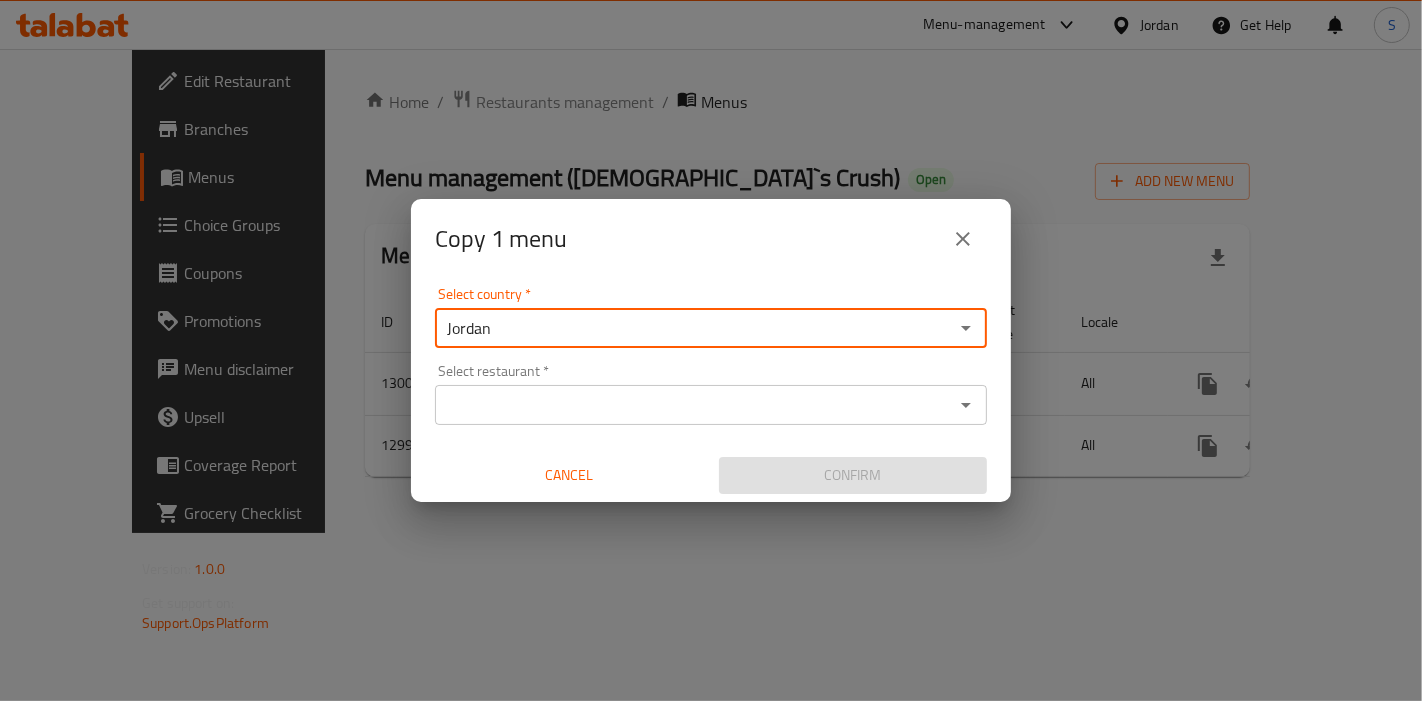 click on "Select restaurant   *" at bounding box center (694, 405) 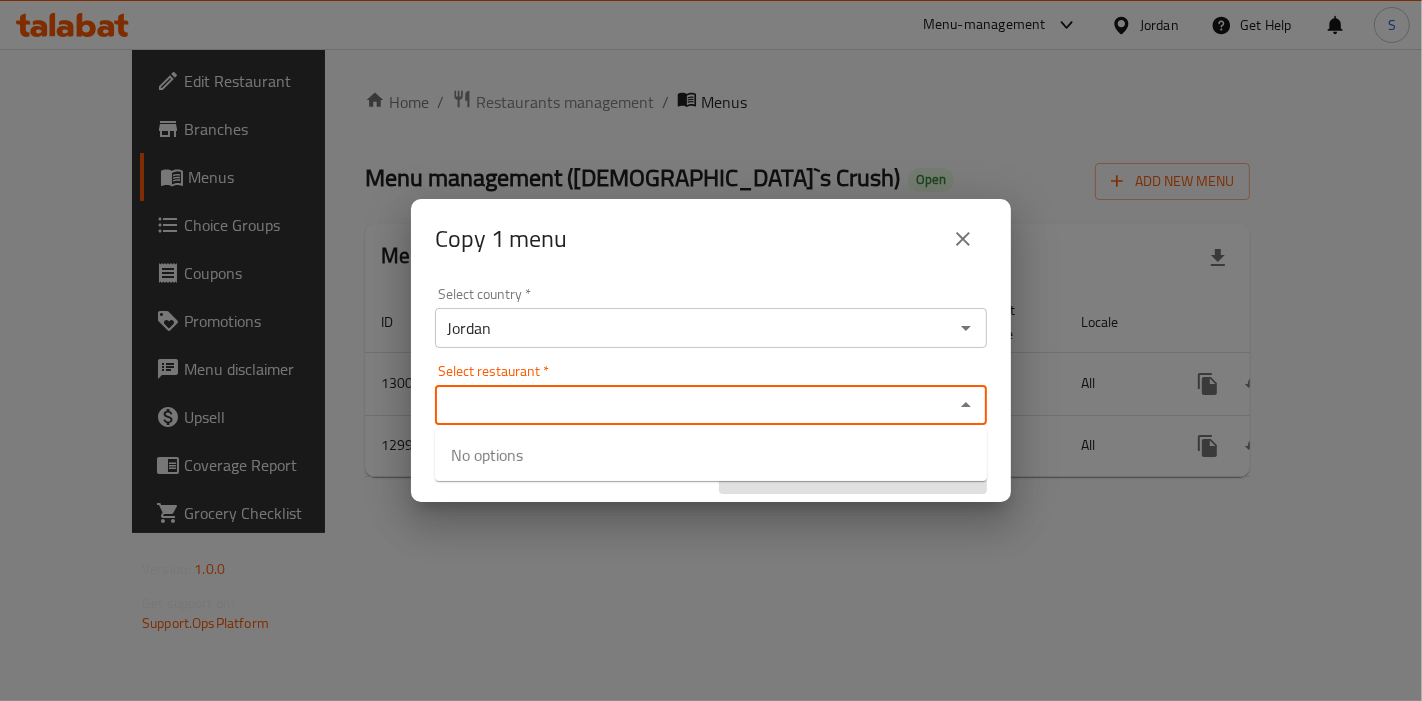 click on "Jordan" at bounding box center [694, 328] 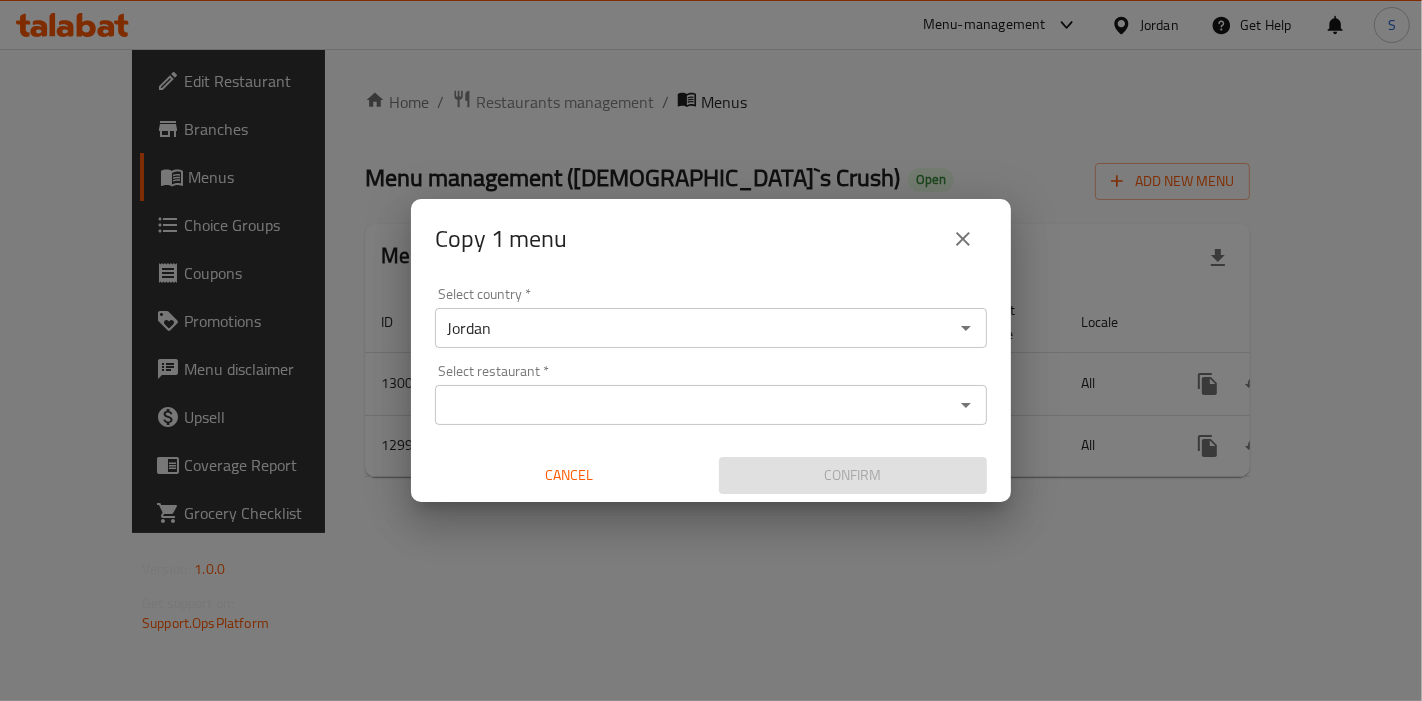 click on "Copy 1 menu Select country   * Jordan Select country  * Select restaurant   * Select restaurant  * Cancel Confirm" at bounding box center (711, 350) 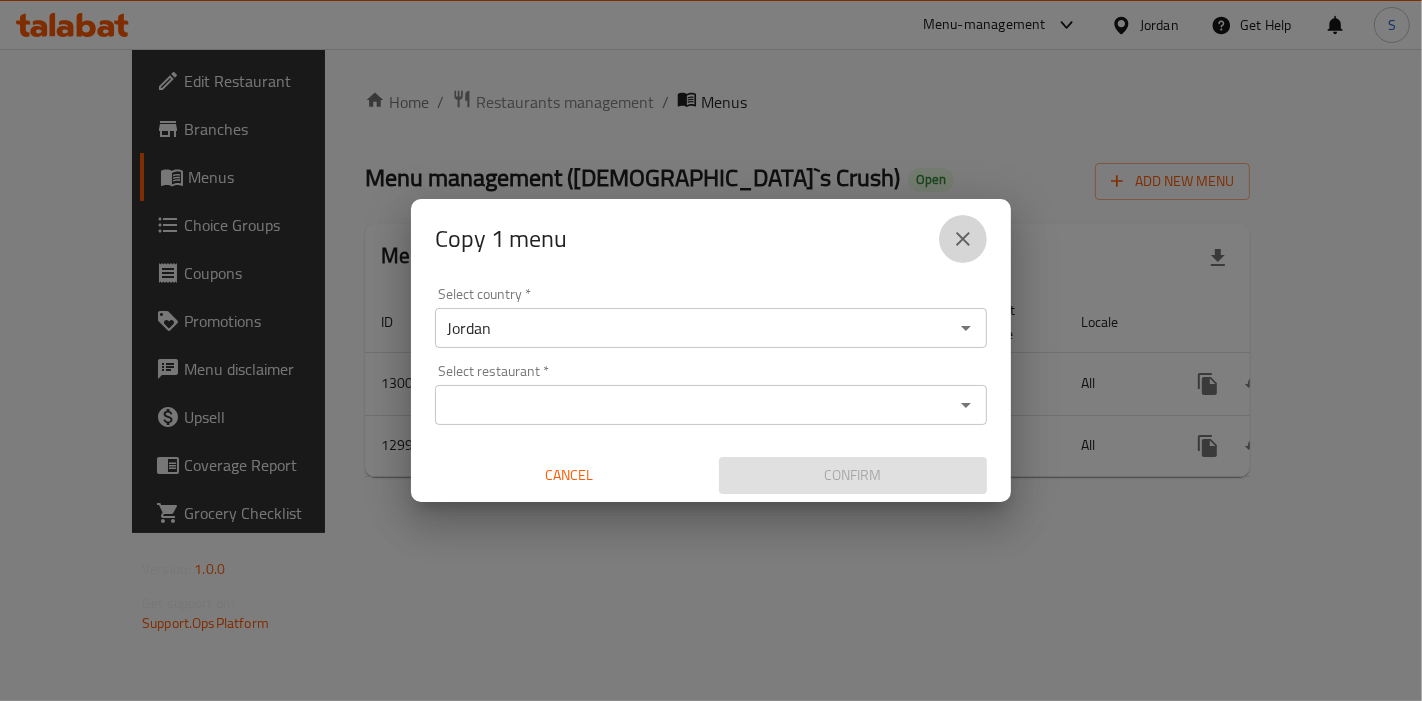 click 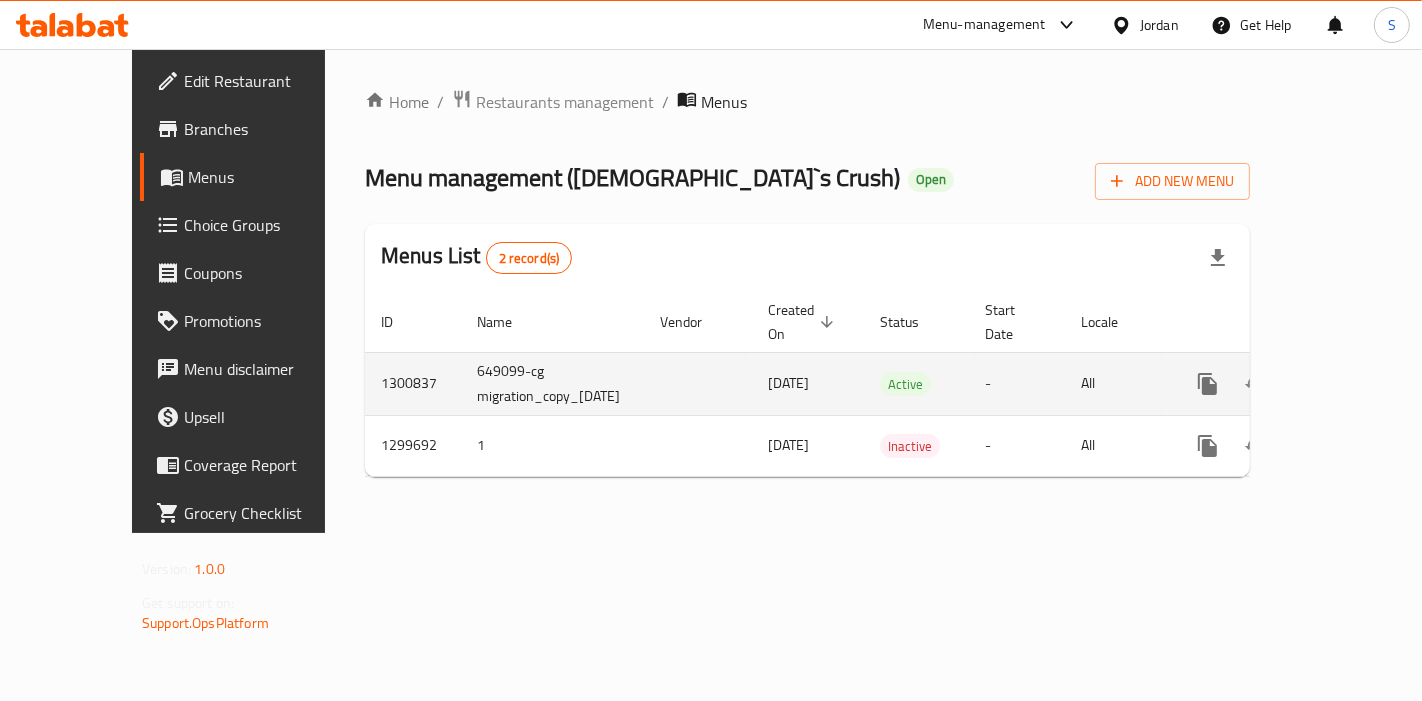 click at bounding box center [1352, 384] 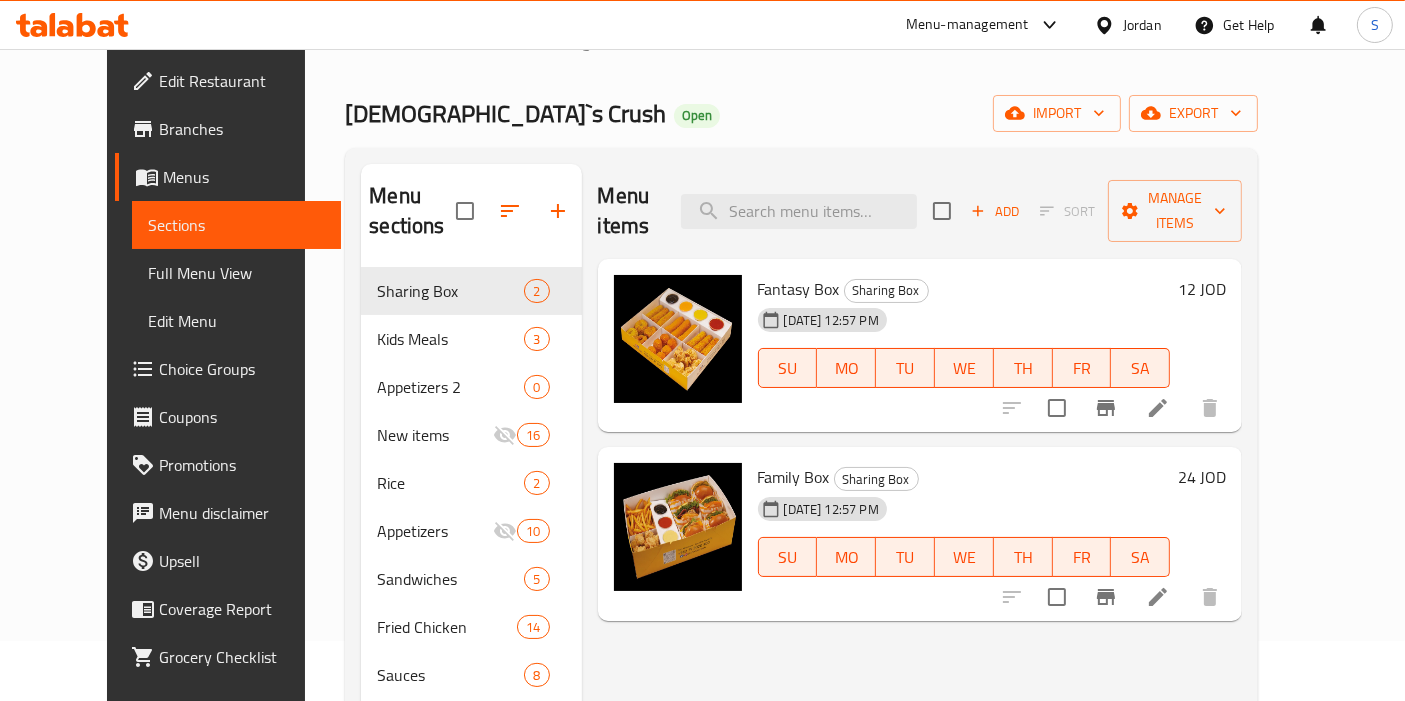 scroll, scrollTop: 0, scrollLeft: 0, axis: both 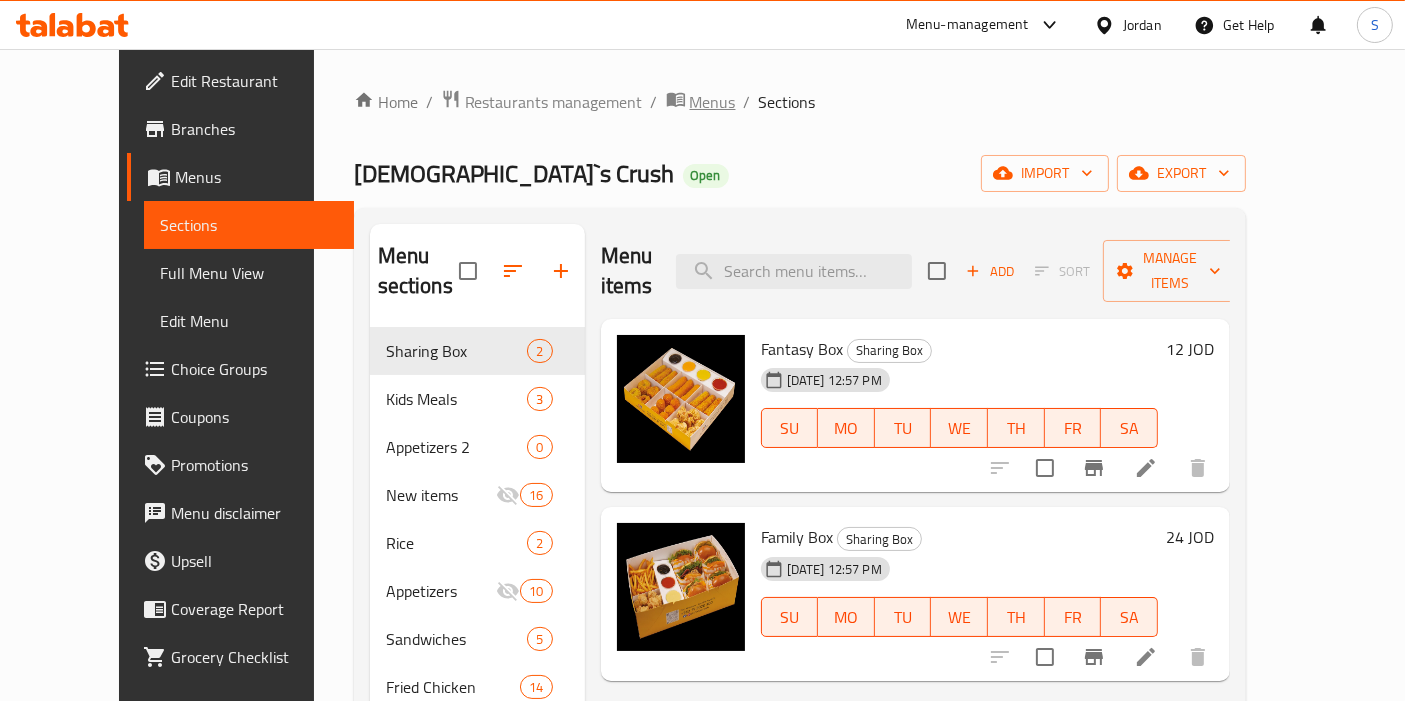 click on "Menus" at bounding box center (713, 102) 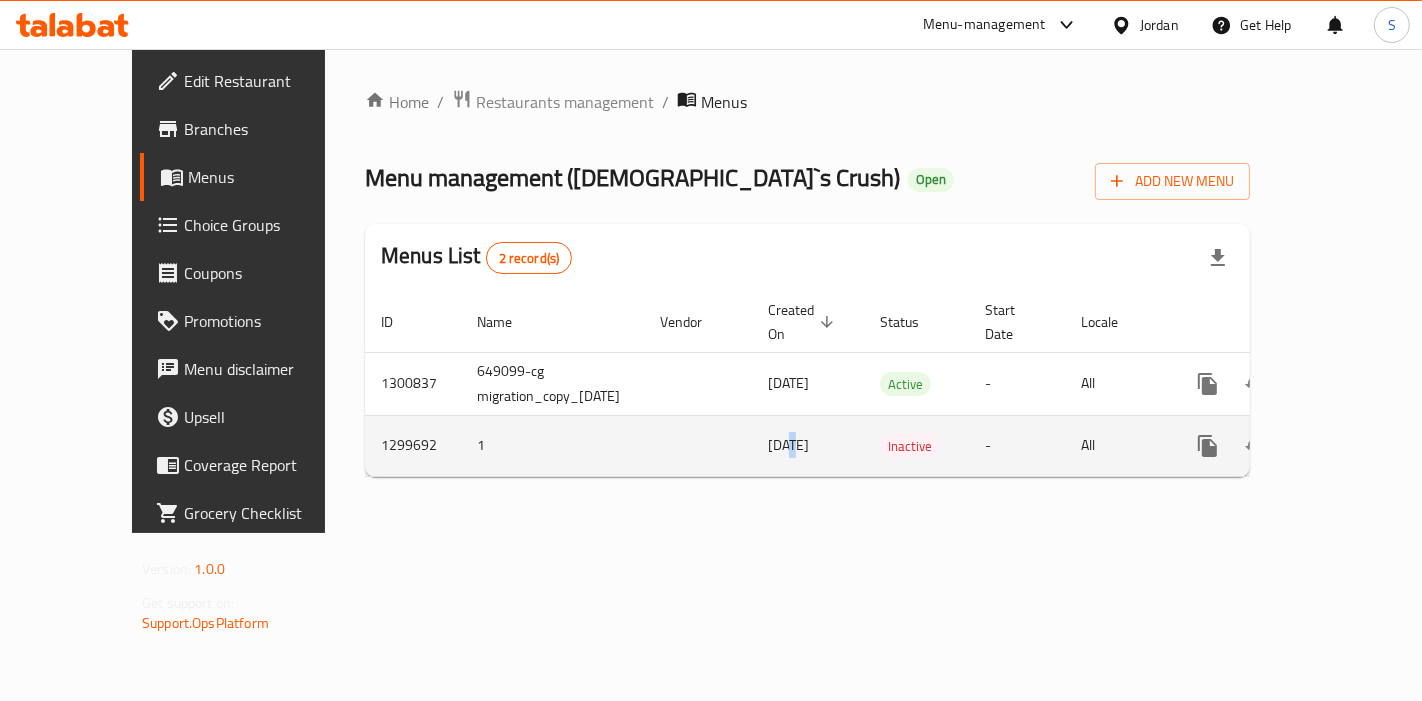drag, startPoint x: 742, startPoint y: 455, endPoint x: 732, endPoint y: 452, distance: 10.440307 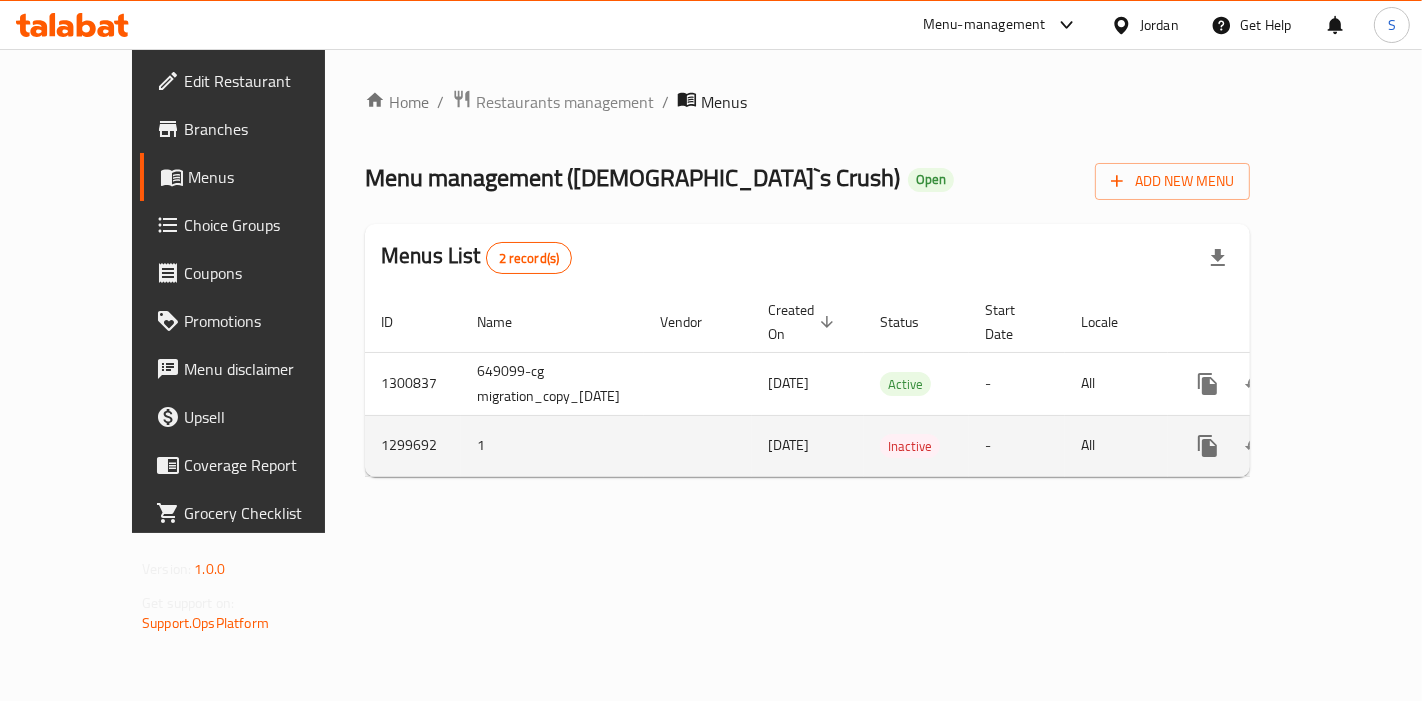 click on "[DATE]" at bounding box center (788, 445) 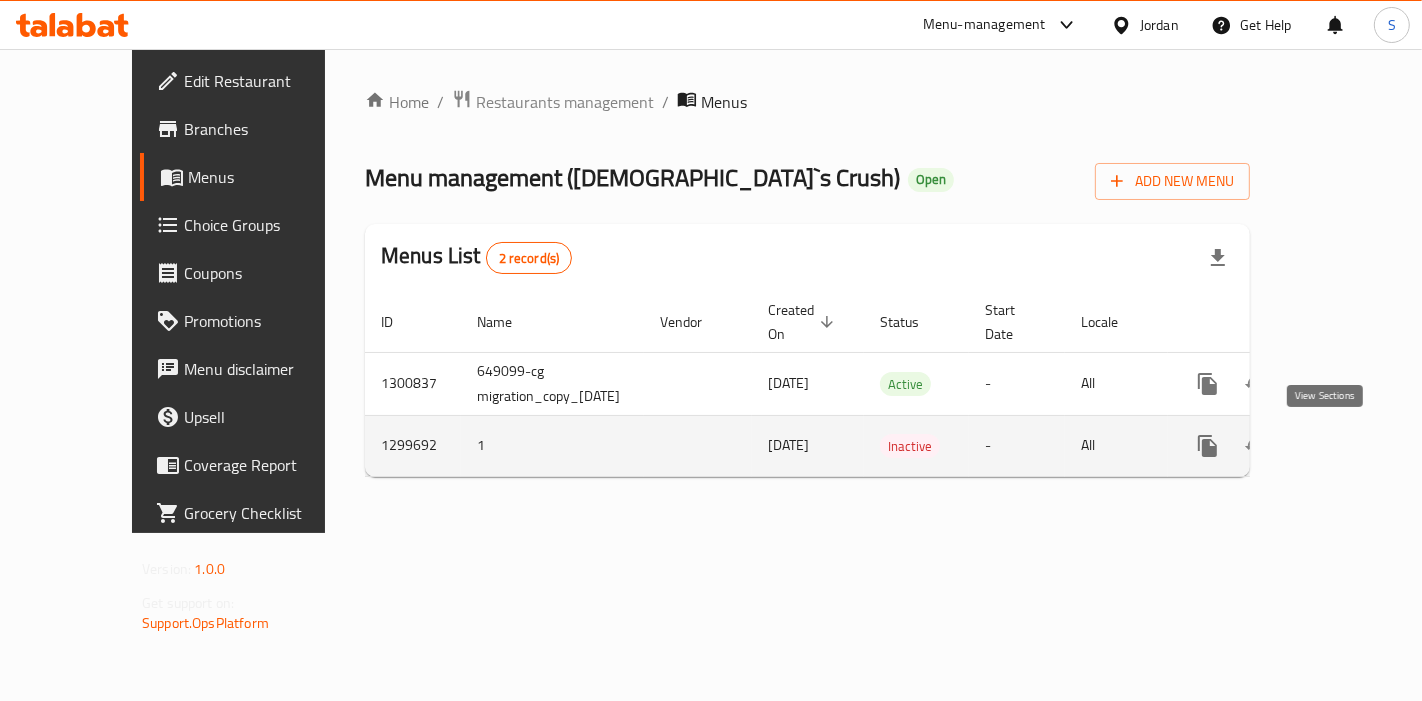 click 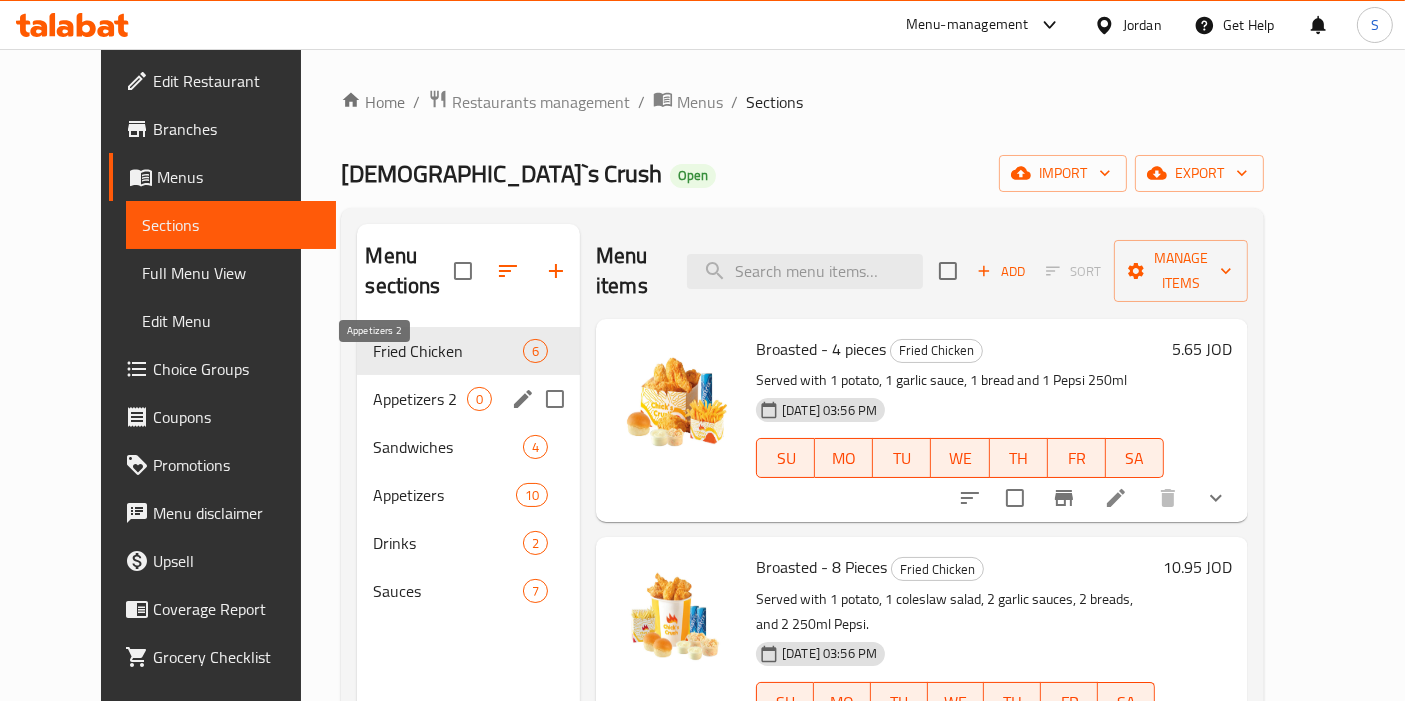 click on "Appetizers 2" at bounding box center [420, 399] 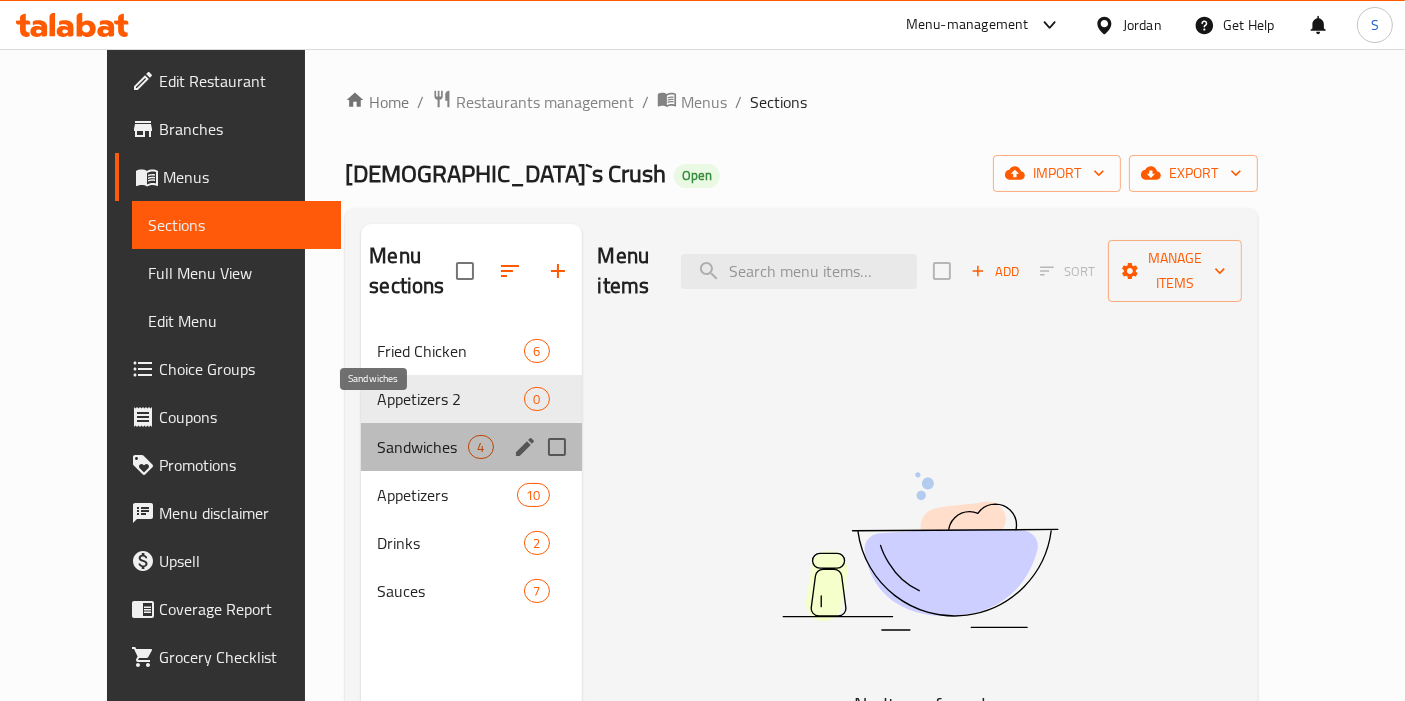 click on "Sandwiches" at bounding box center [422, 447] 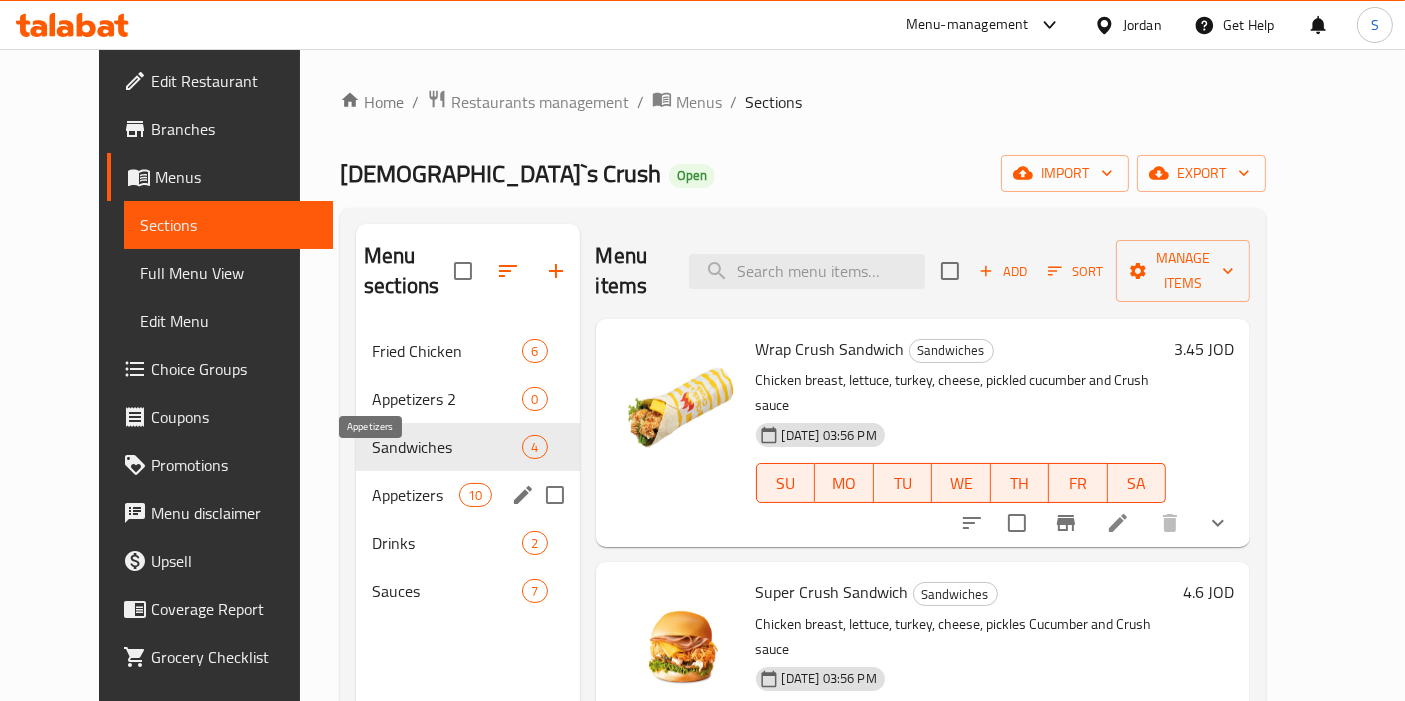 click on "Appetizers" at bounding box center (415, 495) 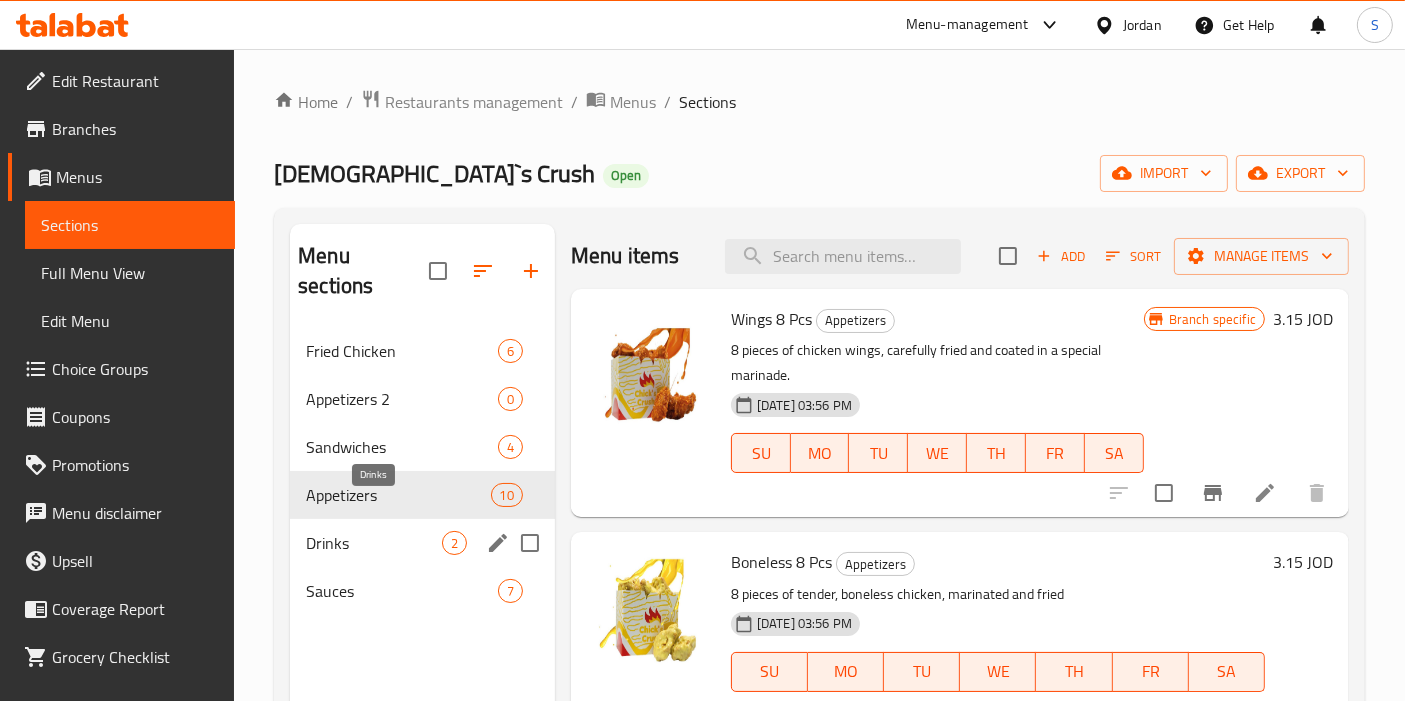 click on "Drinks" at bounding box center [374, 543] 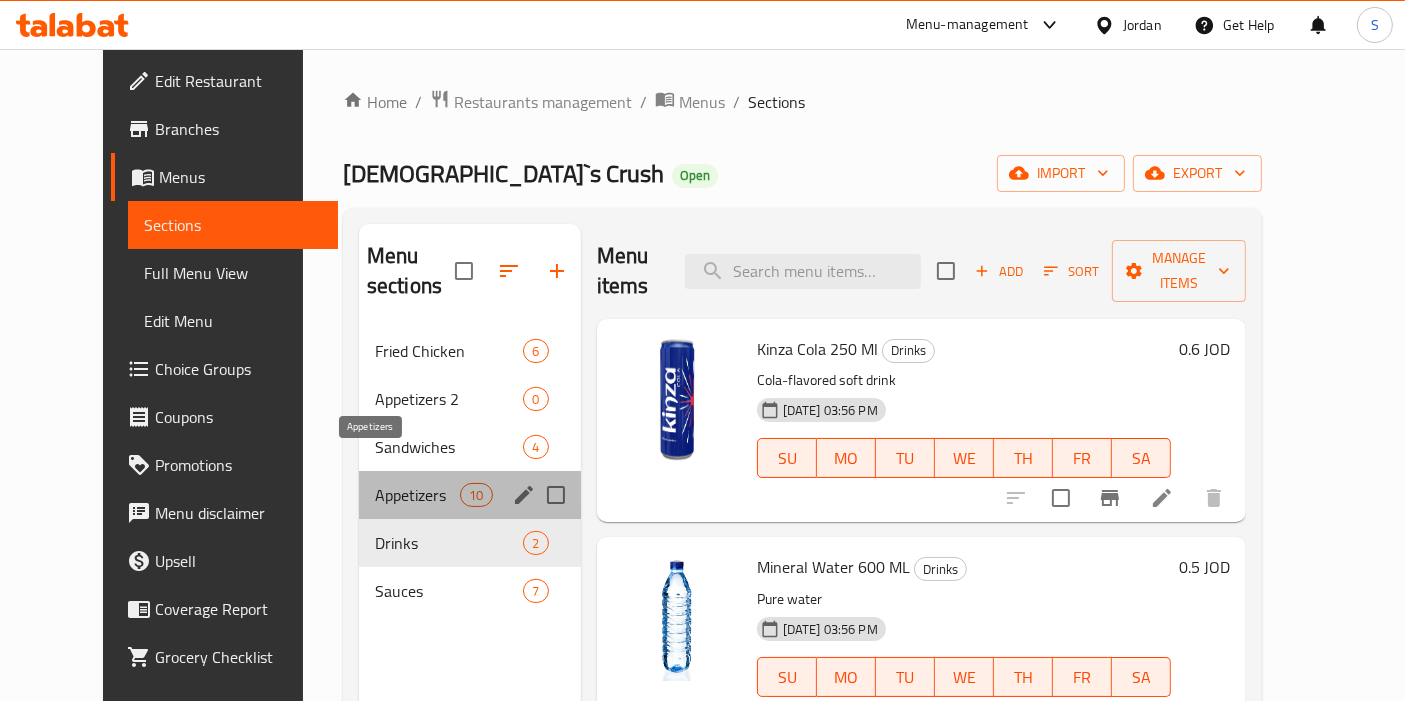 click on "Appetizers" at bounding box center (417, 495) 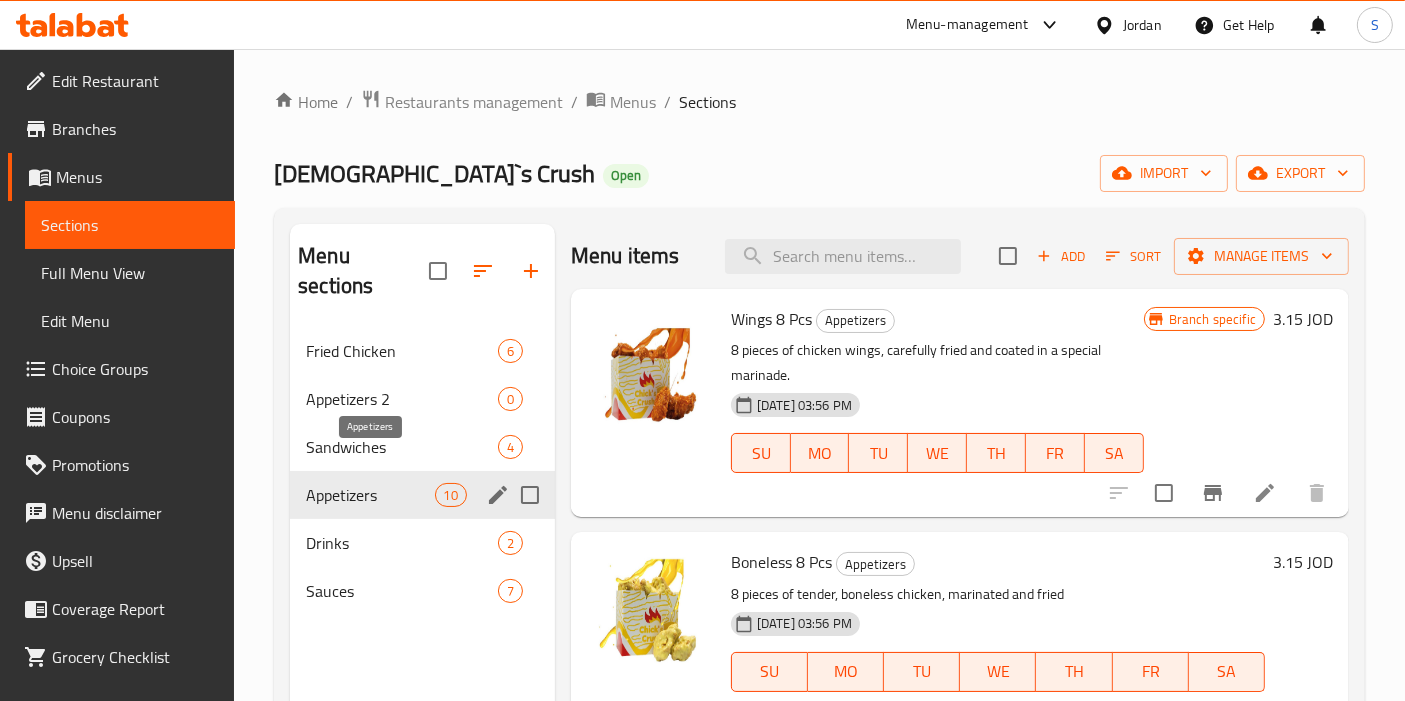 click on "Sandwiches 4" at bounding box center [422, 447] 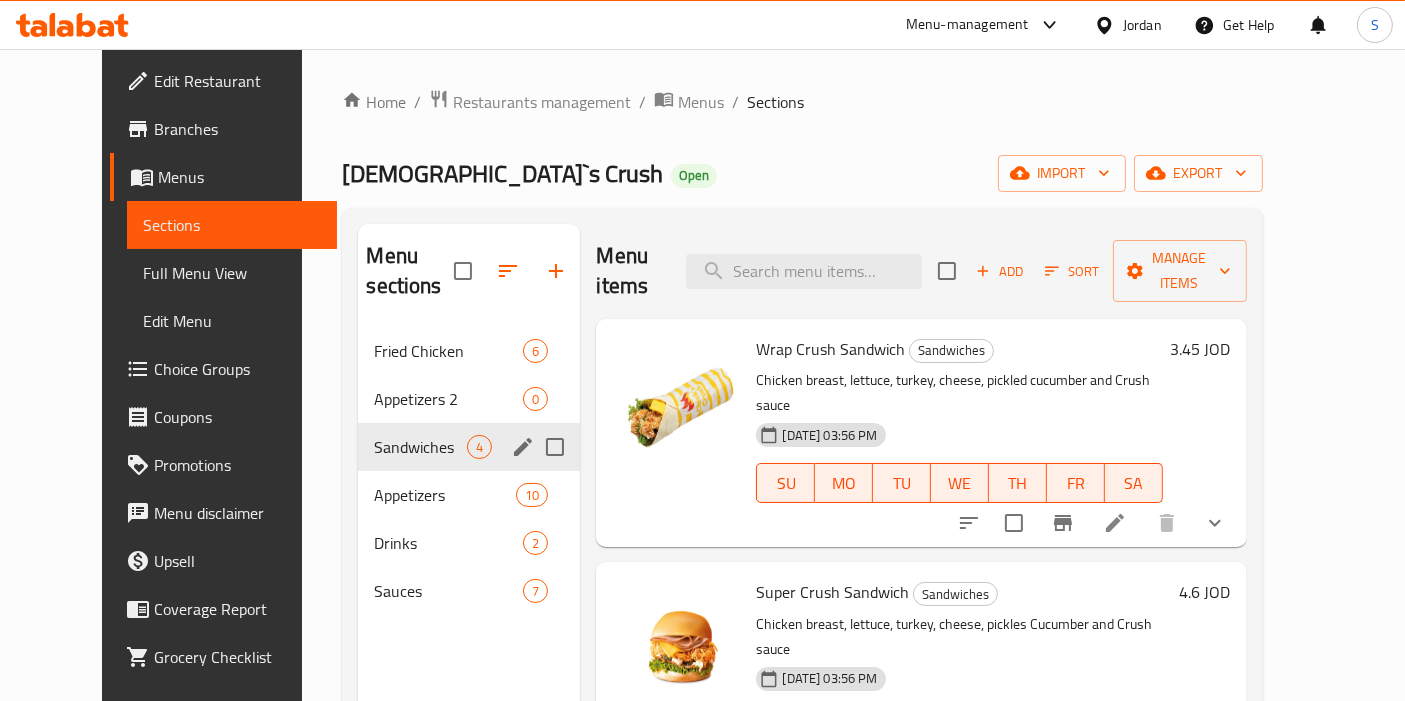 click on "Appetizers 2" at bounding box center (448, 399) 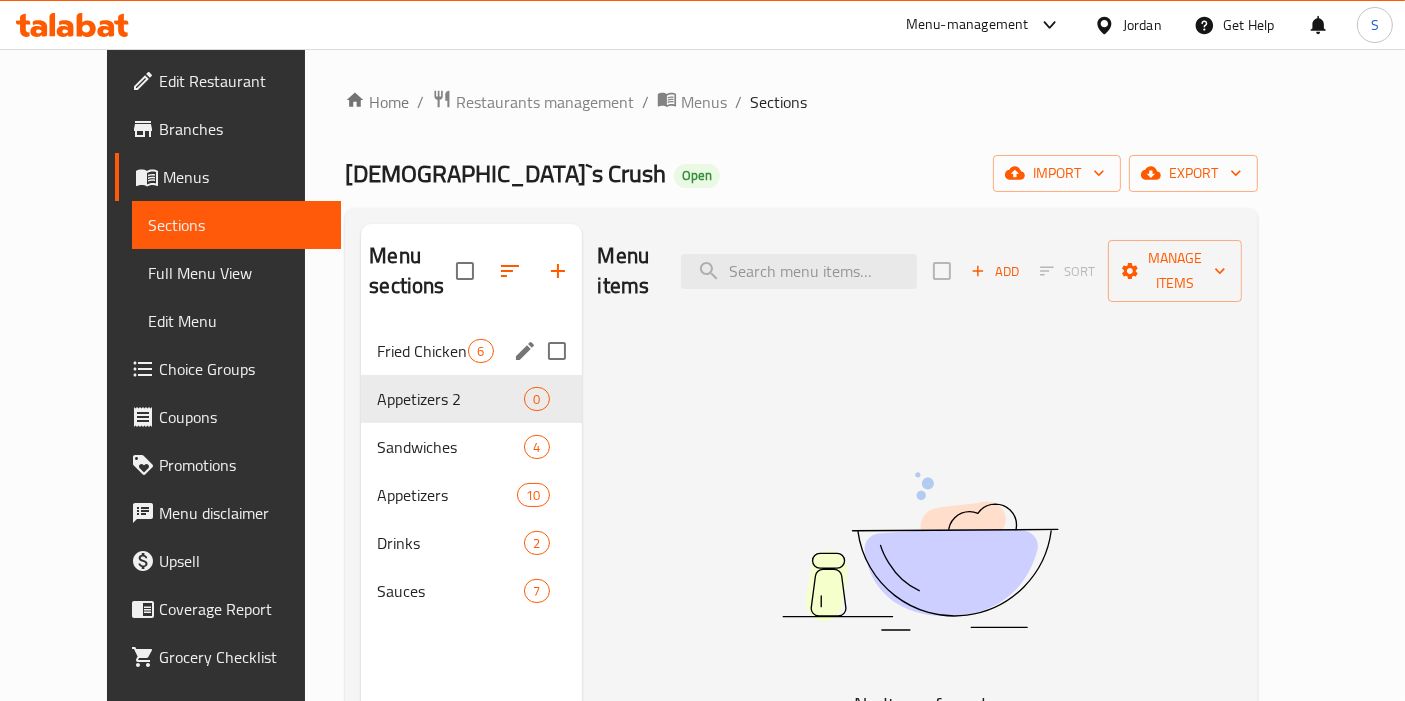 click on "Fried Chicken 6" at bounding box center [471, 351] 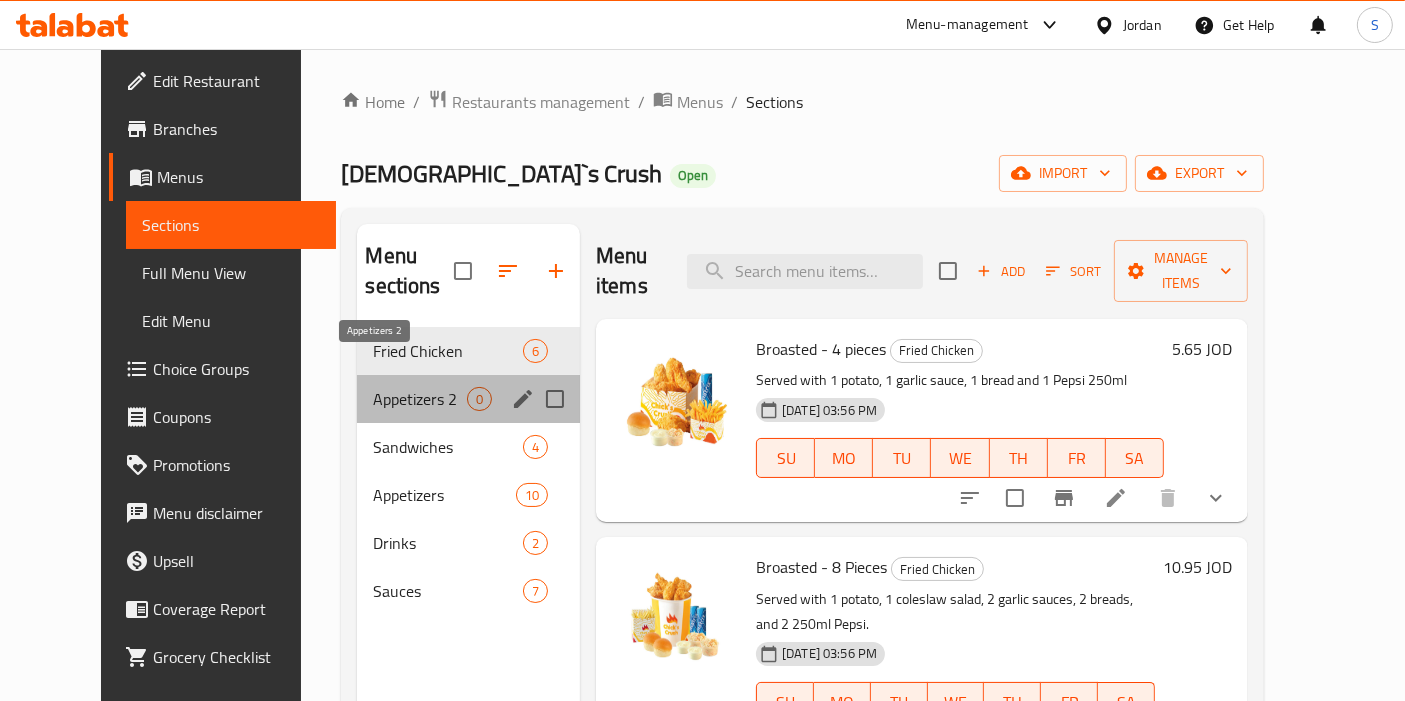 click on "Appetizers 2" at bounding box center (420, 399) 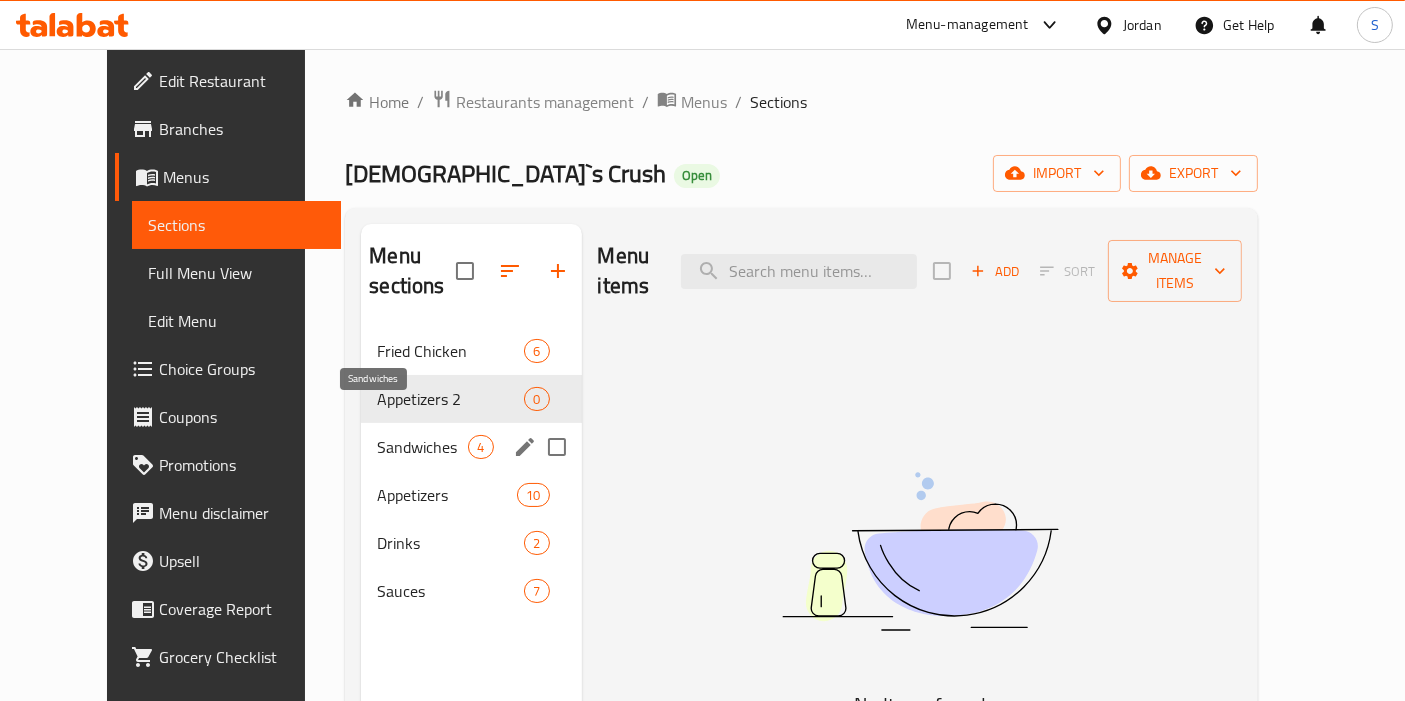 click on "Sandwiches" at bounding box center (422, 447) 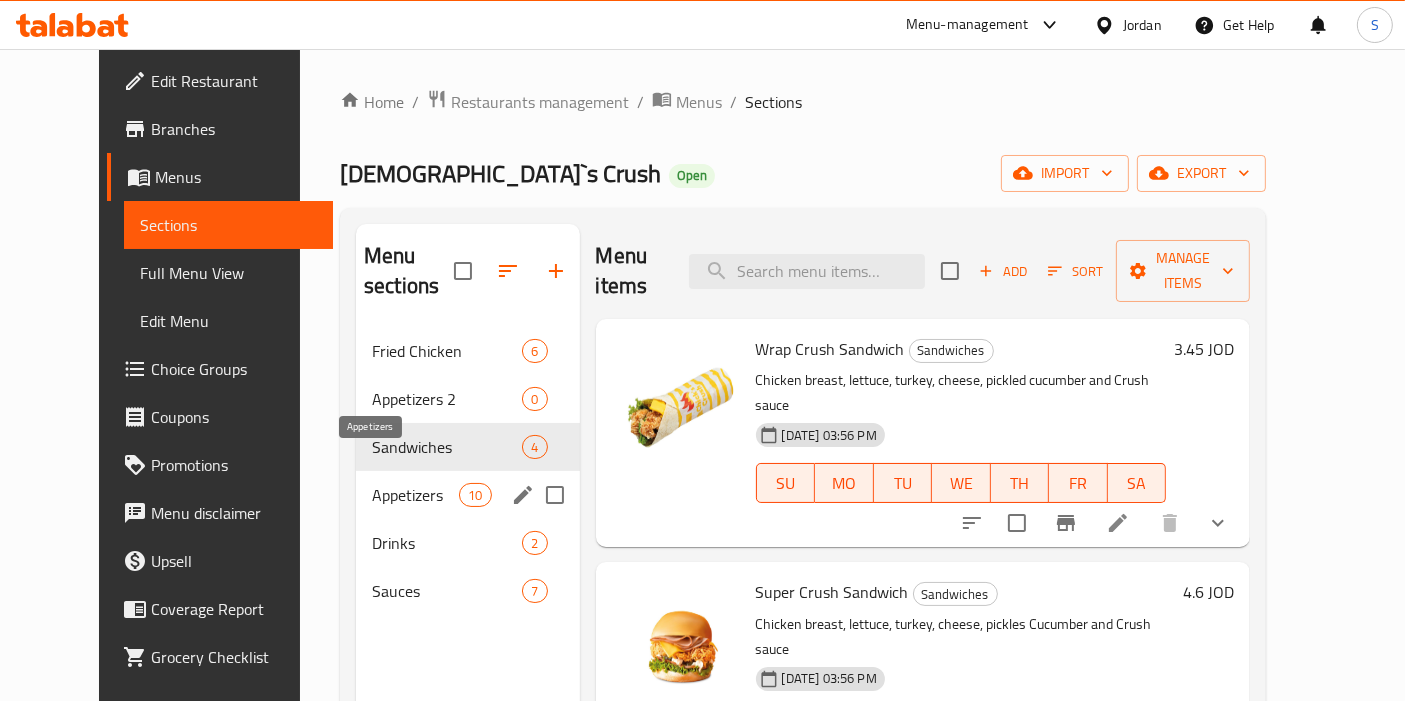 click on "Appetizers" at bounding box center [415, 495] 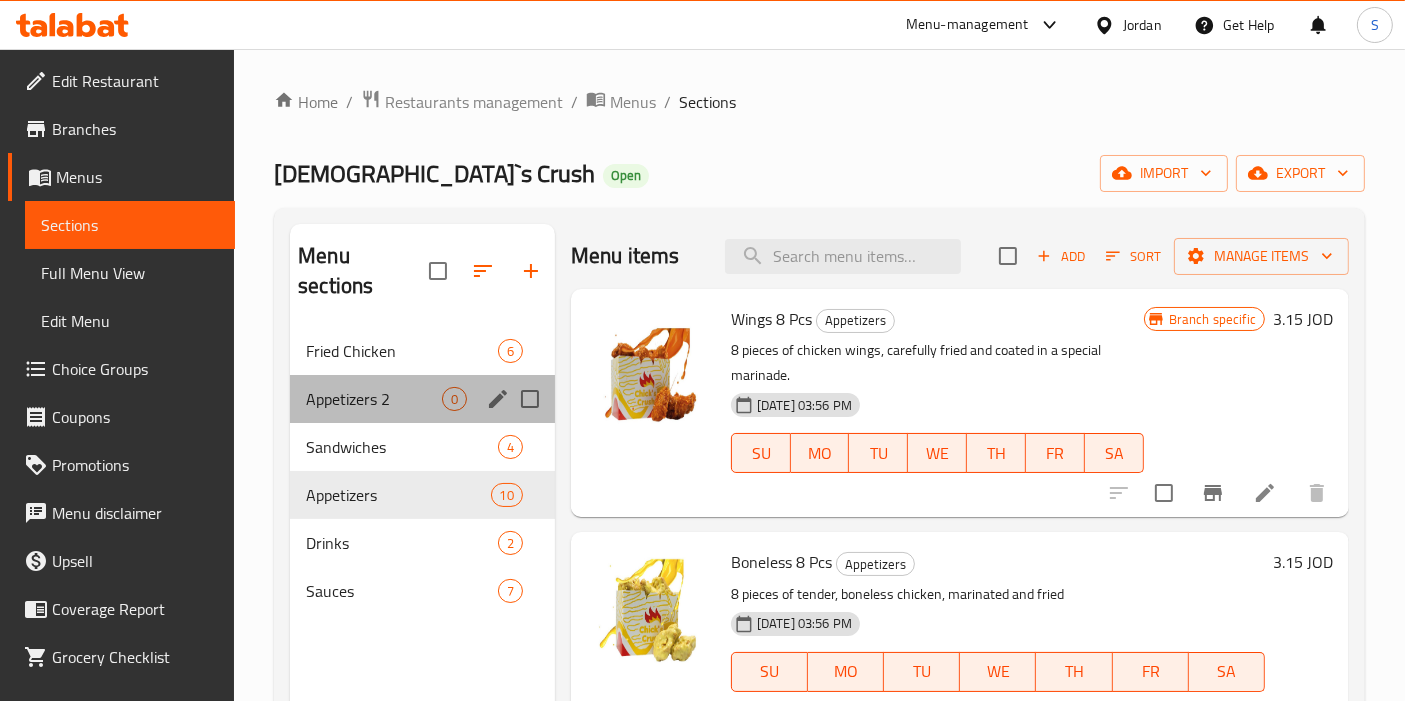 click on "Appetizers 2 0" at bounding box center [422, 399] 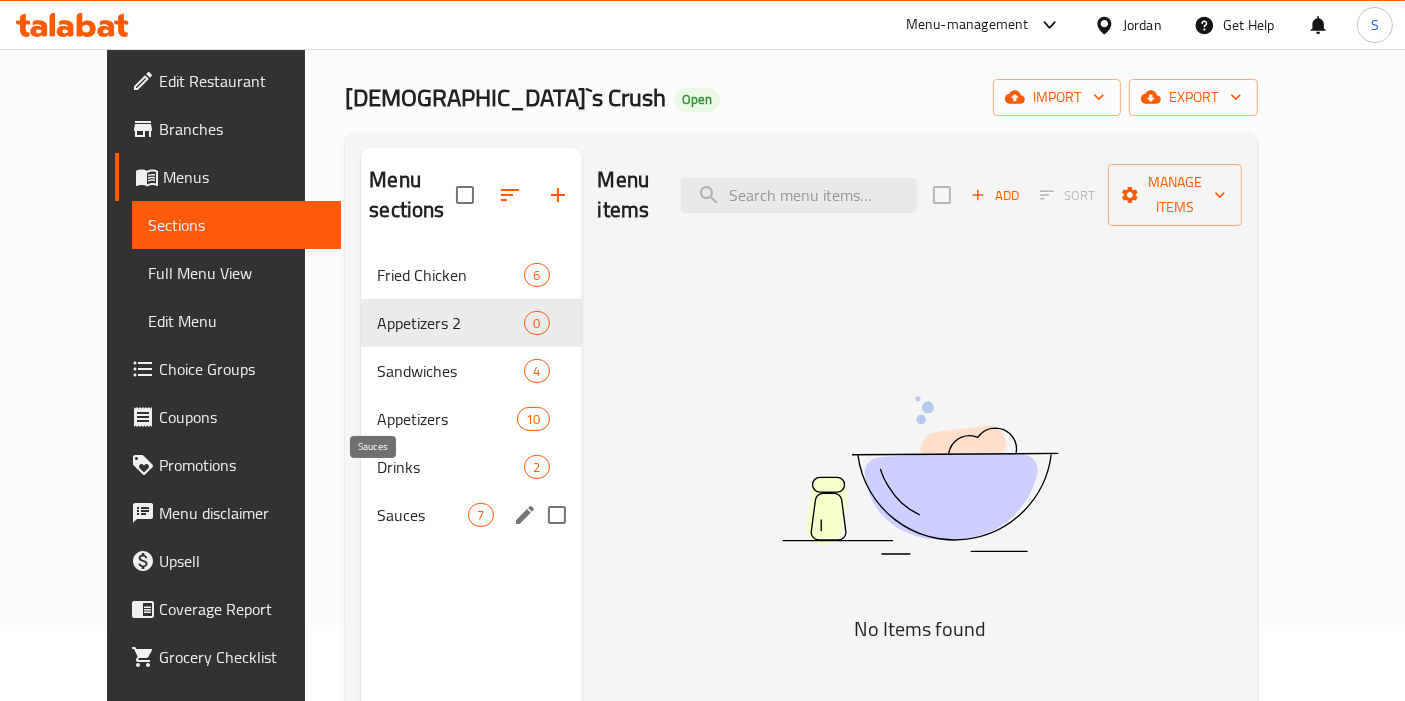 scroll, scrollTop: 111, scrollLeft: 0, axis: vertical 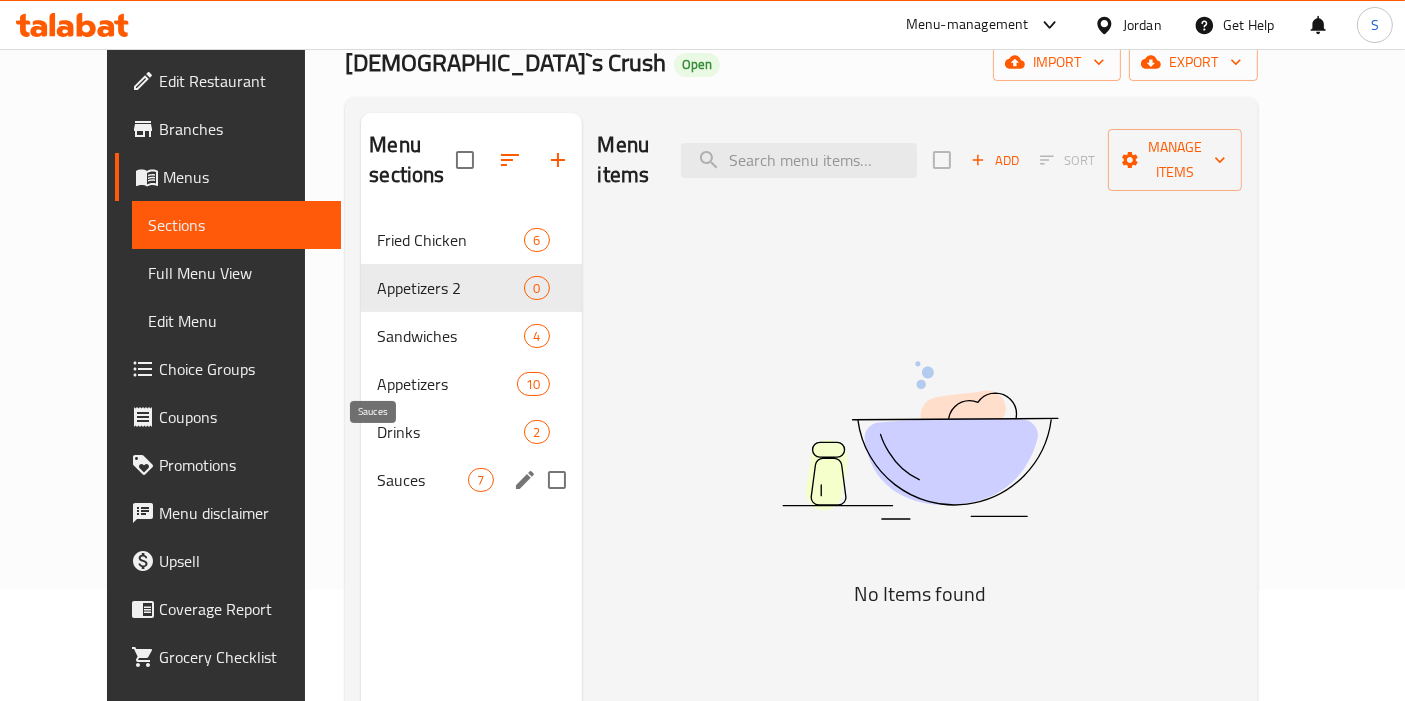 click on "Sauces" at bounding box center (422, 480) 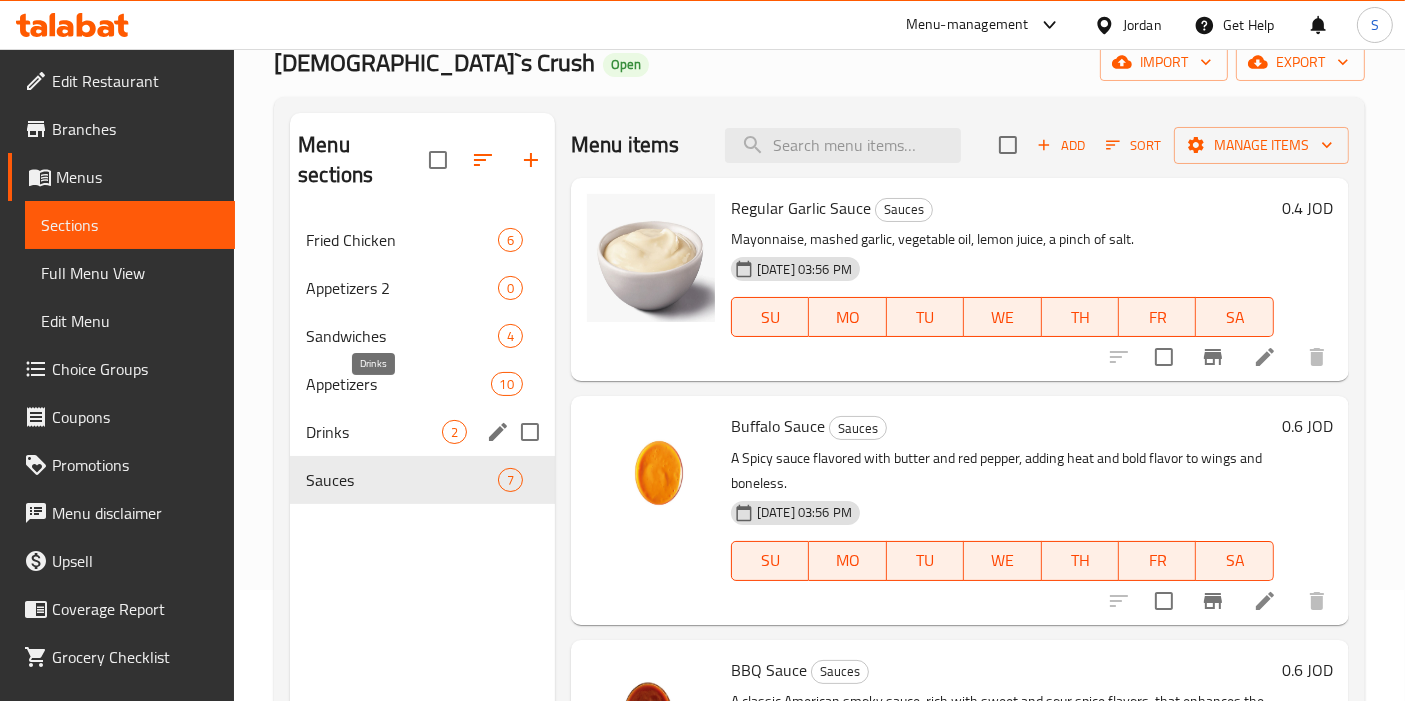 click on "Drinks" at bounding box center (374, 432) 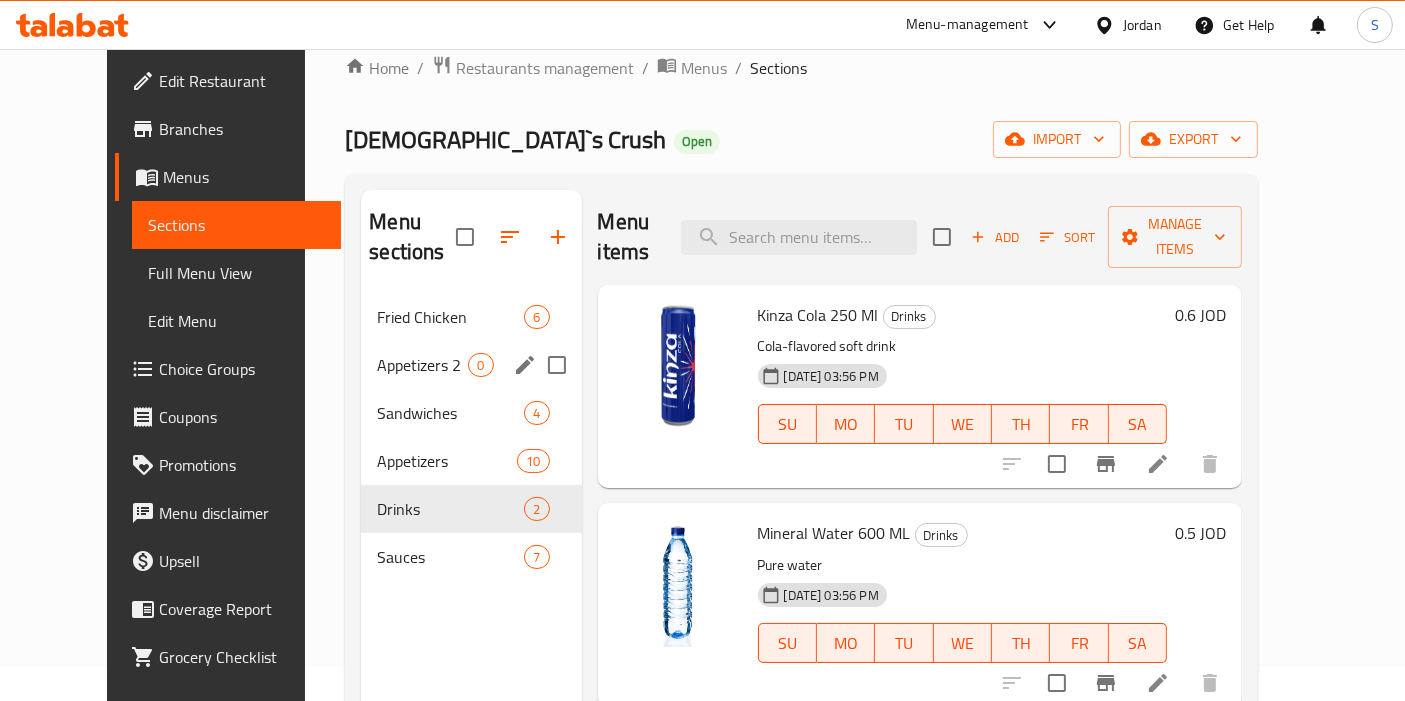 scroll, scrollTop: 0, scrollLeft: 0, axis: both 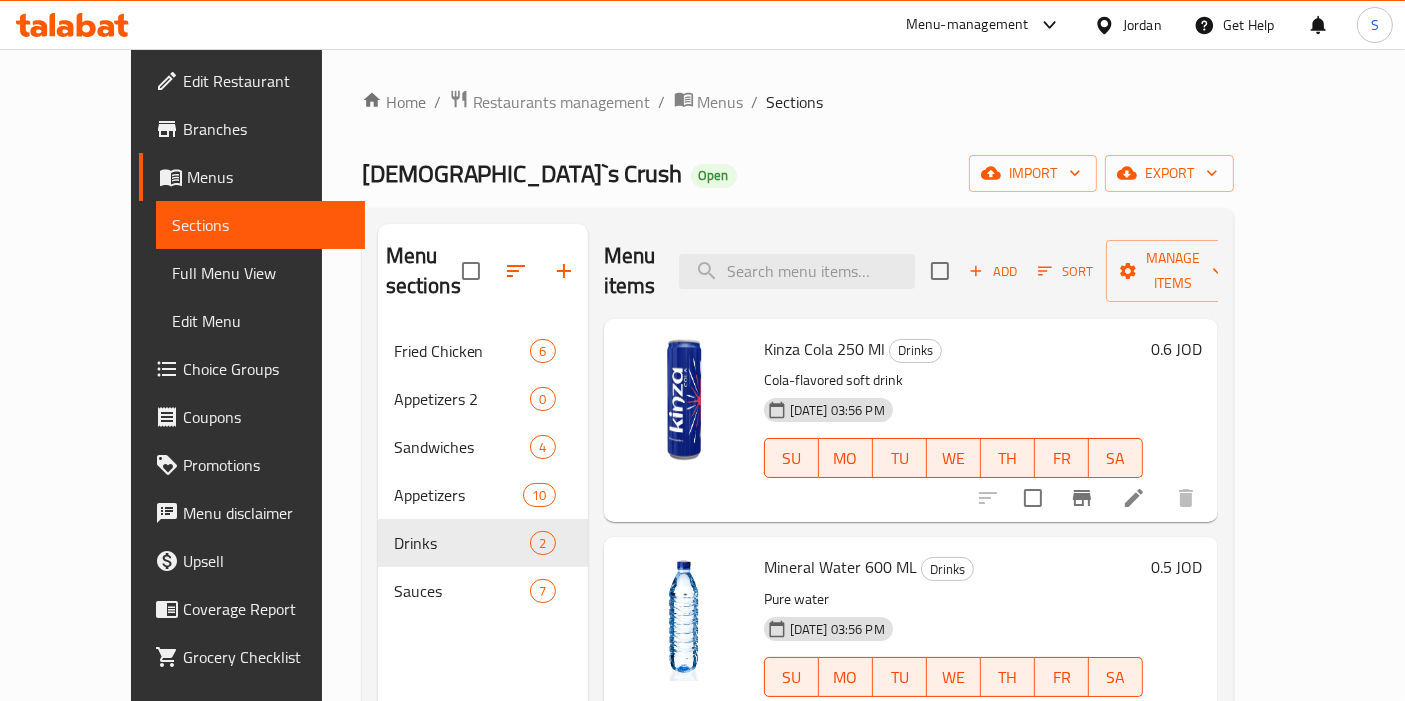 click on "Home / Restaurants management / Menus / Sections Chick`s Crush Open import export Menu sections Fried Chicken 6 Appetizers 2 0 Sandwiches 4 Appetizers 10 Drinks 2 Sauces 7 Menu items Add Sort Manage items Kinza Cola 250 Ml   Drinks Cola-flavored soft drink 10-07-2025 03:56 PM SU MO TU WE TH FR SA 0.6   JOD Mineral Water 600 ML   Drinks Pure water 10-07-2025 03:56 PM SU MO TU WE TH FR SA 0.5   JOD" at bounding box center [798, 515] 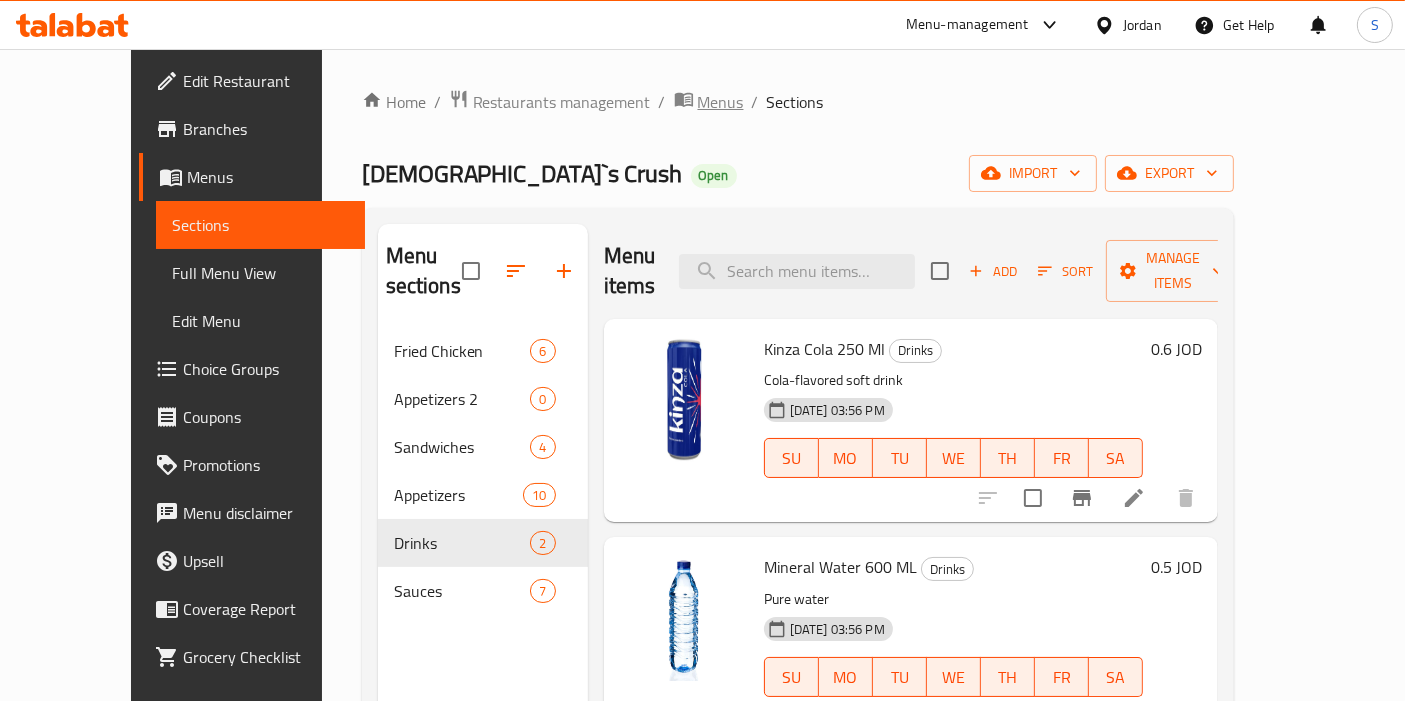 click on "Menus" at bounding box center (721, 102) 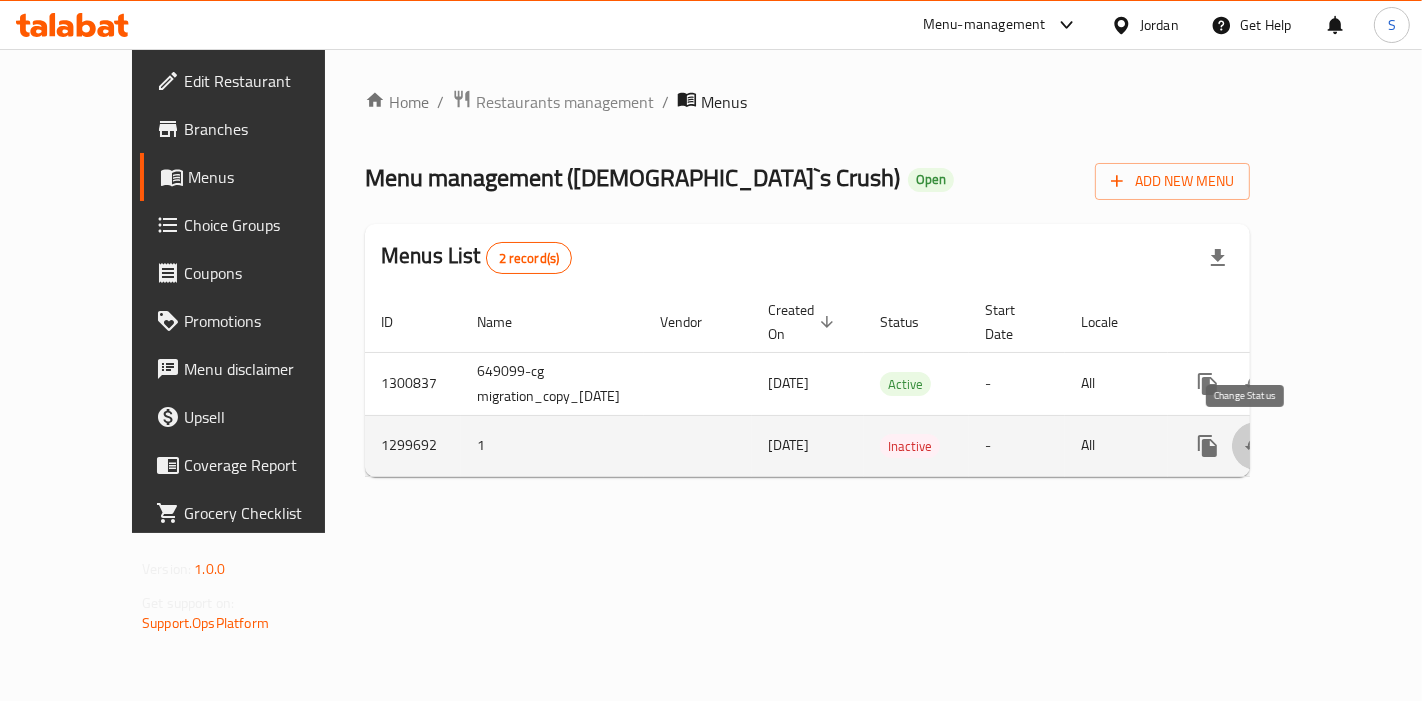 click 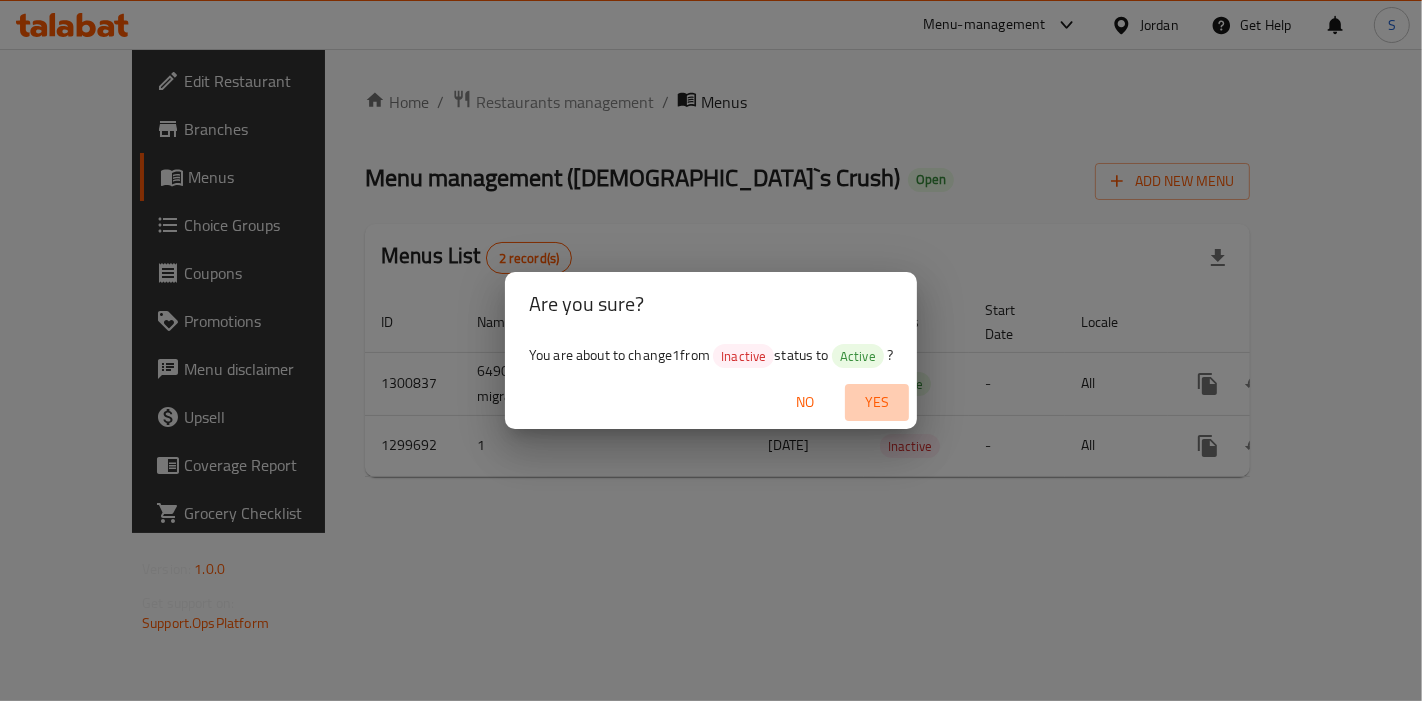 click on "Yes" at bounding box center (877, 402) 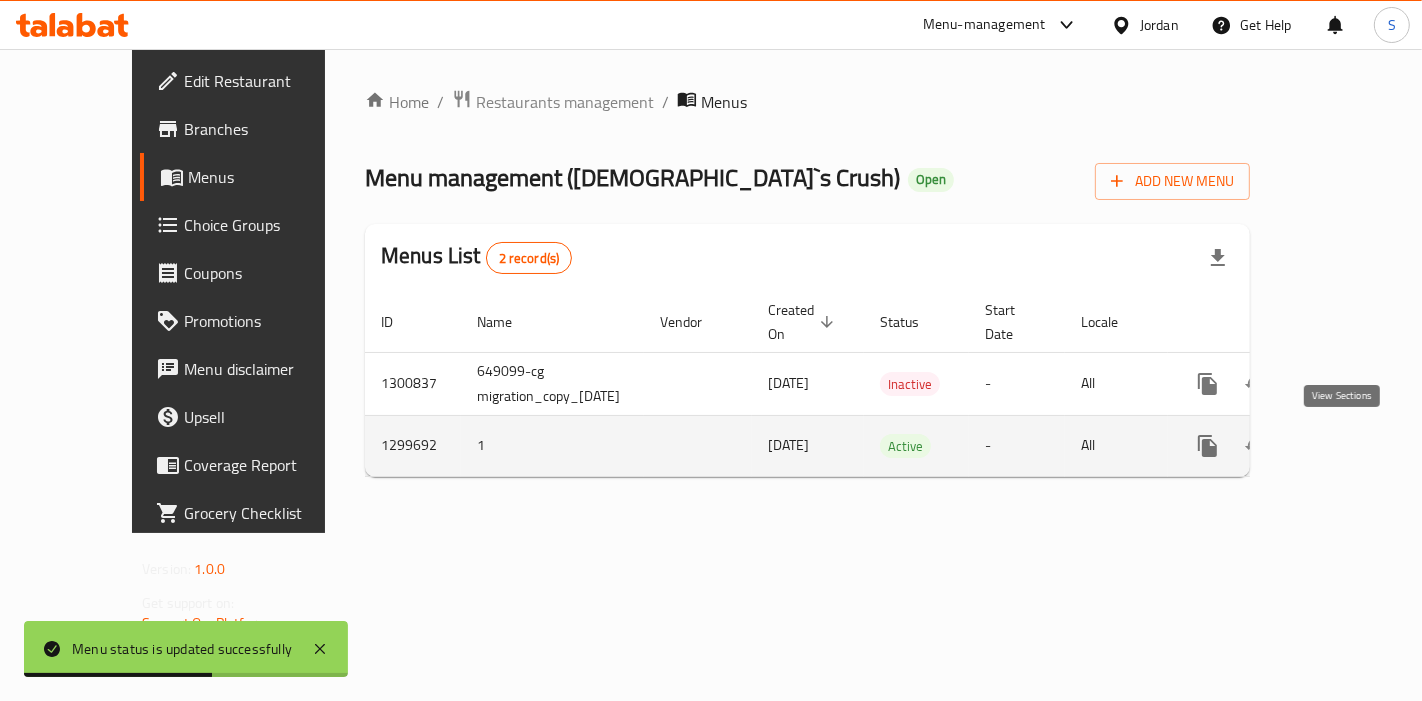 click 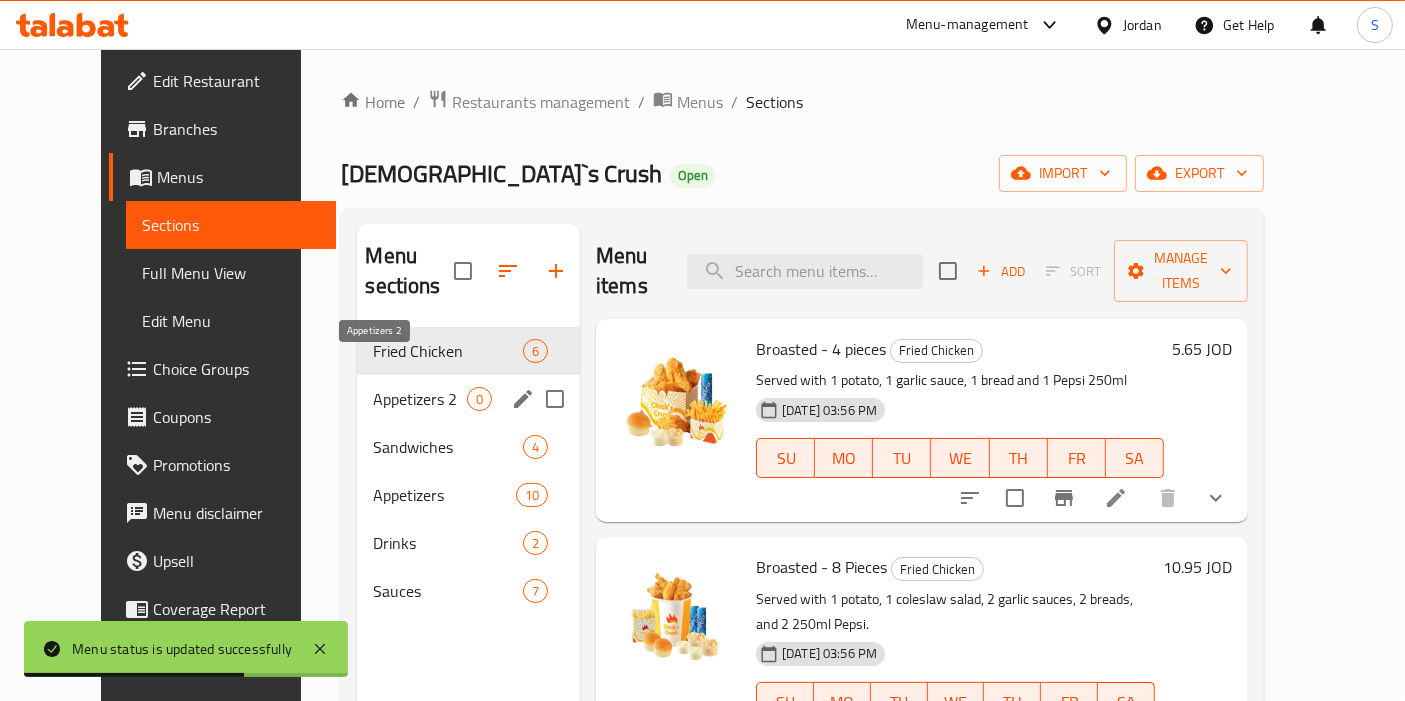 click on "Appetizers 2" at bounding box center [420, 399] 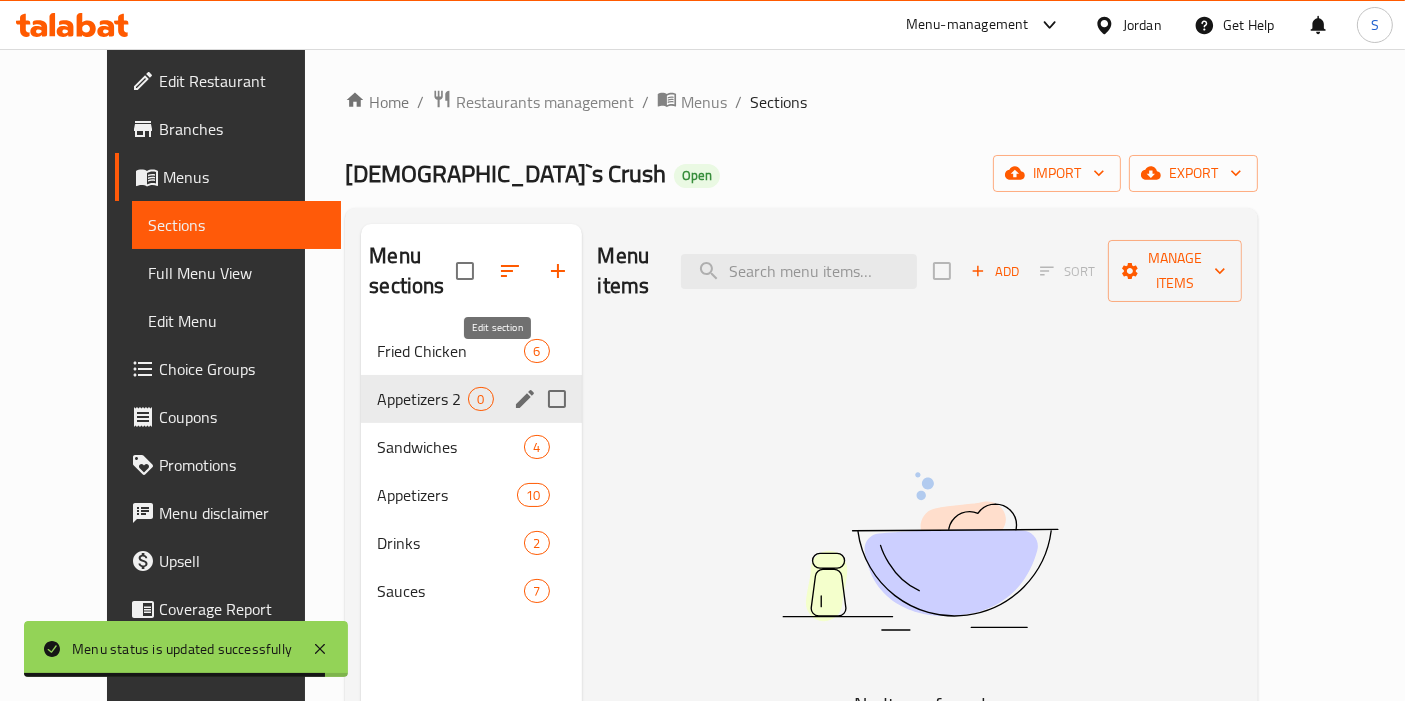 click 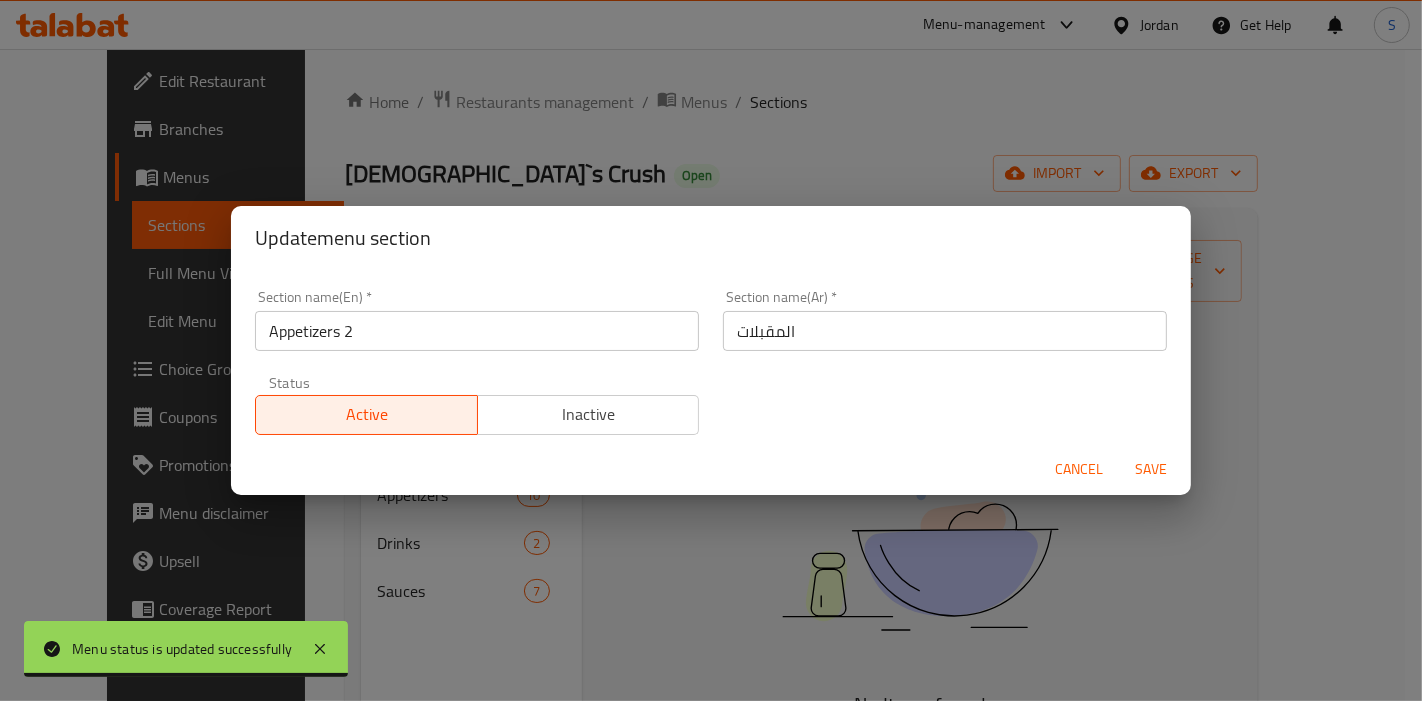 click on "Inactive" at bounding box center (589, 414) 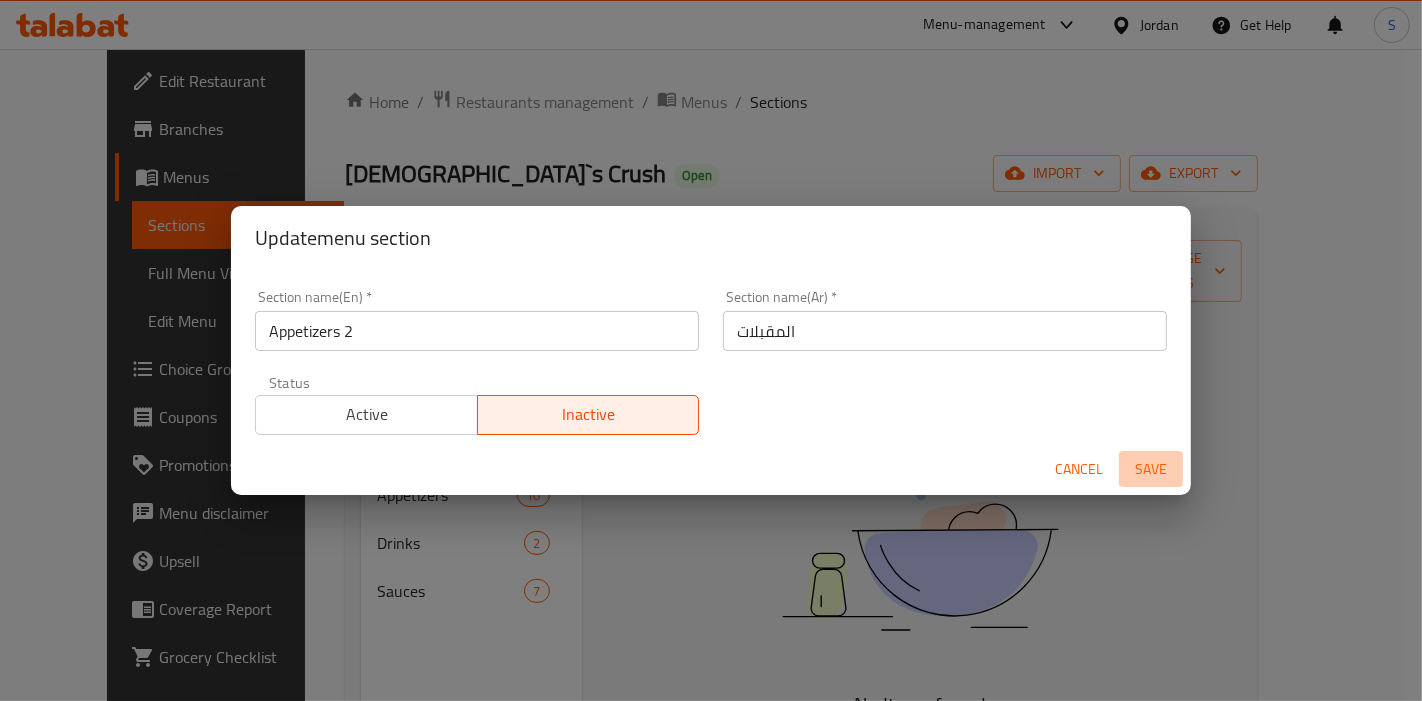 click on "Save" at bounding box center (1151, 469) 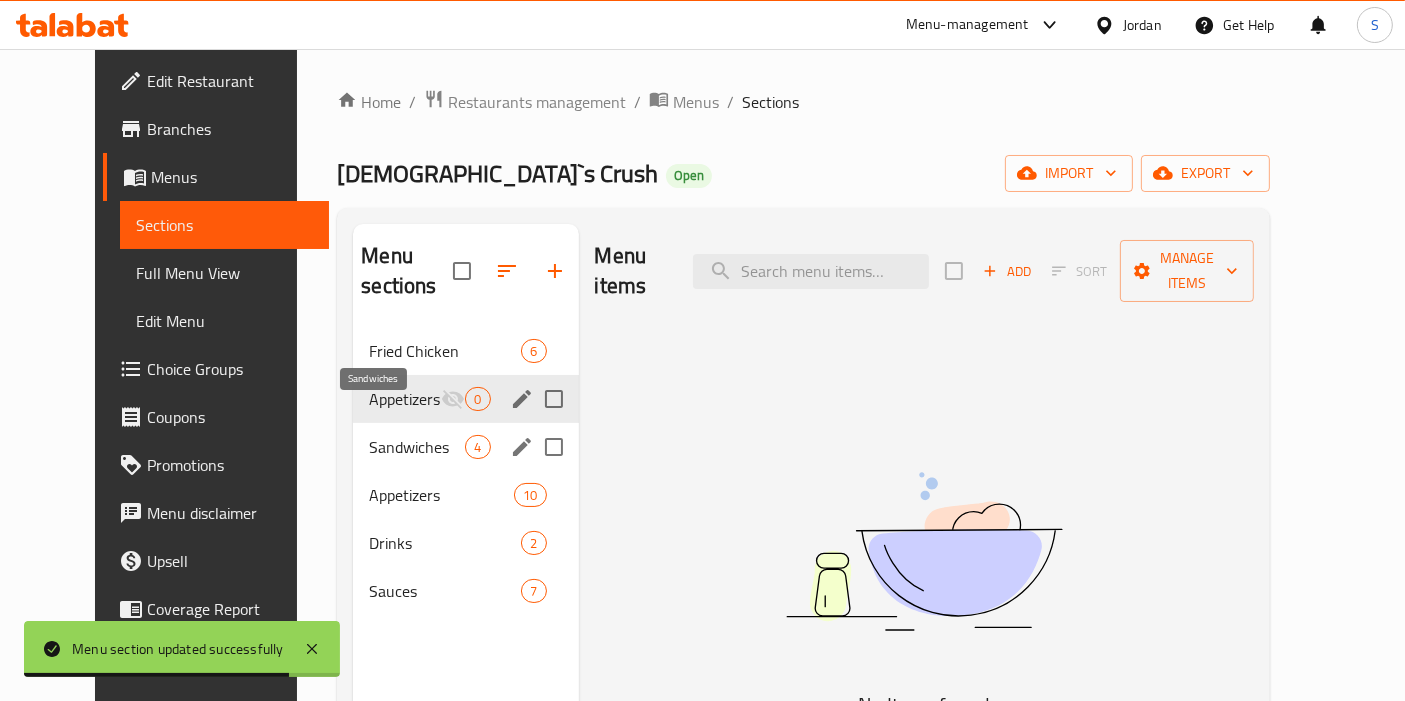click on "Sandwiches" at bounding box center (417, 447) 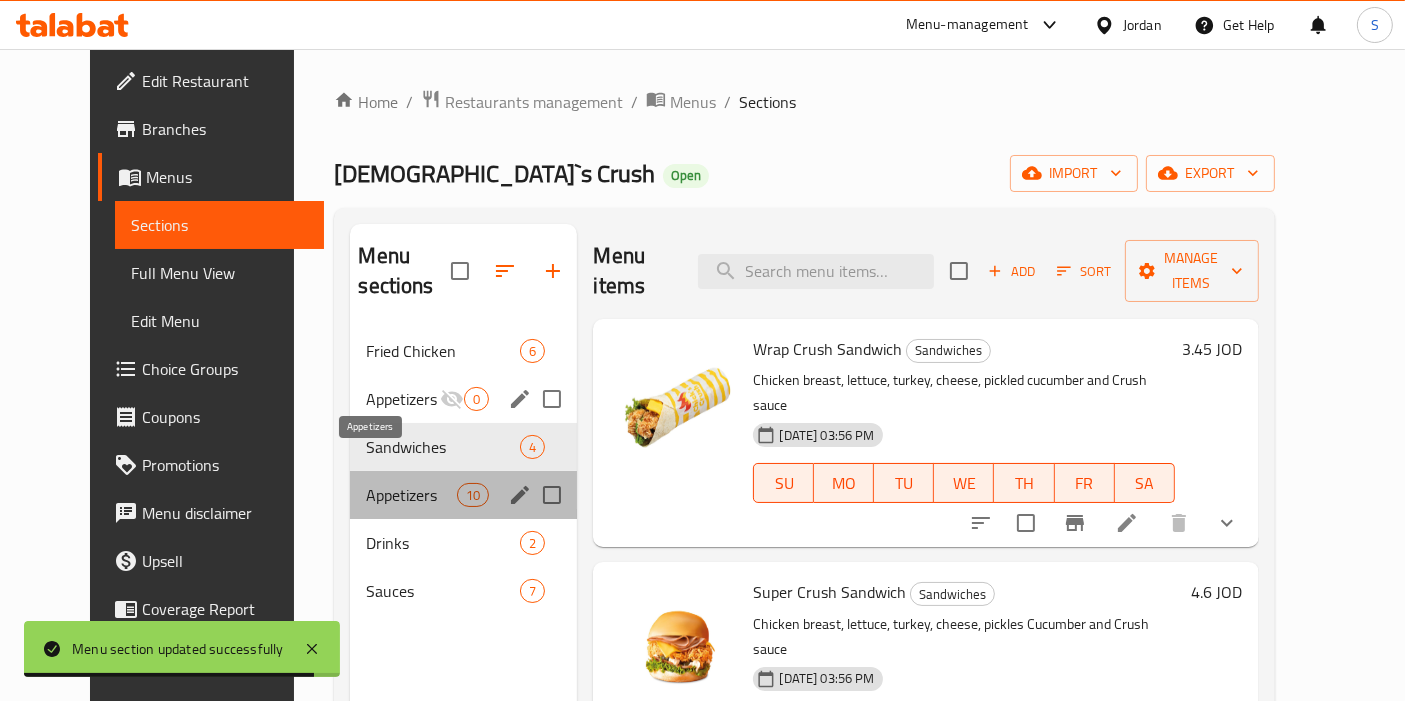 click on "Appetizers" at bounding box center (411, 495) 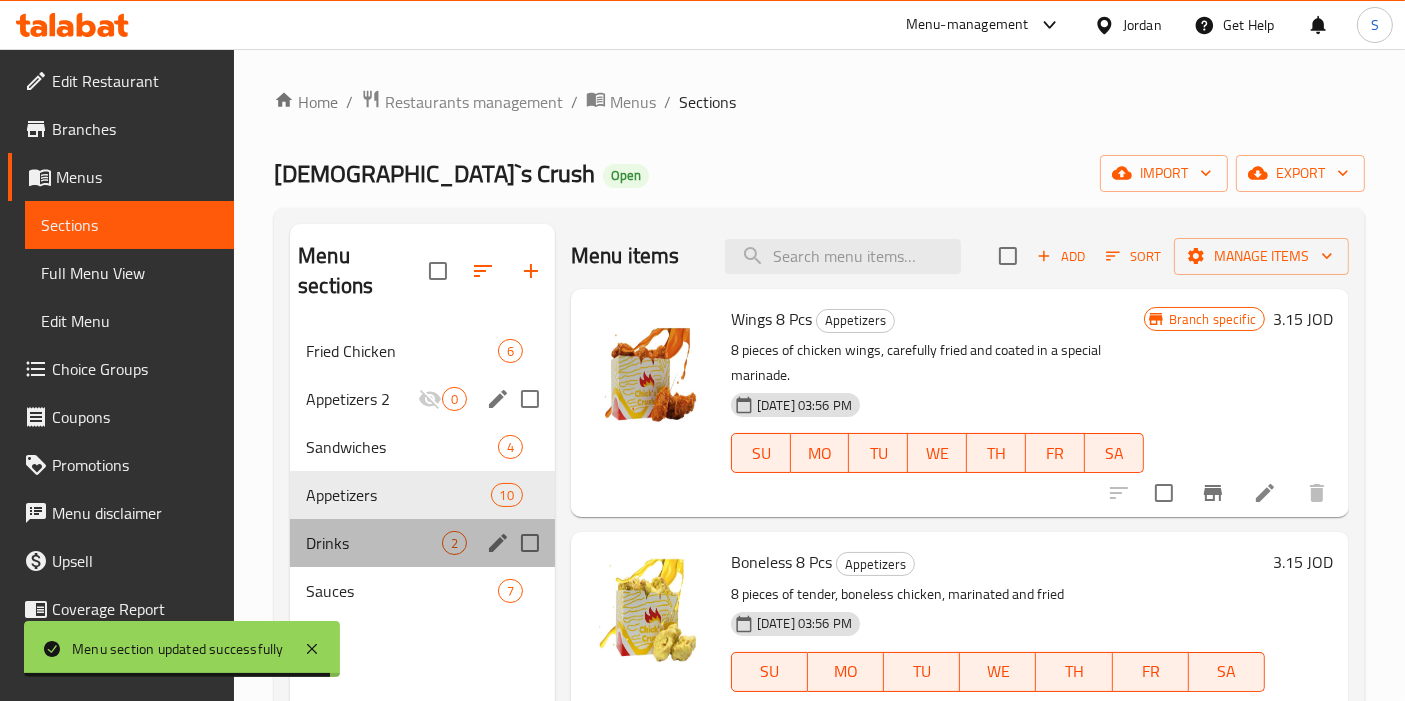 click on "Drinks 2" at bounding box center [422, 543] 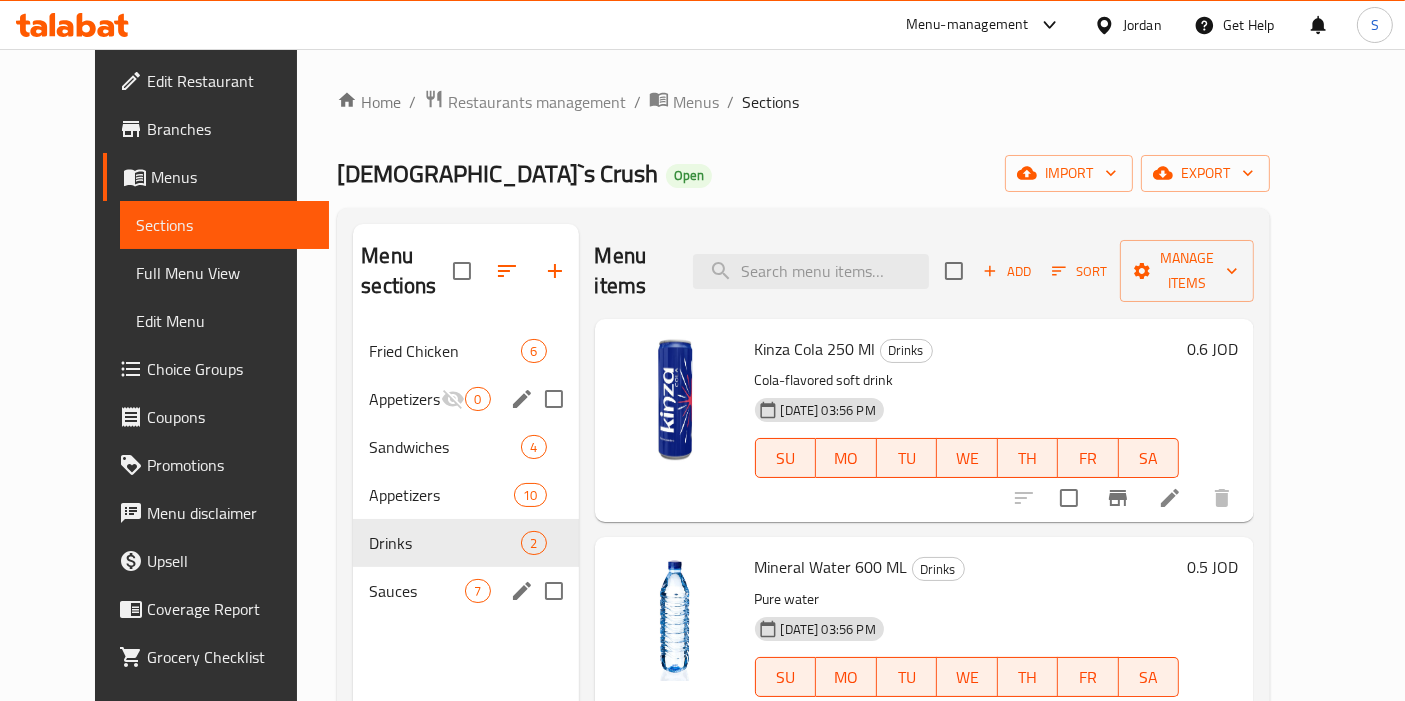 click on "Sauces 7" at bounding box center [465, 591] 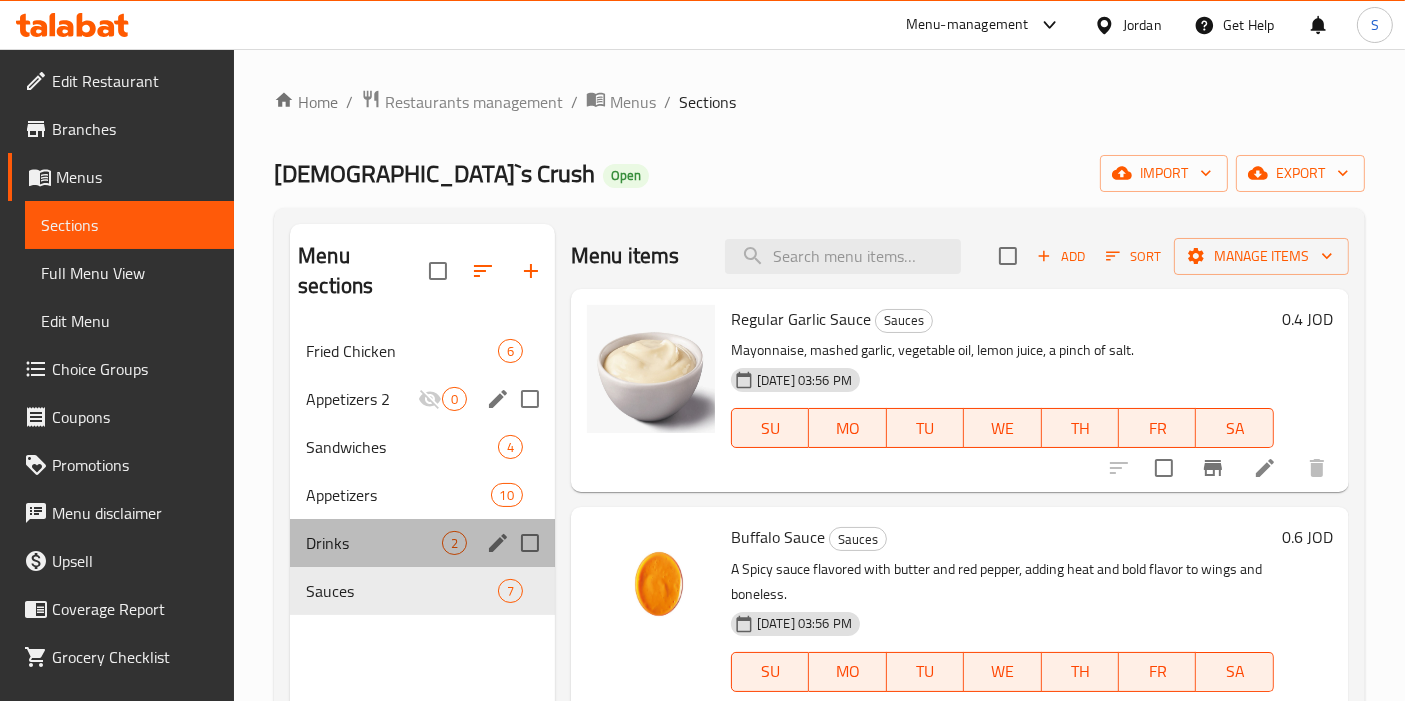 click on "Drinks 2" at bounding box center [422, 543] 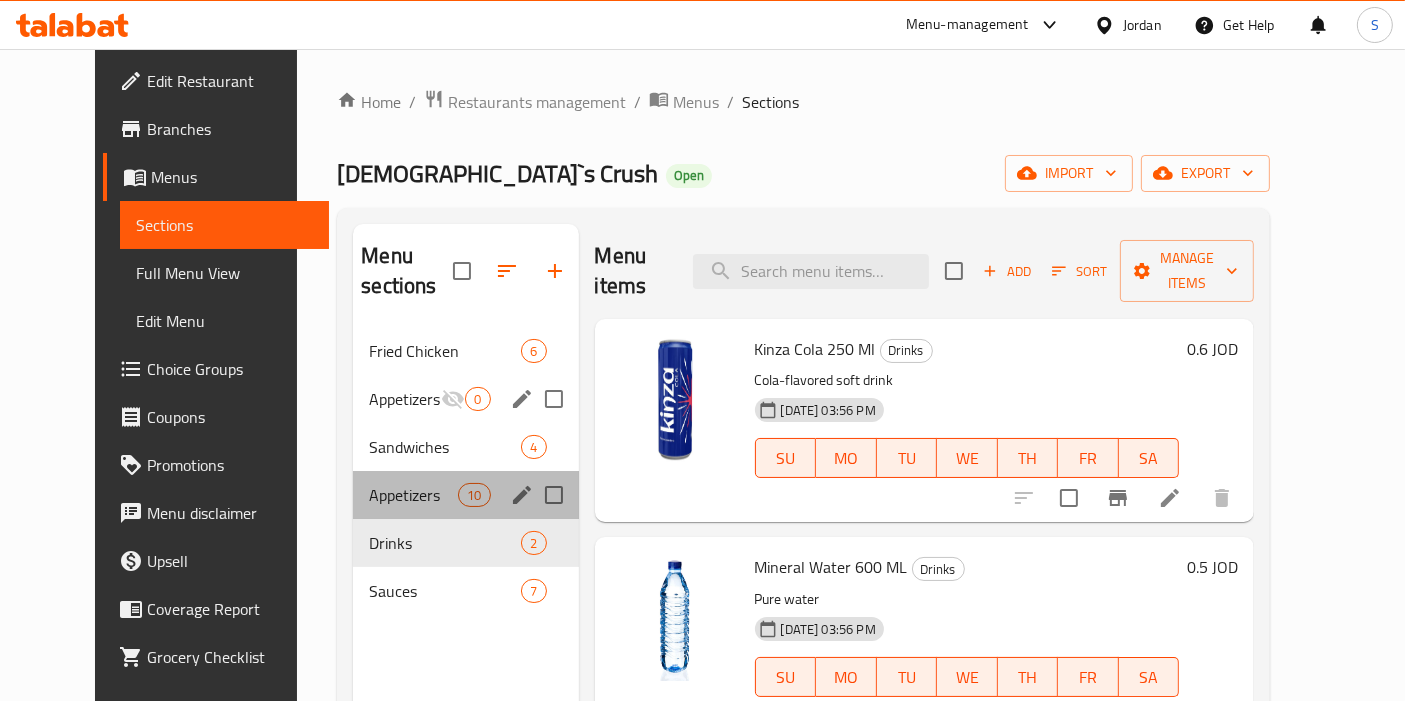 click on "Appetizers 10" at bounding box center [465, 495] 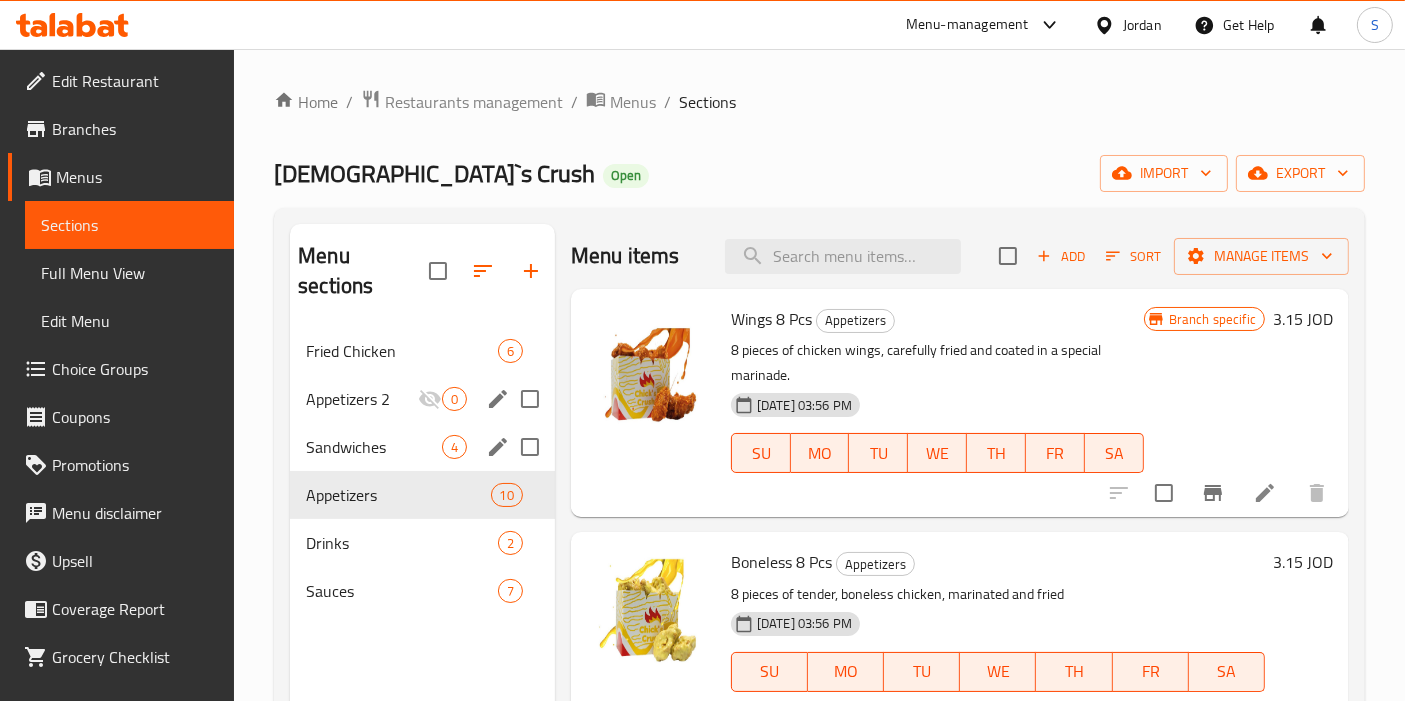 drag, startPoint x: 358, startPoint y: 393, endPoint x: 364, endPoint y: 366, distance: 27.658634 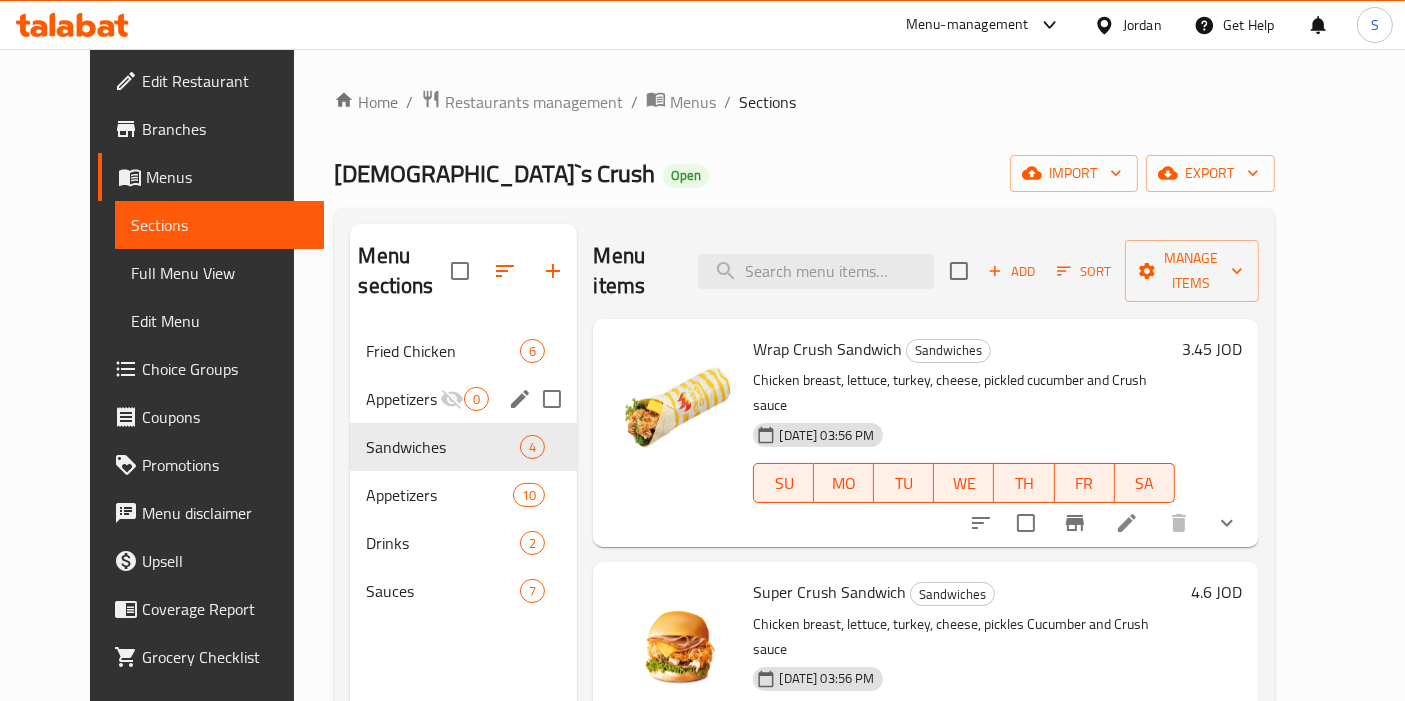 click on "Fried Chicken" at bounding box center (443, 351) 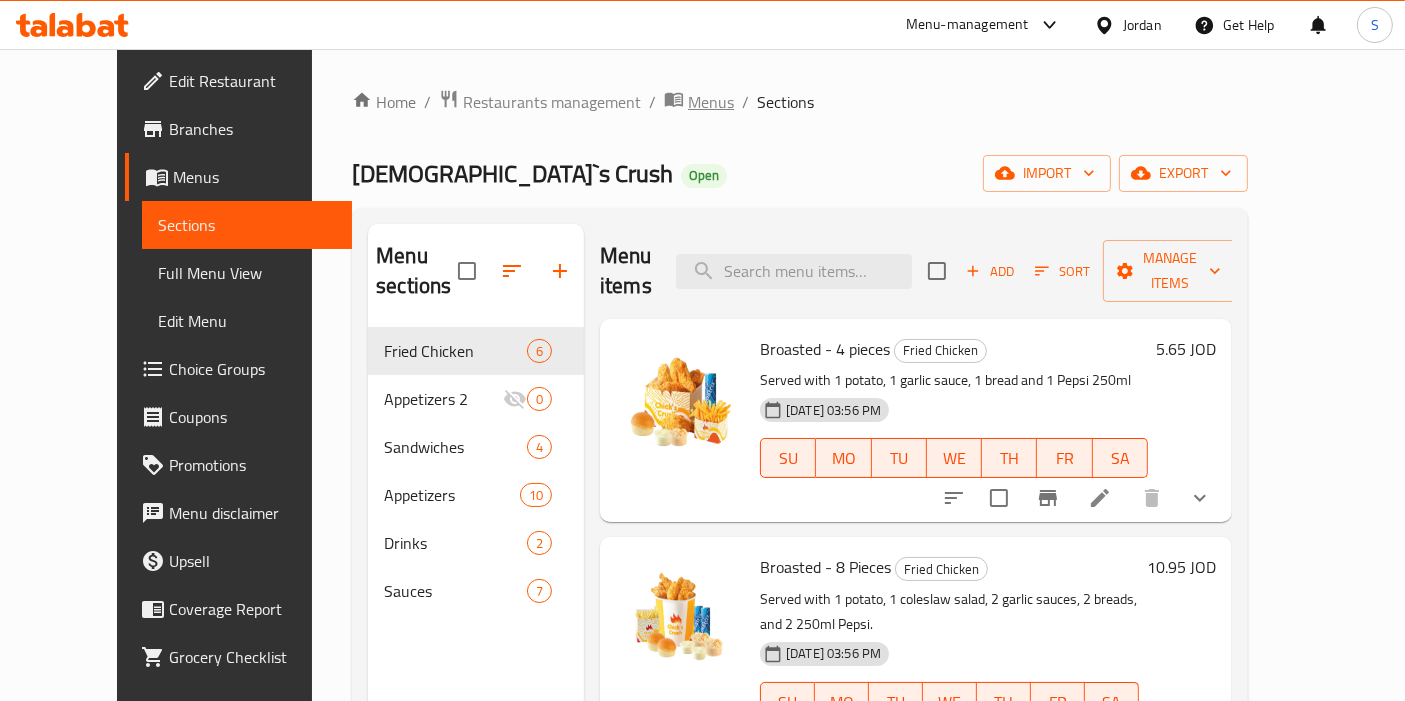 click on "Menus" at bounding box center [711, 102] 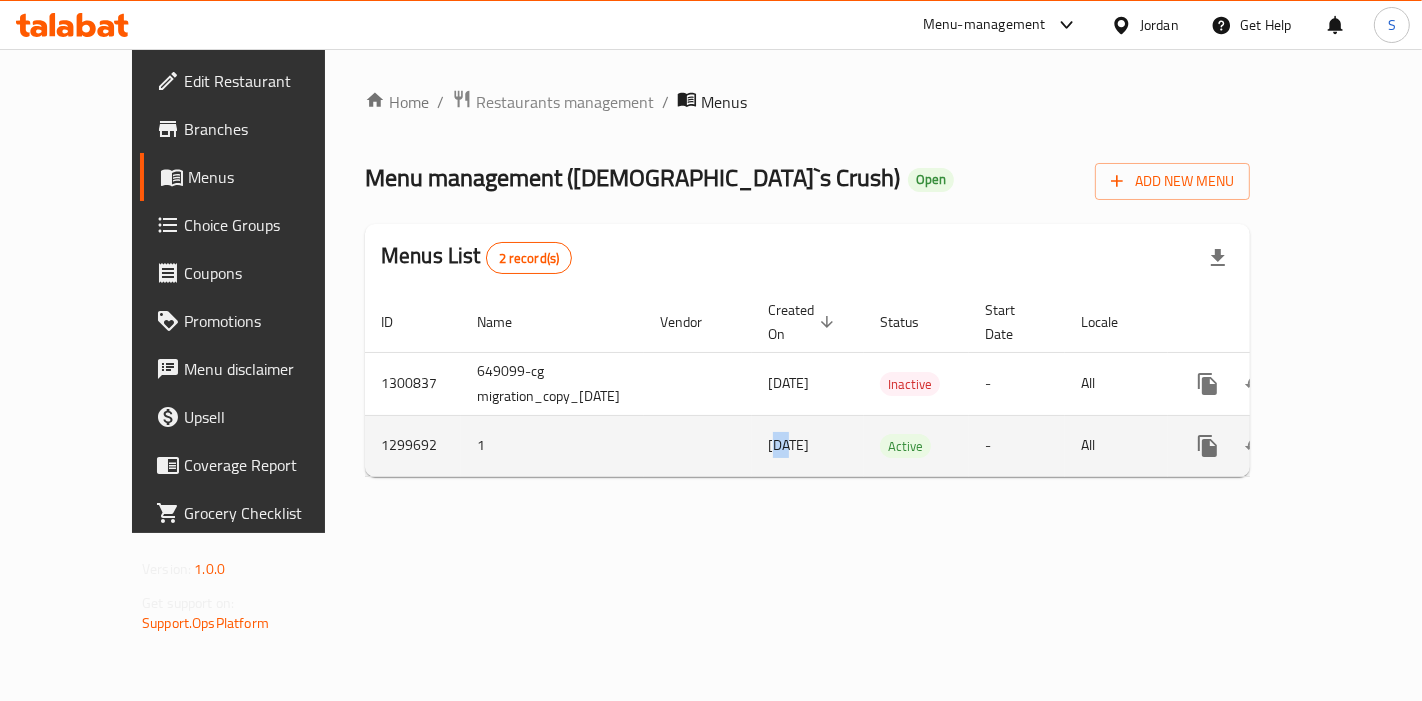 drag, startPoint x: 720, startPoint y: 452, endPoint x: 731, endPoint y: 452, distance: 11 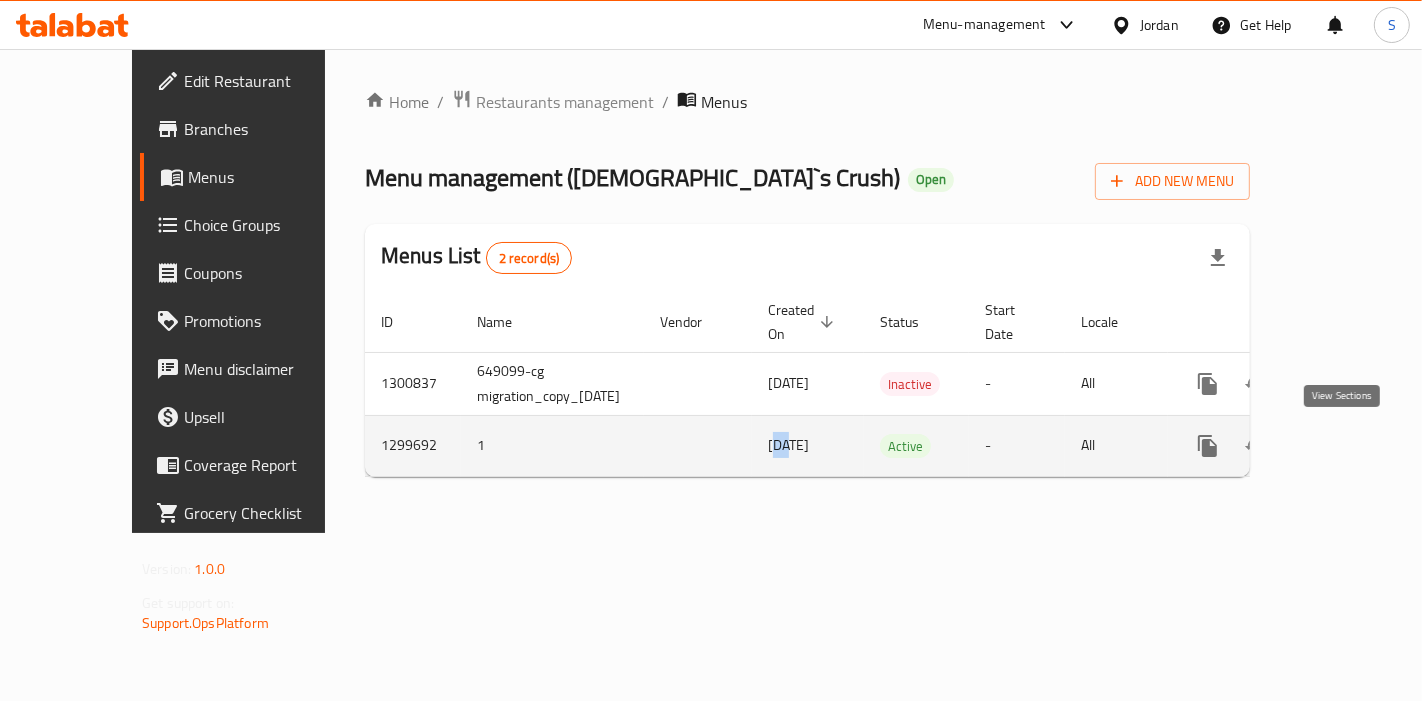 click 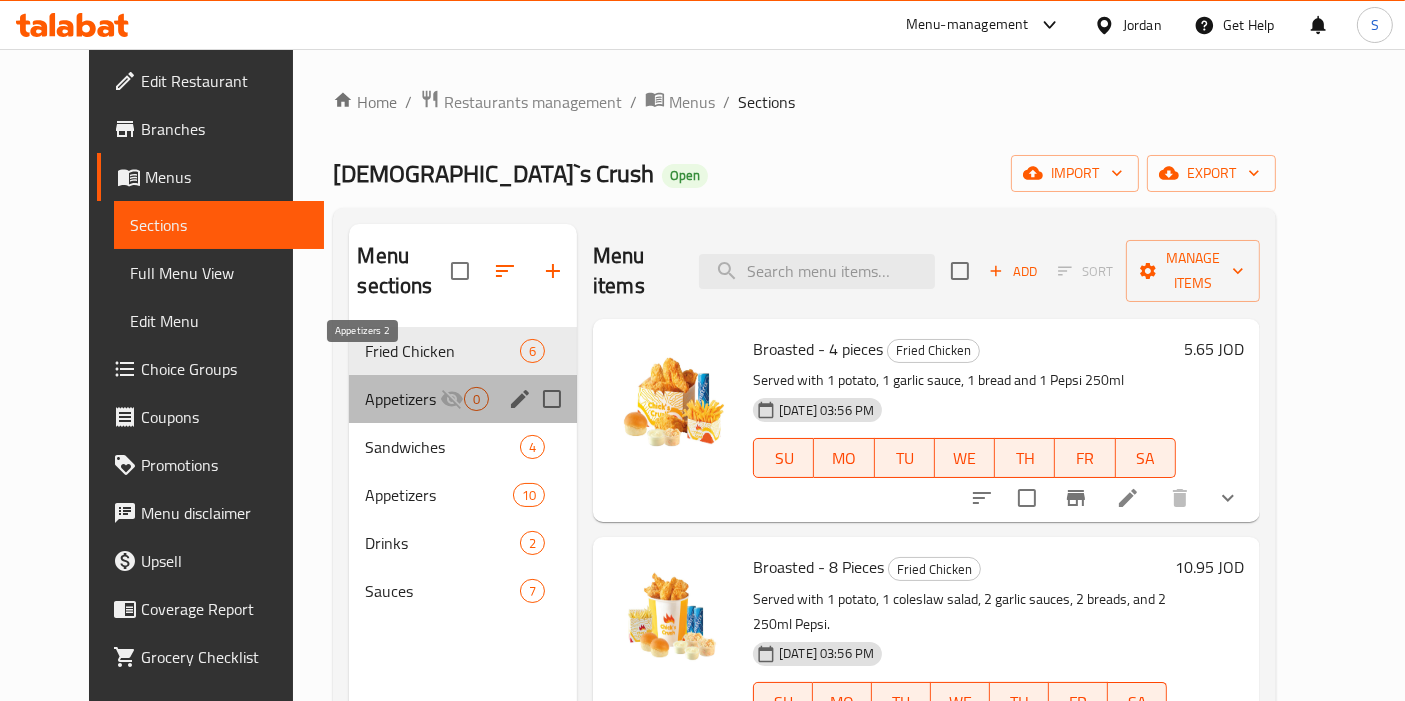 click on "Appetizers 2" at bounding box center [402, 399] 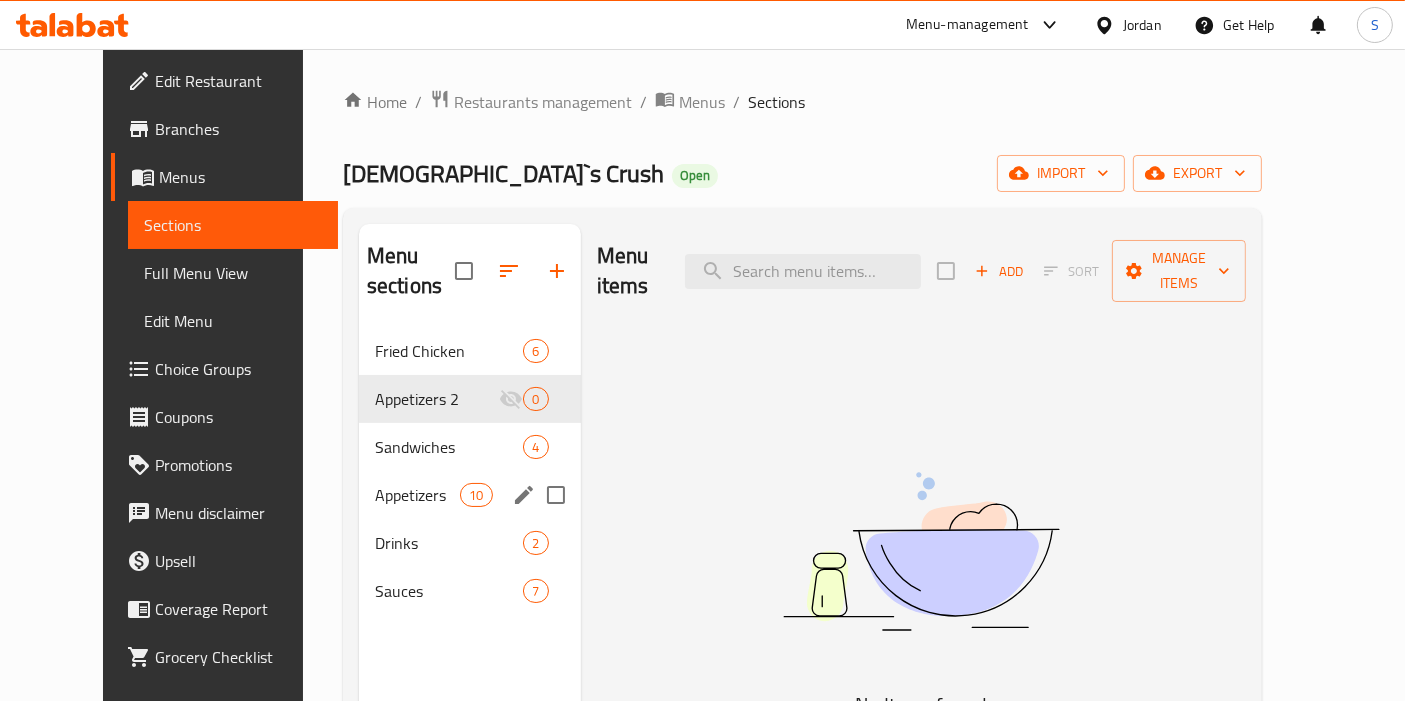 click on "Appetizers 10" at bounding box center (470, 495) 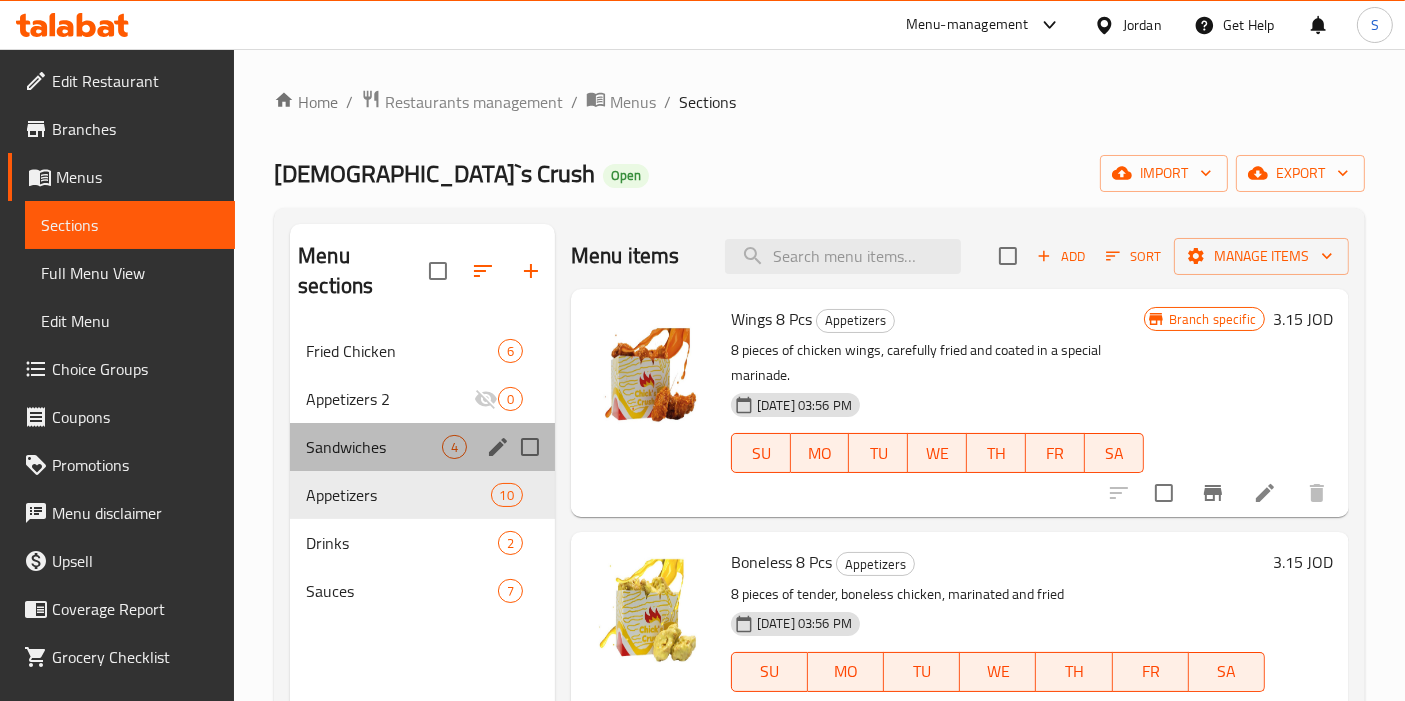 click on "Sandwiches 4" at bounding box center (422, 447) 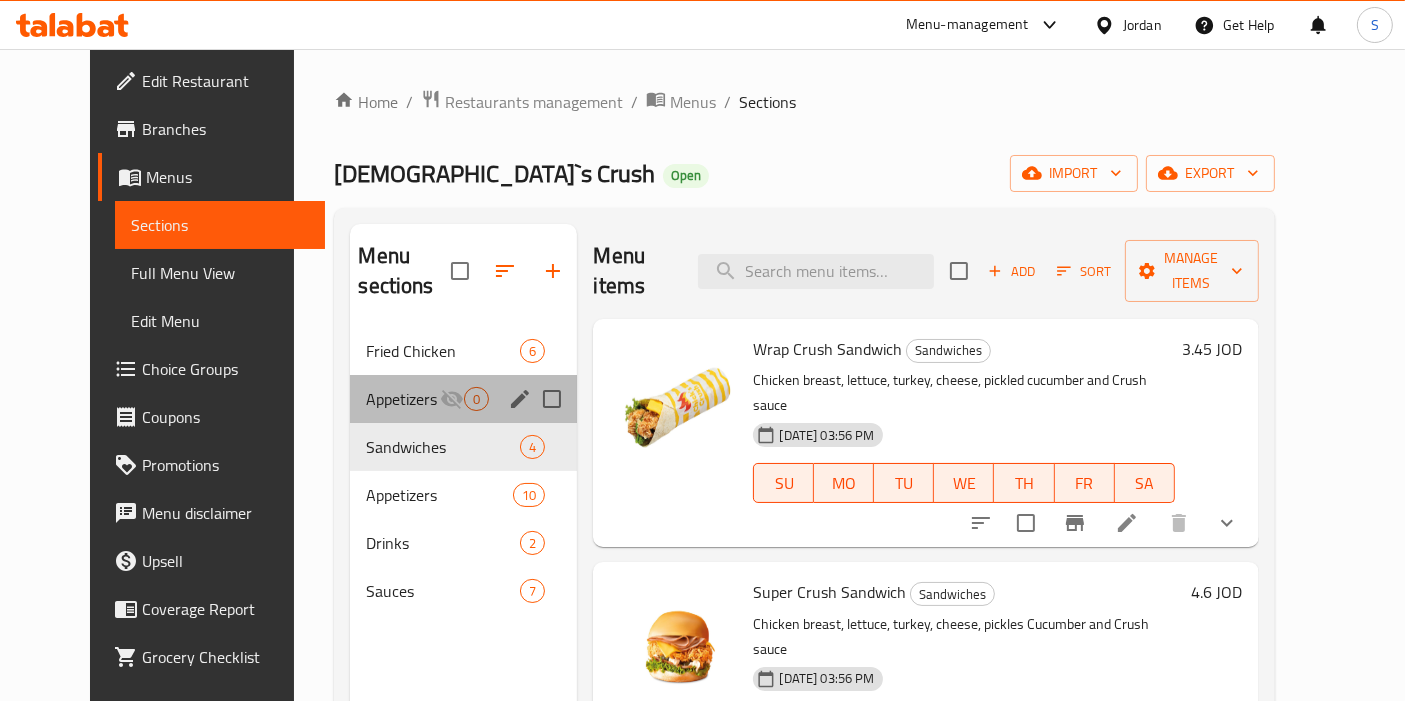 click on "Appetizers 2 0" at bounding box center [463, 399] 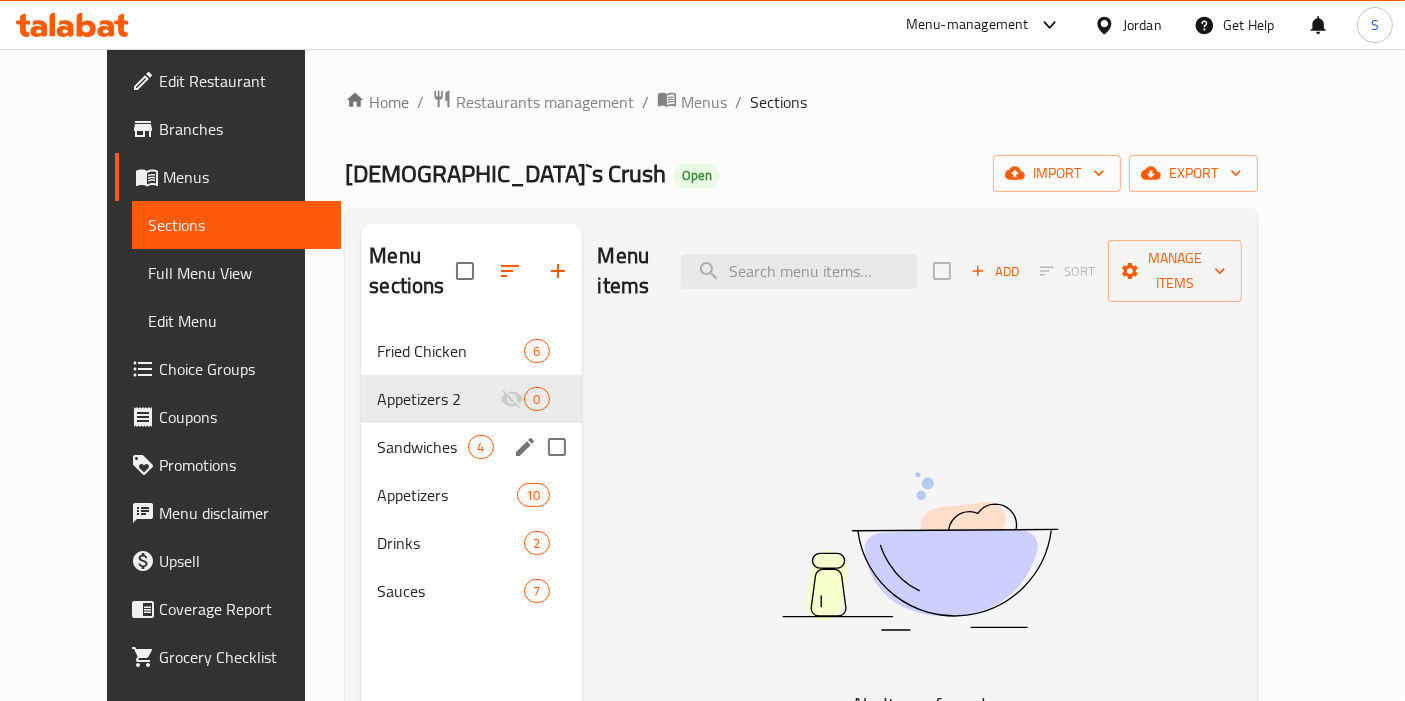 click on "Sandwiches 4" at bounding box center (471, 447) 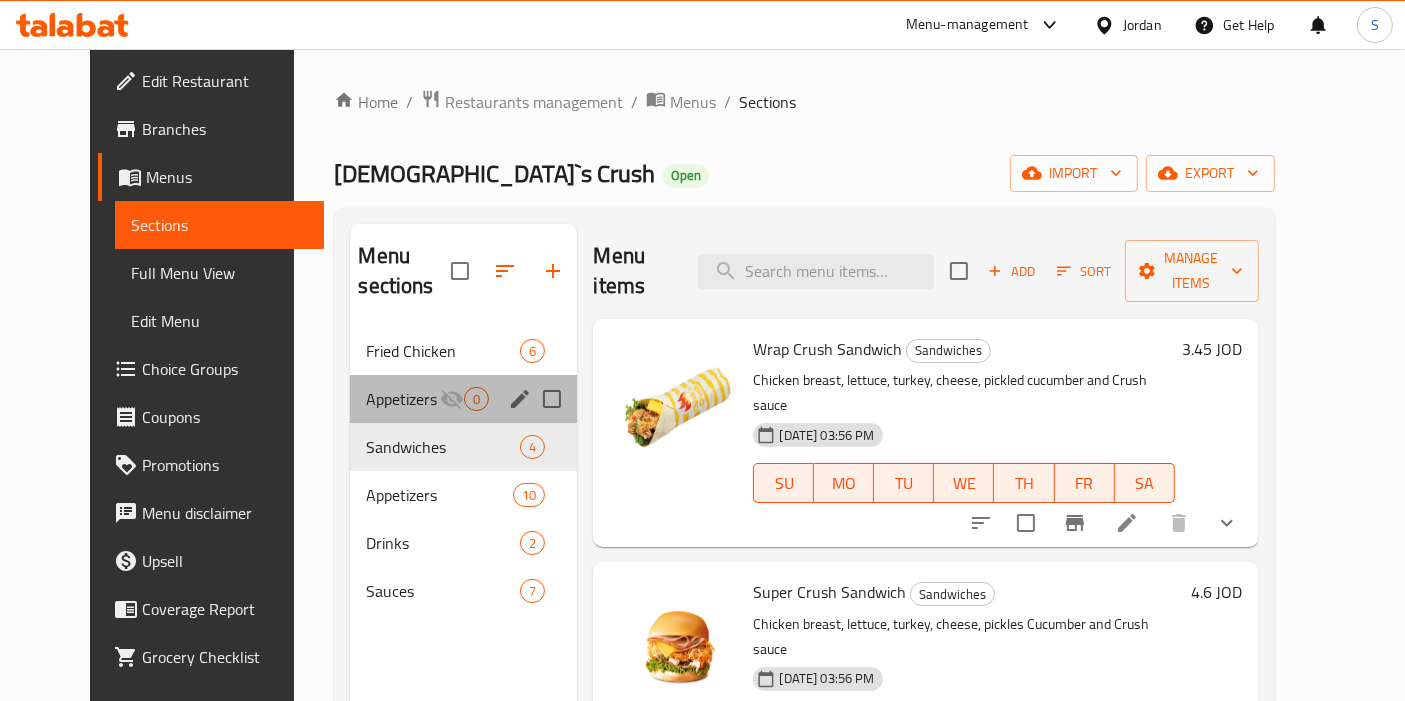 click on "Appetizers 2" at bounding box center (403, 399) 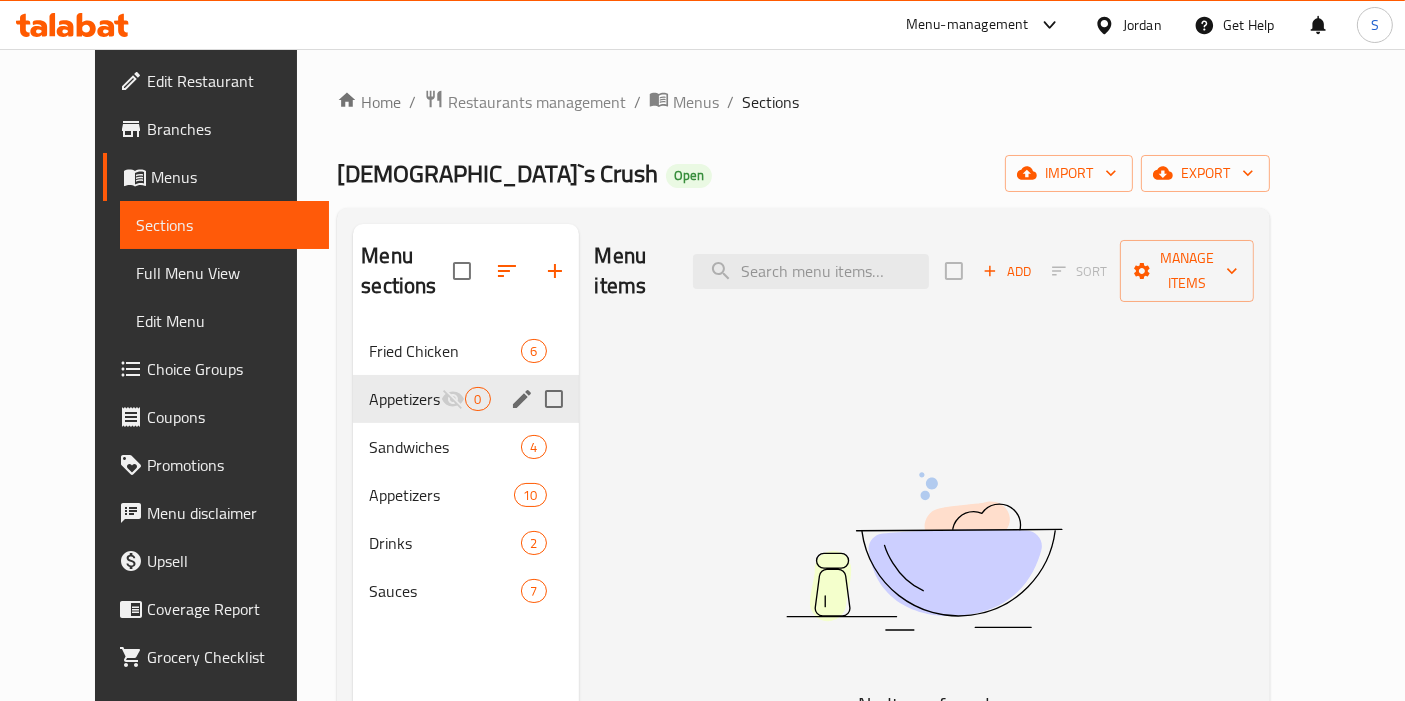 click at bounding box center (554, 399) 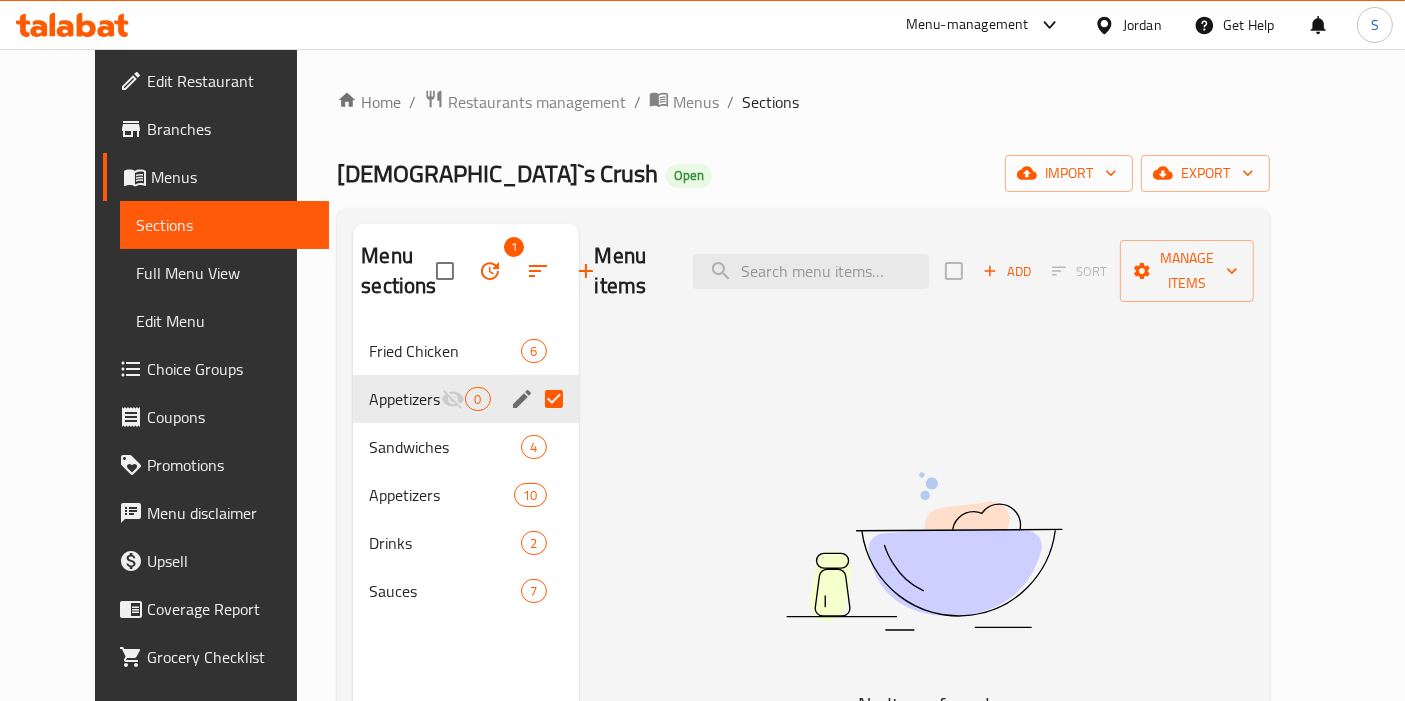 click at bounding box center (554, 399) 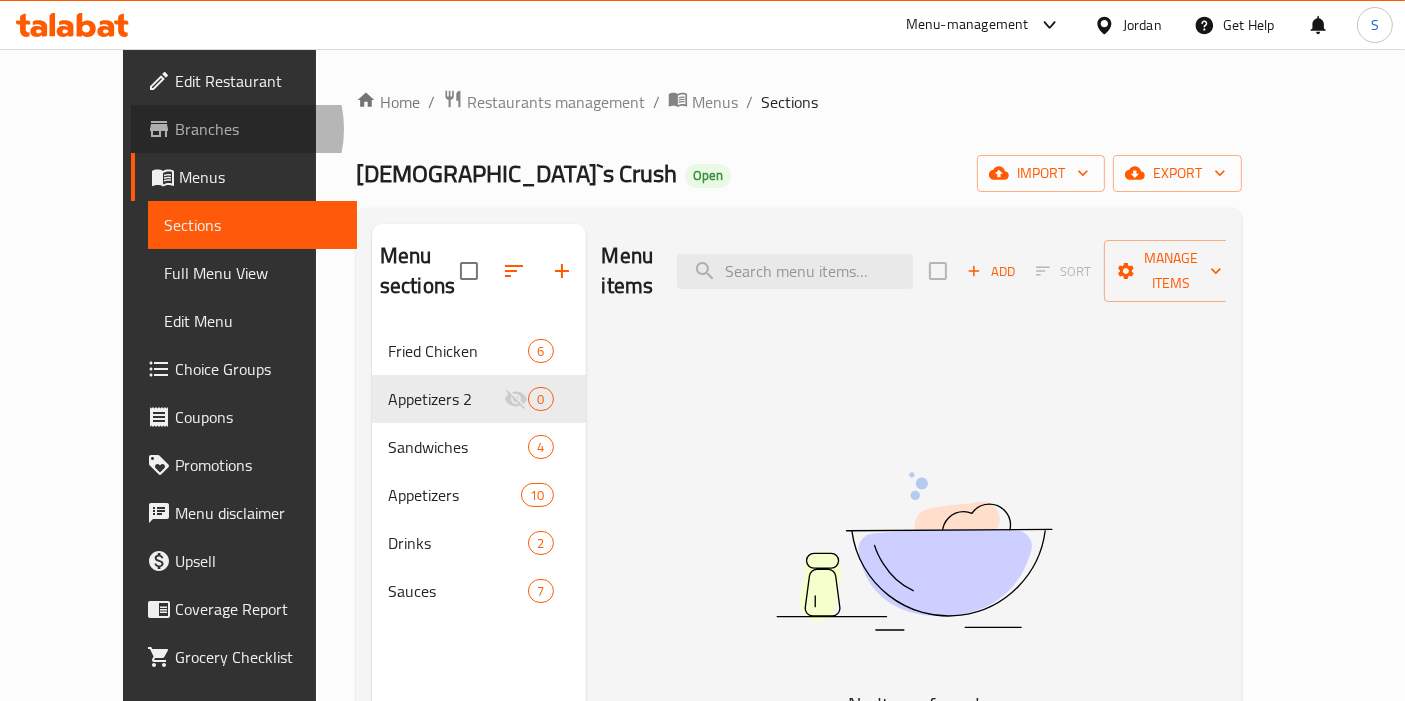 click on "Branches" at bounding box center (258, 129) 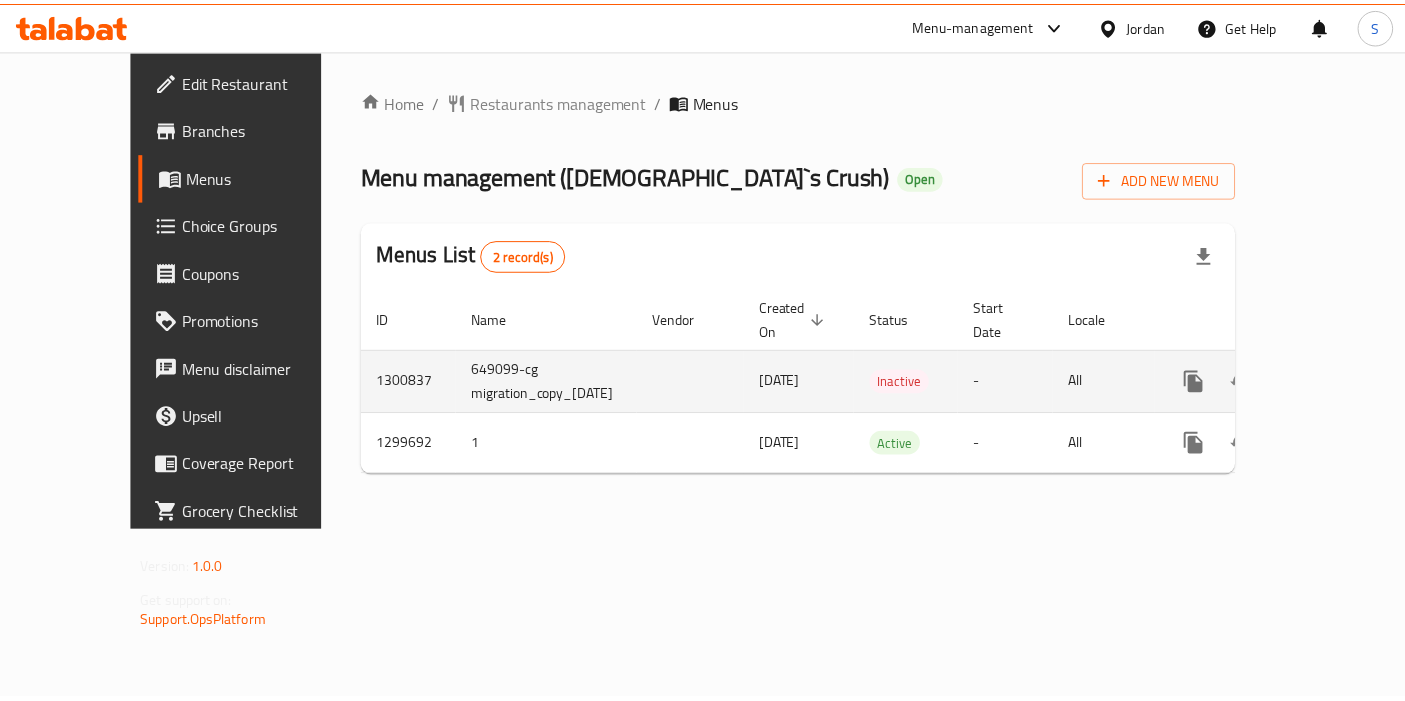 scroll, scrollTop: 0, scrollLeft: 0, axis: both 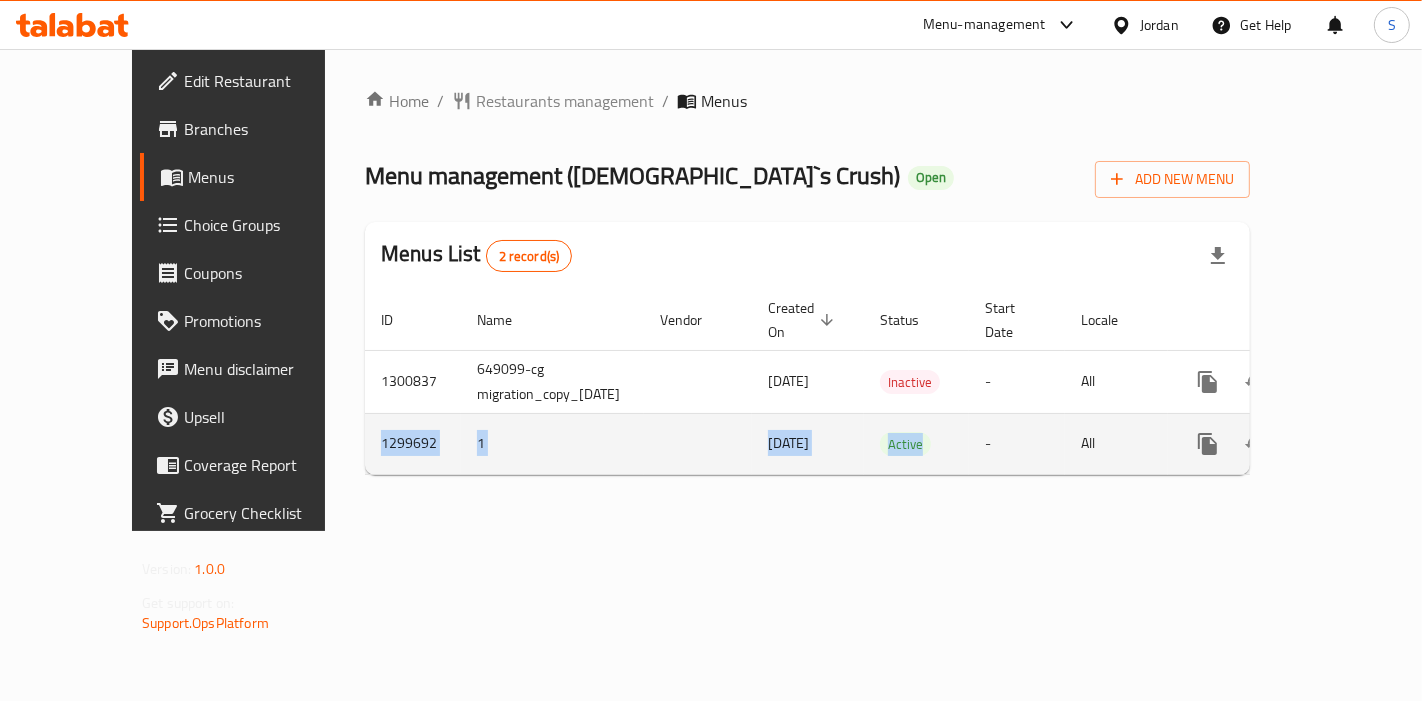 drag, startPoint x: 326, startPoint y: 444, endPoint x: 926, endPoint y: 444, distance: 600 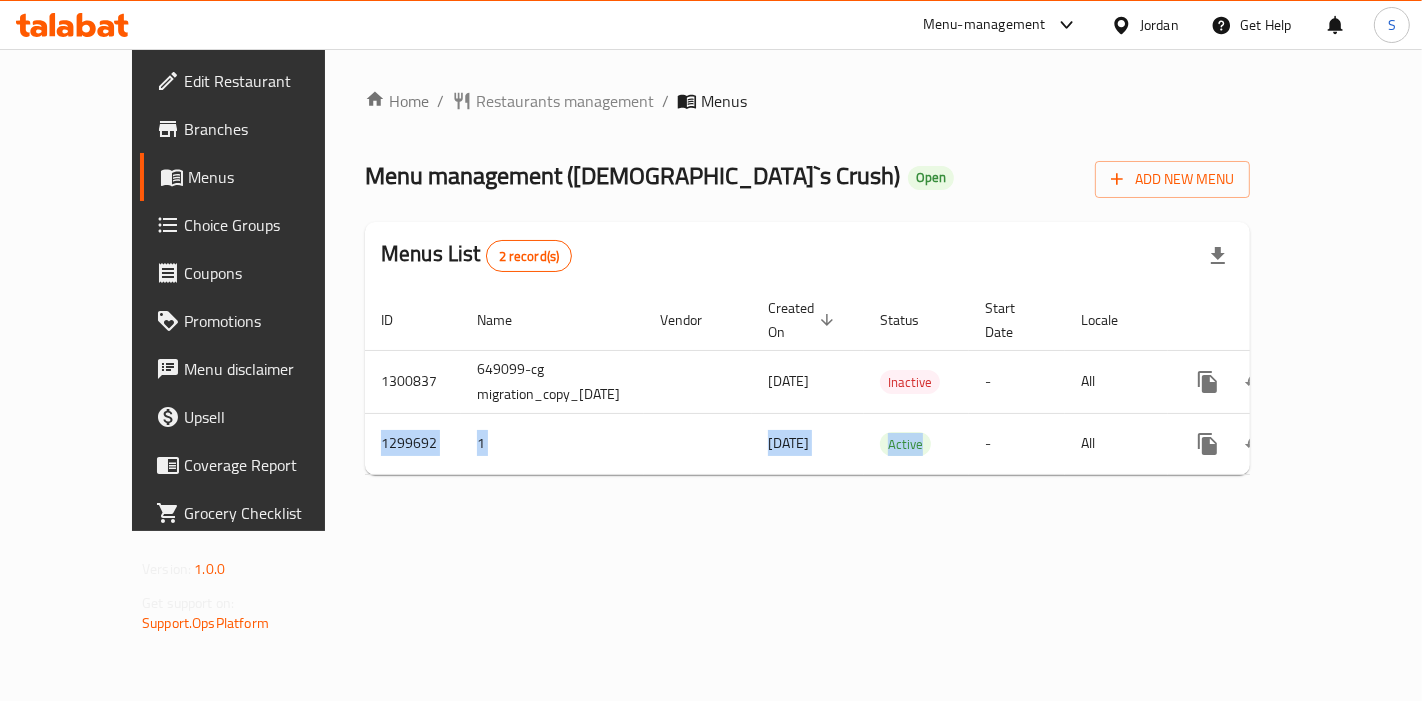 copy on "1299692 1 [DATE] Active" 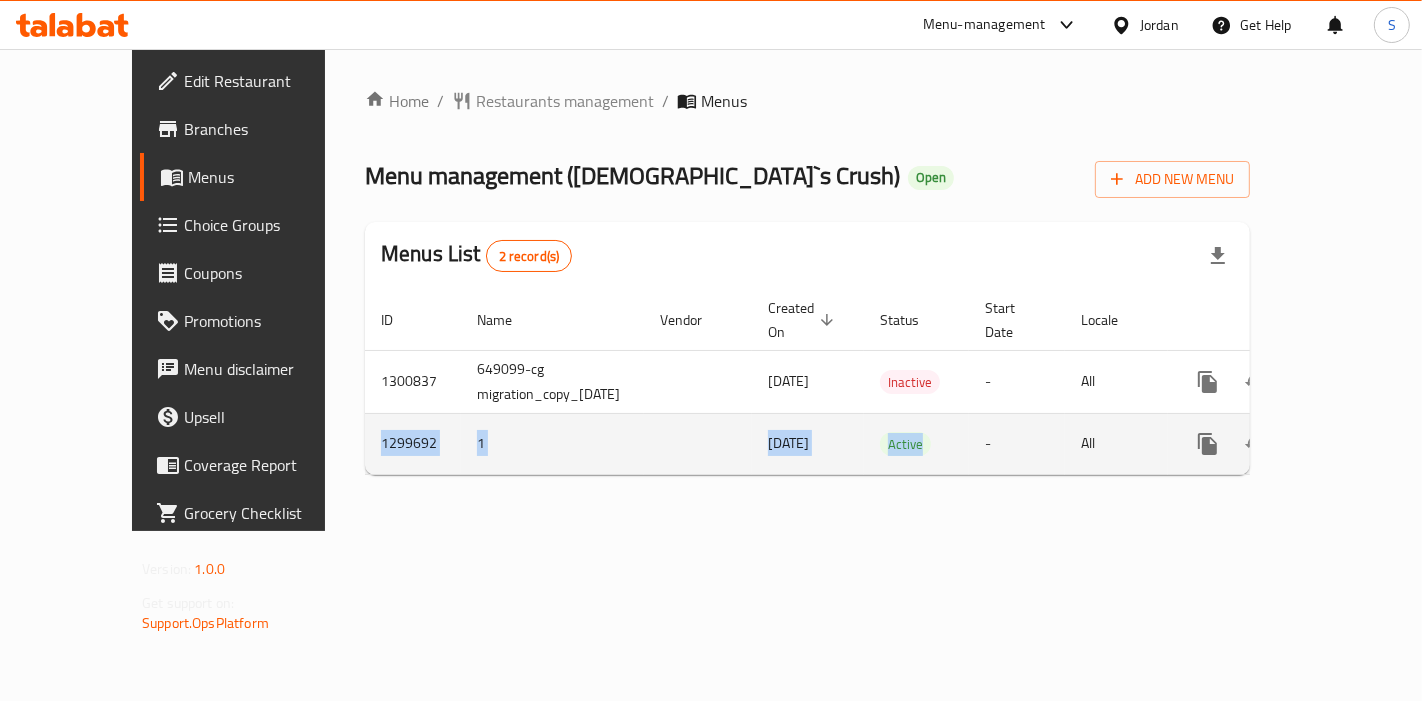 click on "1299692" at bounding box center [413, 443] 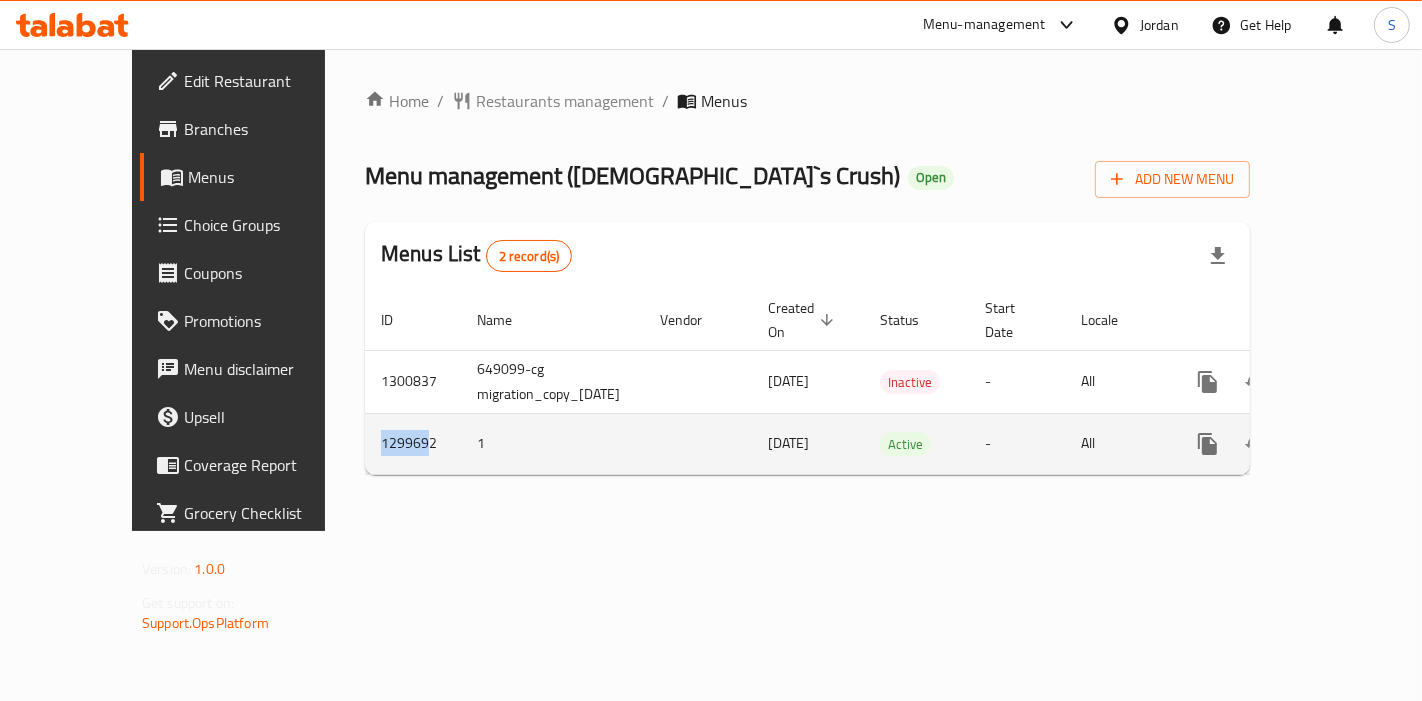 drag, startPoint x: 290, startPoint y: 442, endPoint x: 336, endPoint y: 445, distance: 46.09772 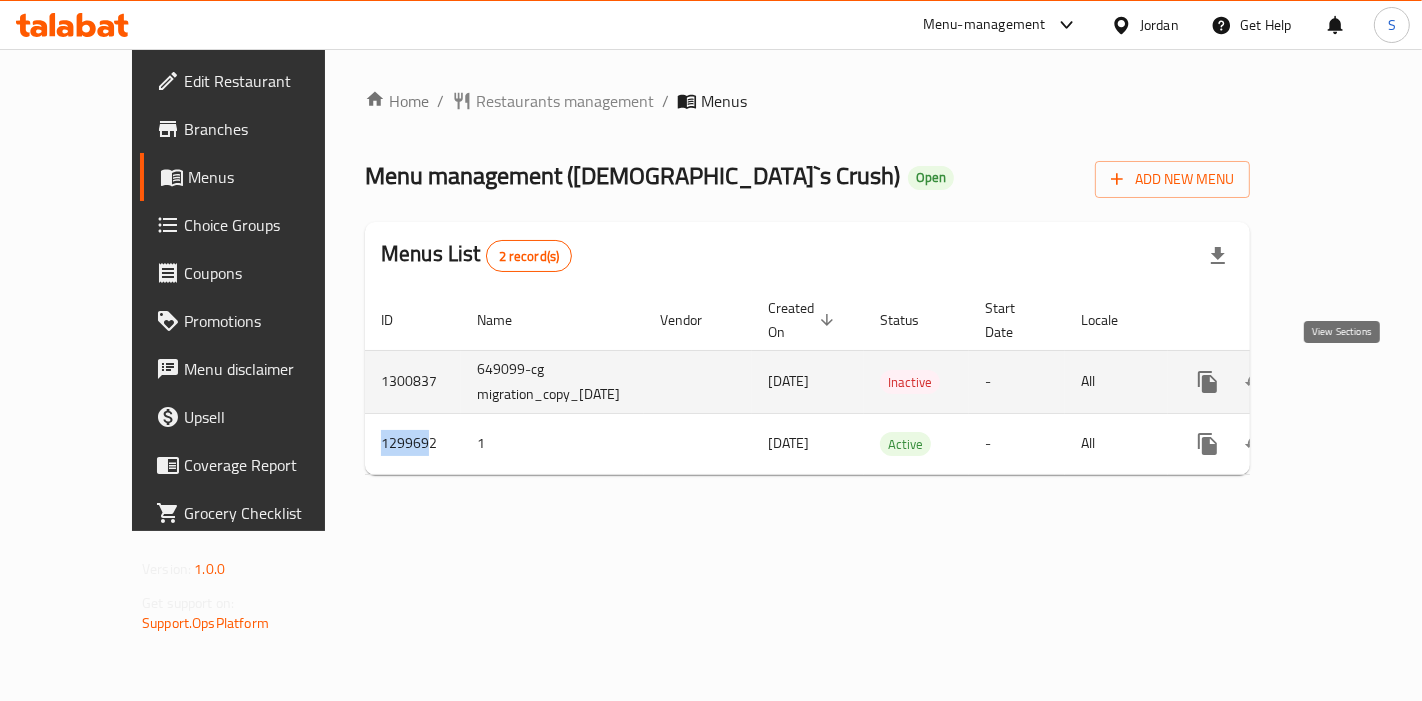 click 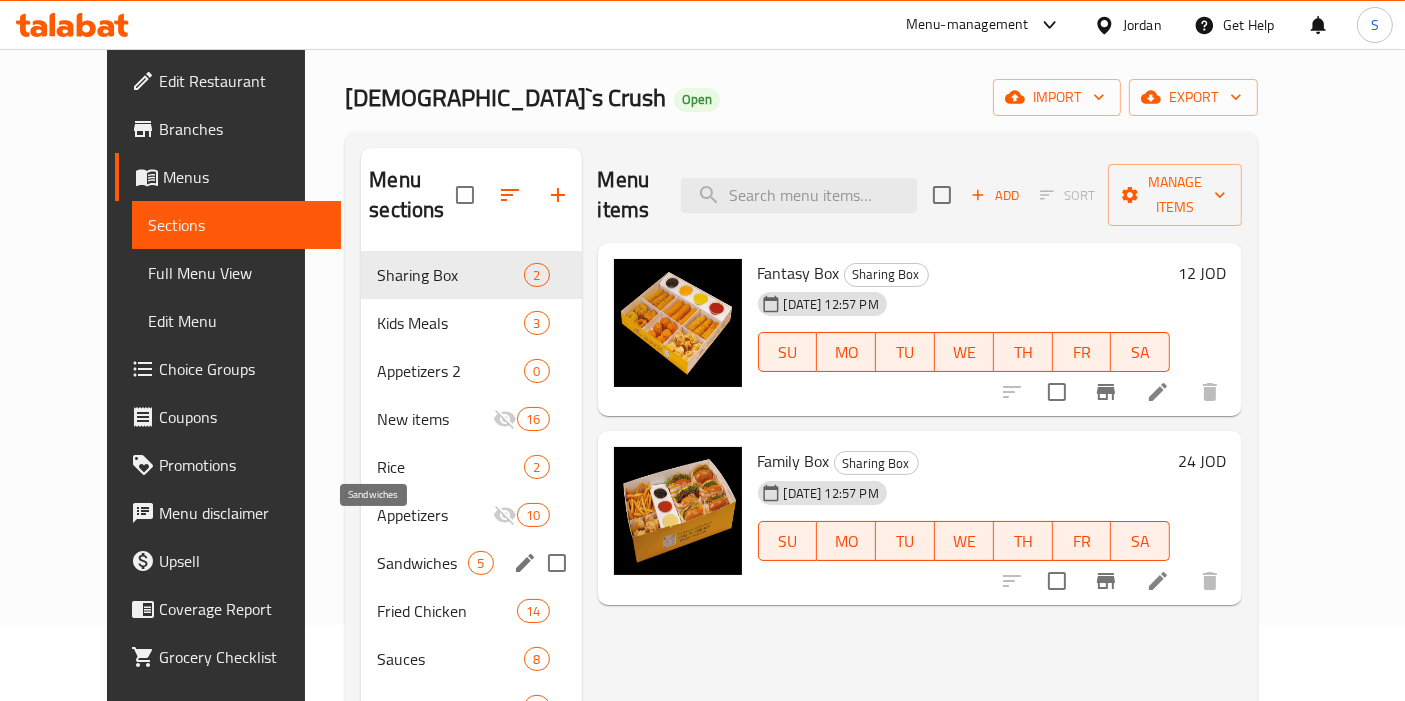 scroll, scrollTop: 111, scrollLeft: 0, axis: vertical 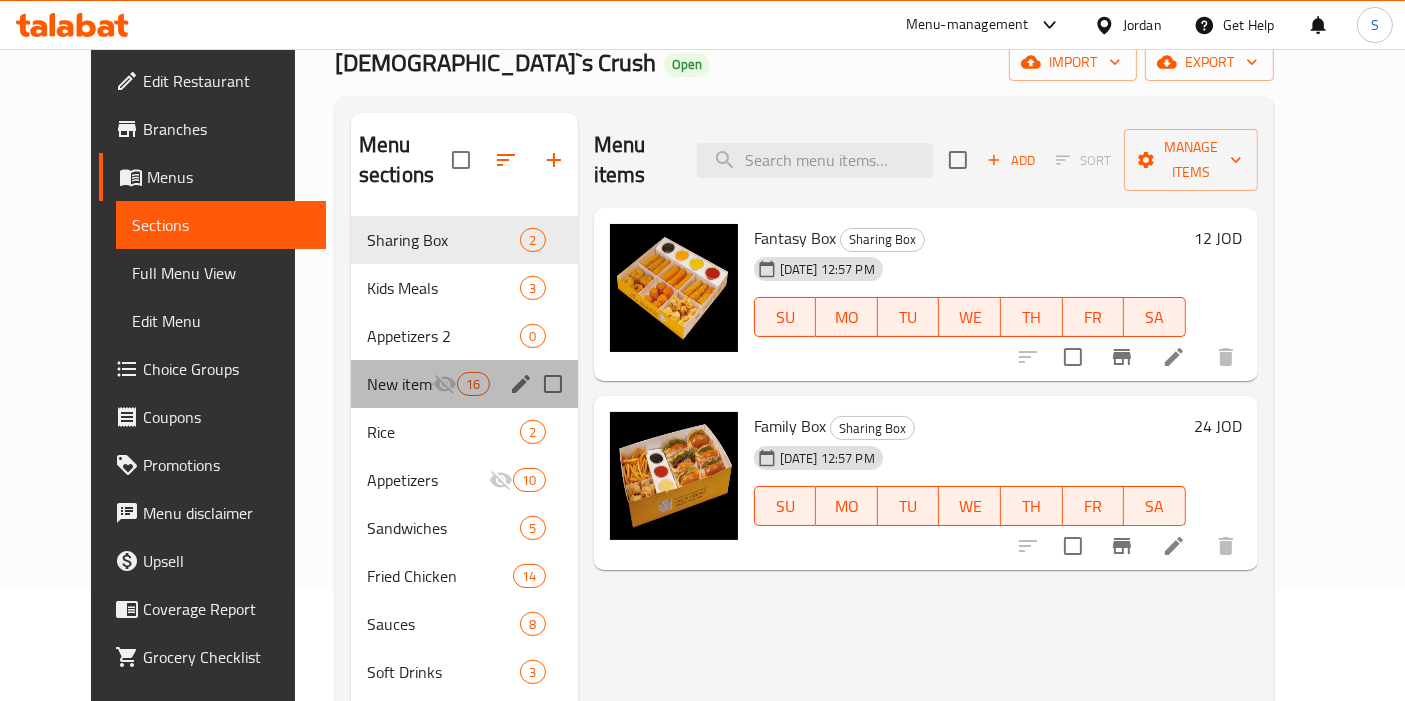 click on "New items 16" at bounding box center (464, 384) 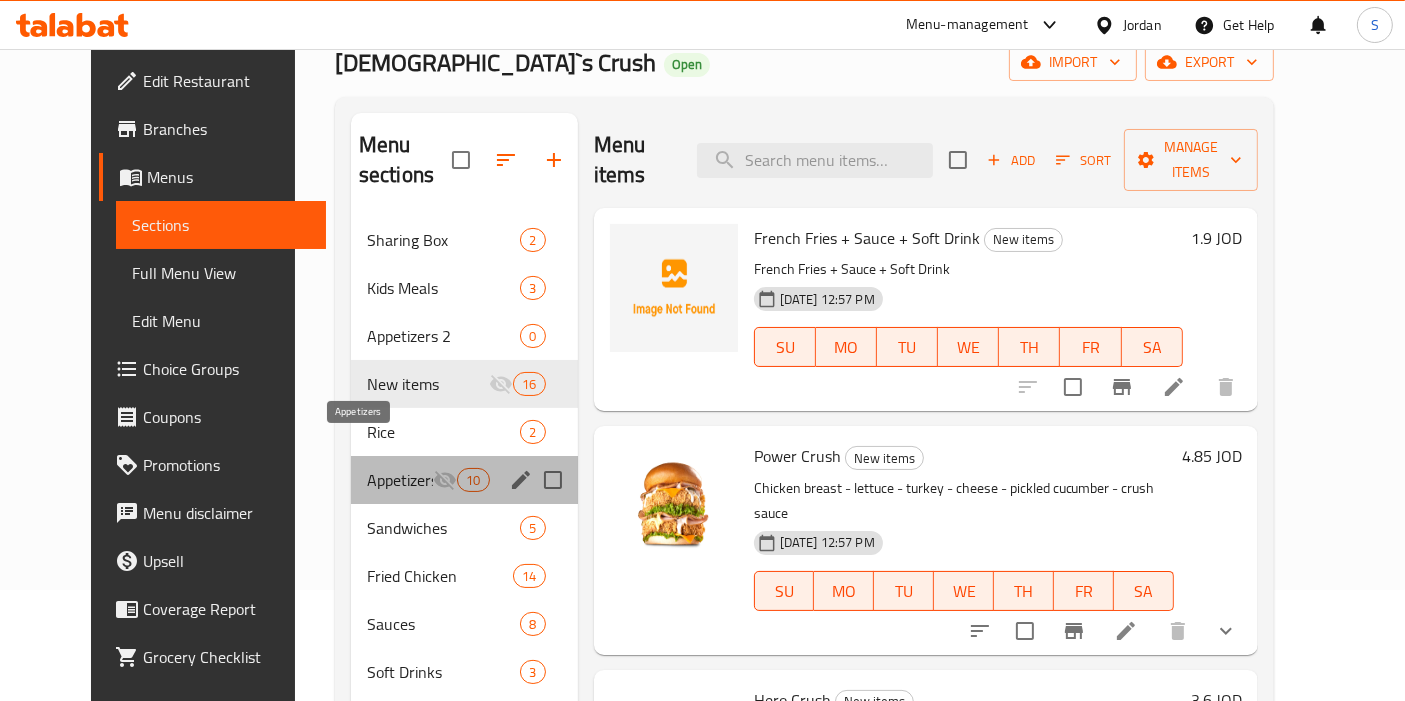 click on "Appetizers" at bounding box center (400, 480) 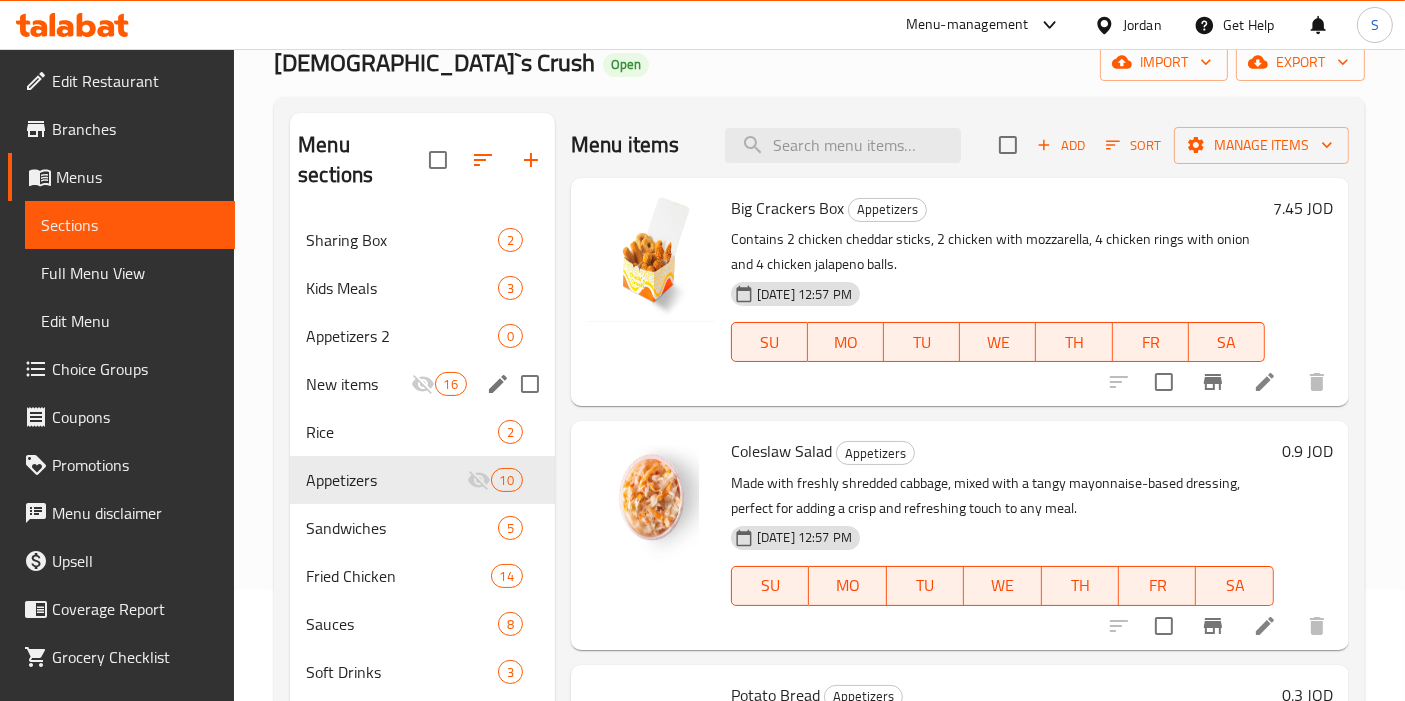 click on "New items 16" at bounding box center [422, 384] 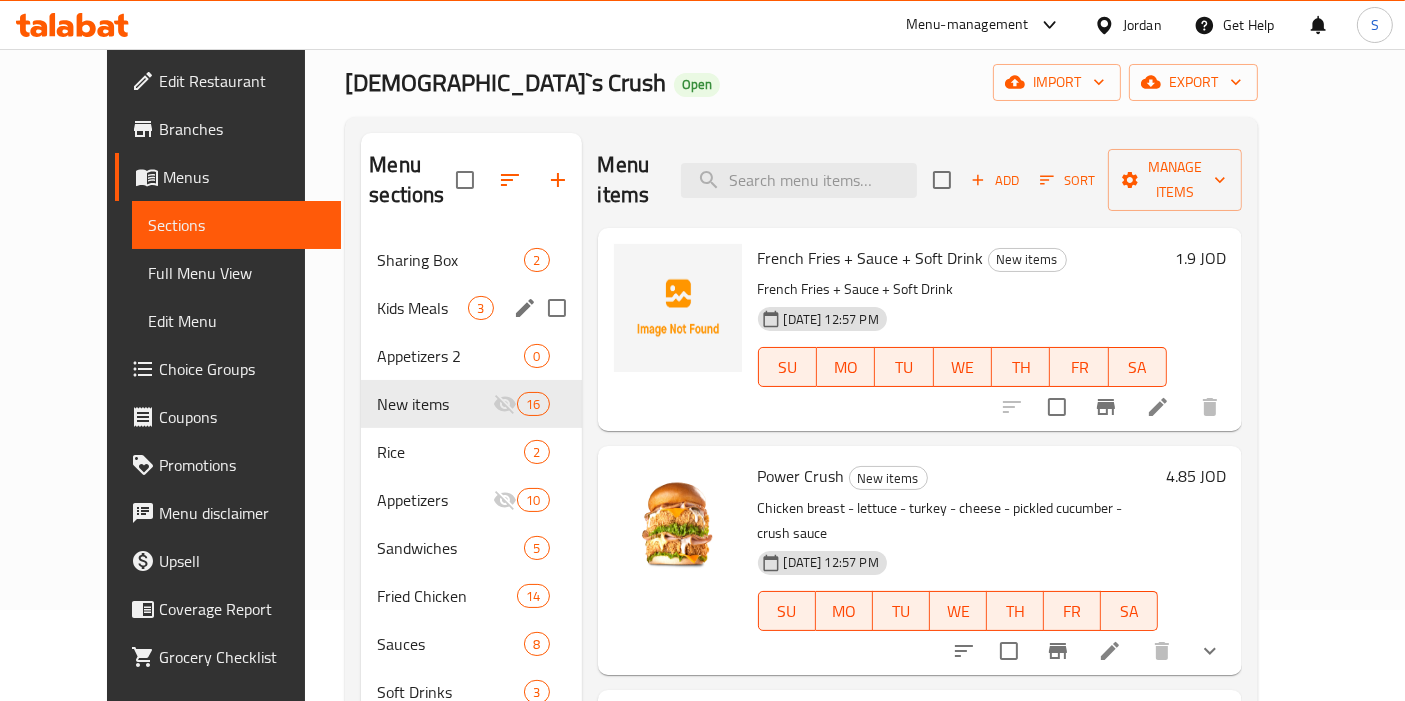 scroll, scrollTop: 57, scrollLeft: 0, axis: vertical 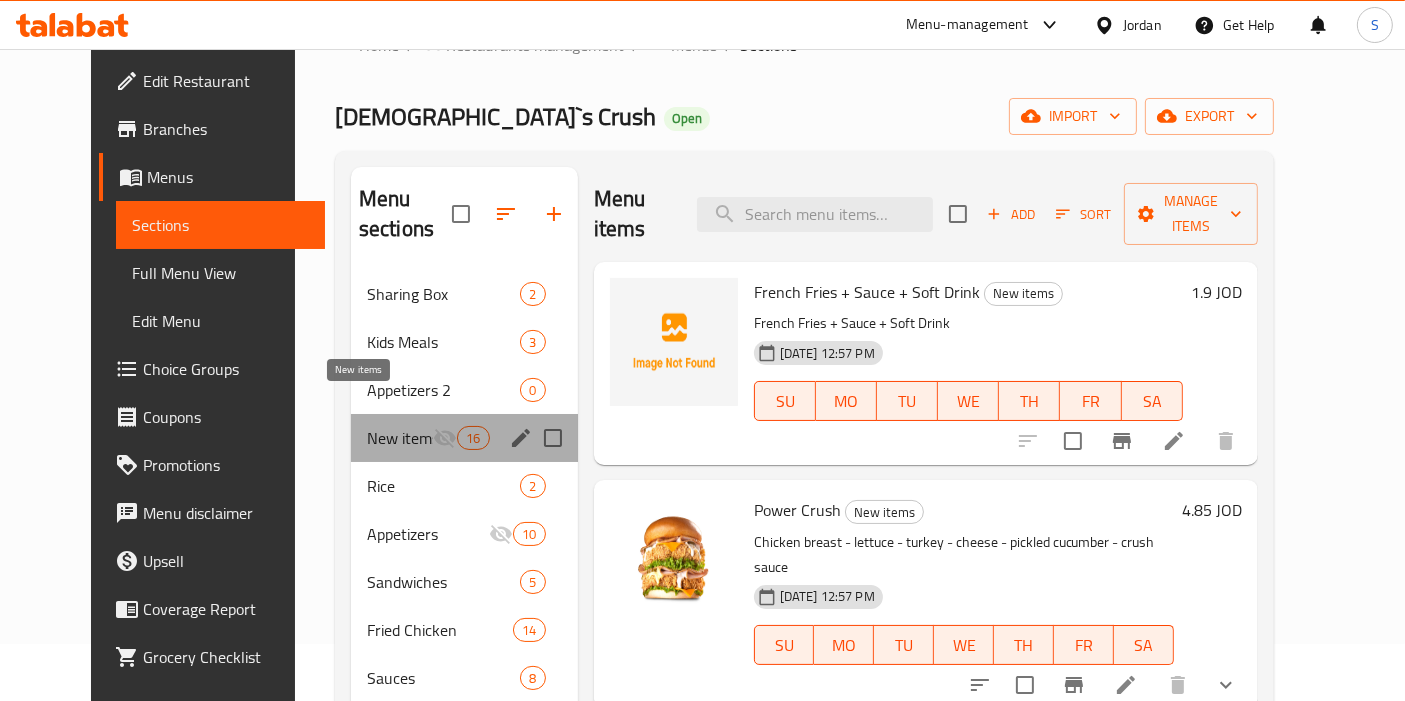 click on "New items" at bounding box center [400, 438] 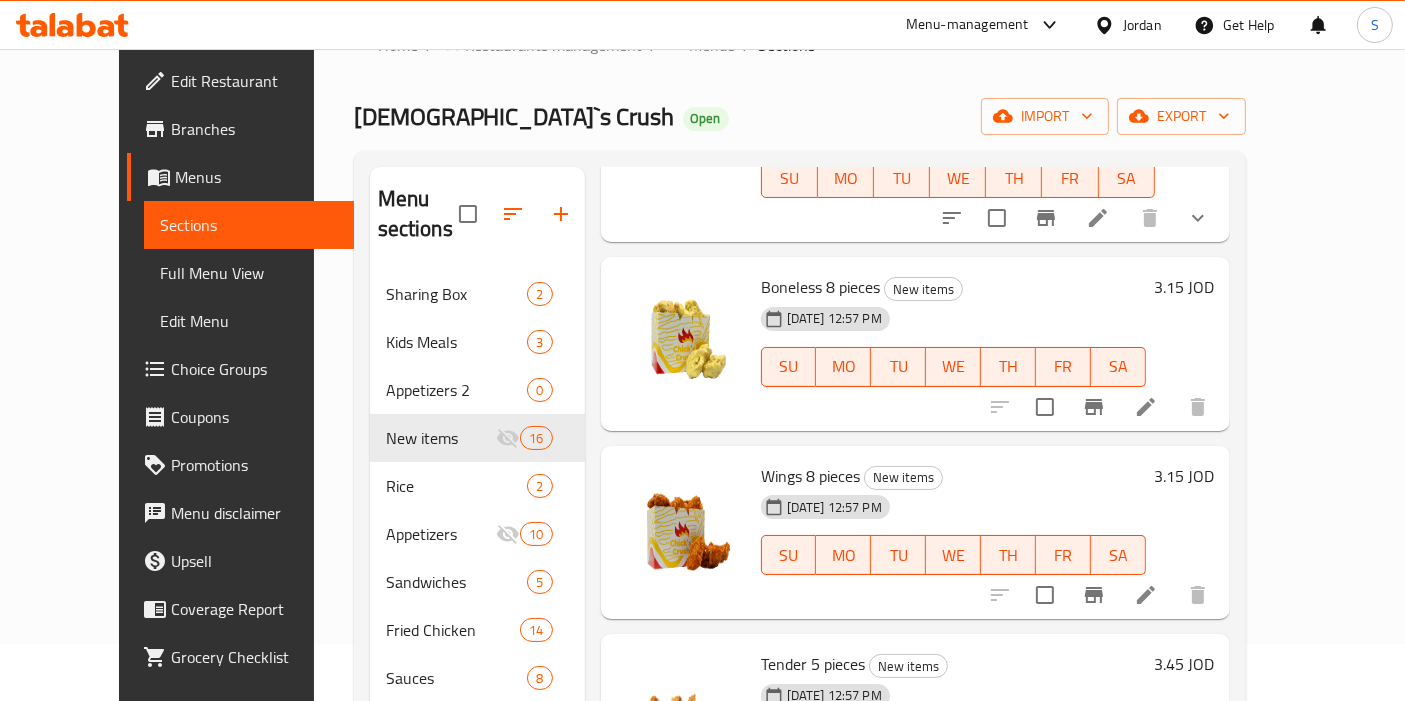 scroll, scrollTop: 2222, scrollLeft: 0, axis: vertical 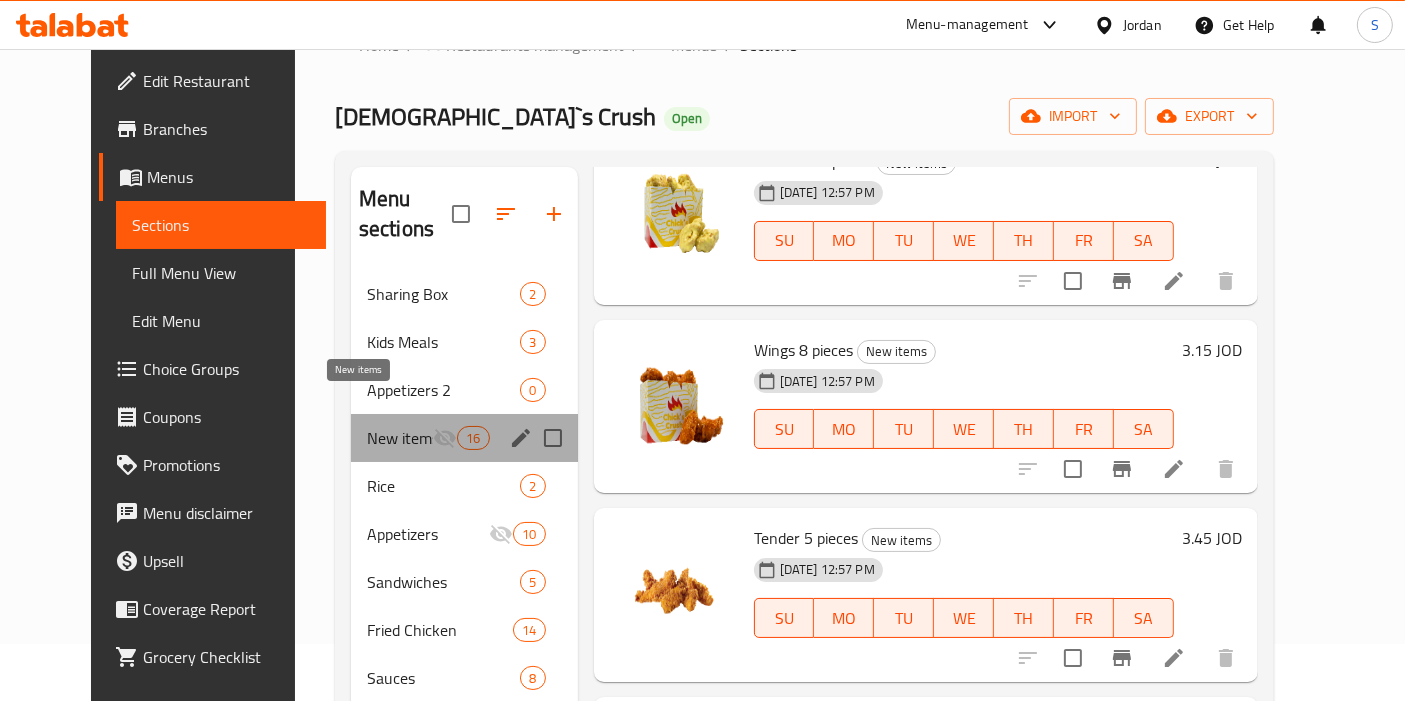click on "New items" at bounding box center [400, 438] 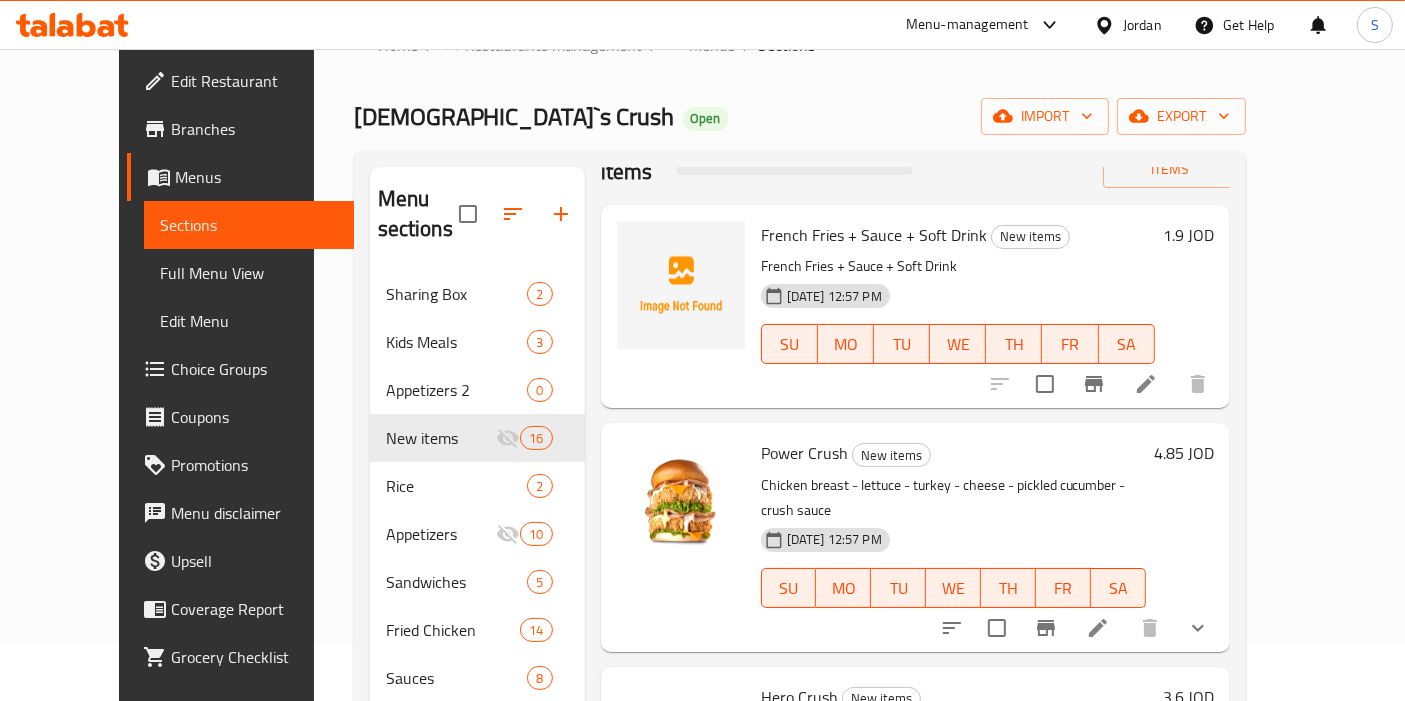 scroll, scrollTop: 0, scrollLeft: 0, axis: both 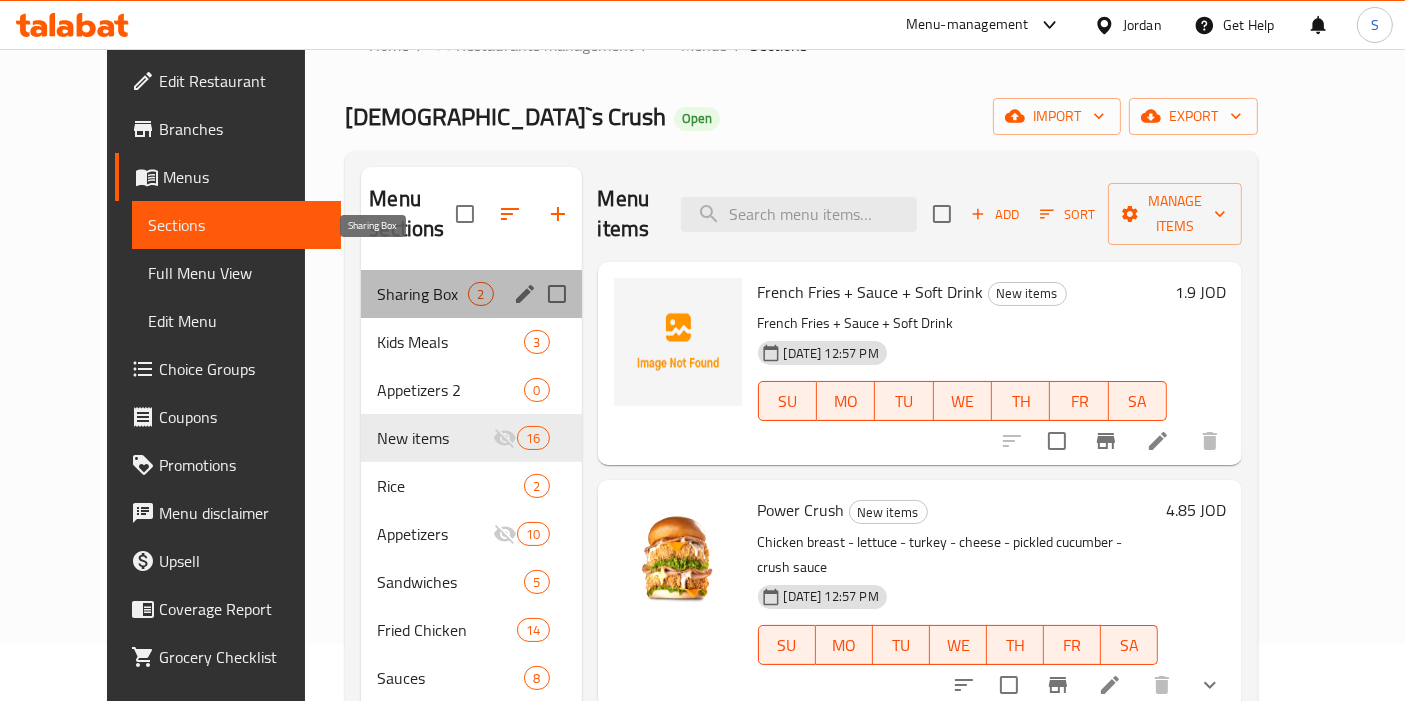 click on "Sharing Box" at bounding box center [422, 294] 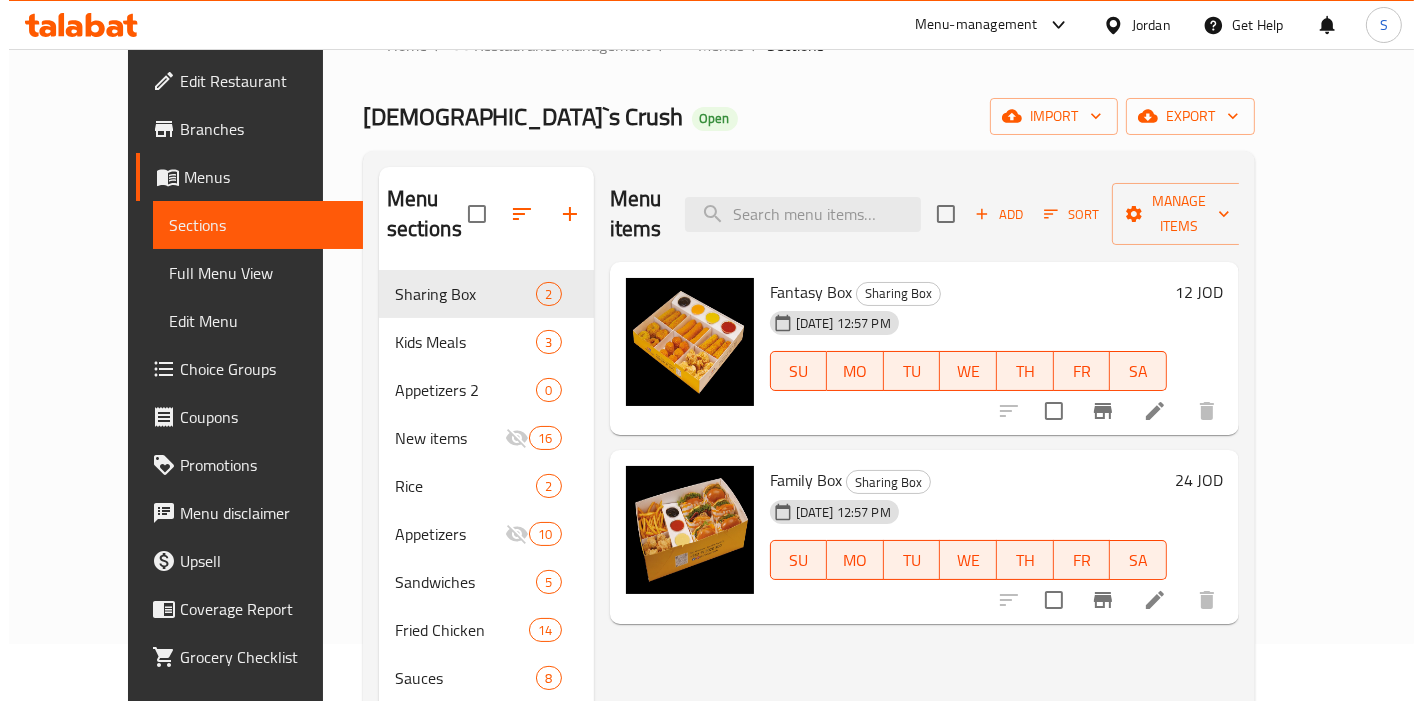 scroll, scrollTop: 0, scrollLeft: 0, axis: both 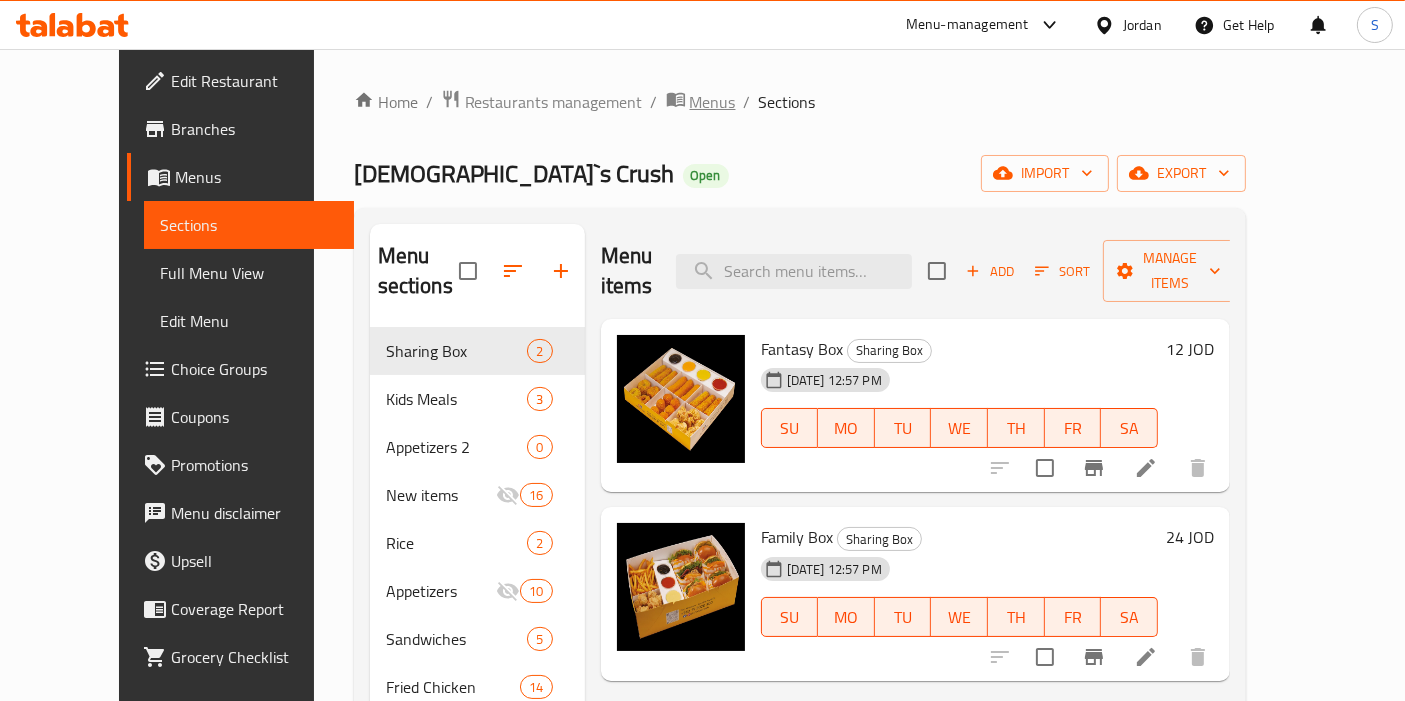 click on "Menus" at bounding box center [713, 102] 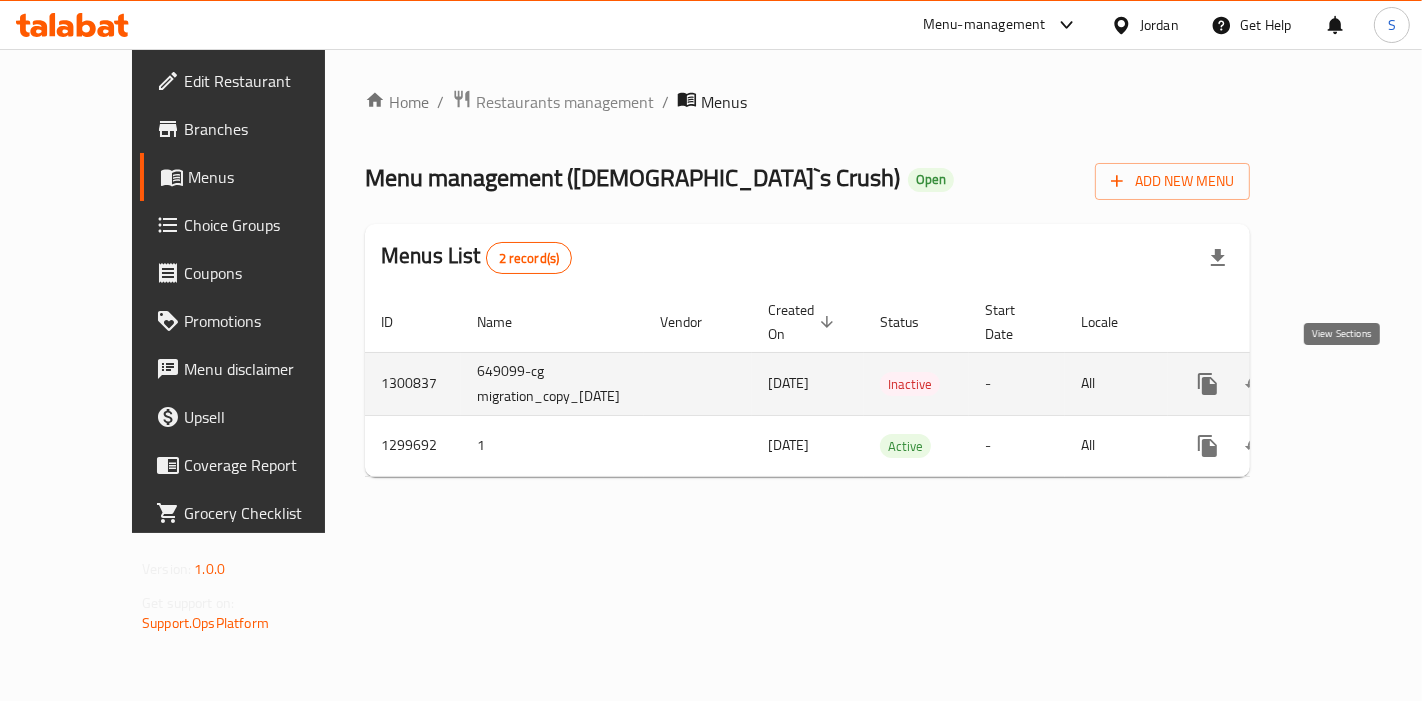 click 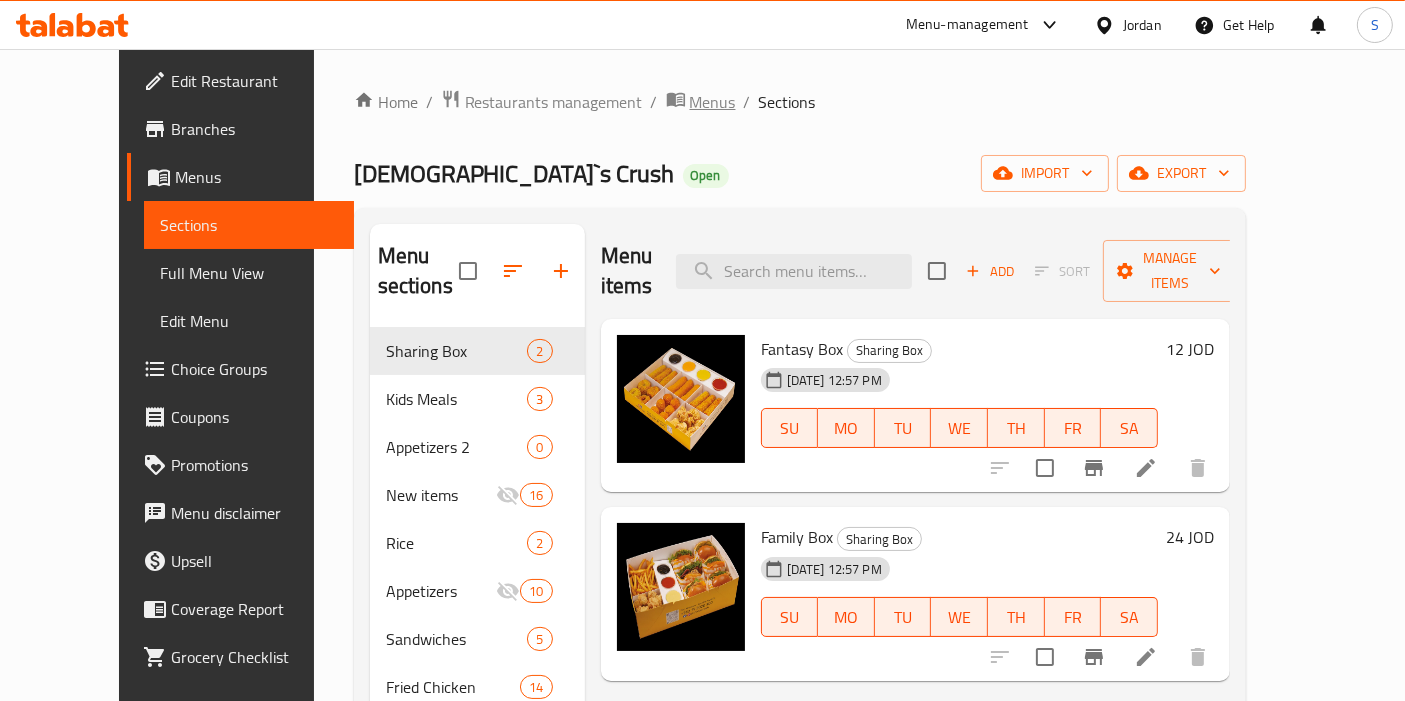 click on "Menus" at bounding box center [713, 102] 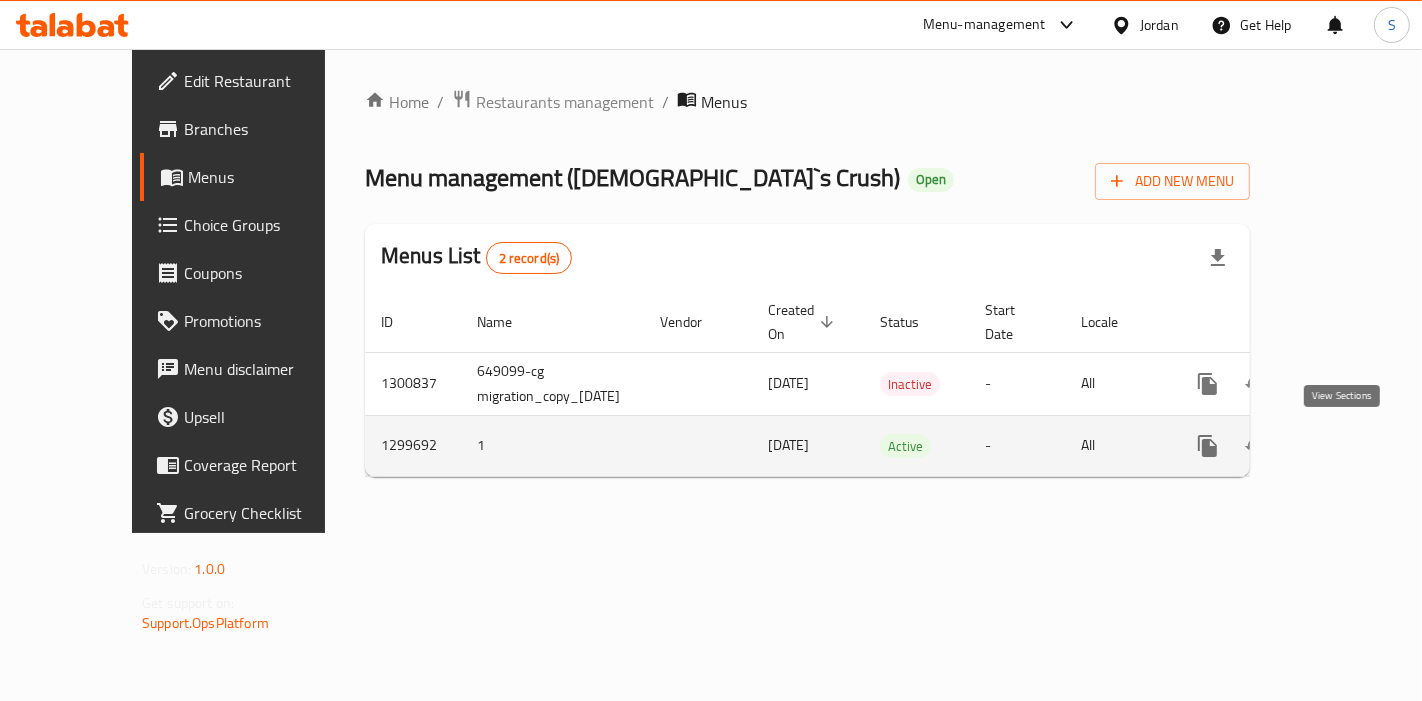 click 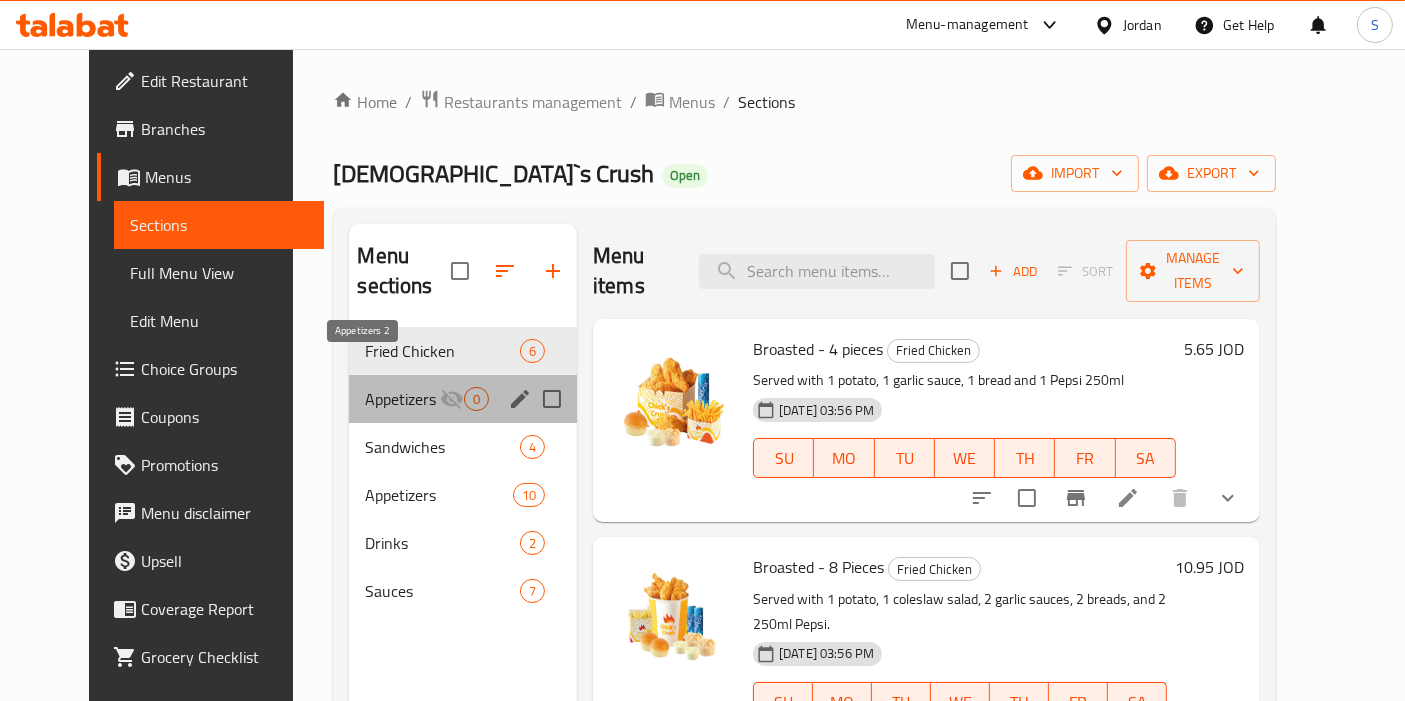 click on "Appetizers 2" at bounding box center (402, 399) 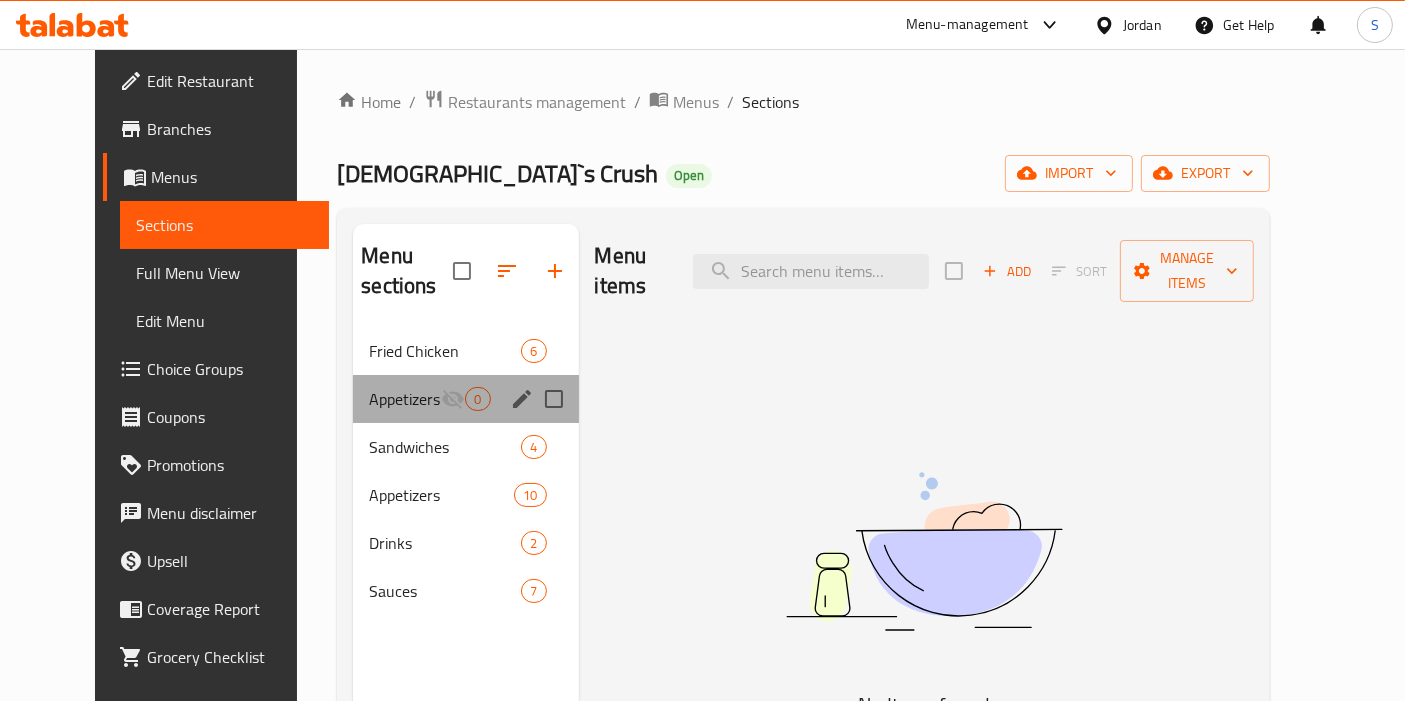 click on "Appetizers 2 0" at bounding box center (465, 399) 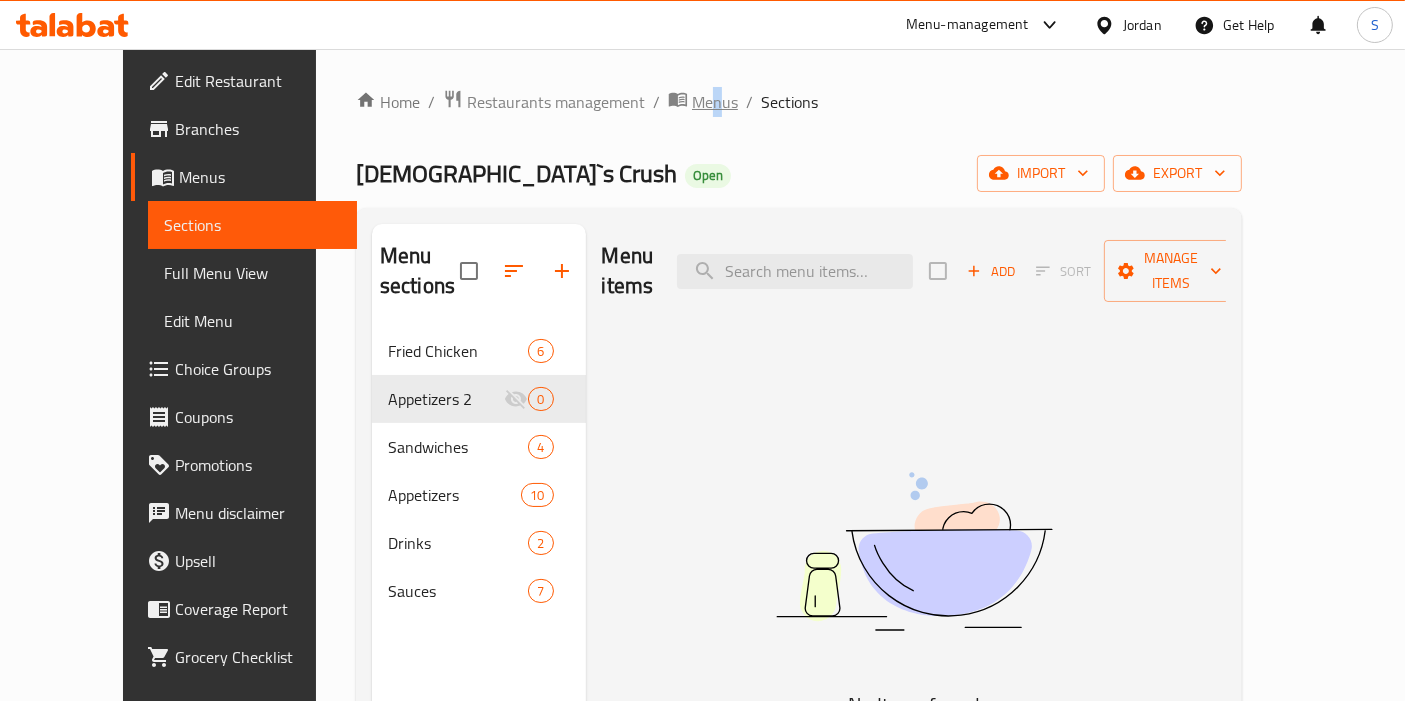 drag, startPoint x: 629, startPoint y: 86, endPoint x: 635, endPoint y: 99, distance: 14.3178215 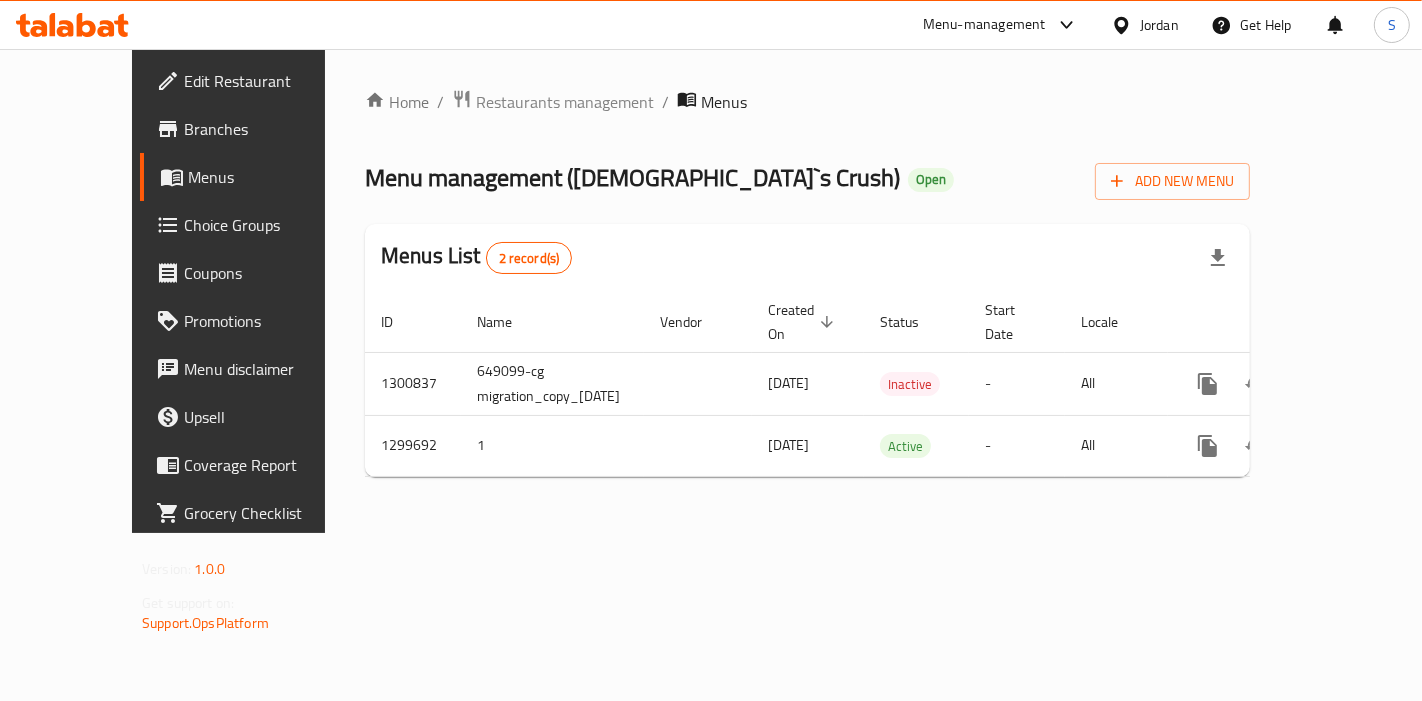 click on "Menu-management" at bounding box center (984, 25) 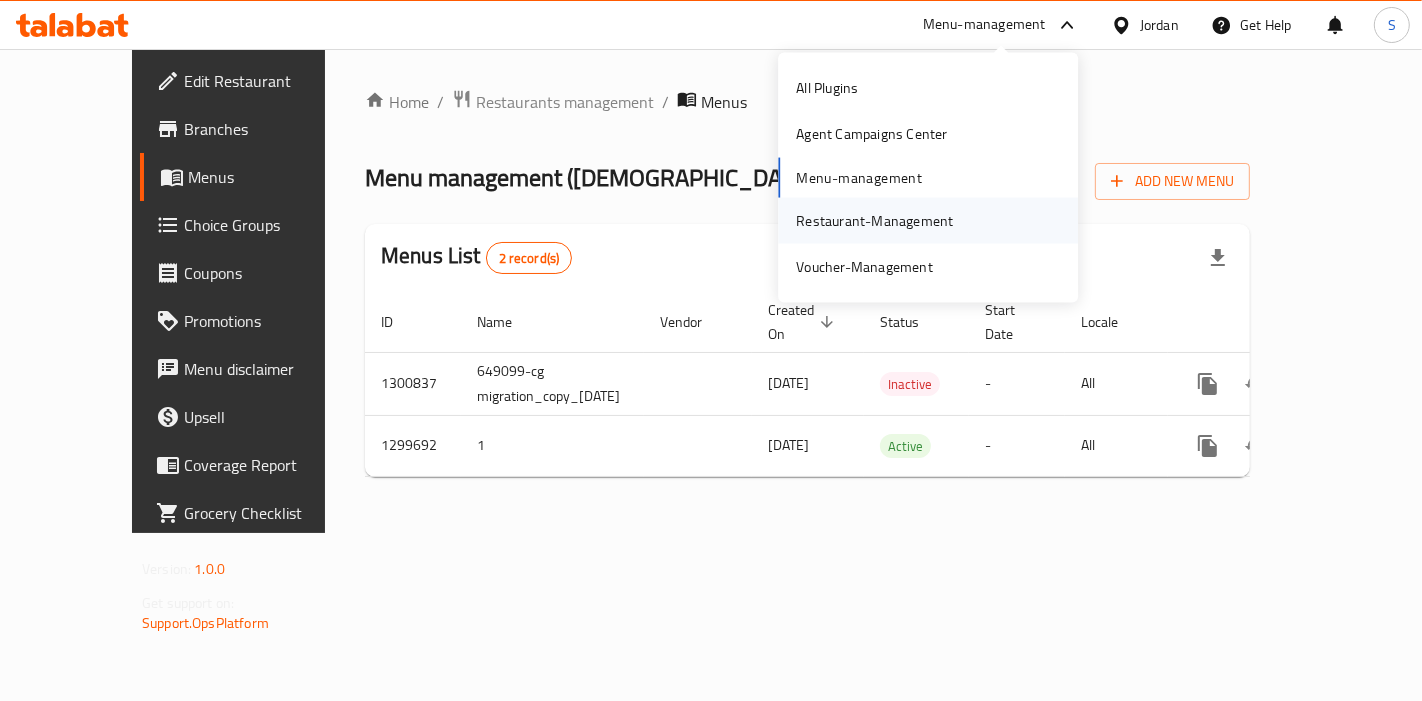 click on "Restaurant-Management" at bounding box center [874, 220] 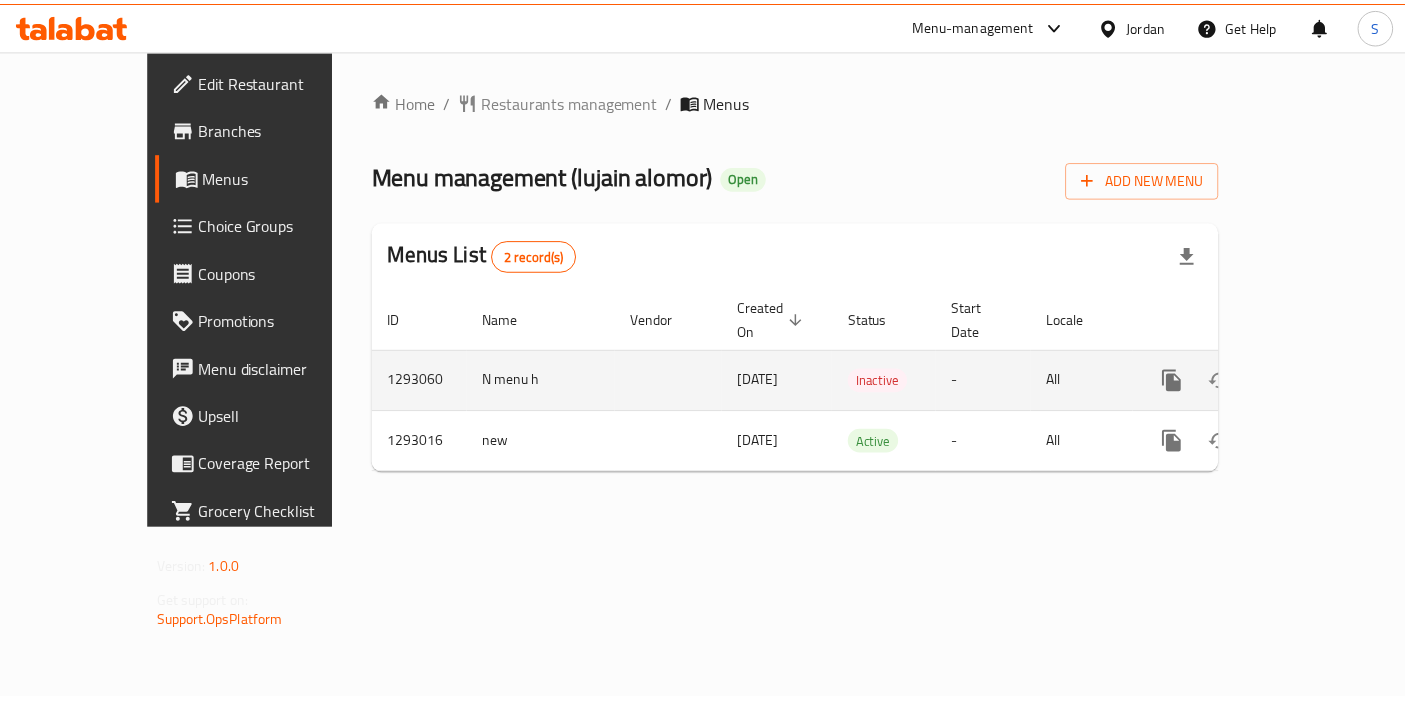 scroll, scrollTop: 0, scrollLeft: 0, axis: both 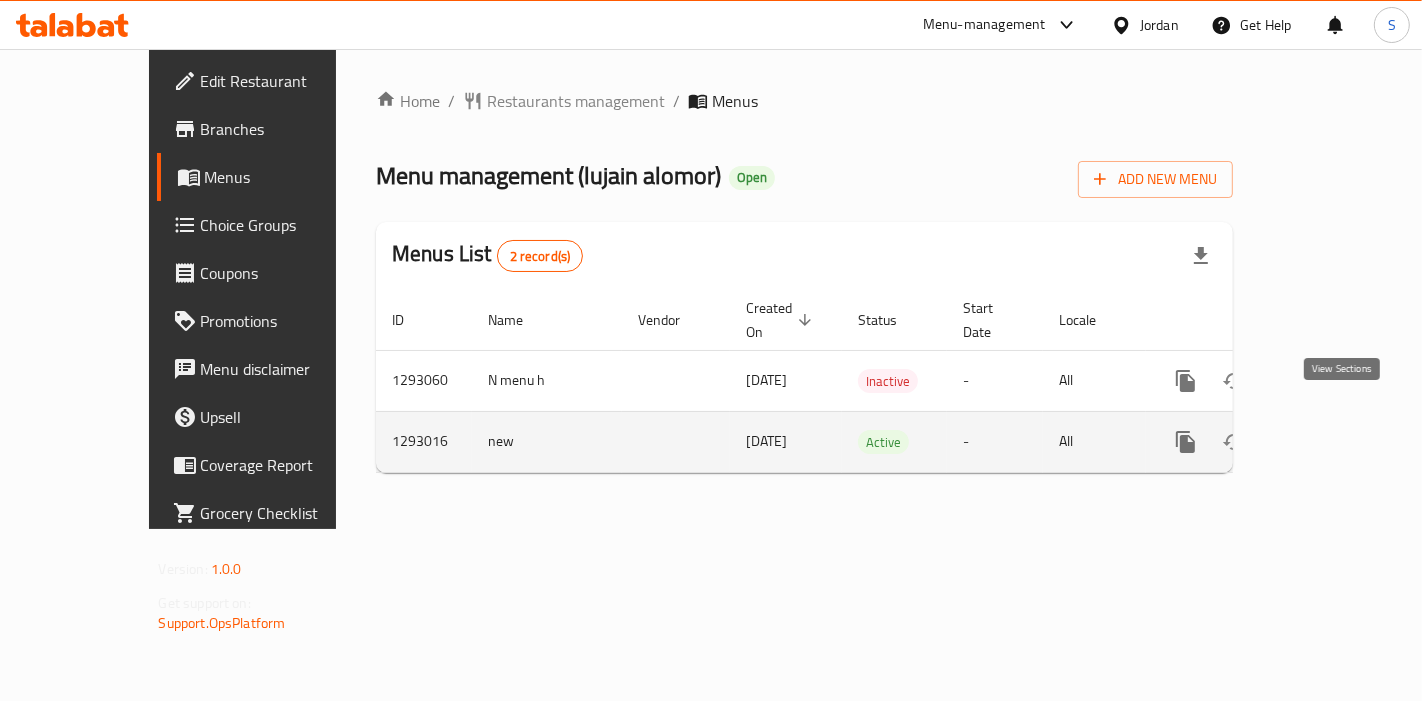 click 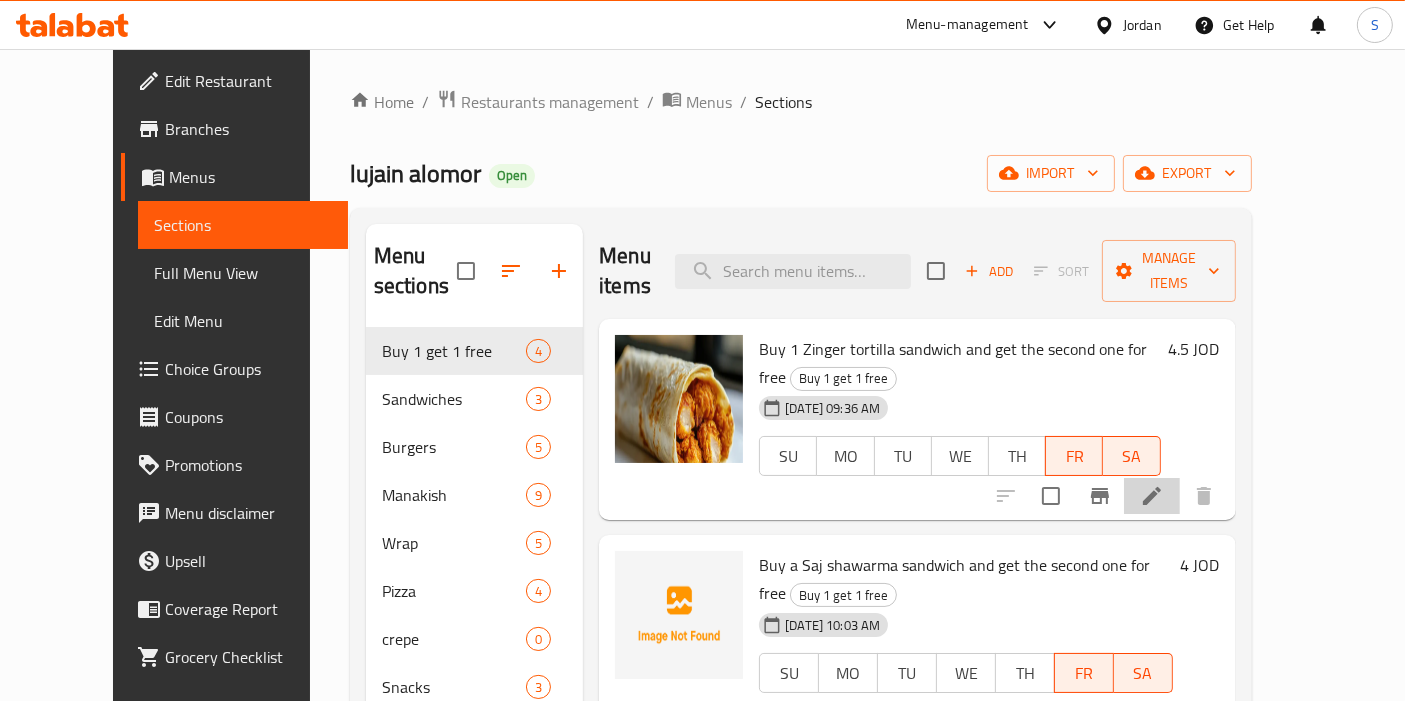 click at bounding box center (1152, 496) 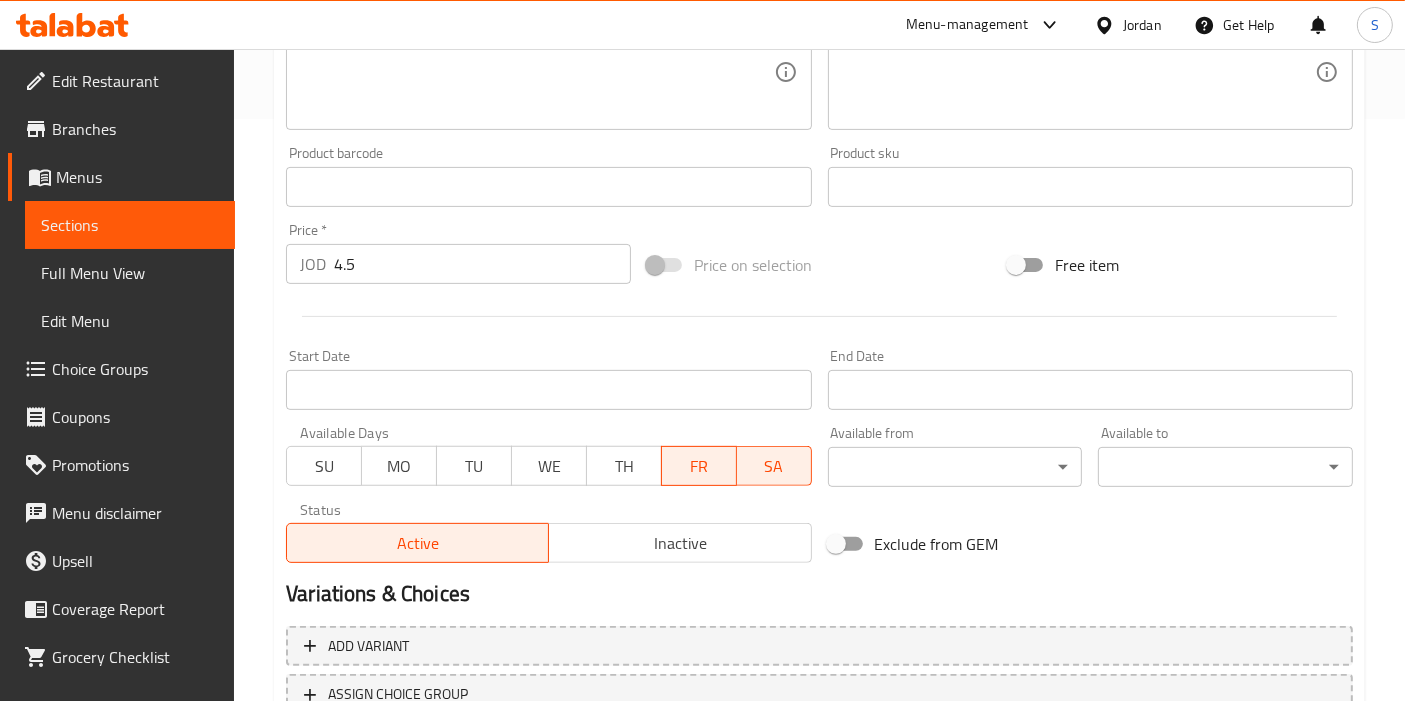 scroll, scrollTop: 738, scrollLeft: 0, axis: vertical 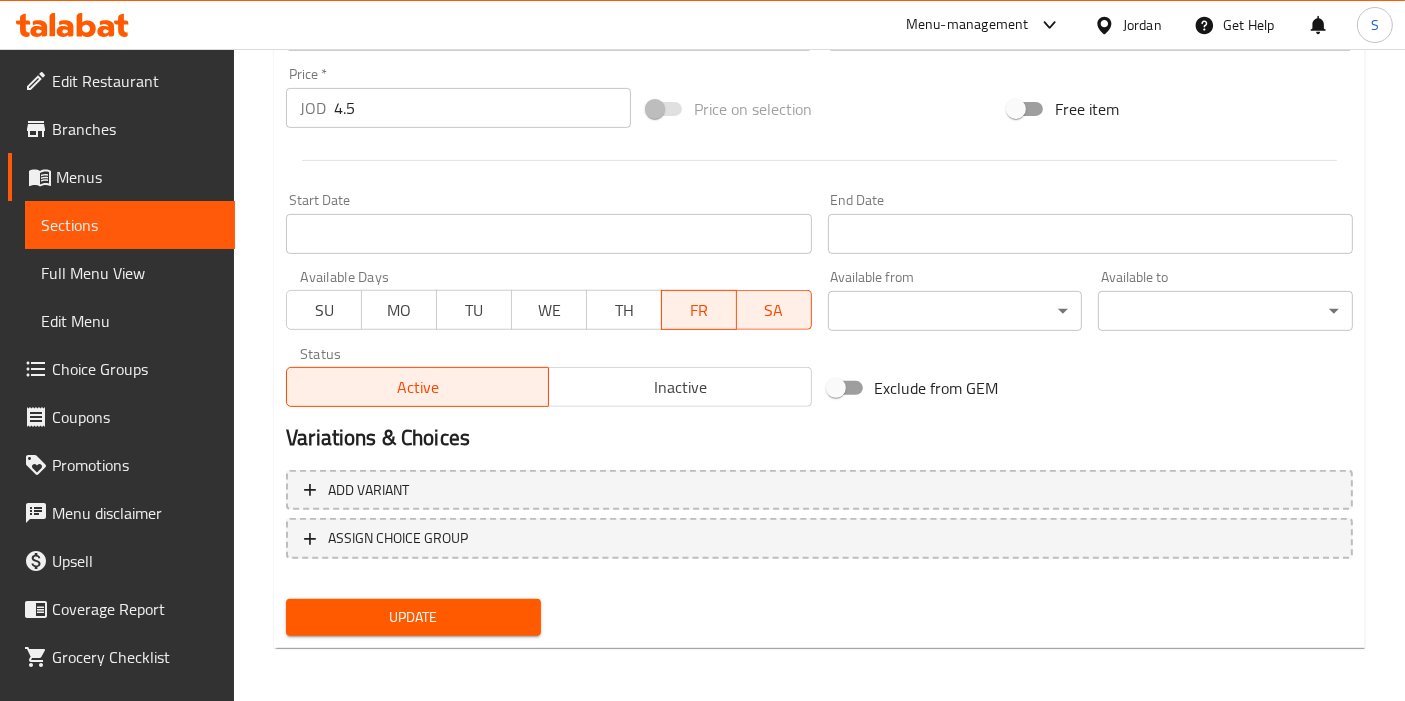 click on "TH" at bounding box center [624, 310] 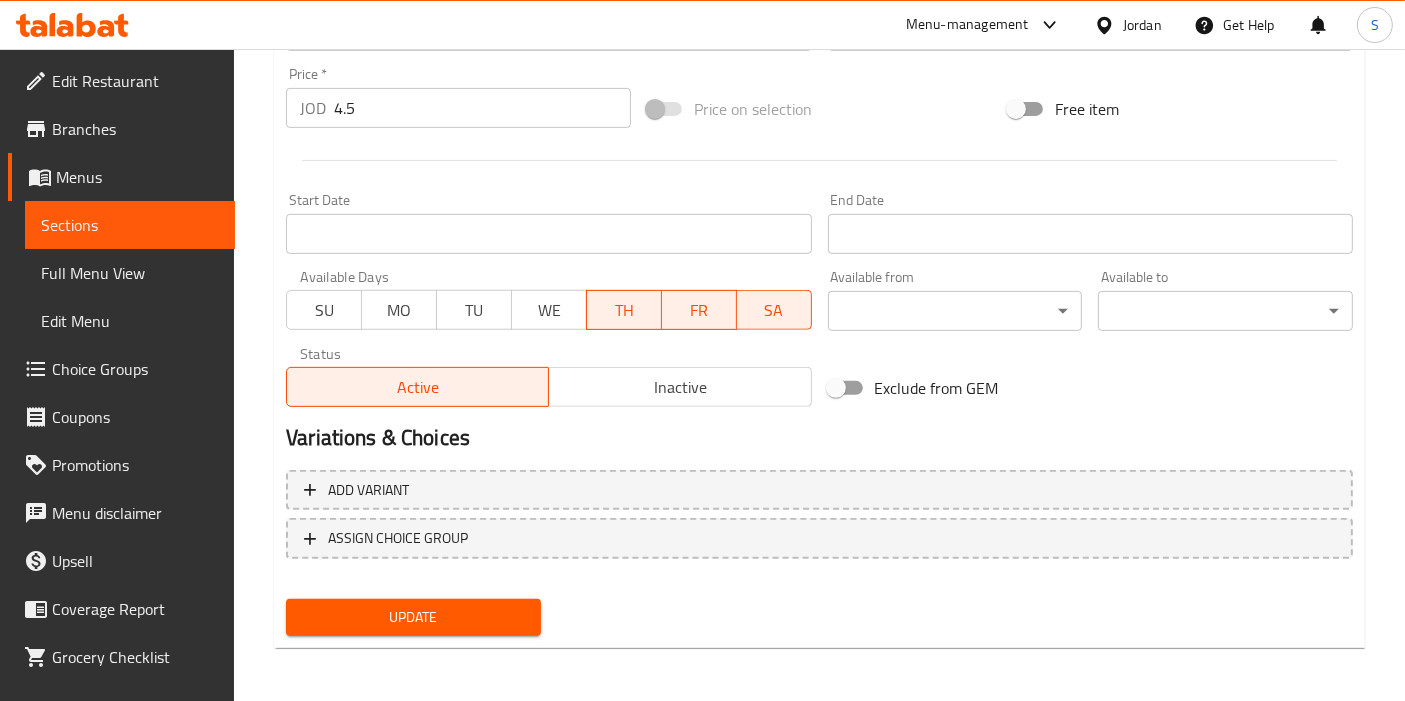 click on "Update" at bounding box center [413, 617] 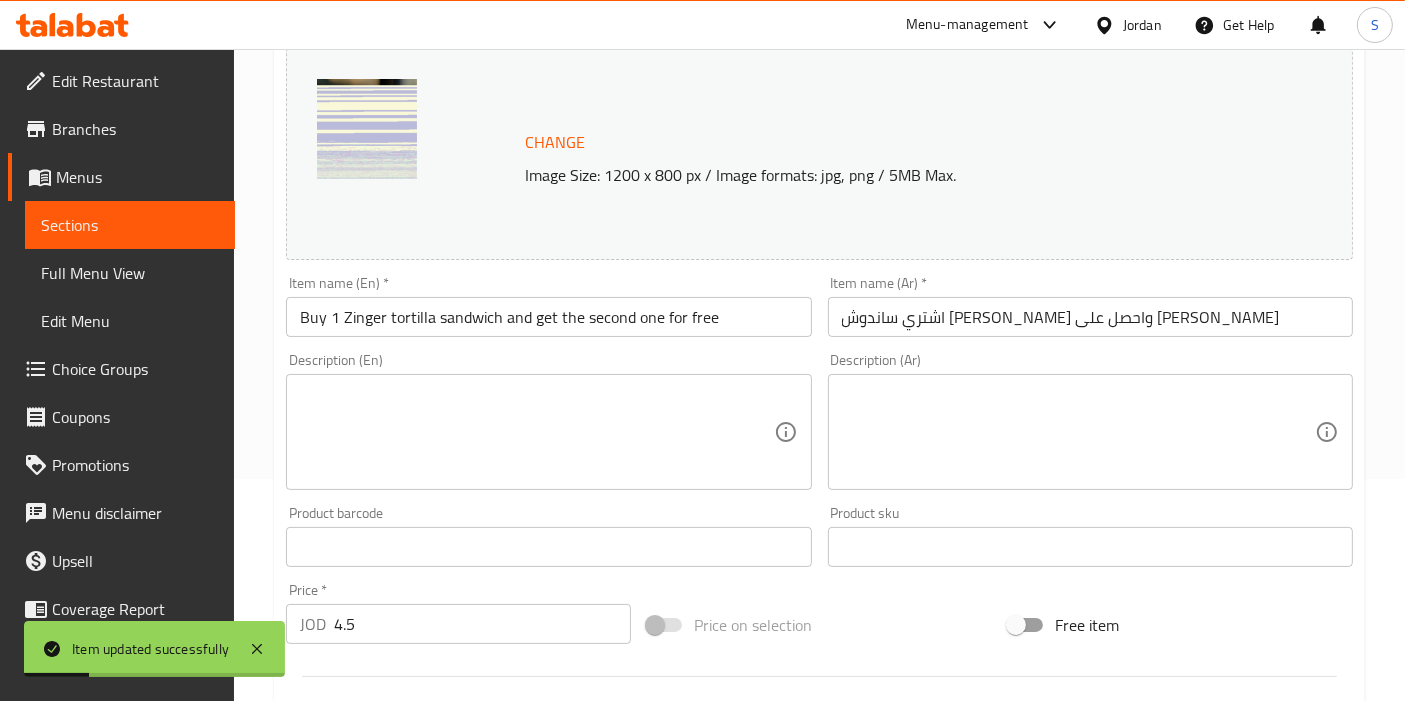 scroll, scrollTop: 0, scrollLeft: 0, axis: both 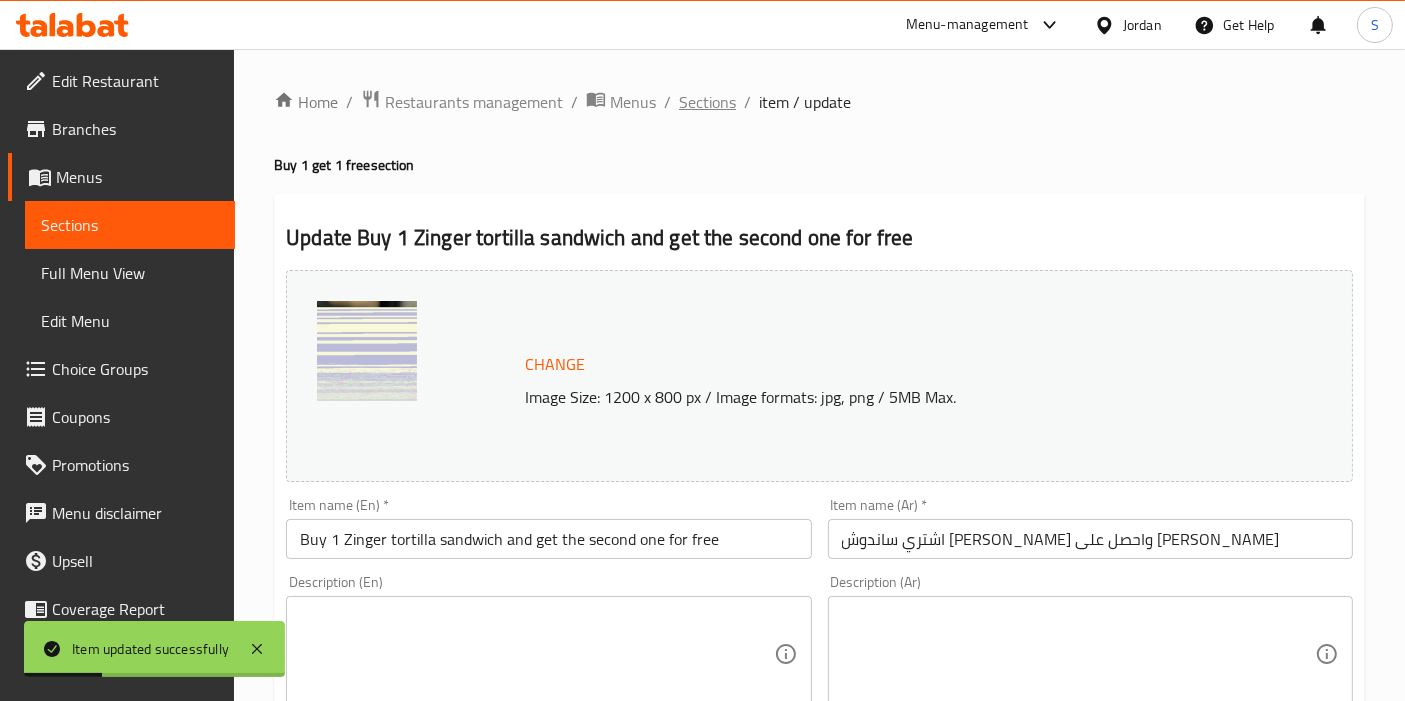click on "Sections" at bounding box center [707, 102] 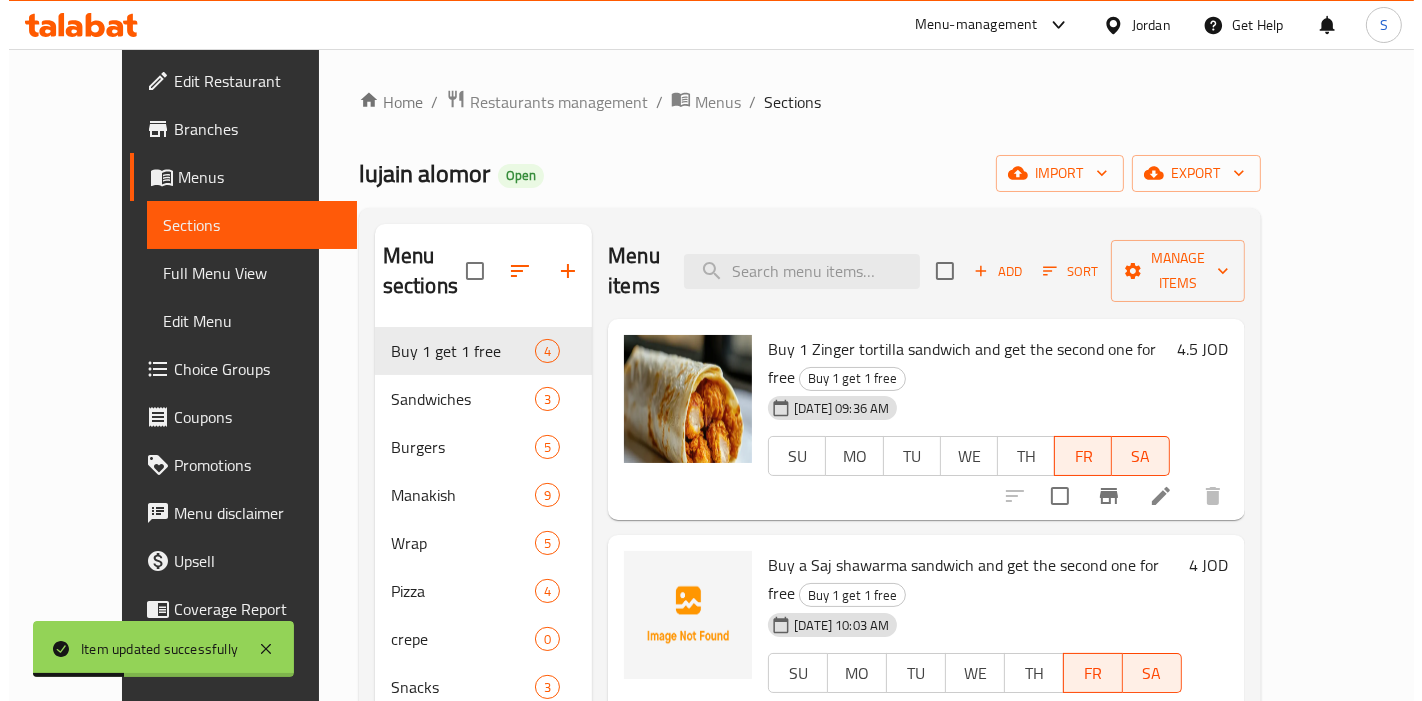 scroll, scrollTop: 79, scrollLeft: 0, axis: vertical 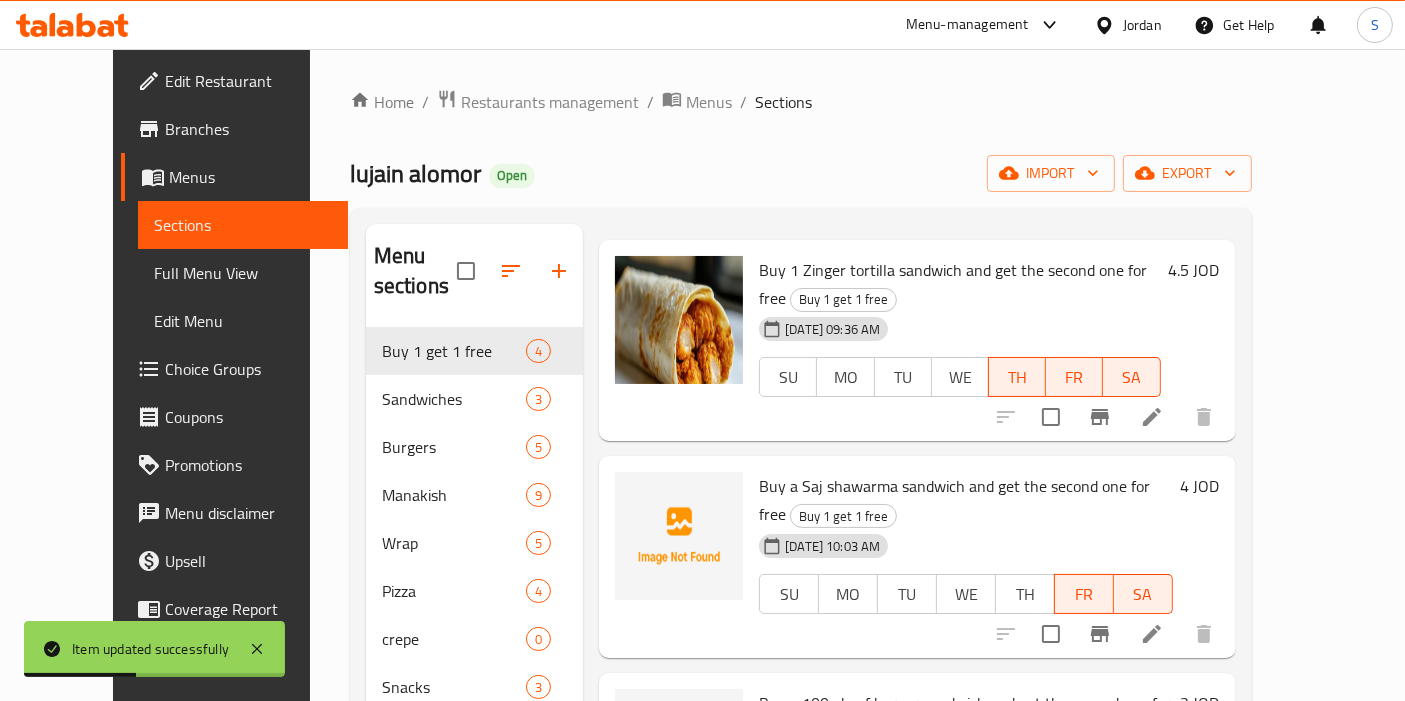click at bounding box center [1152, 634] 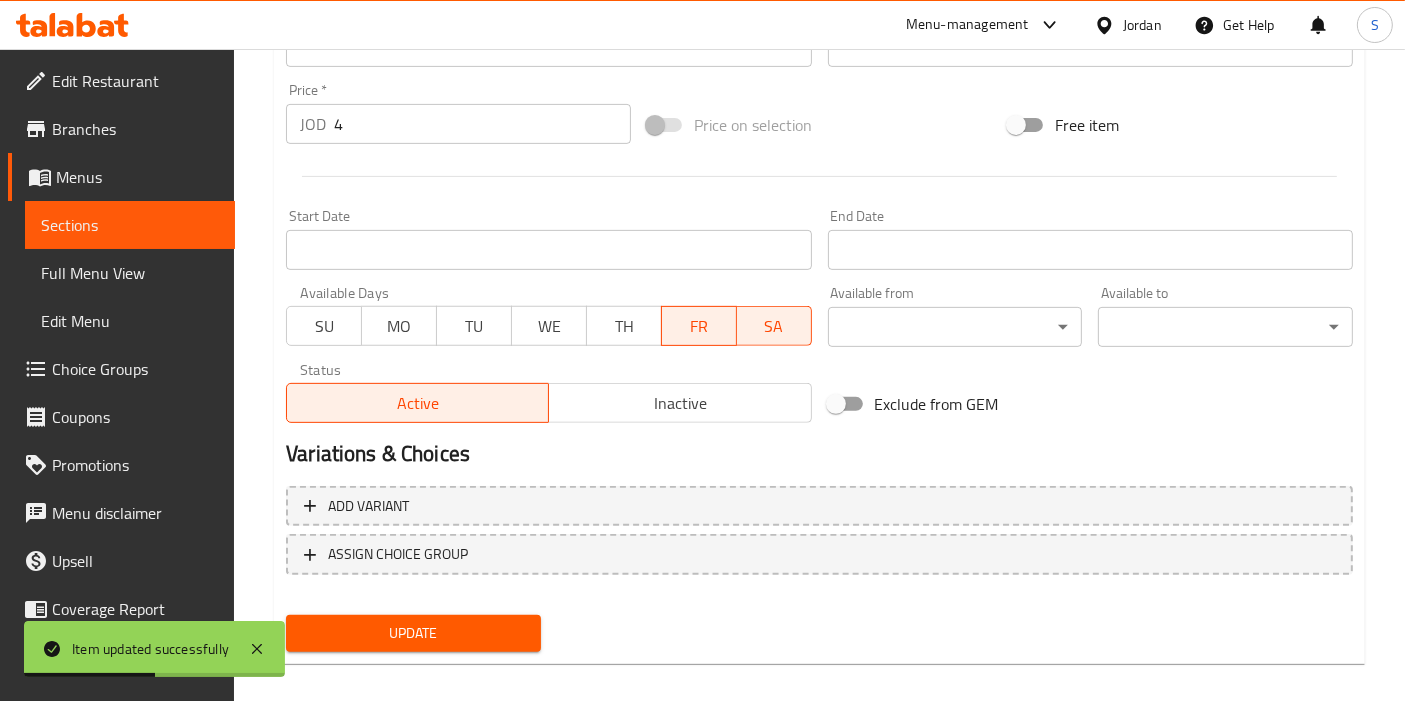 scroll, scrollTop: 708, scrollLeft: 0, axis: vertical 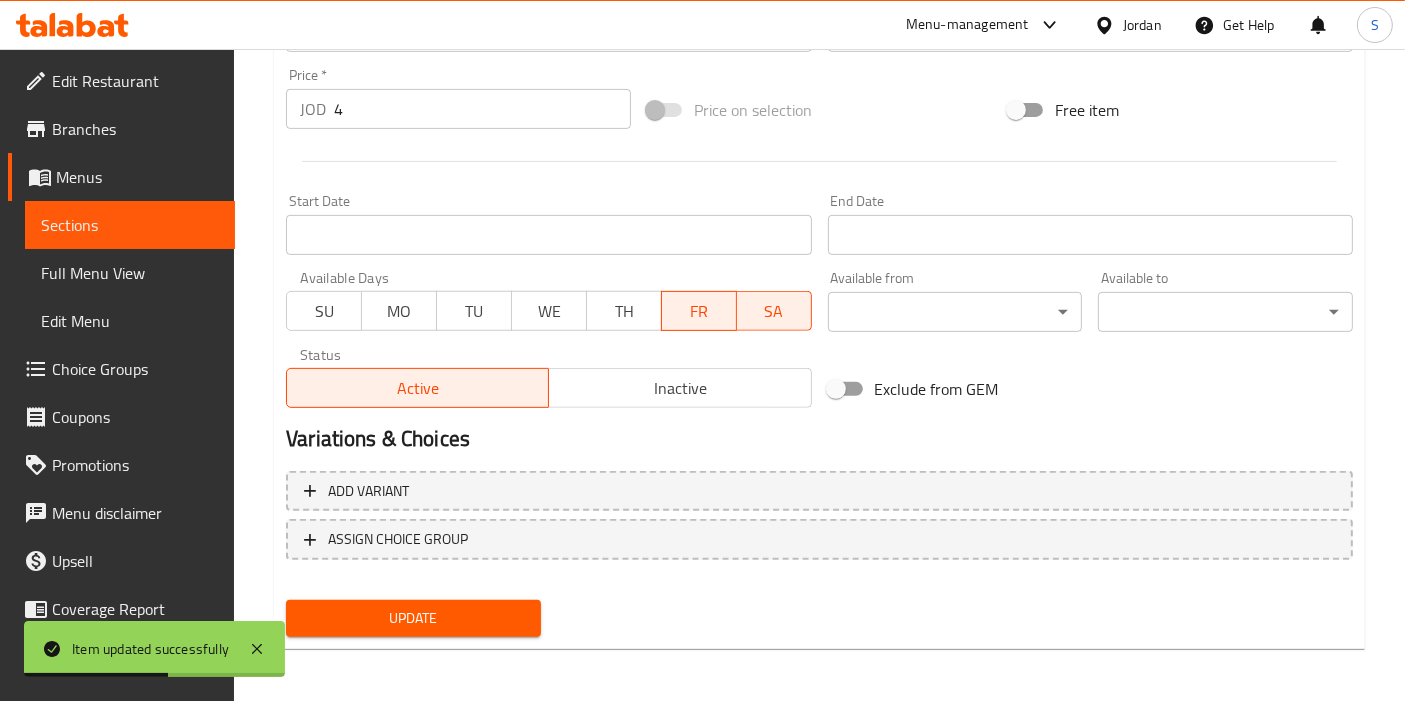 drag, startPoint x: 620, startPoint y: 315, endPoint x: 612, endPoint y: 327, distance: 14.422205 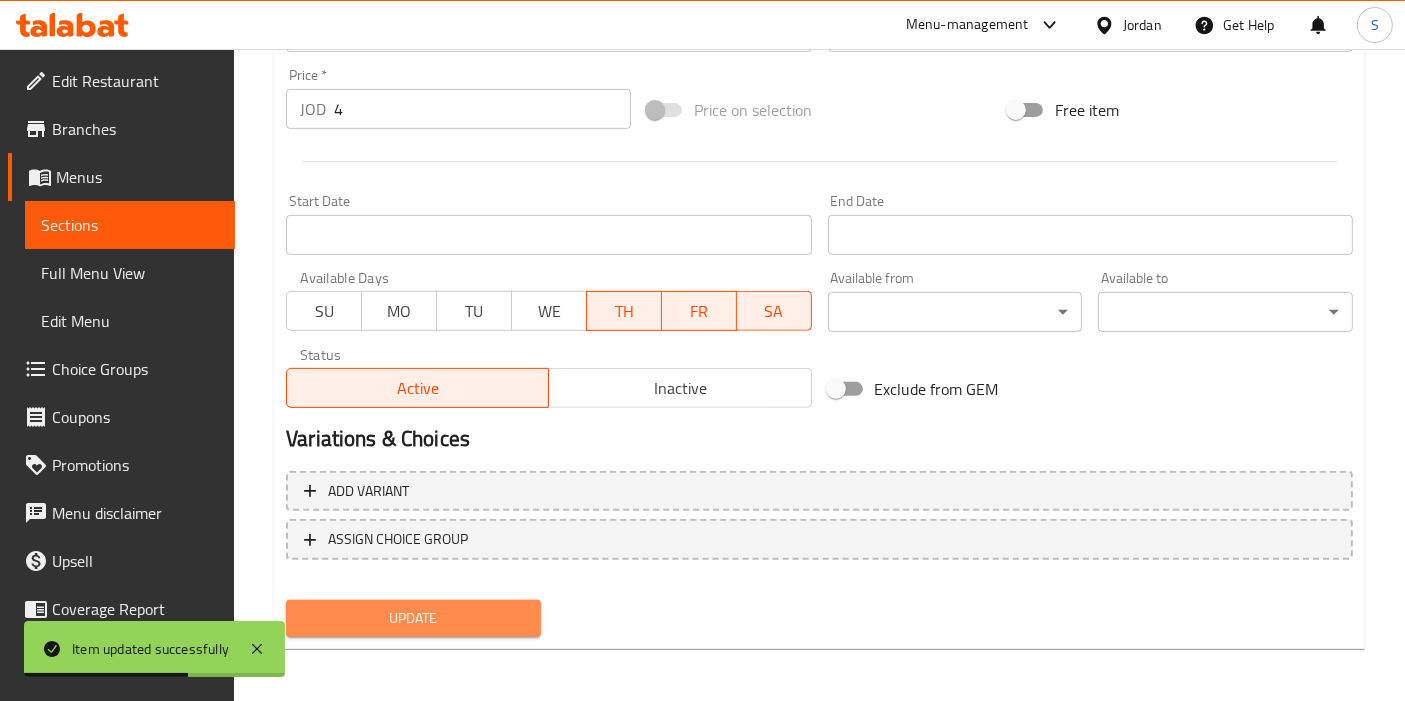 click on "Update" at bounding box center (413, 618) 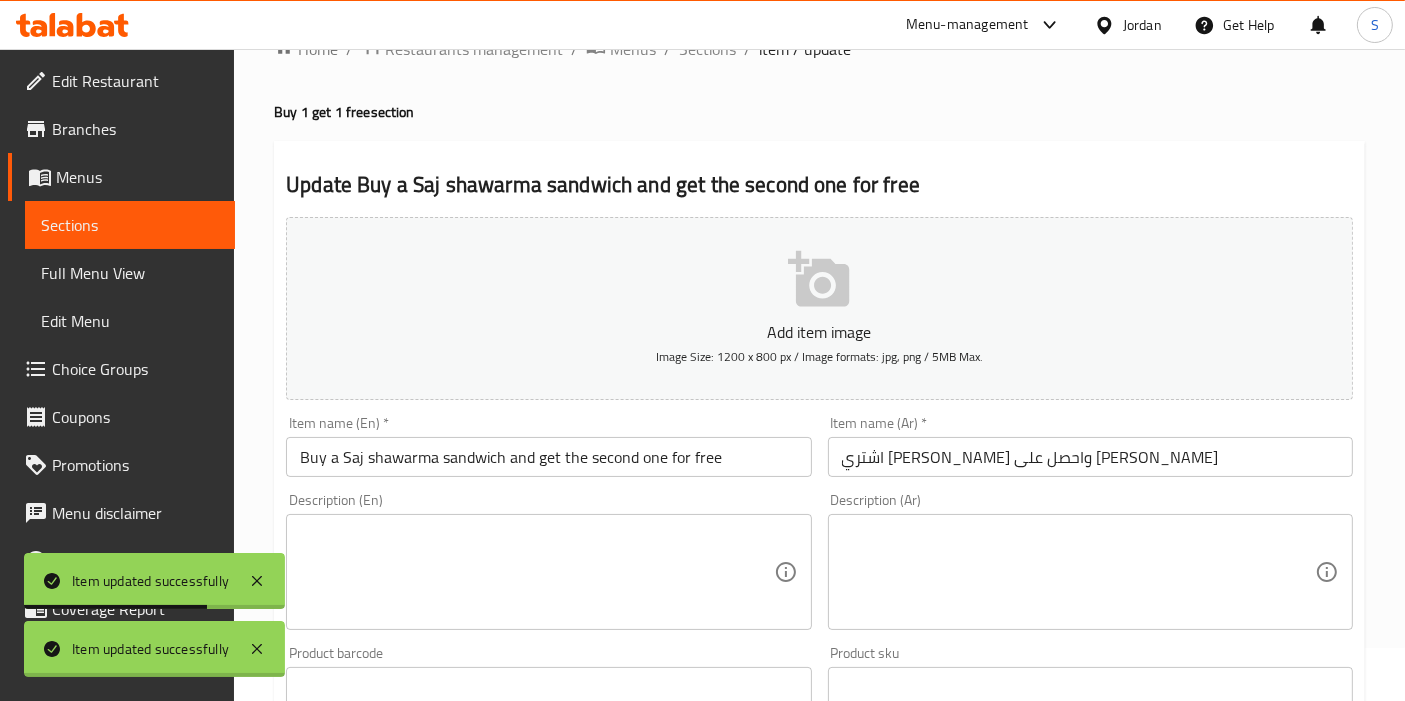 scroll, scrollTop: 0, scrollLeft: 0, axis: both 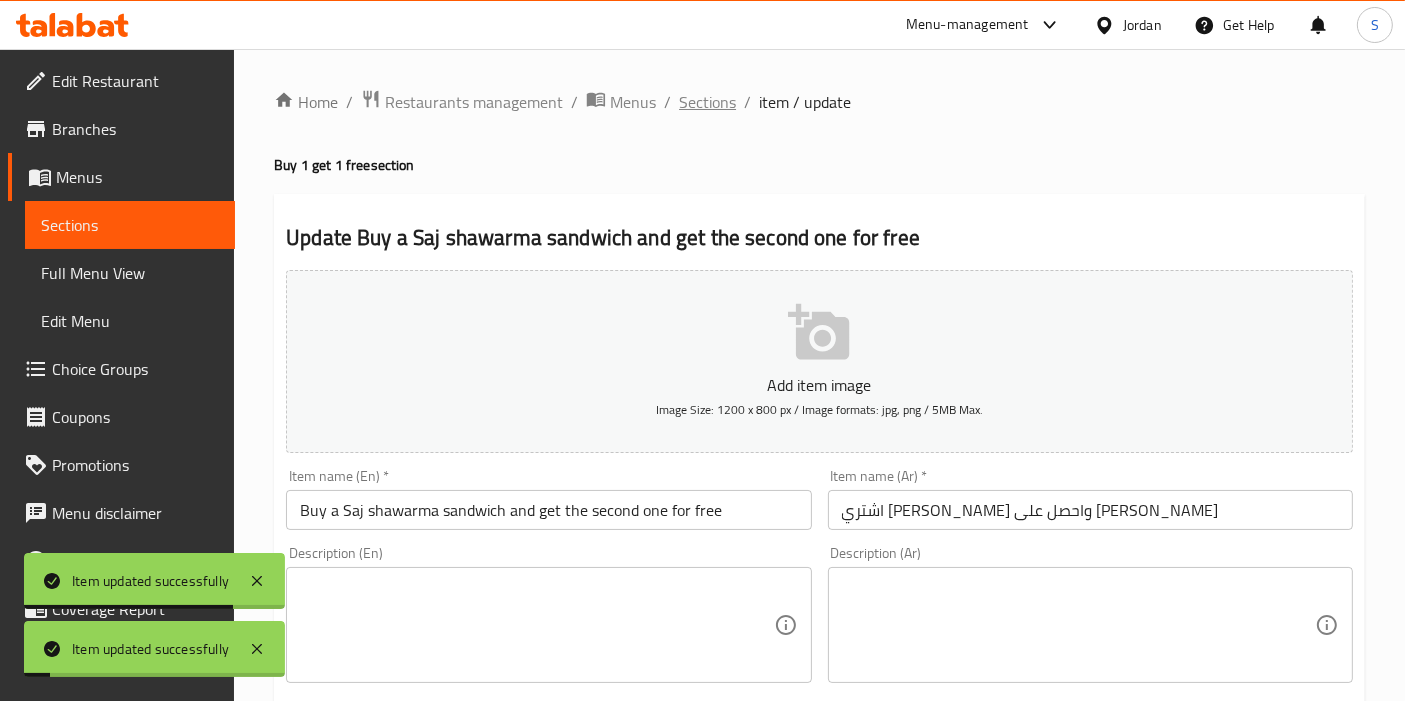click on "Sections" at bounding box center [707, 102] 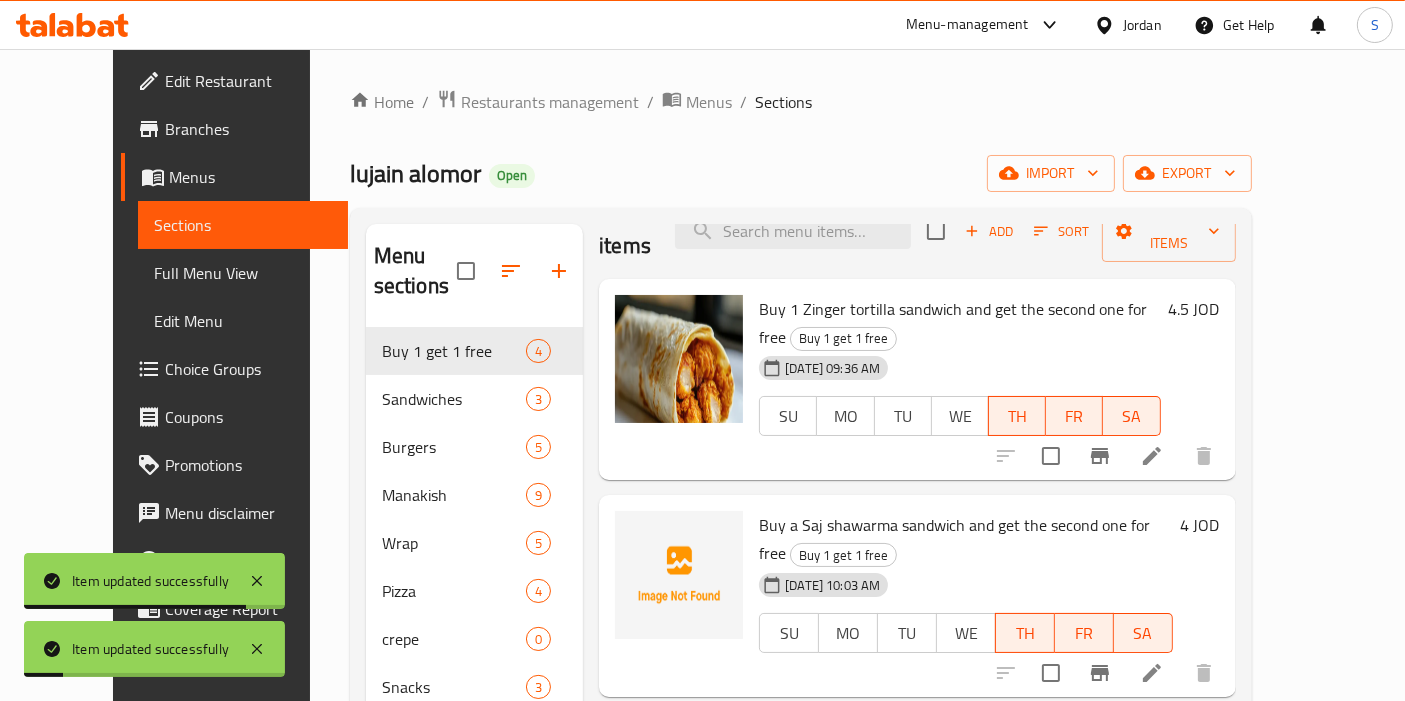scroll, scrollTop: 79, scrollLeft: 0, axis: vertical 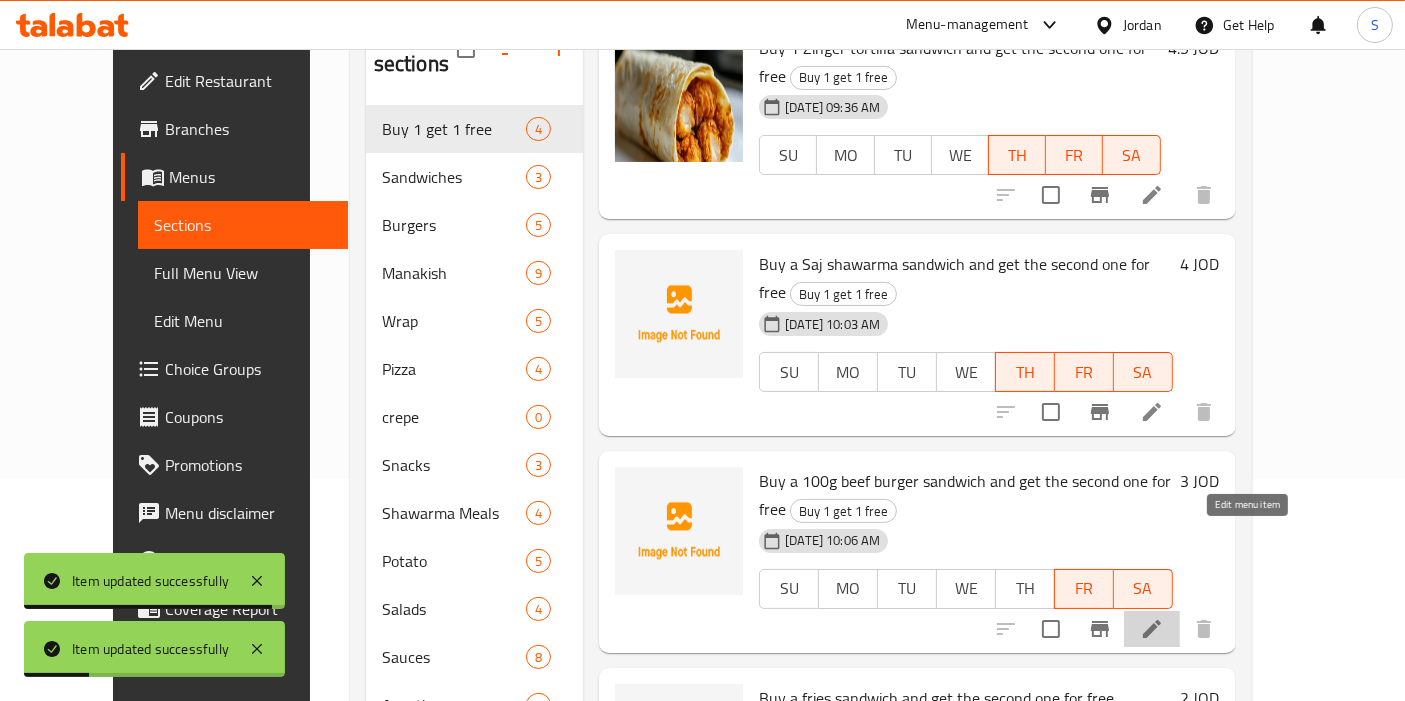 click 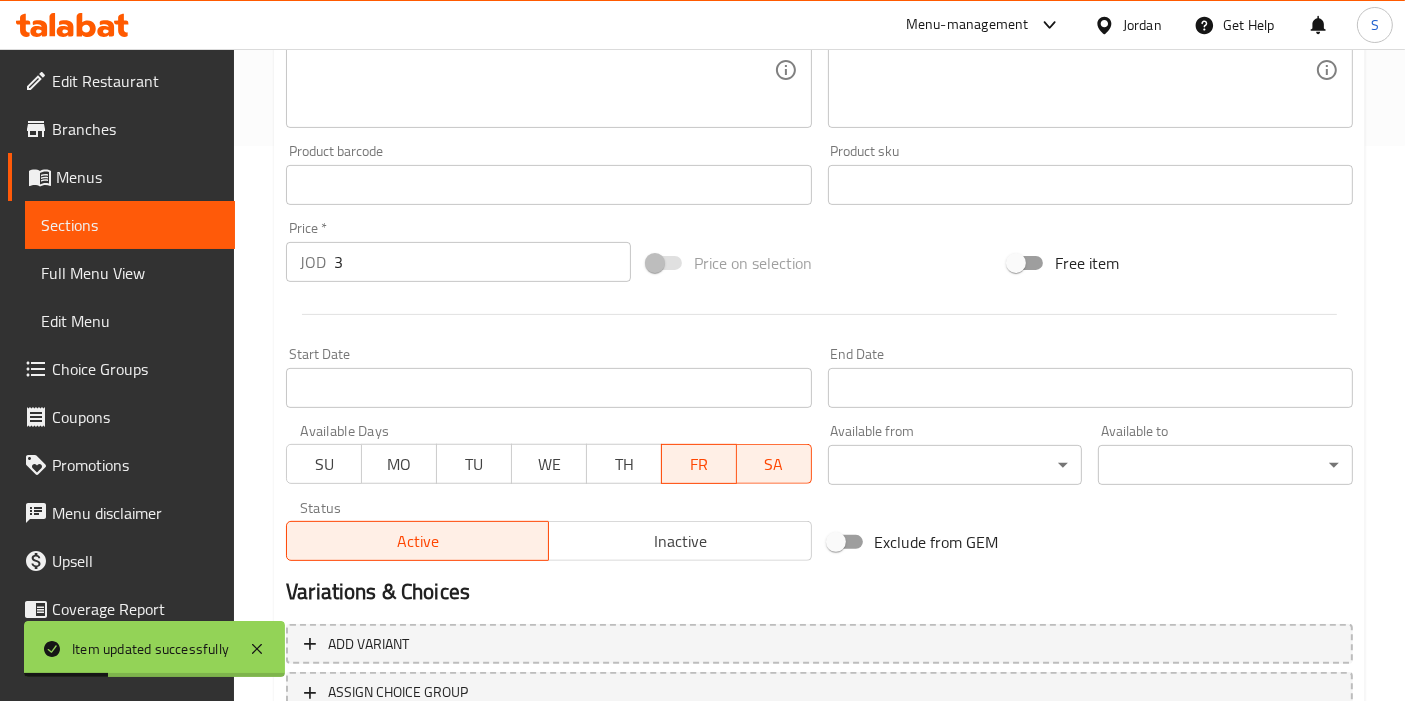 scroll, scrollTop: 708, scrollLeft: 0, axis: vertical 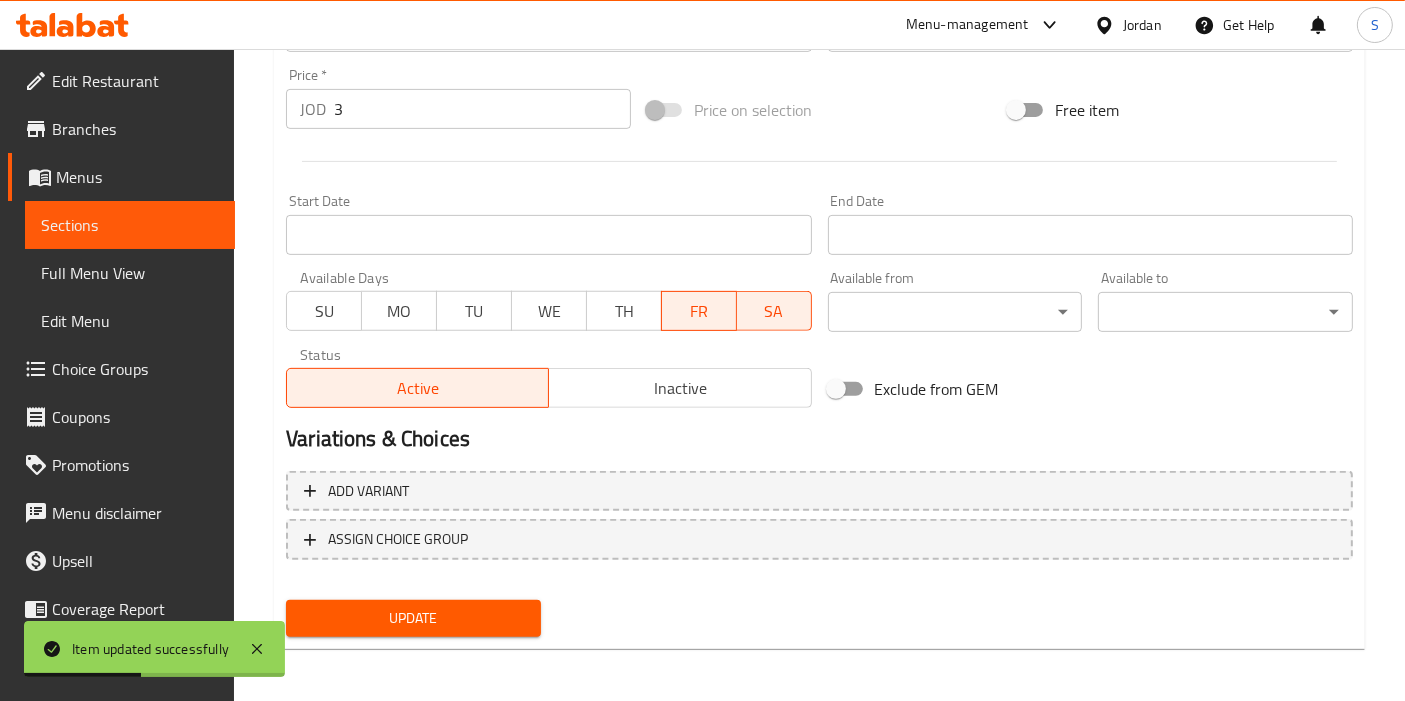 click on "TH" at bounding box center (624, 311) 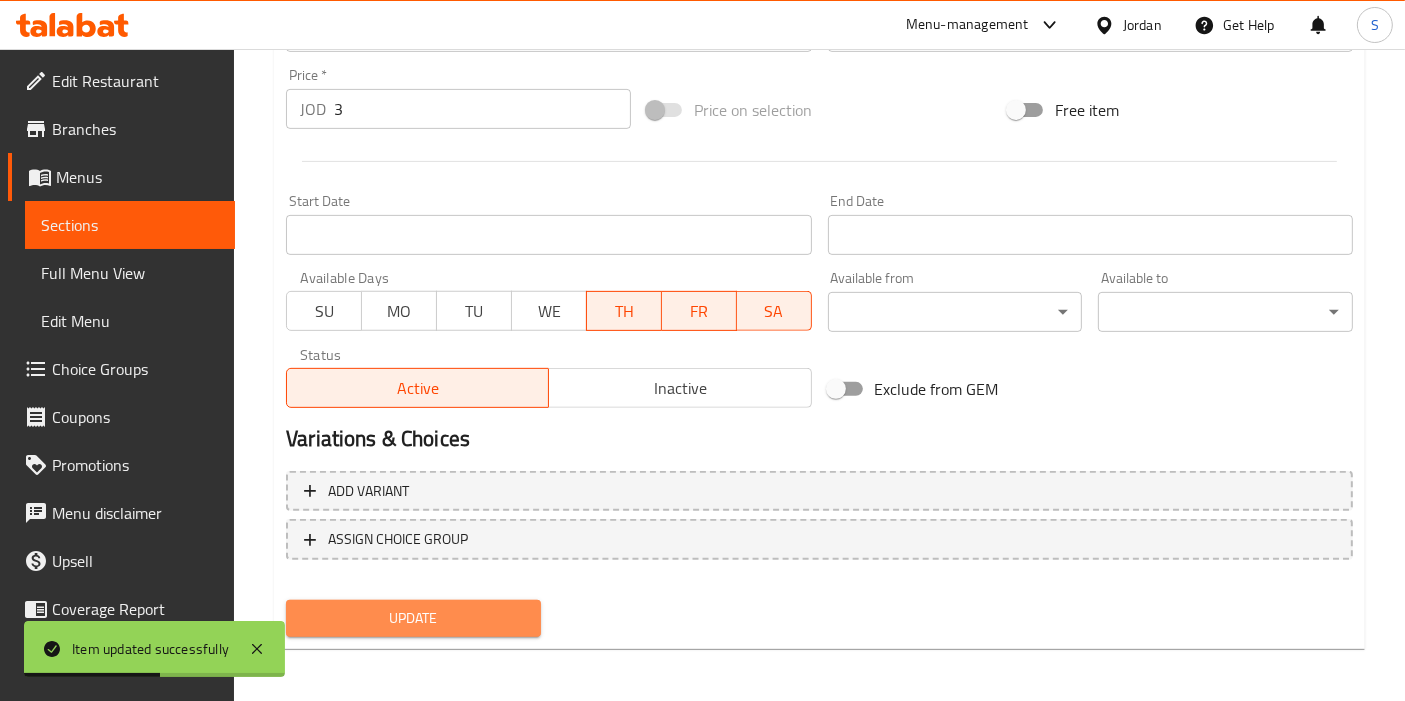 click on "Update" at bounding box center [413, 618] 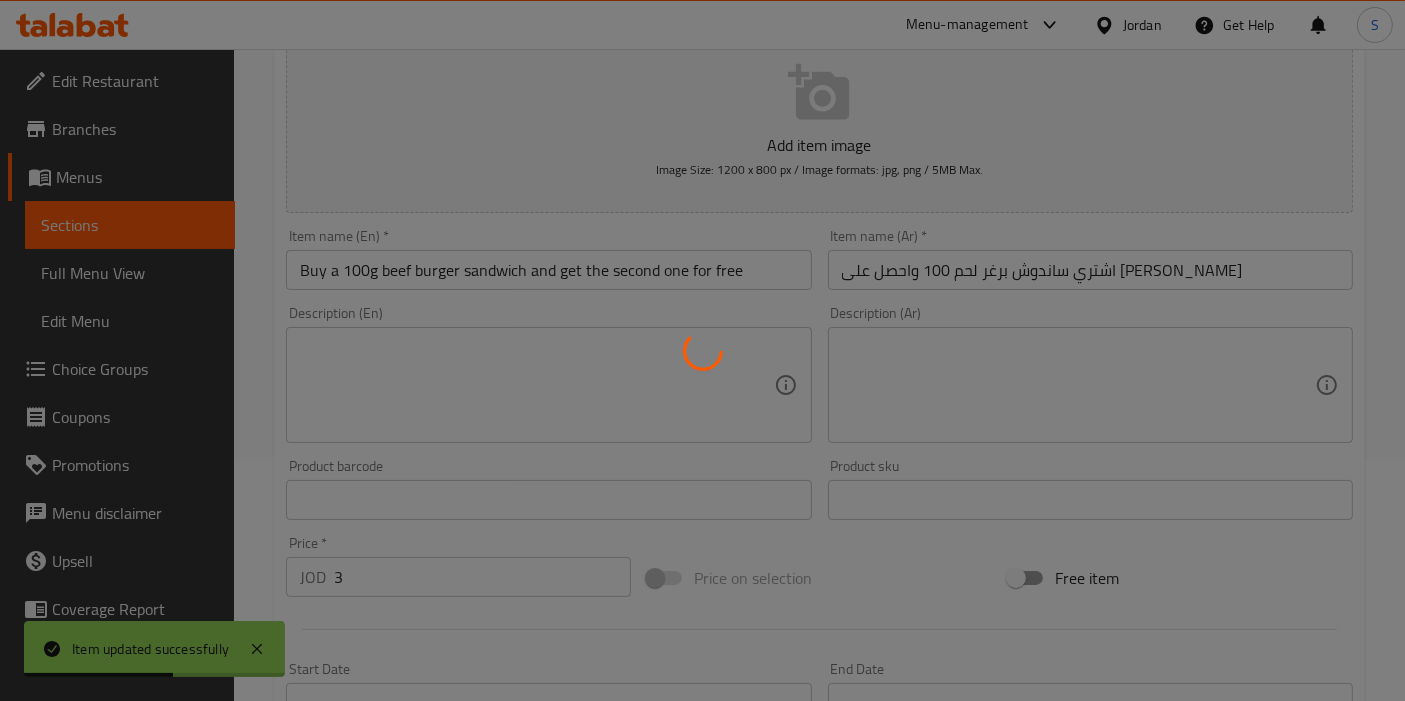 scroll, scrollTop: 0, scrollLeft: 0, axis: both 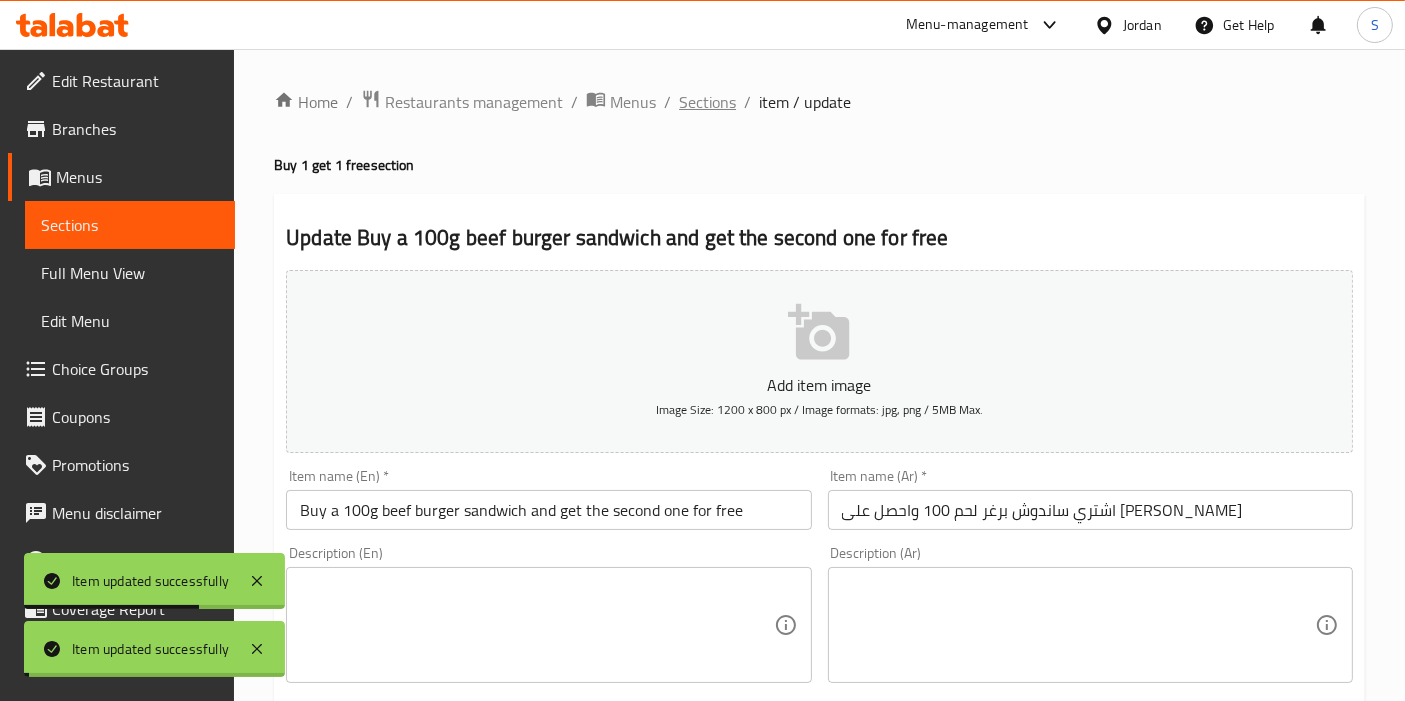 click on "Sections" at bounding box center [707, 102] 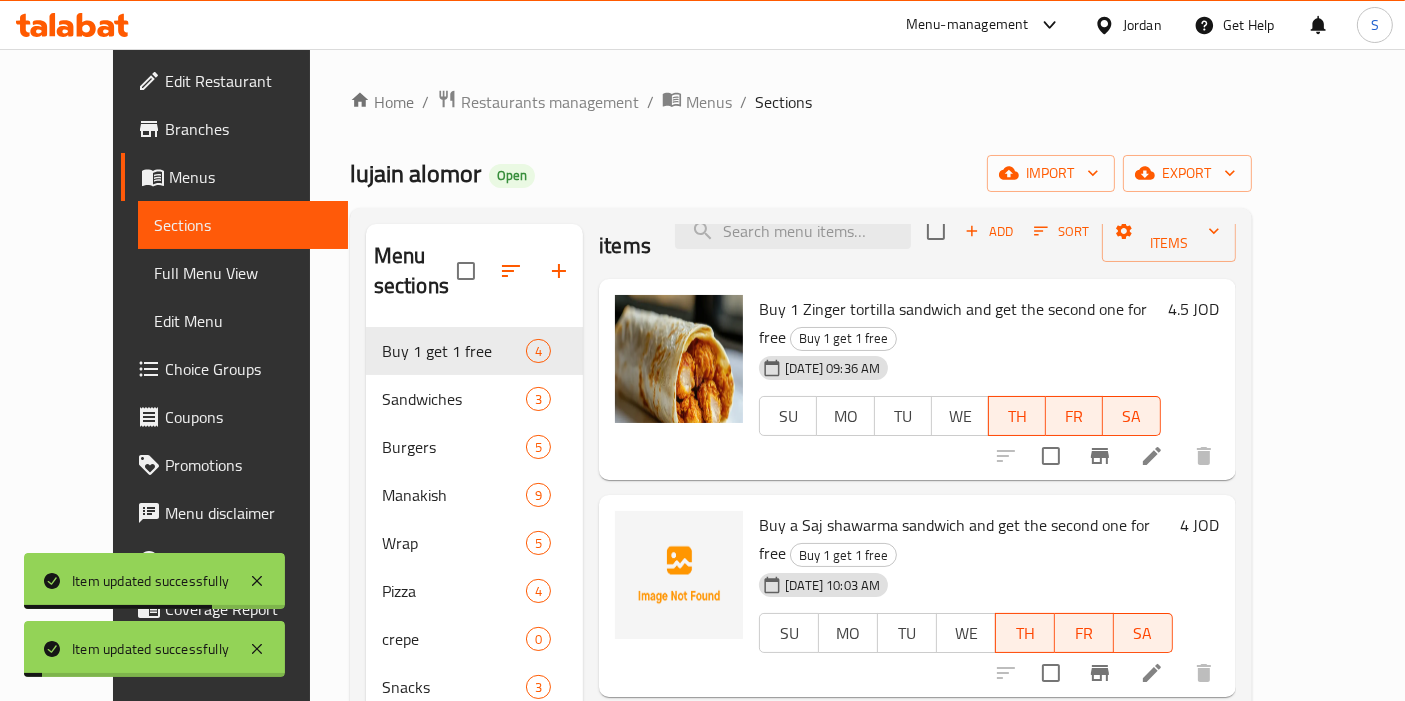 scroll, scrollTop: 79, scrollLeft: 0, axis: vertical 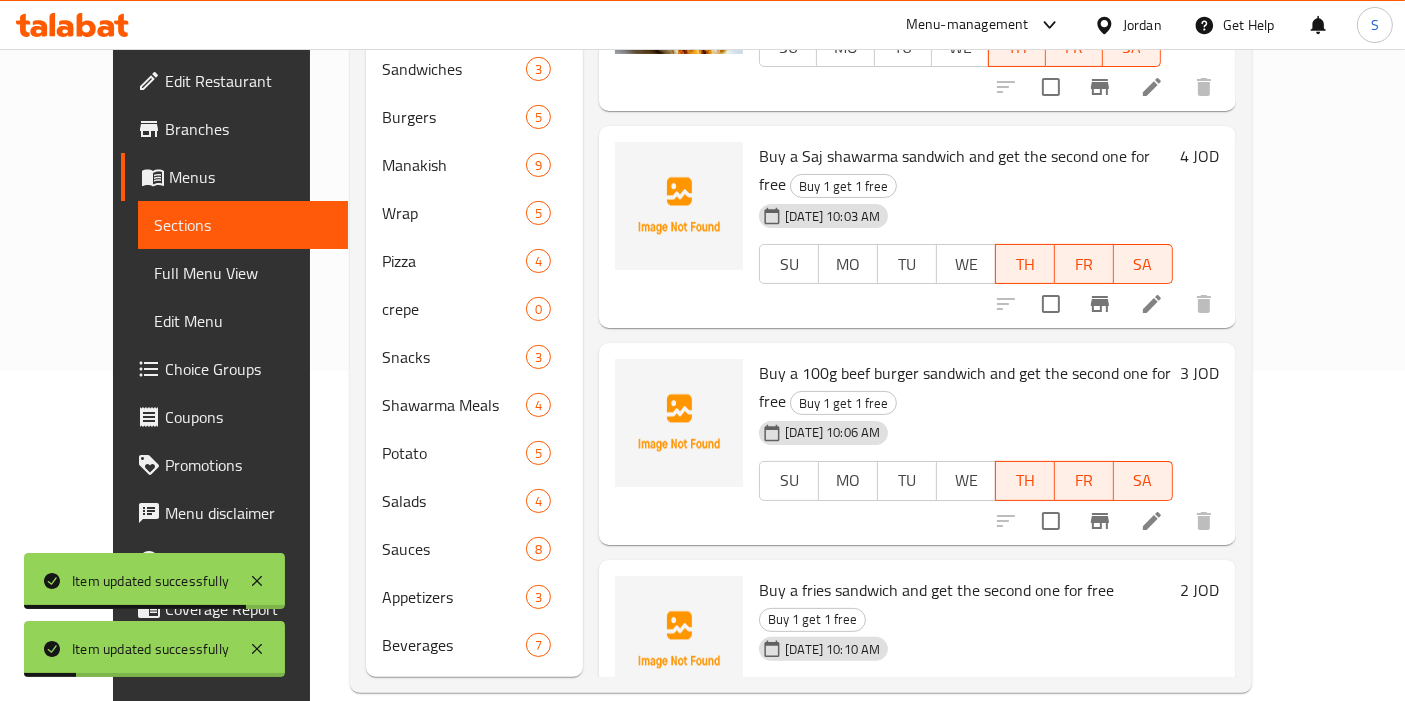 click 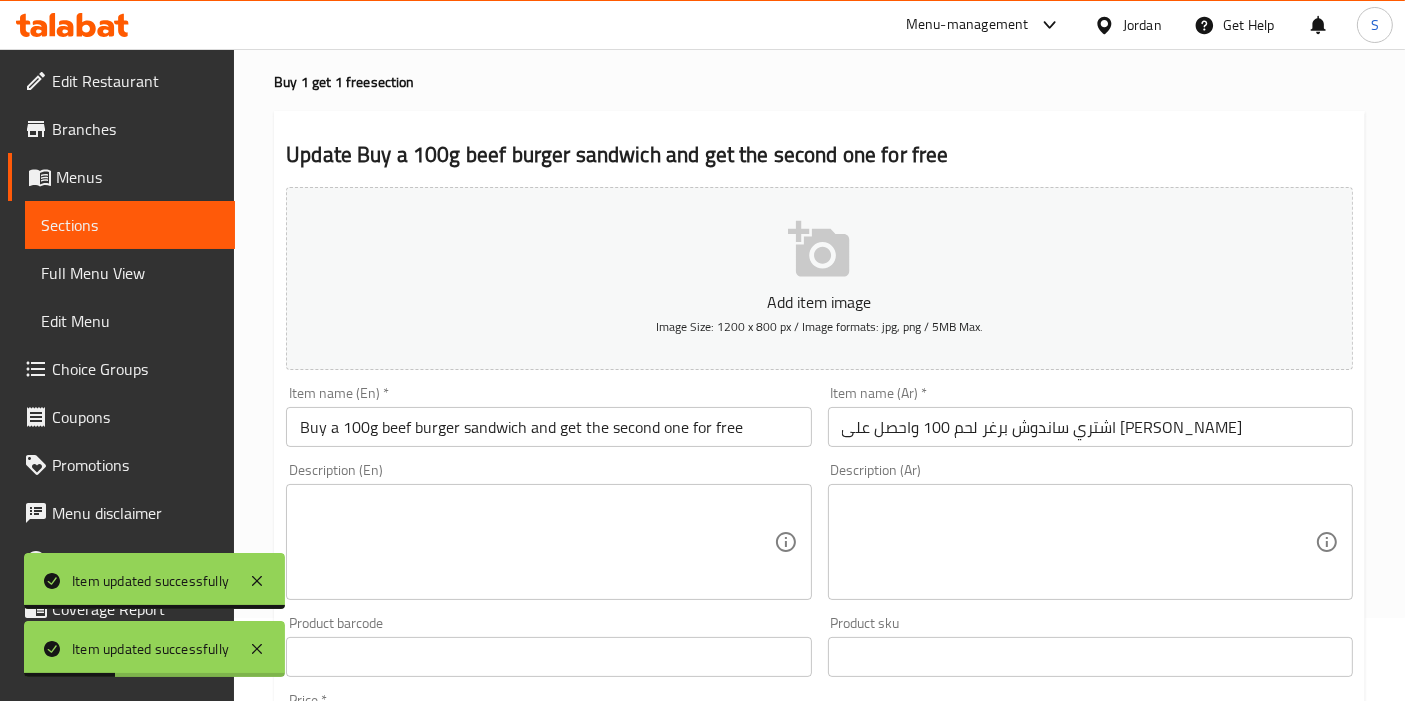 scroll, scrollTop: 0, scrollLeft: 0, axis: both 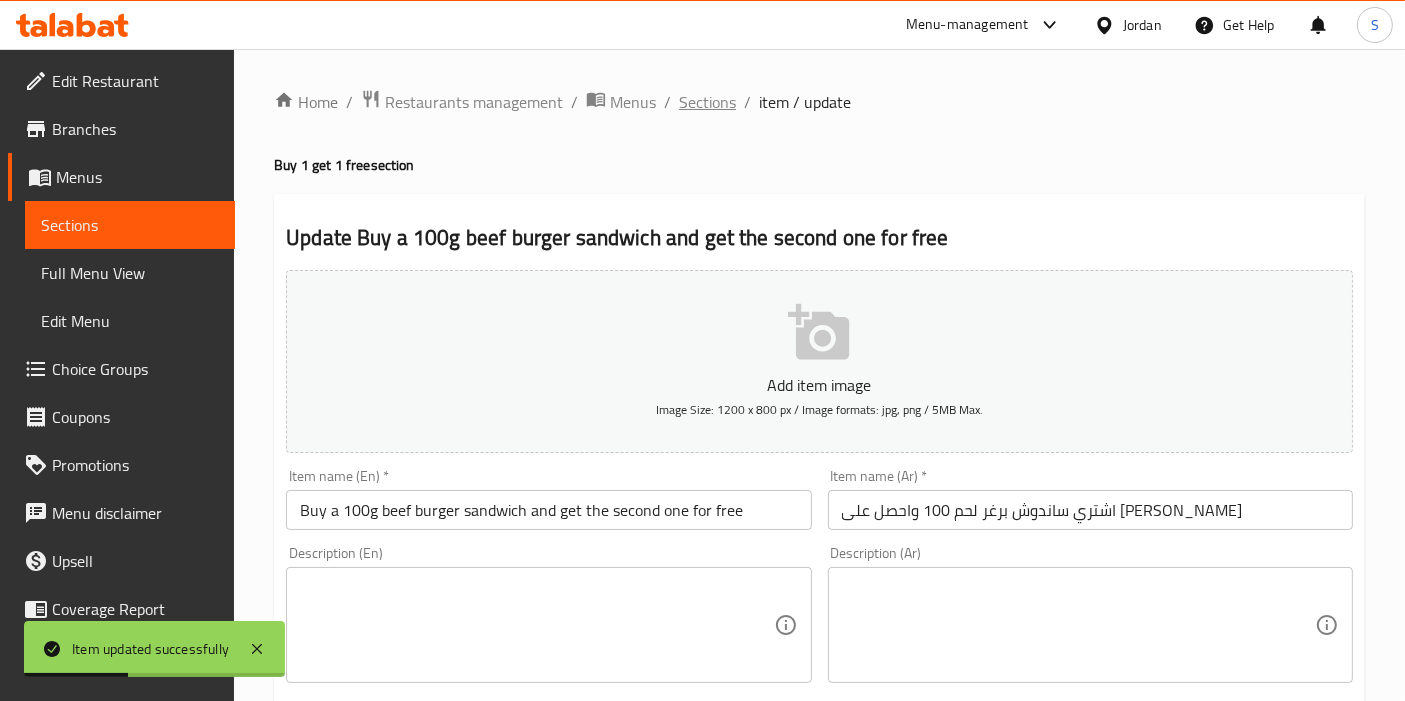 click on "Sections" at bounding box center (707, 102) 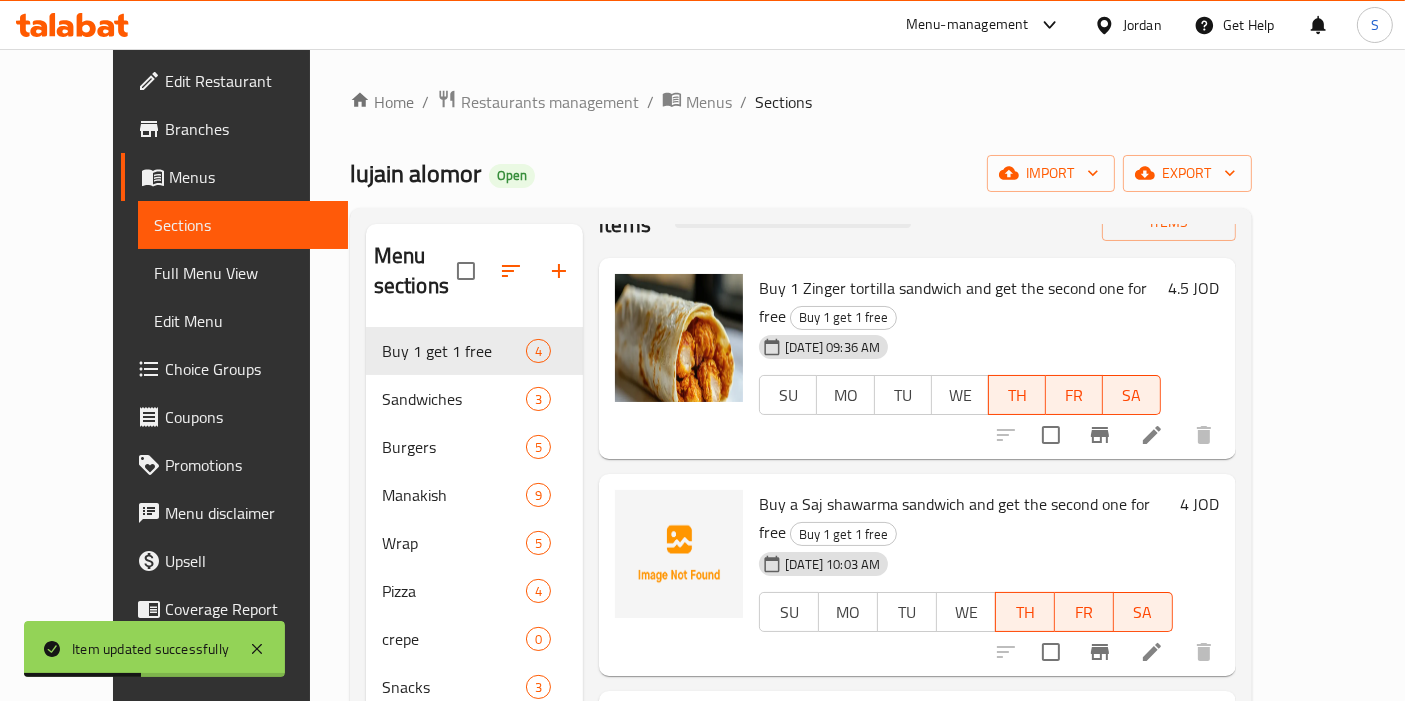 scroll, scrollTop: 79, scrollLeft: 0, axis: vertical 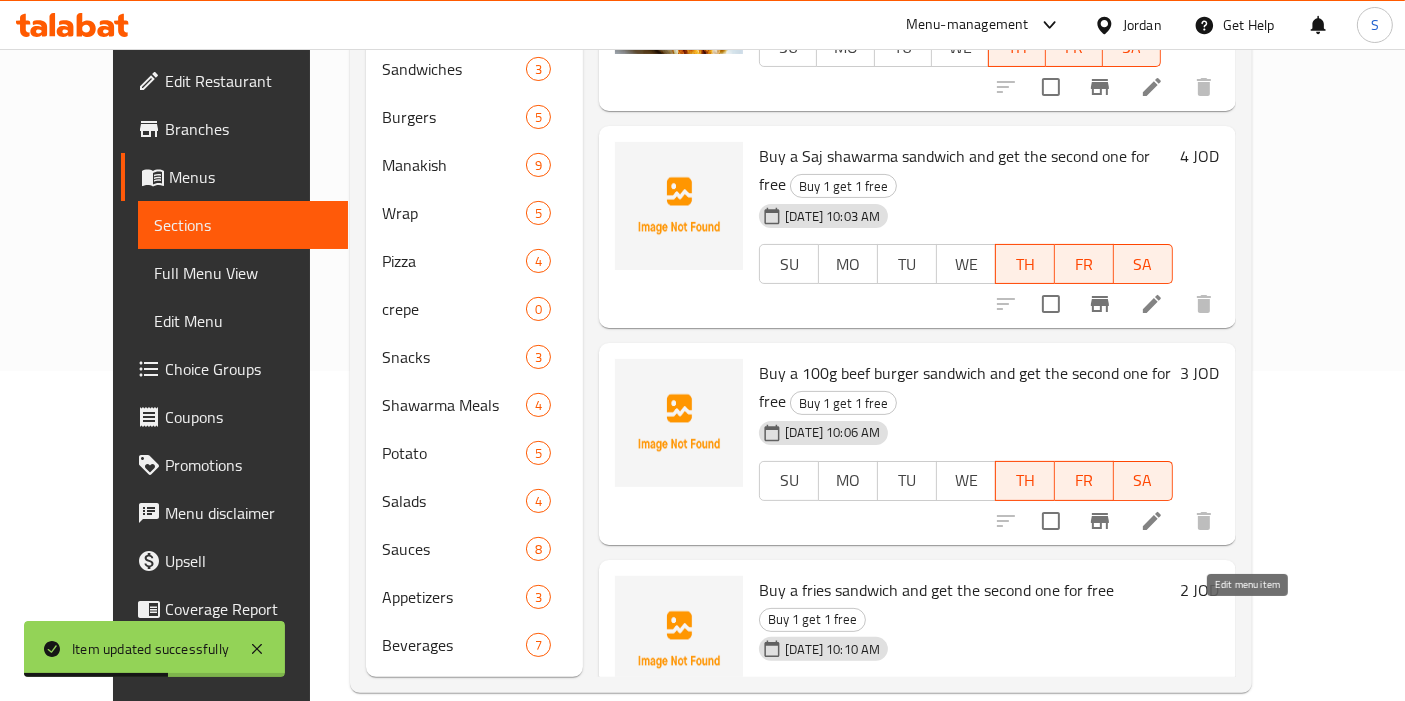 click 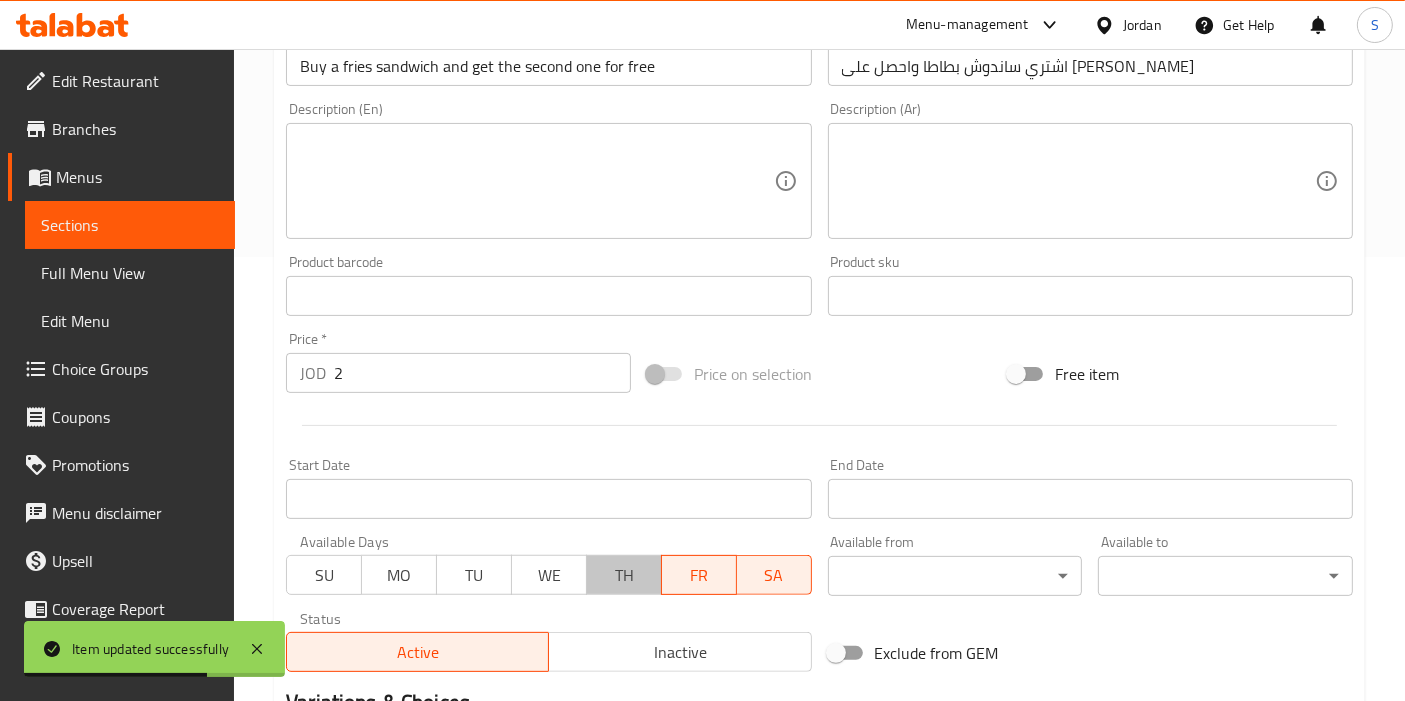 click on "TH" at bounding box center [624, 575] 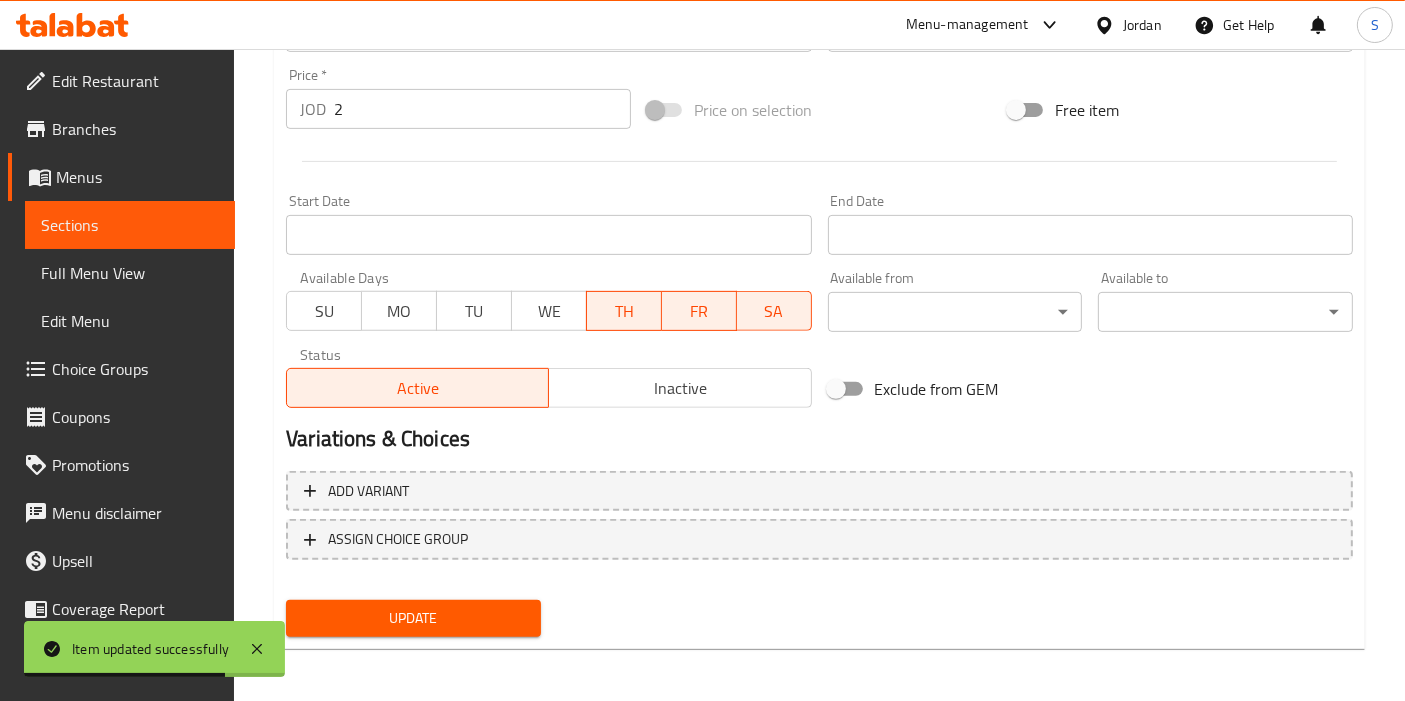 click on "Update" at bounding box center (413, 618) 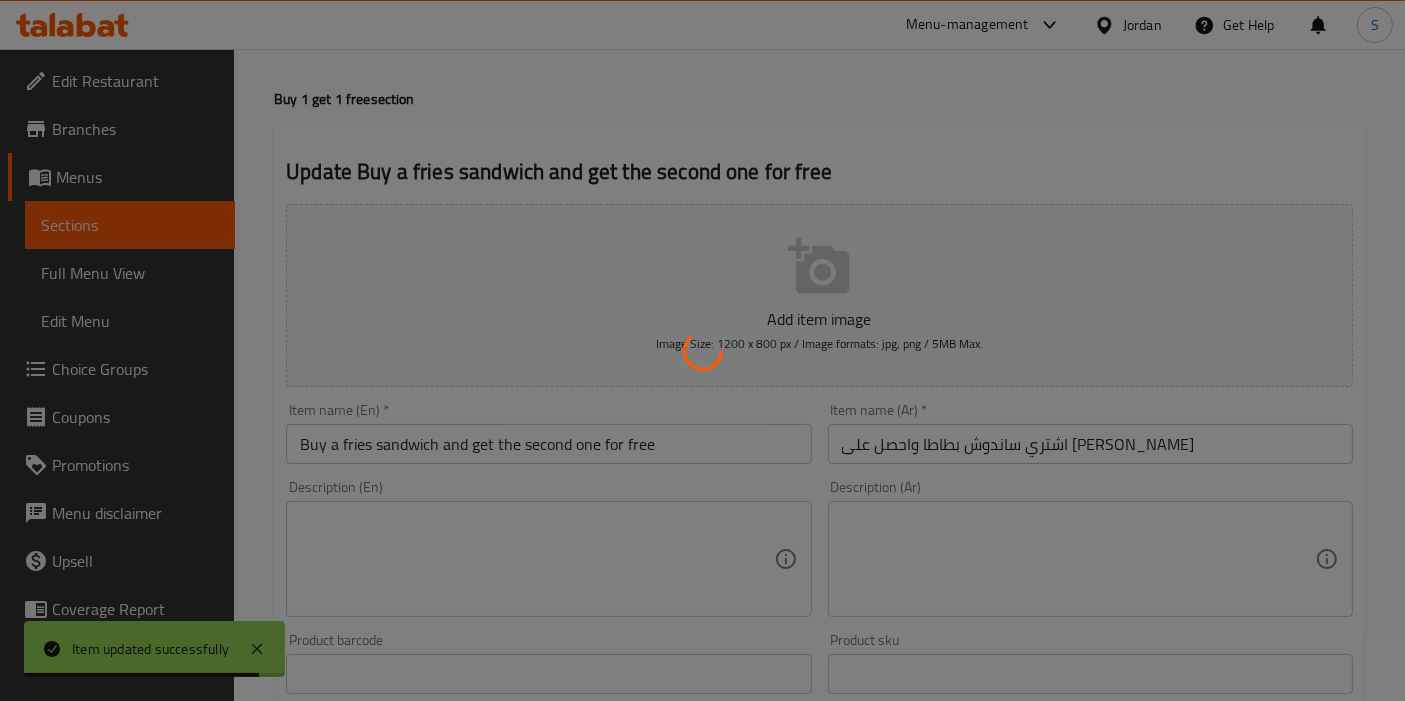 scroll, scrollTop: 0, scrollLeft: 0, axis: both 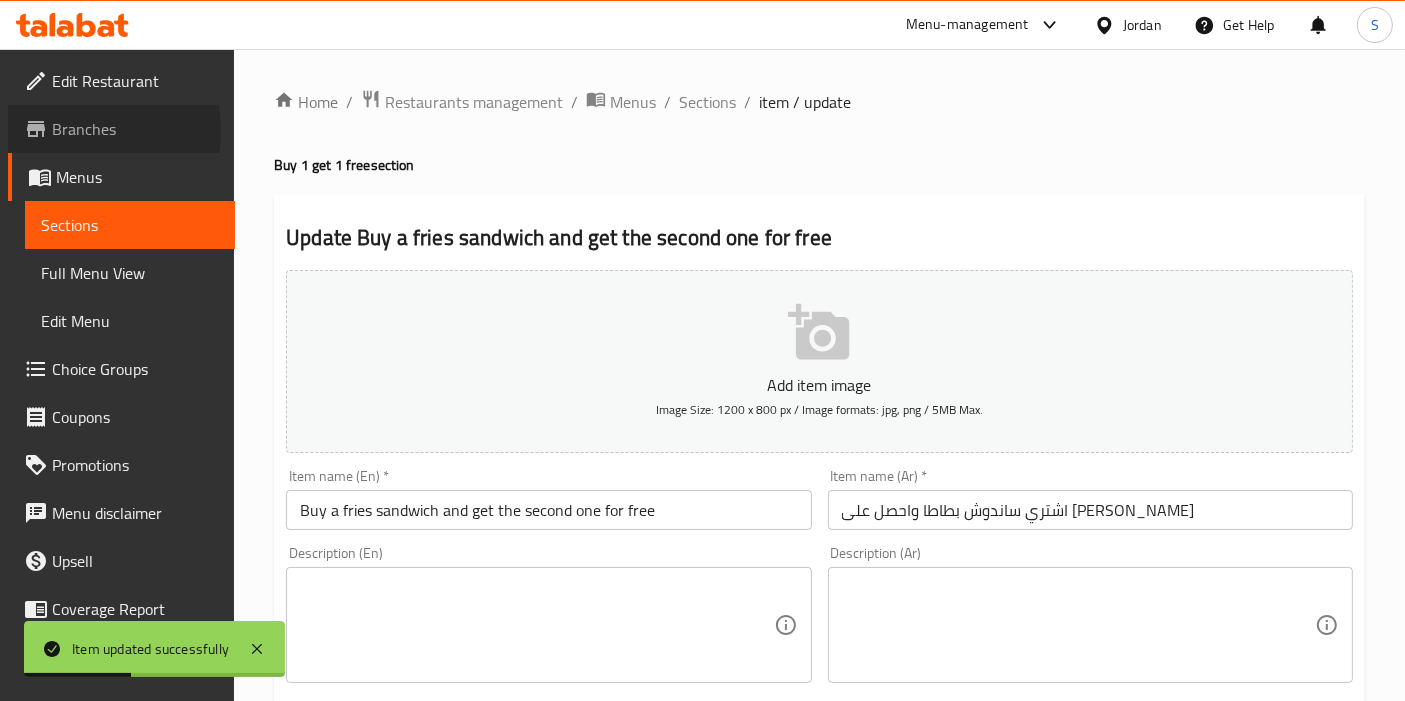 click on "Branches" at bounding box center [135, 129] 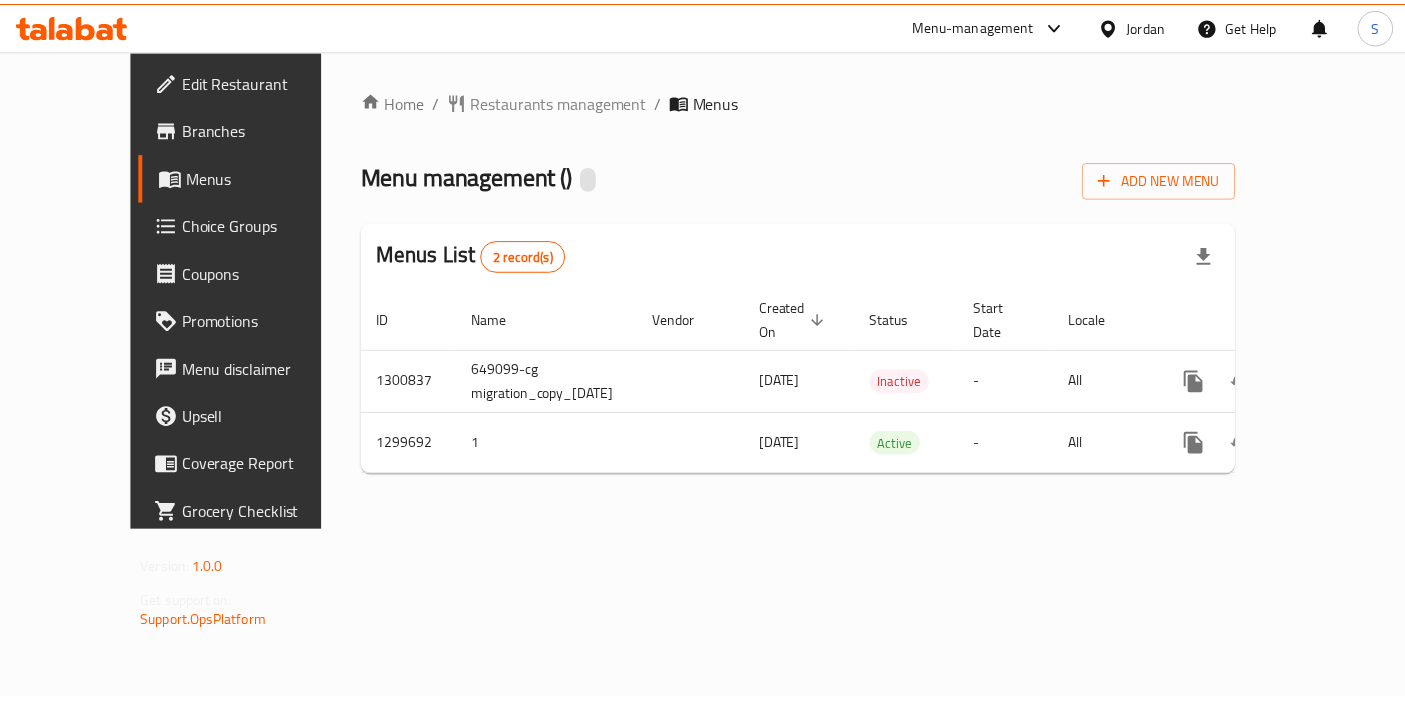 scroll, scrollTop: 0, scrollLeft: 0, axis: both 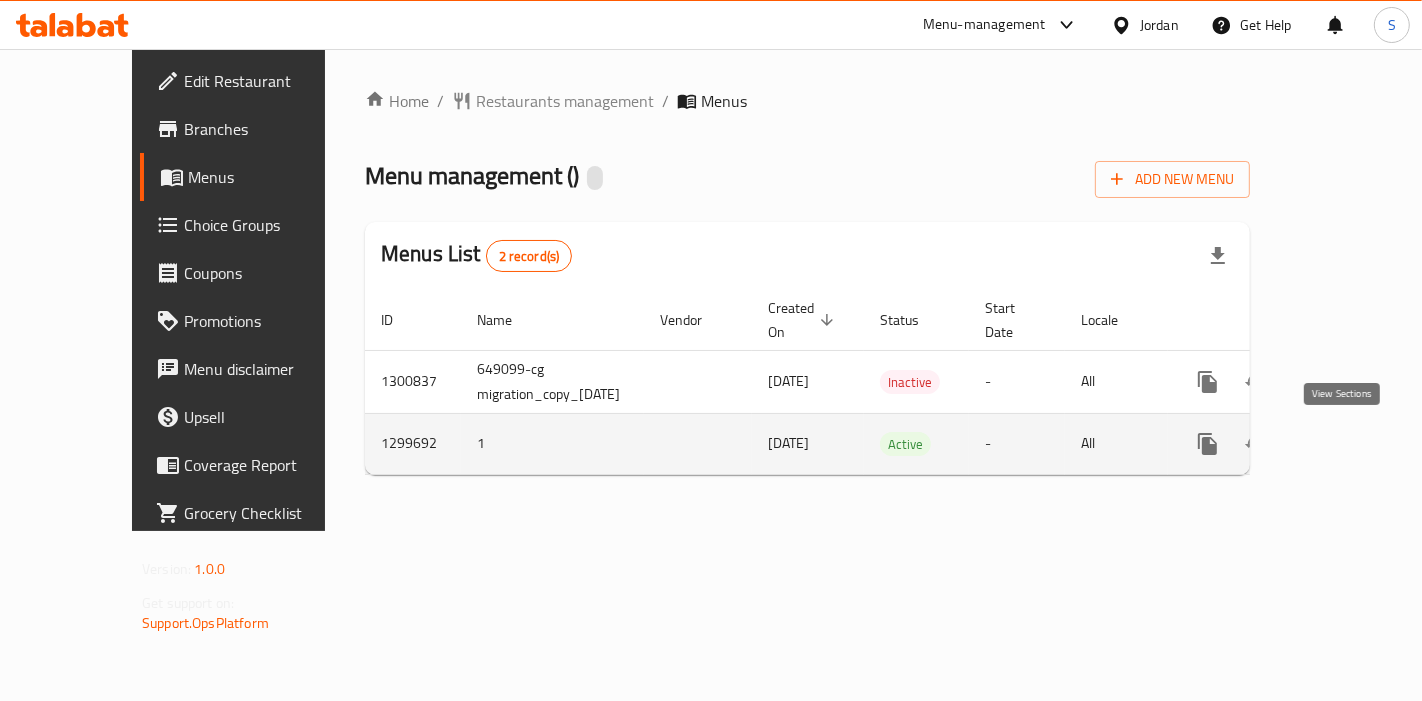 click 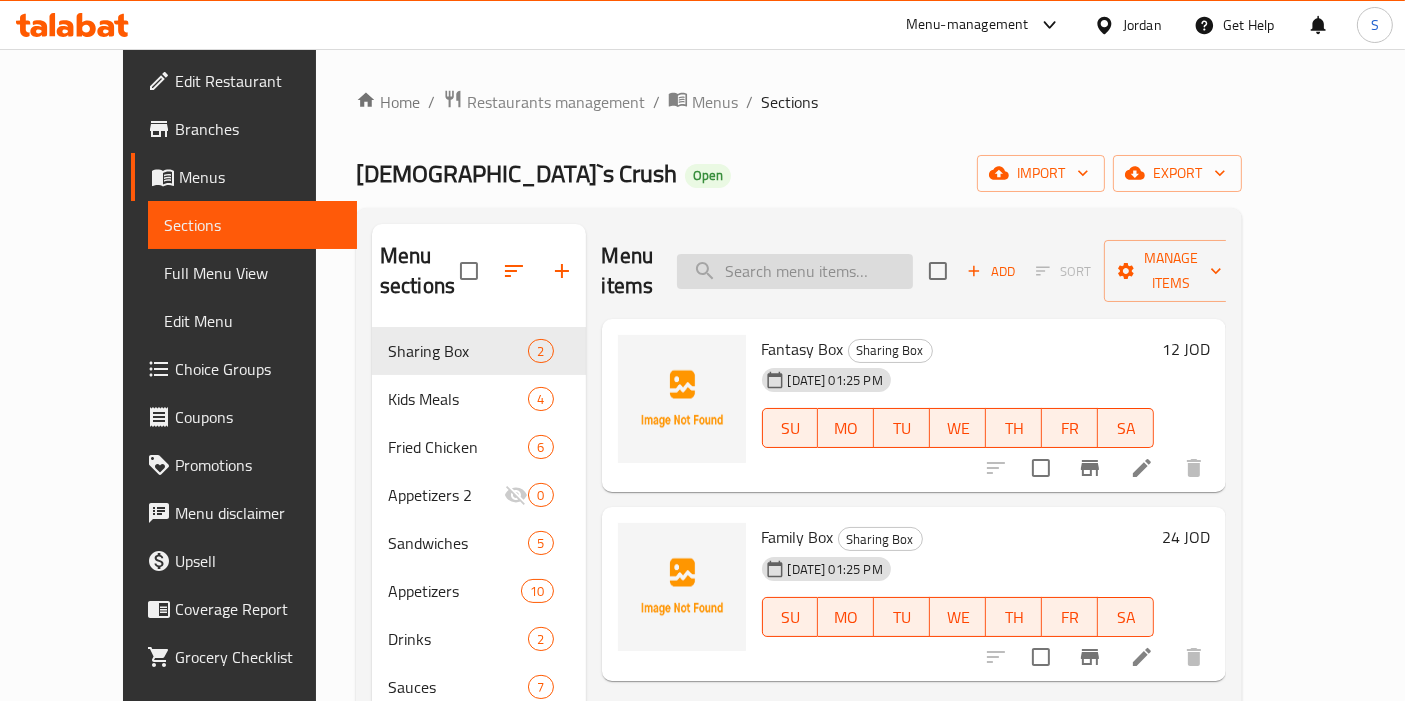 click at bounding box center [795, 271] 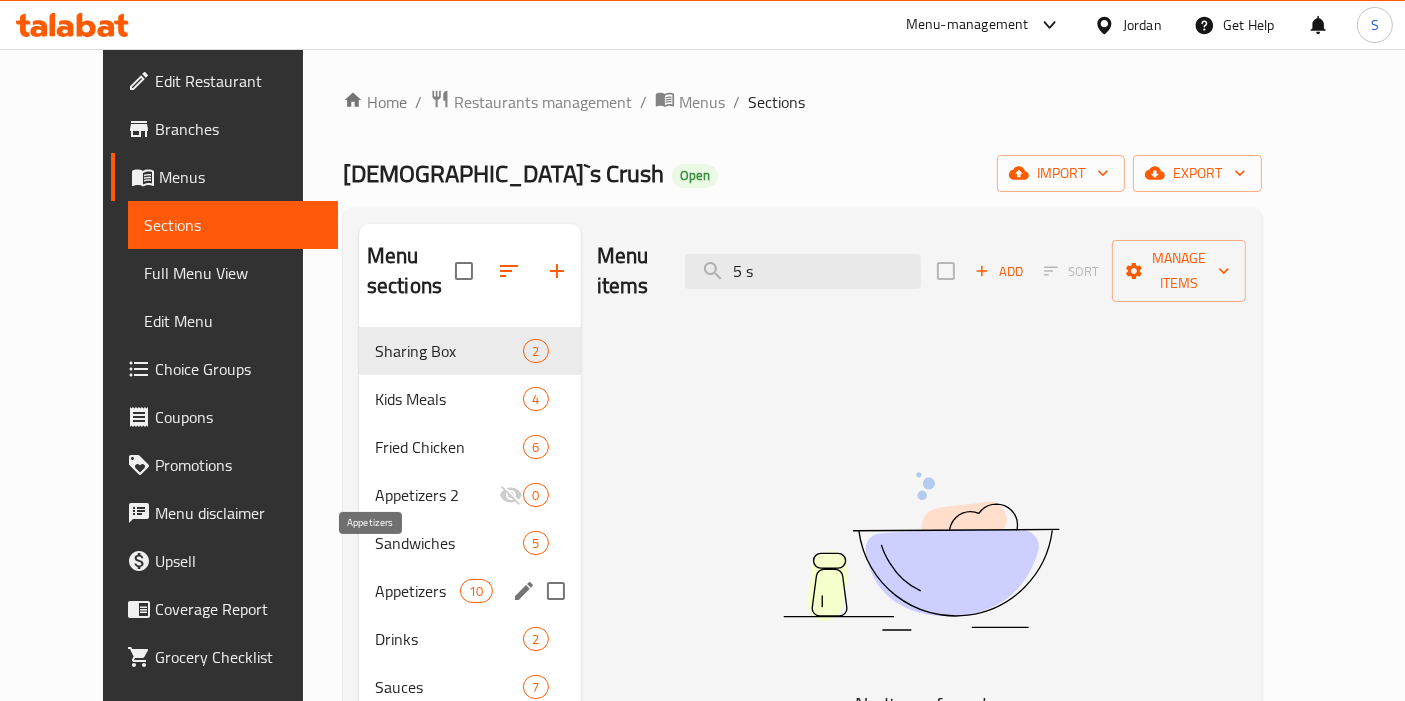 click on "Appetizers" at bounding box center [417, 591] 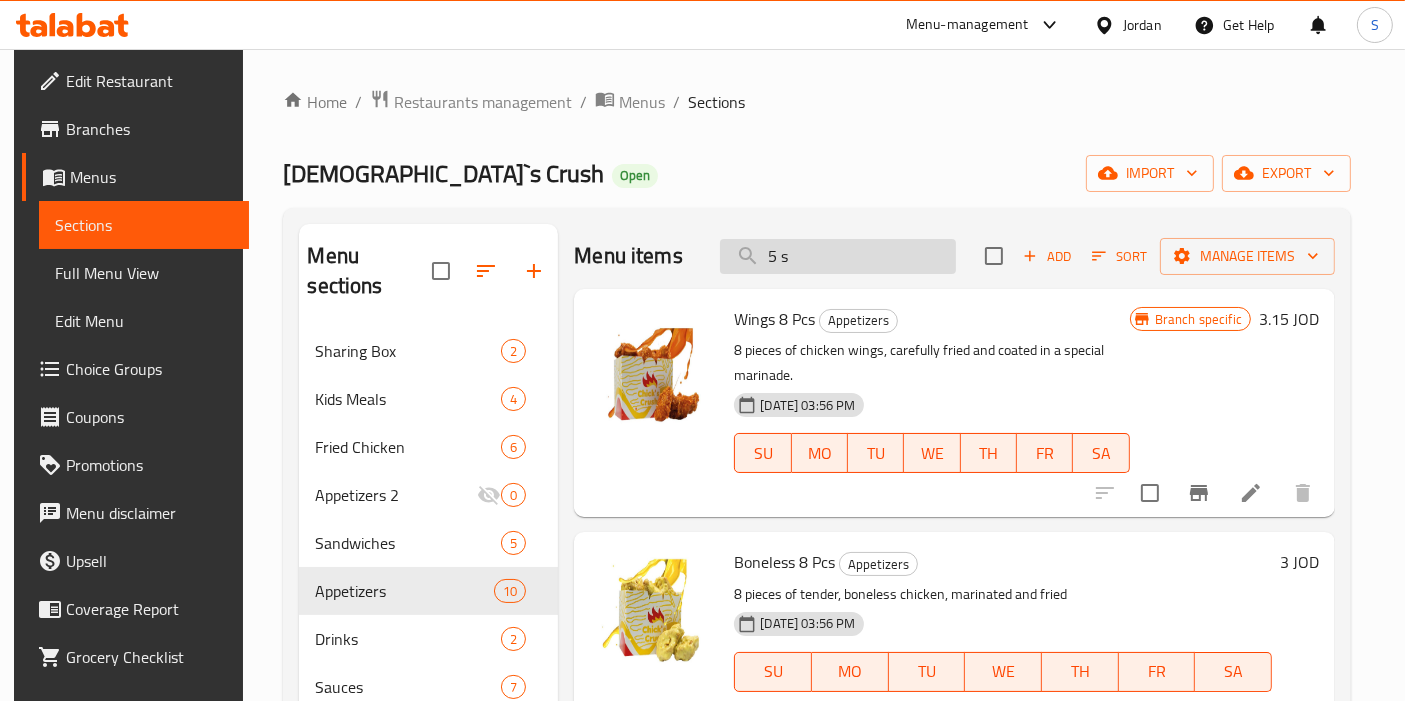 click on "5 s" at bounding box center [838, 256] 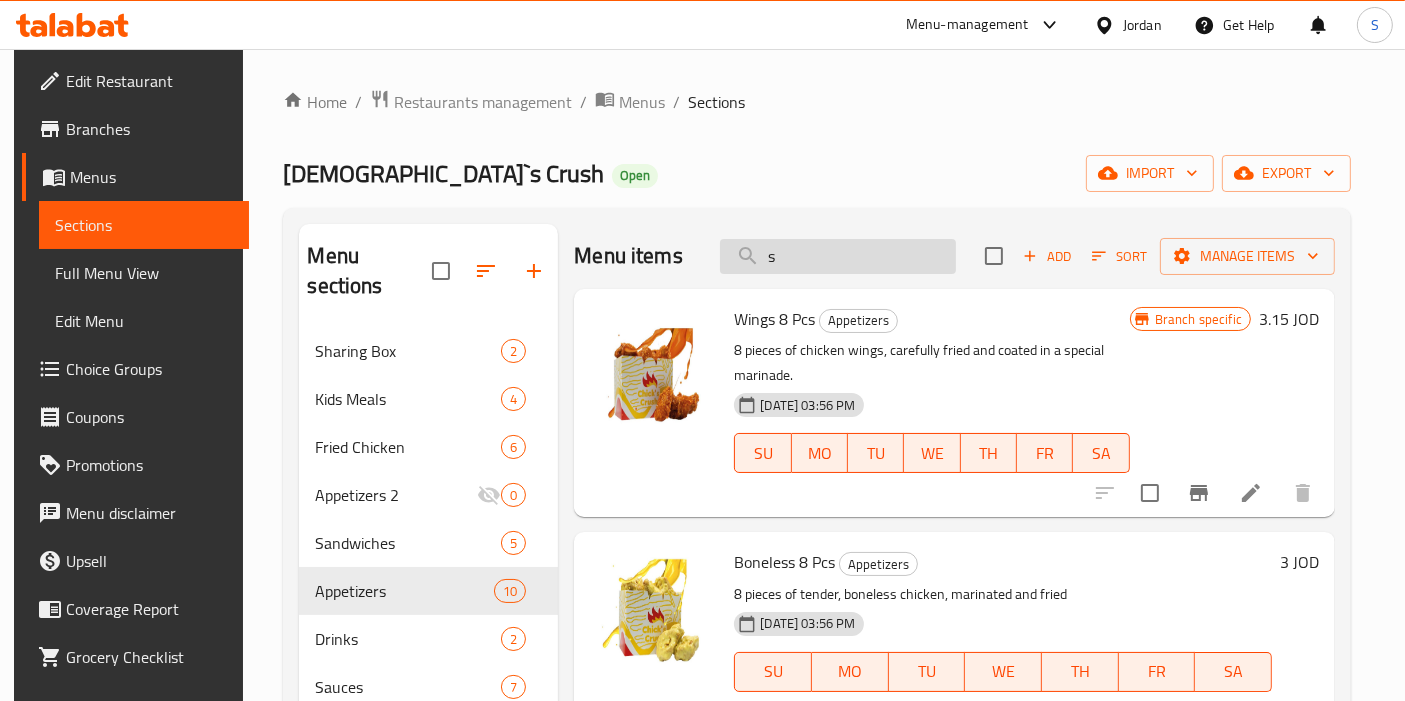 type on "st" 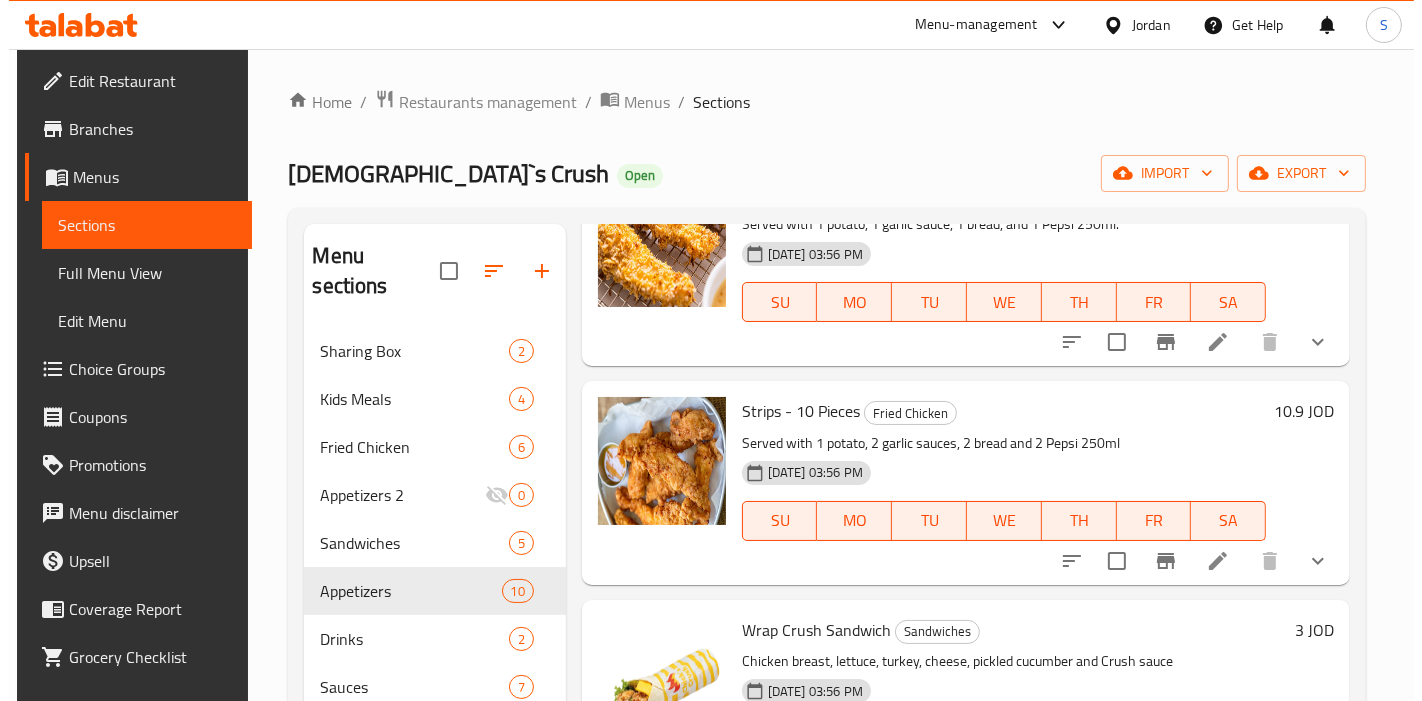 scroll, scrollTop: 777, scrollLeft: 0, axis: vertical 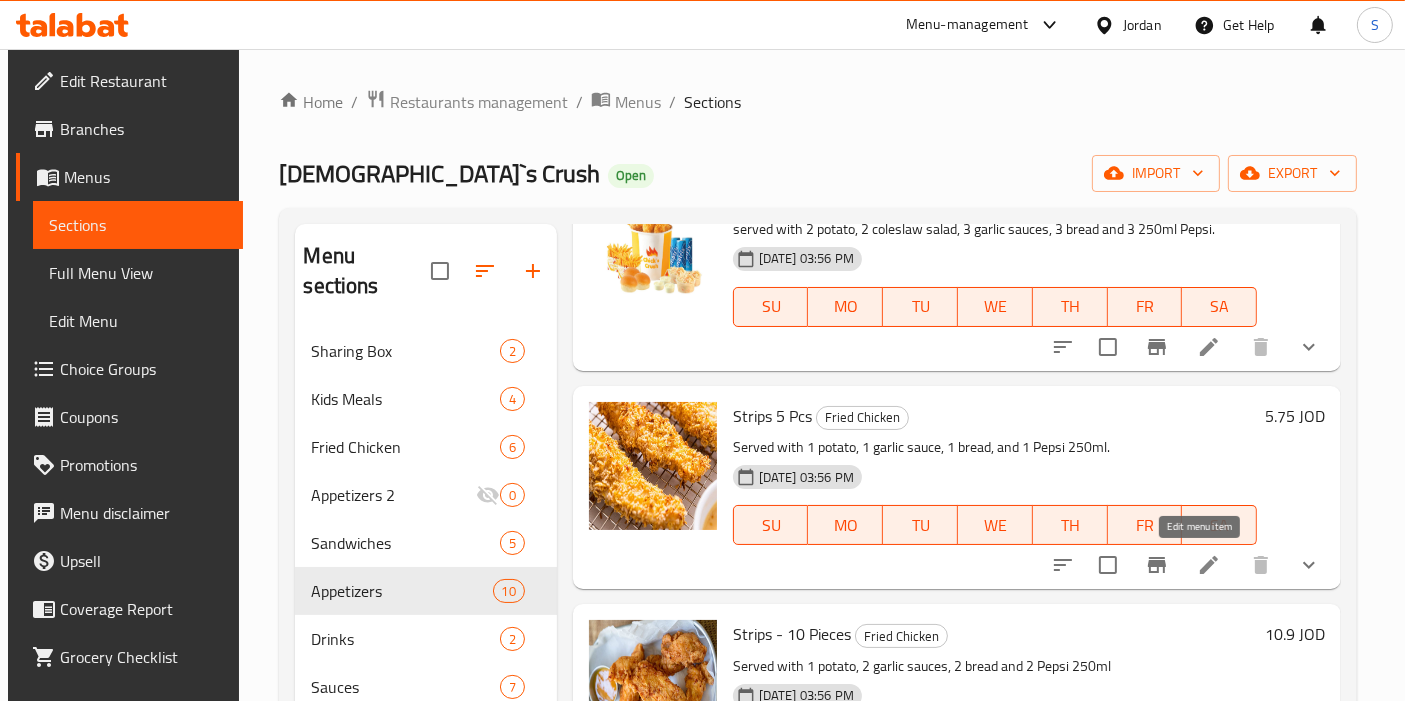 click 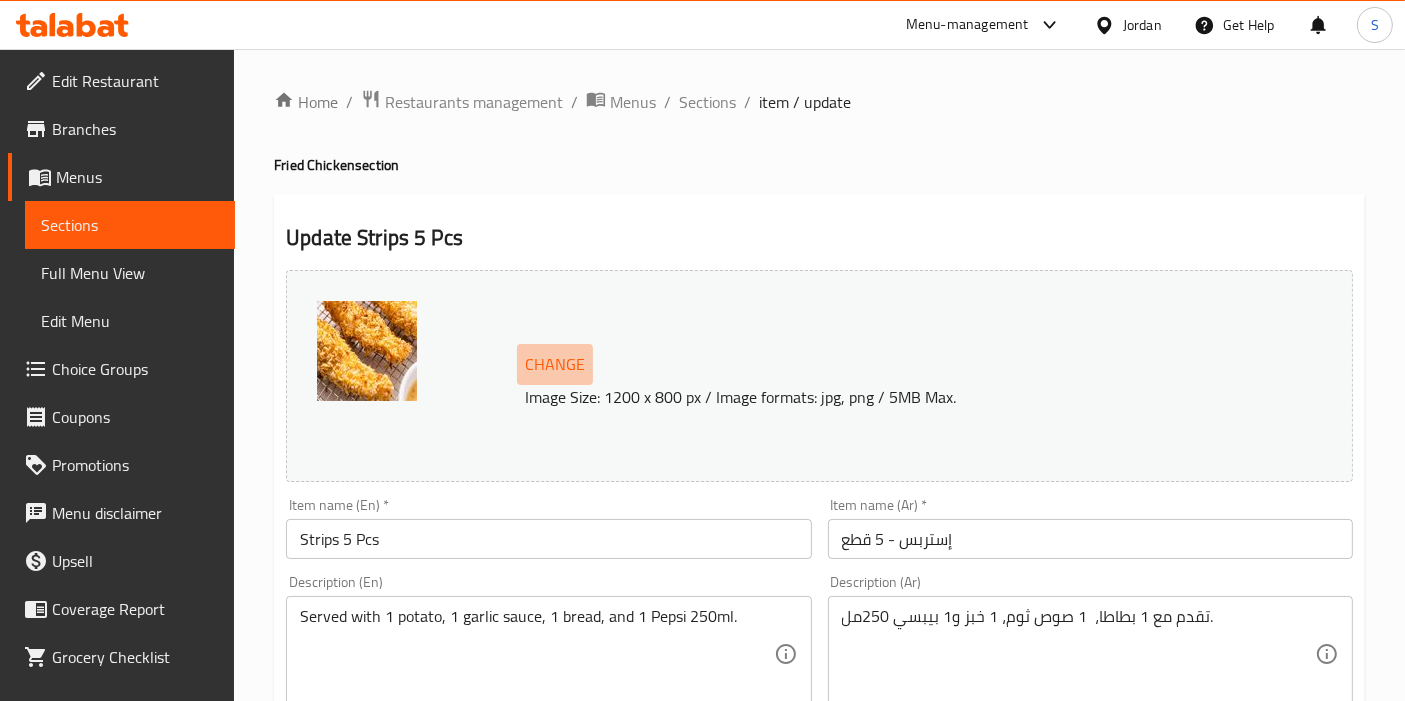 click on "Change" at bounding box center (555, 364) 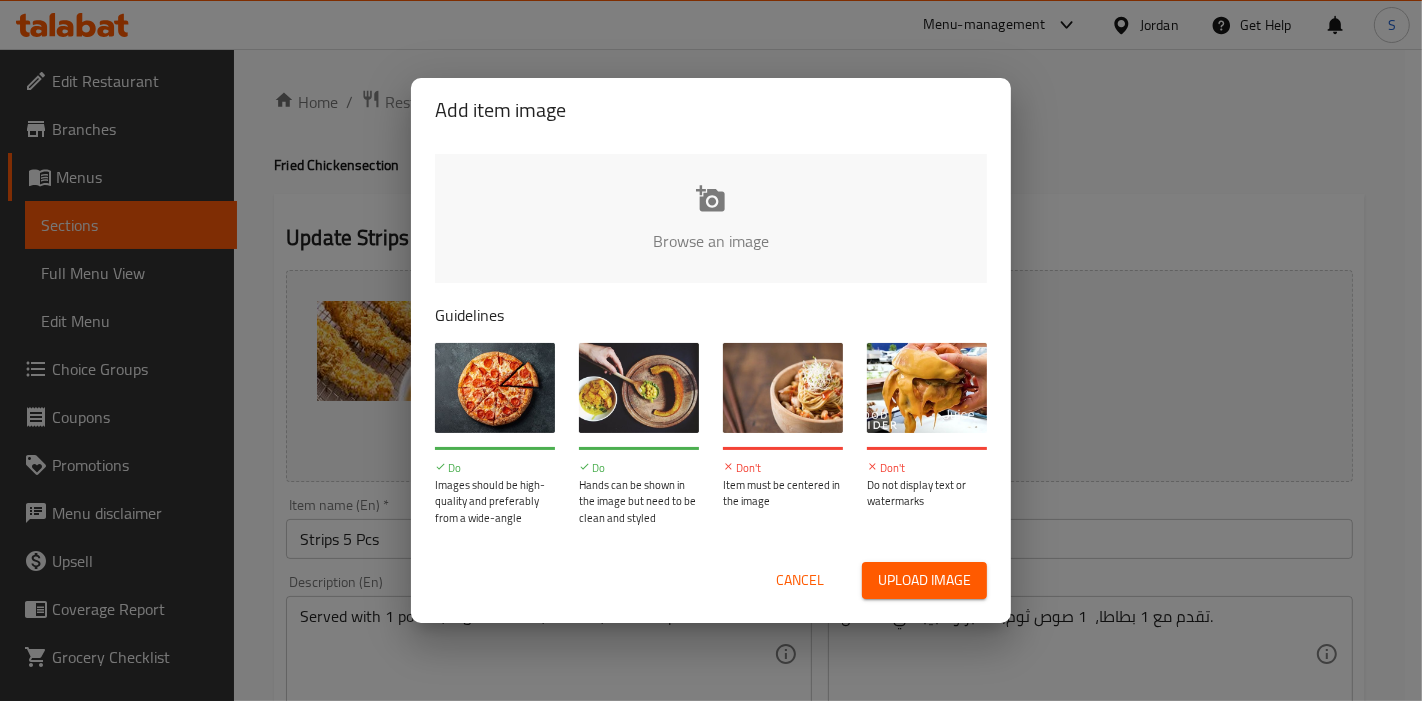 click on "Upload image" at bounding box center (924, 580) 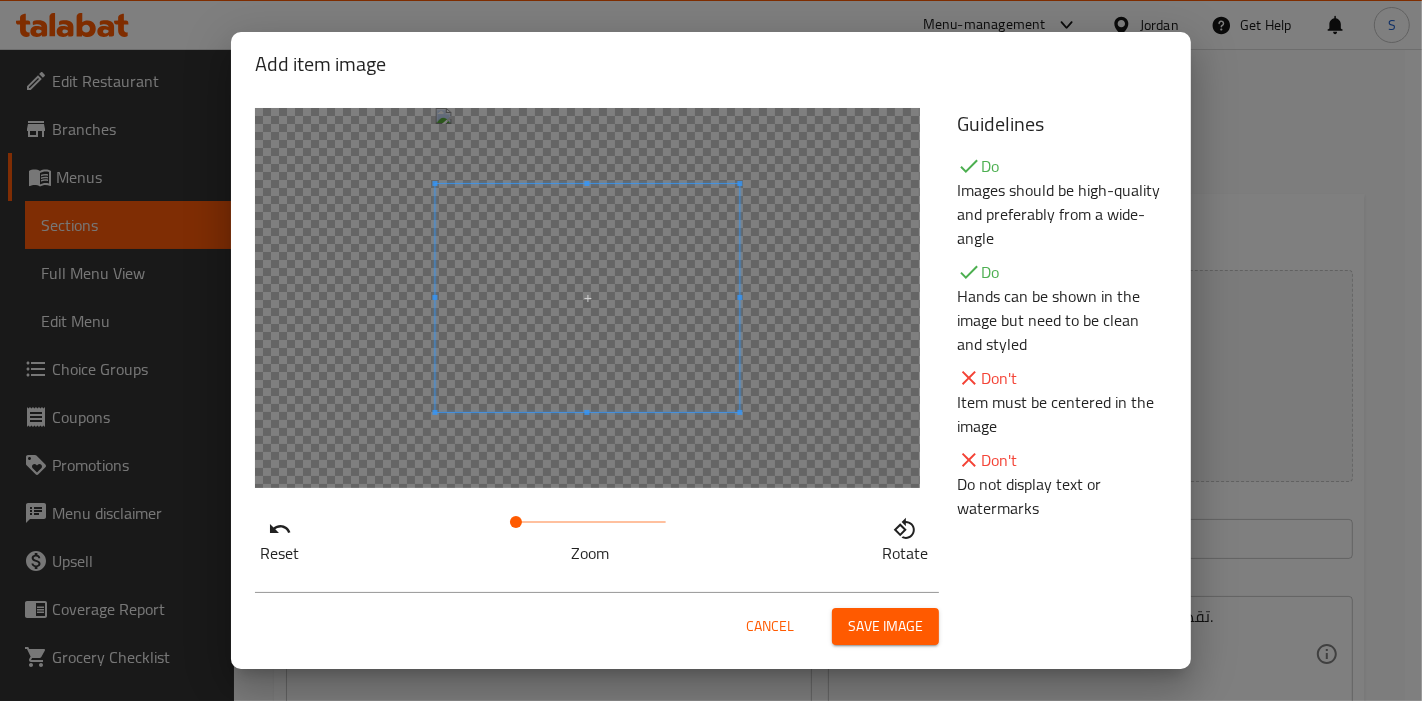 click on "Cancel Save image" at bounding box center [597, 618] 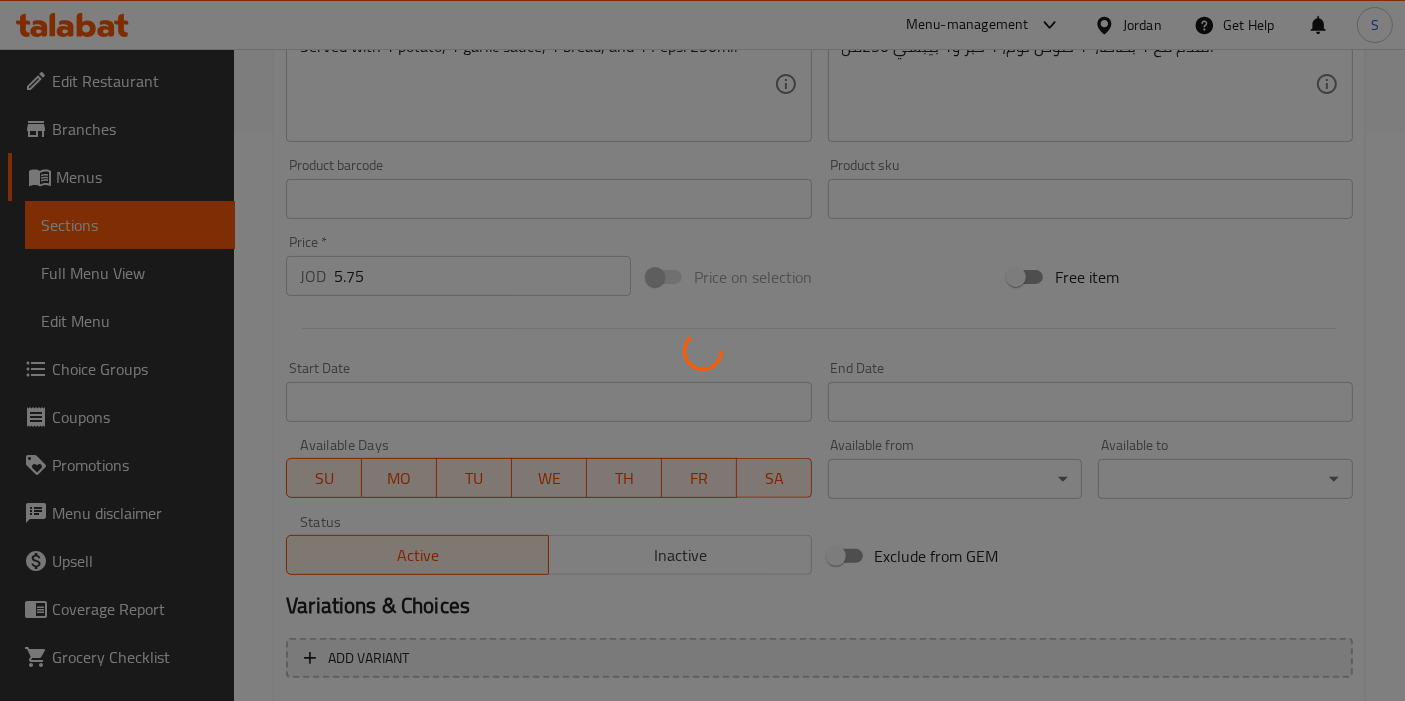 scroll, scrollTop: 771, scrollLeft: 0, axis: vertical 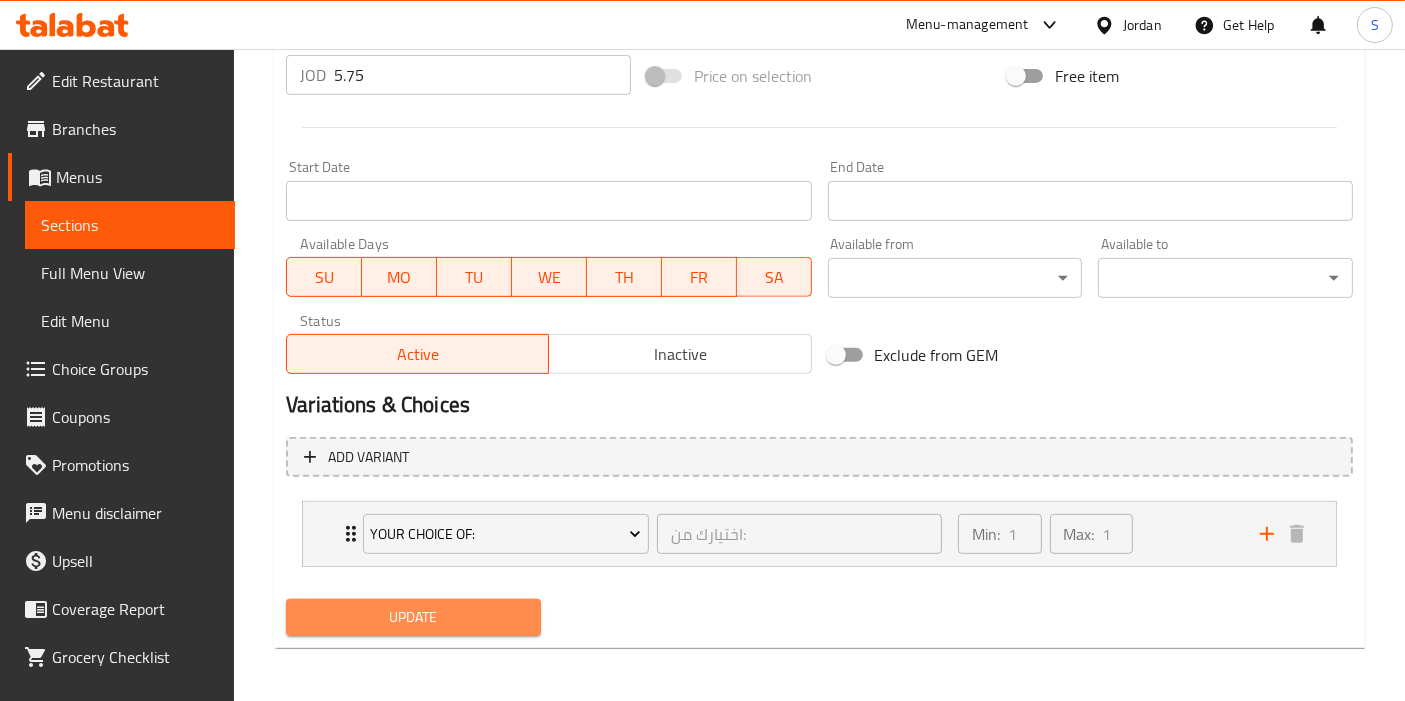 drag, startPoint x: 491, startPoint y: 616, endPoint x: 481, endPoint y: 611, distance: 11.18034 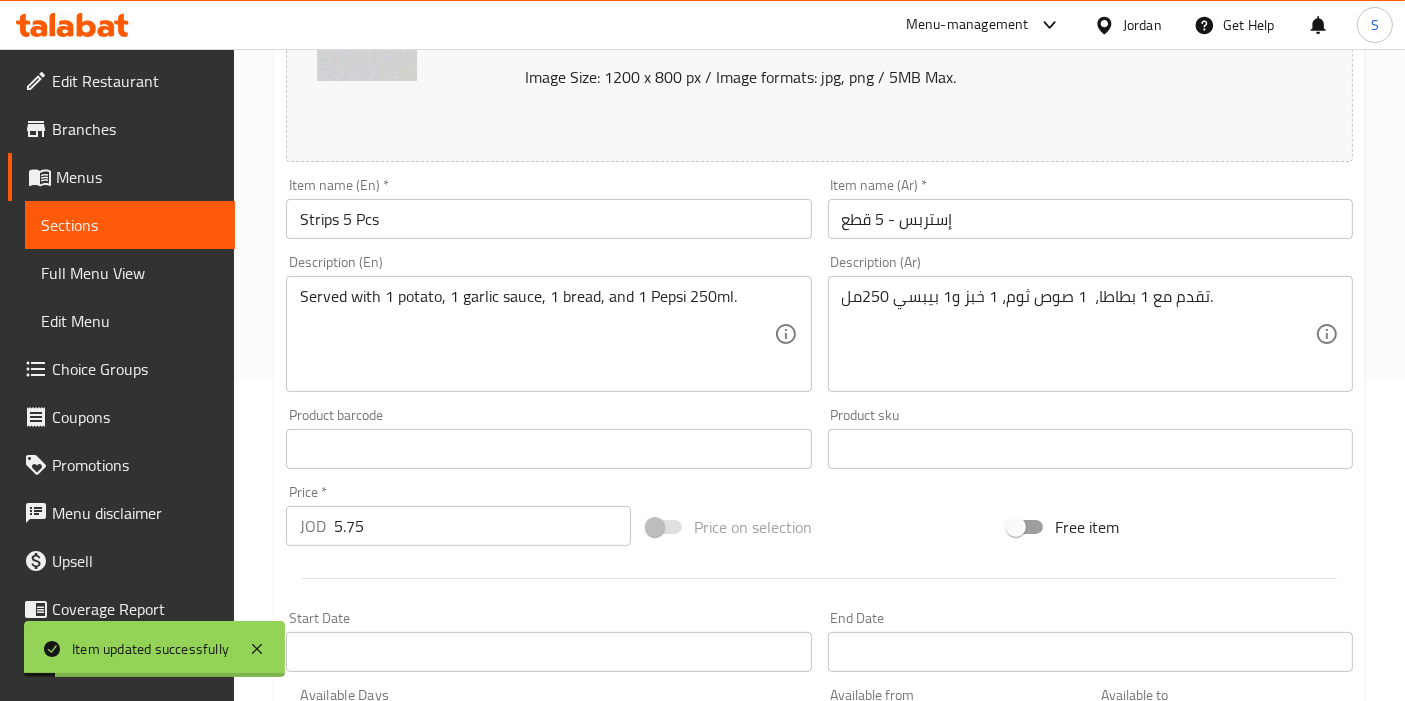scroll, scrollTop: 0, scrollLeft: 0, axis: both 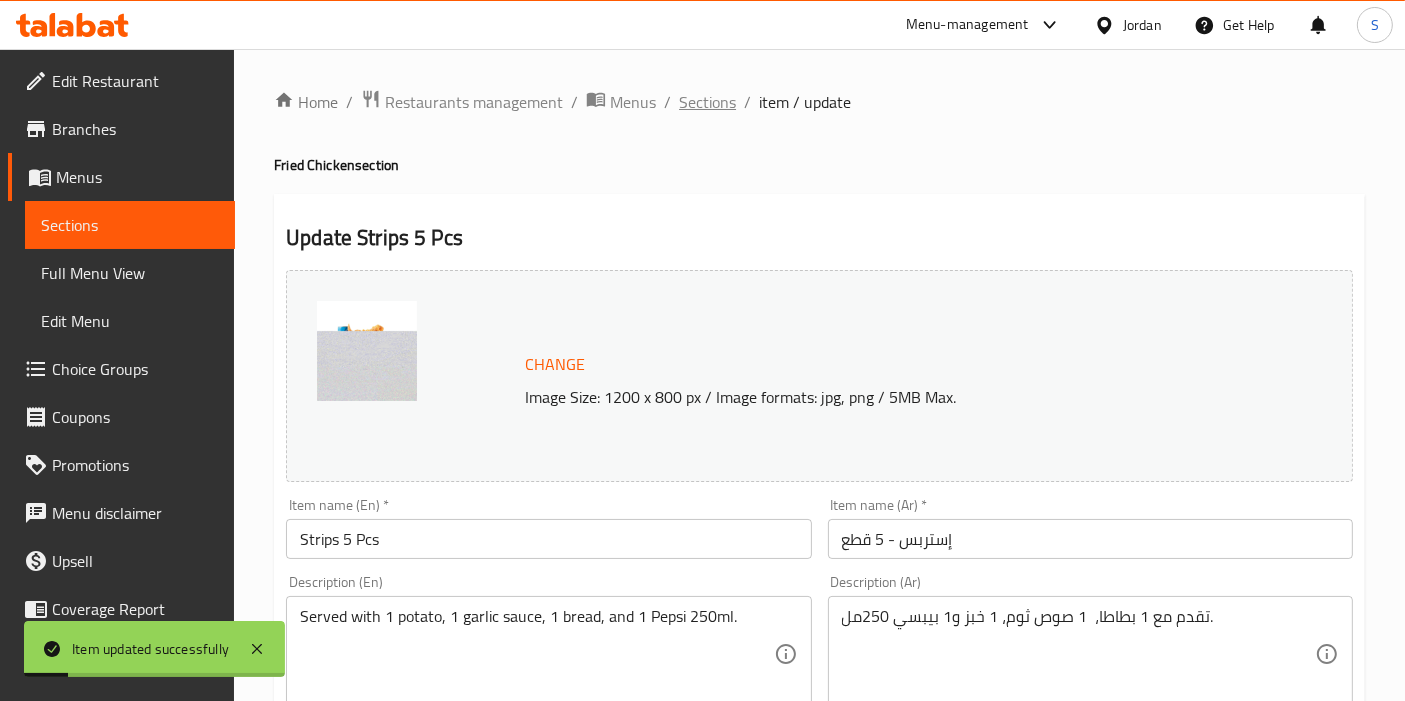 click on "Sections" at bounding box center [707, 102] 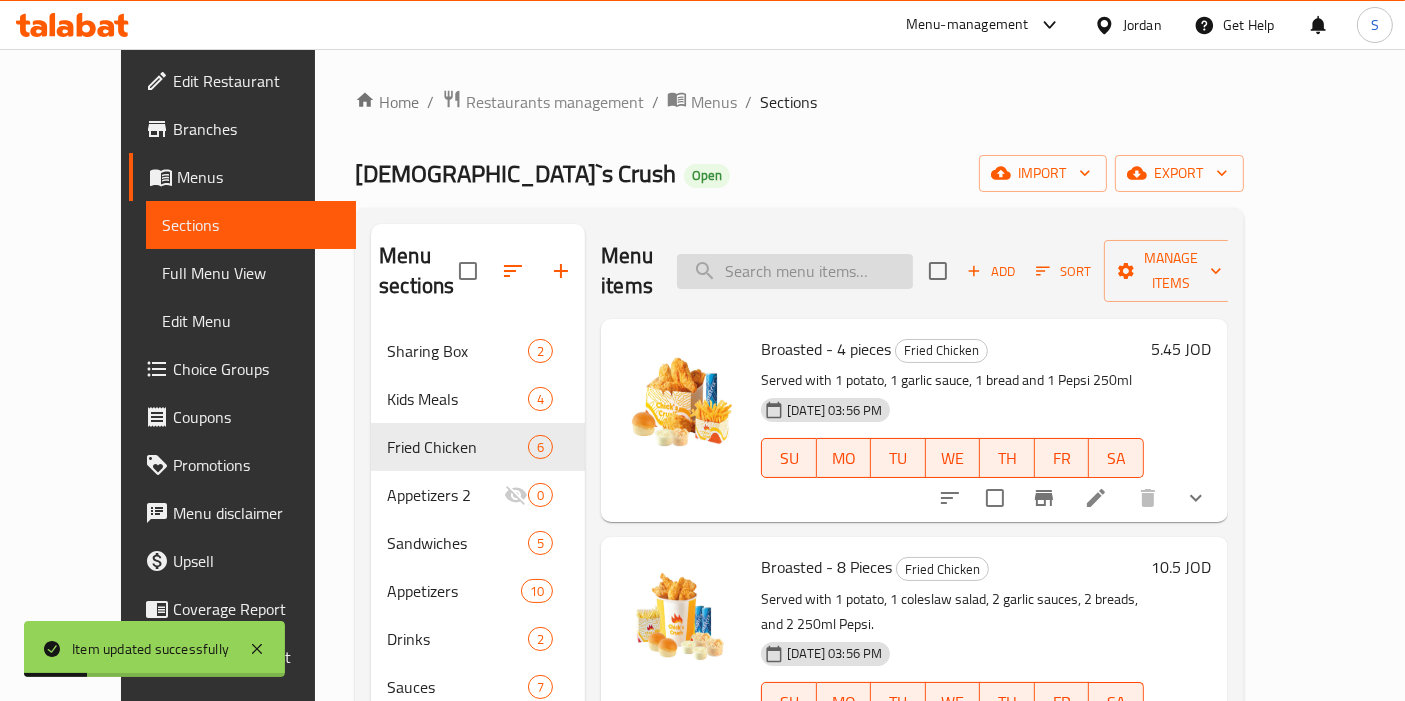 click at bounding box center (795, 271) 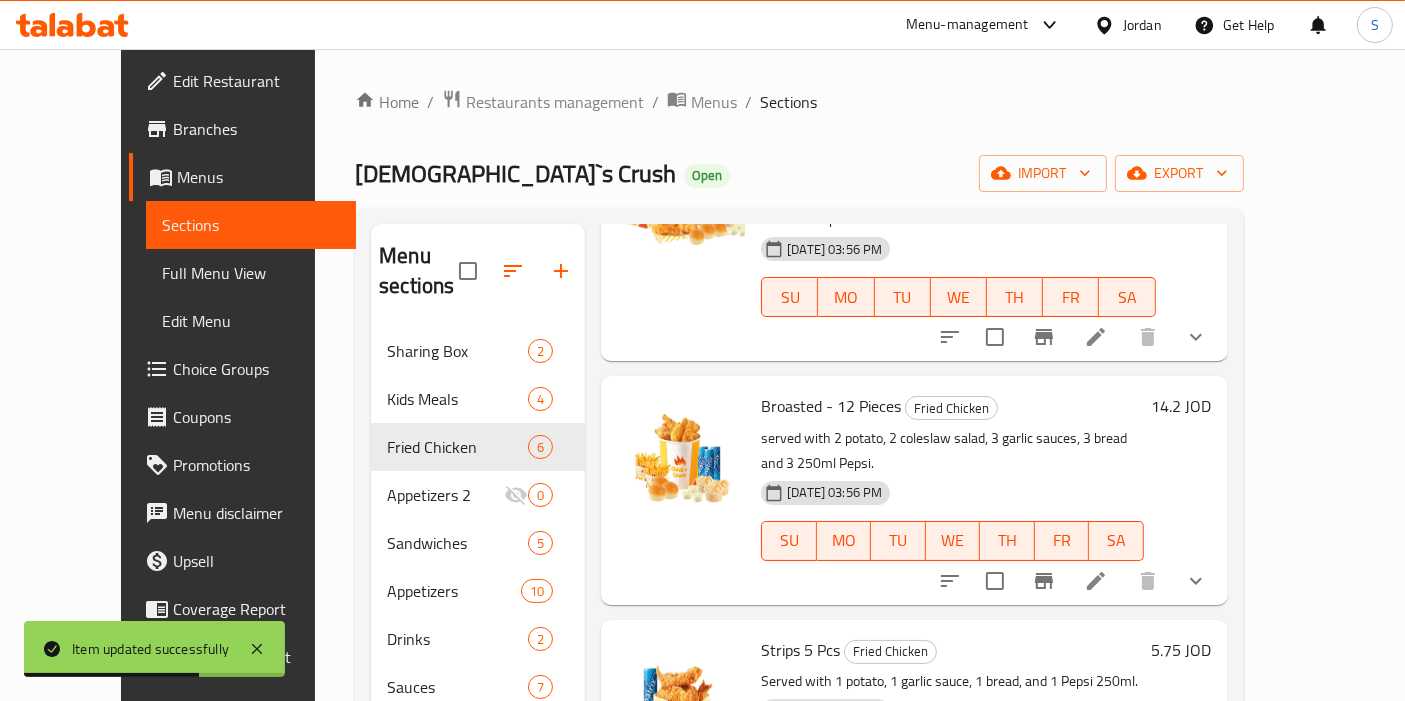 scroll, scrollTop: 658, scrollLeft: 0, axis: vertical 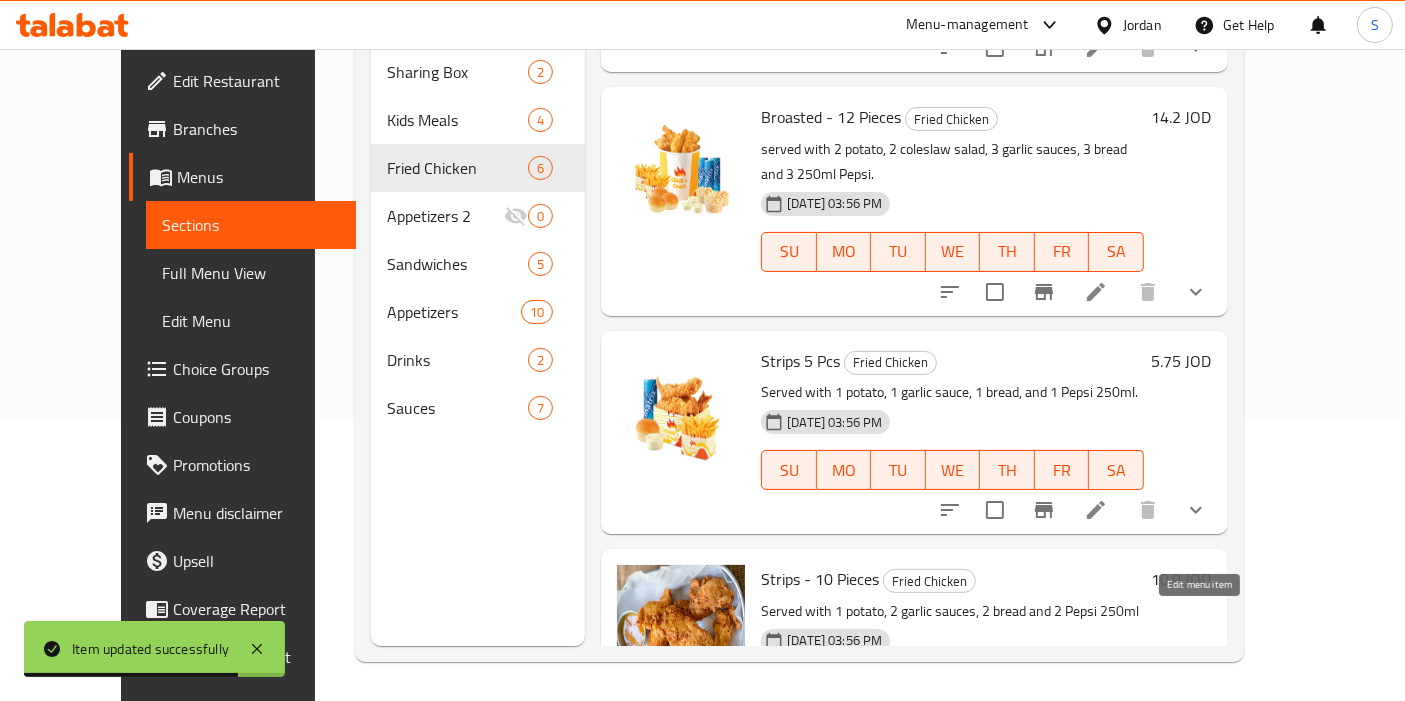 type on "10" 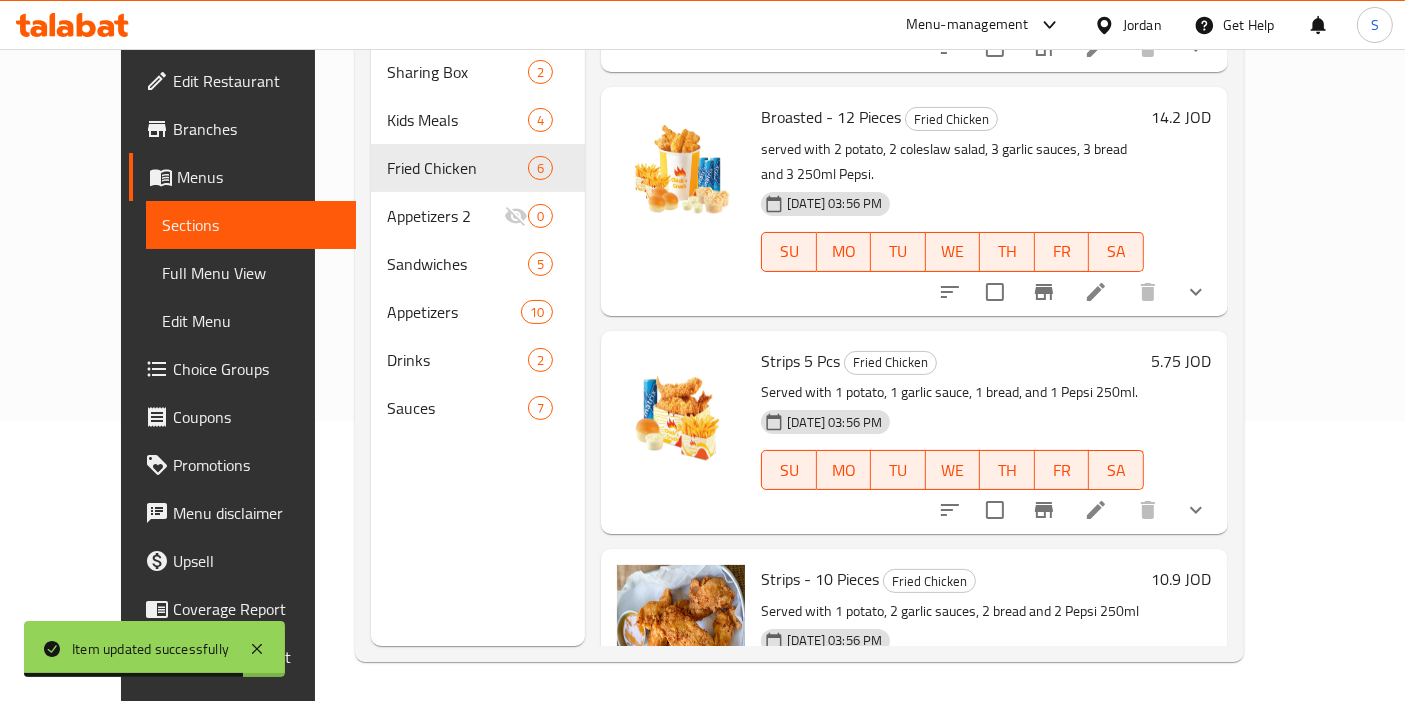 click at bounding box center [1096, 729] 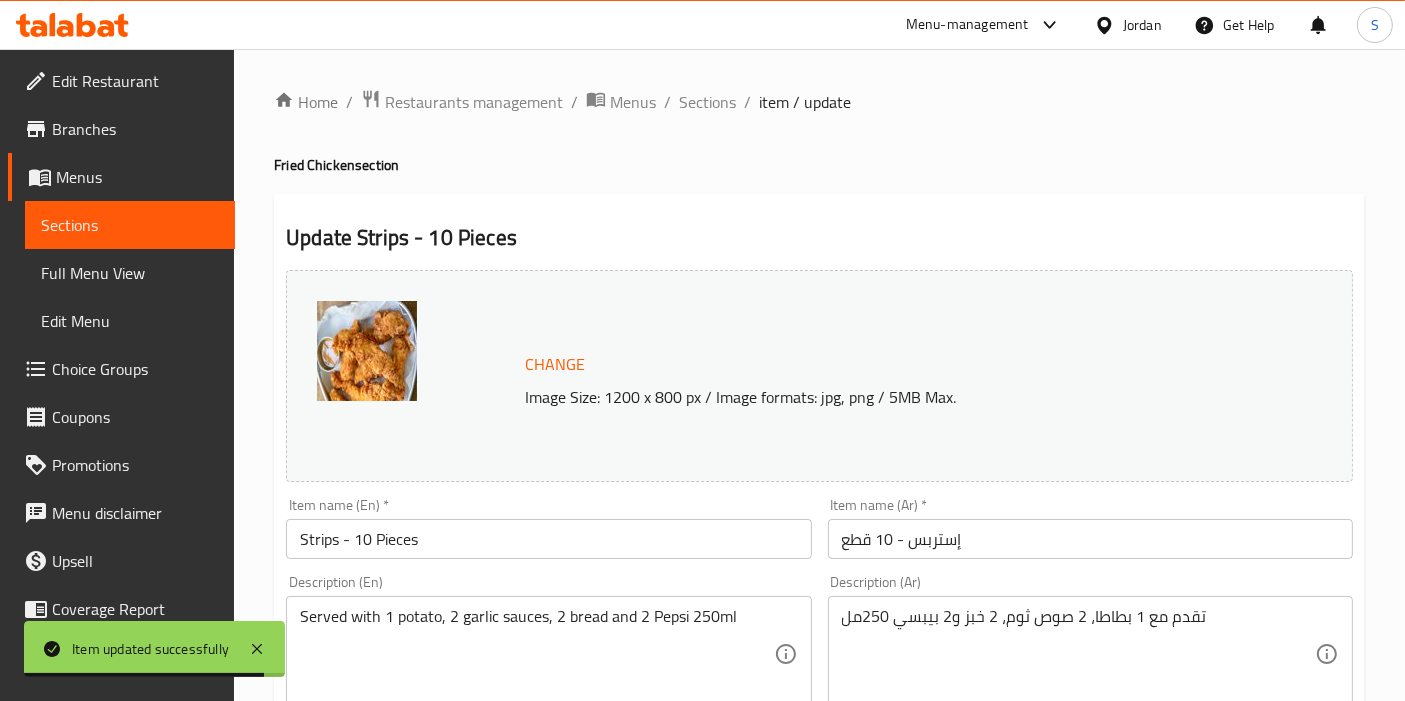 click on "Change" at bounding box center [555, 364] 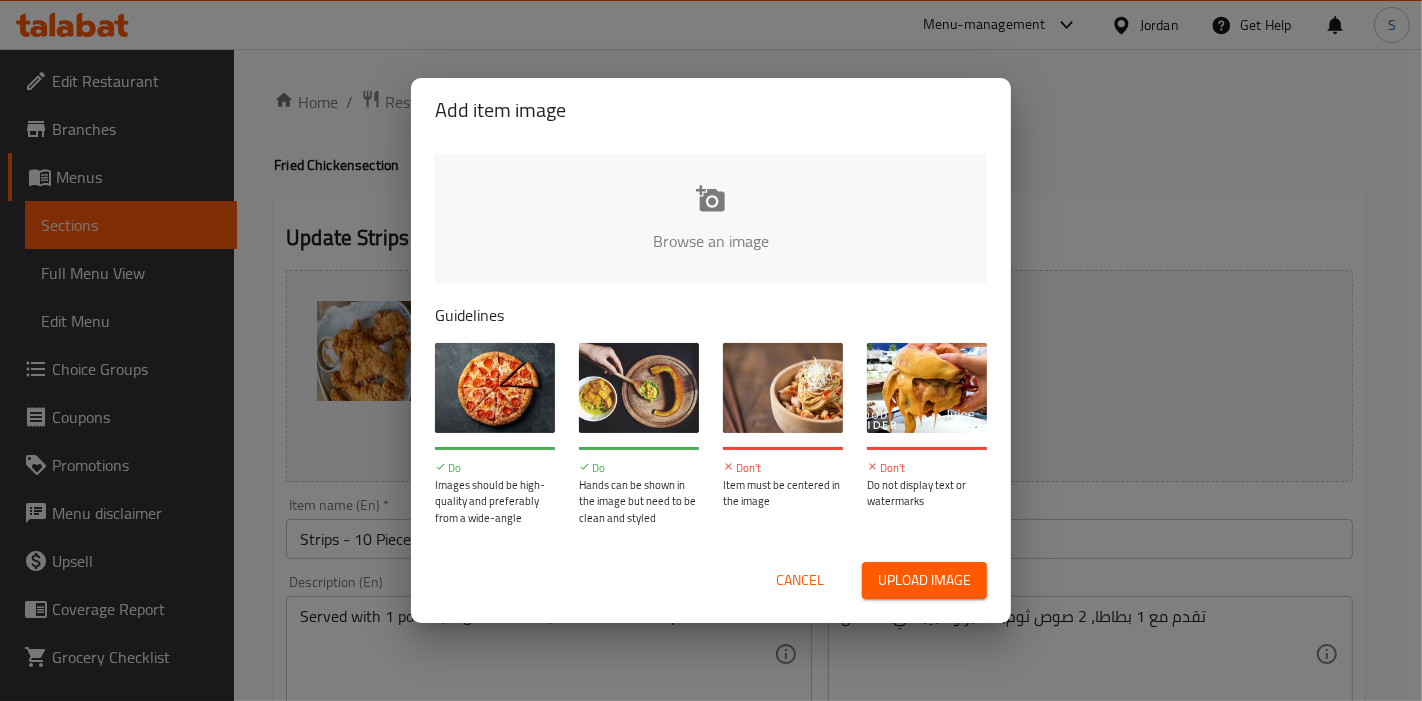 click on "Cancel Upload image" at bounding box center (711, 580) 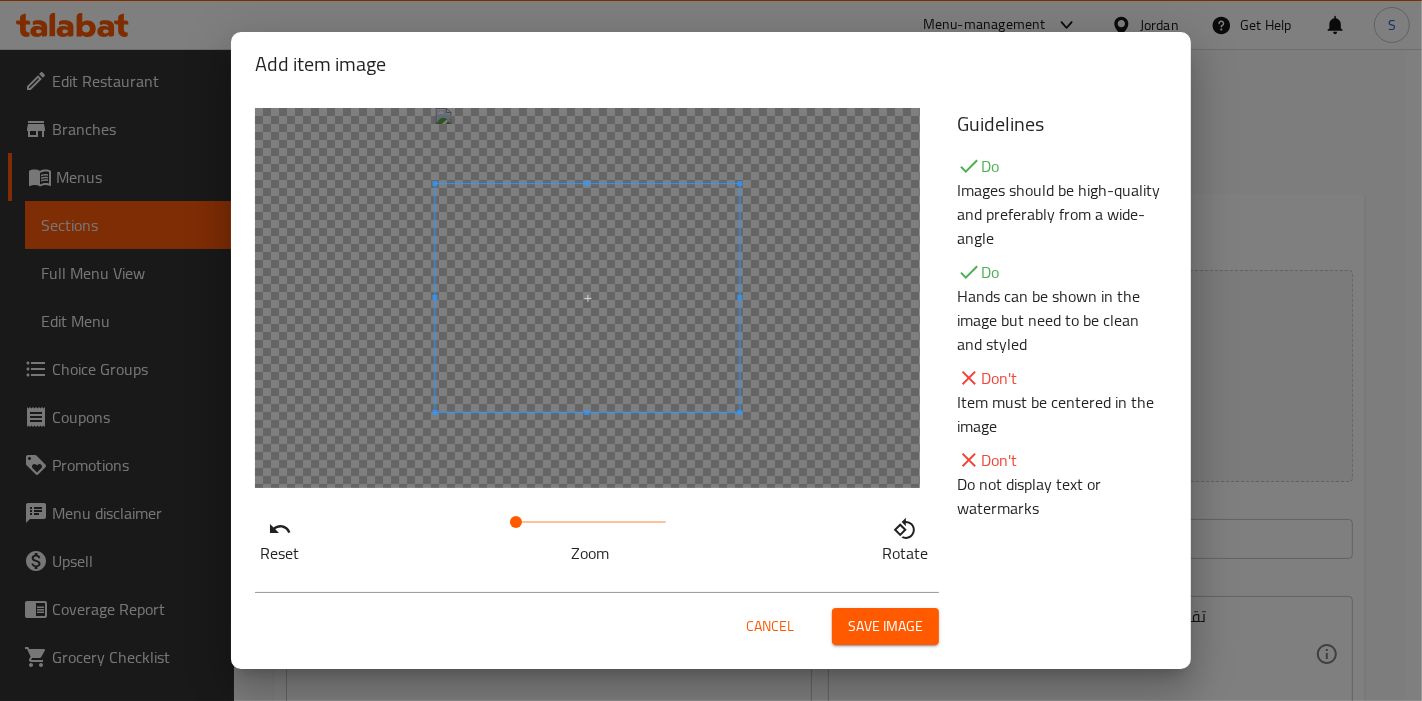 click on "Save image" at bounding box center [885, 626] 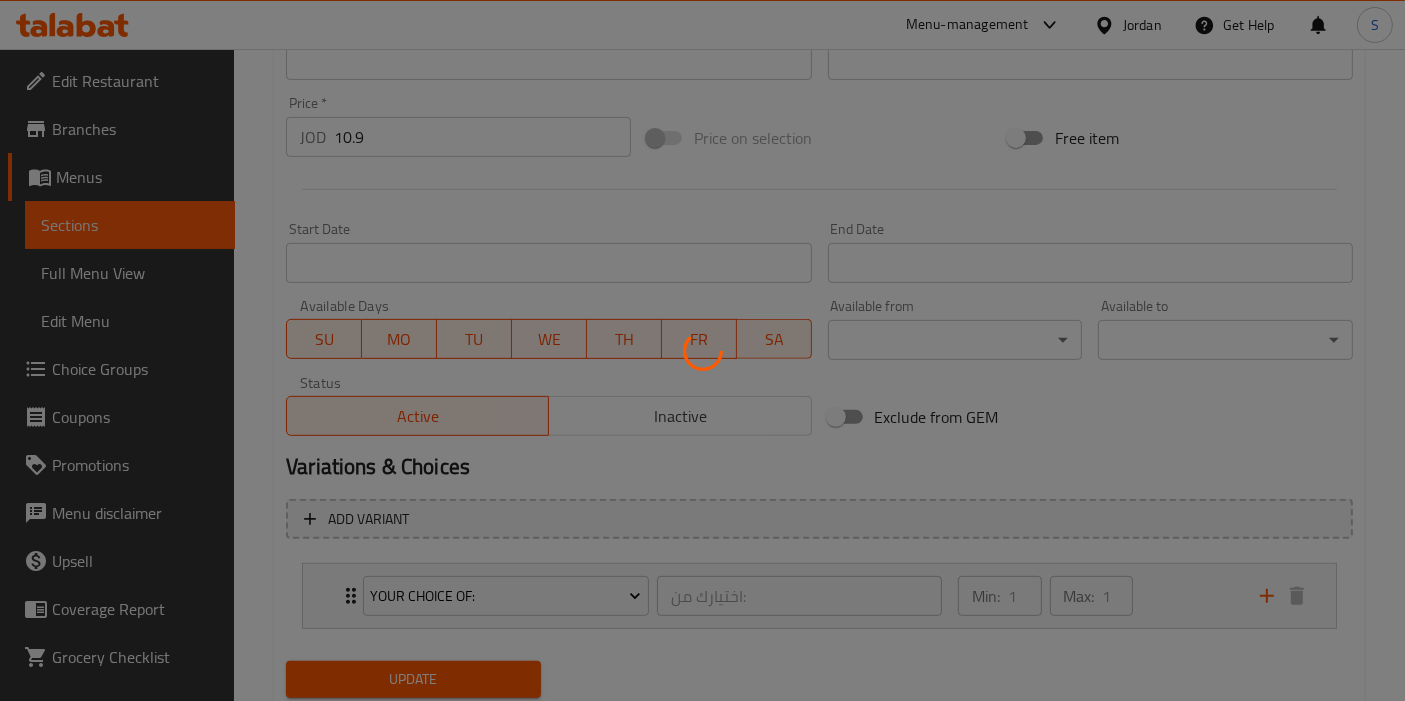 scroll, scrollTop: 771, scrollLeft: 0, axis: vertical 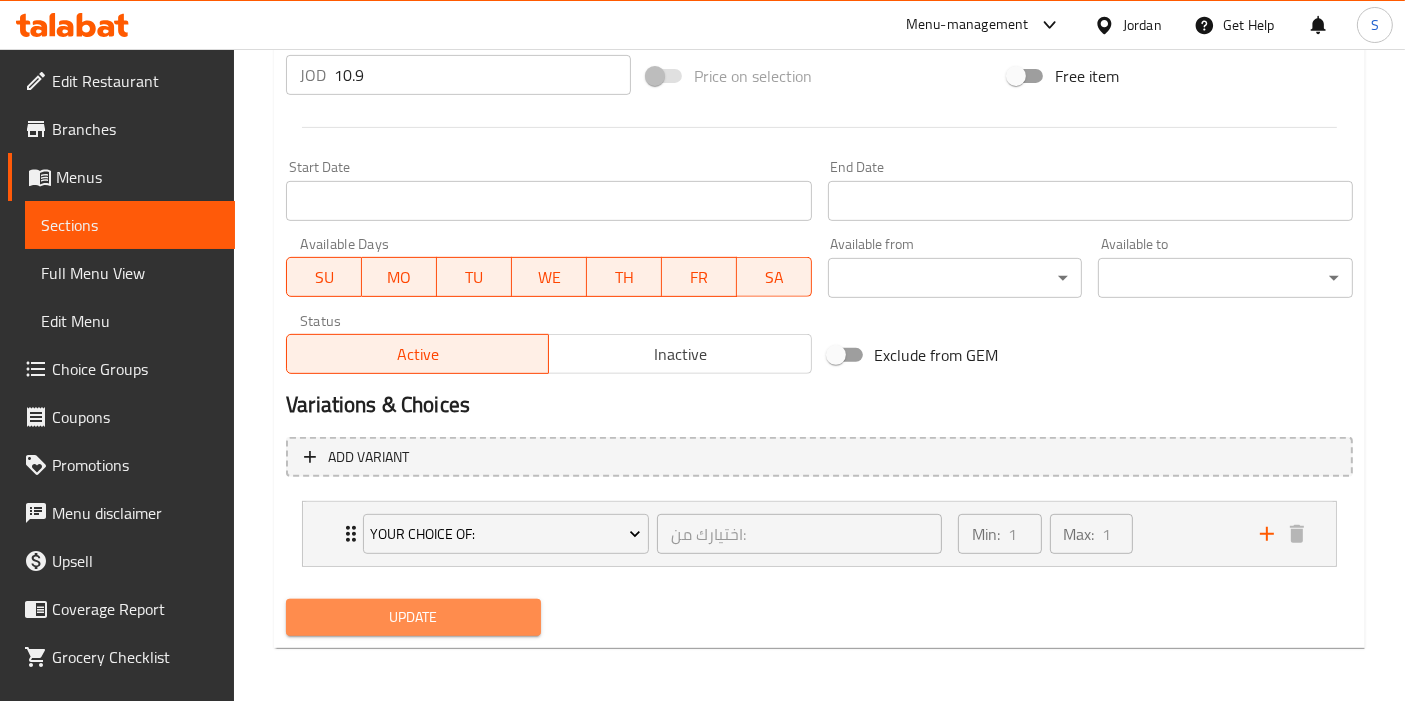 click on "Update" at bounding box center [413, 617] 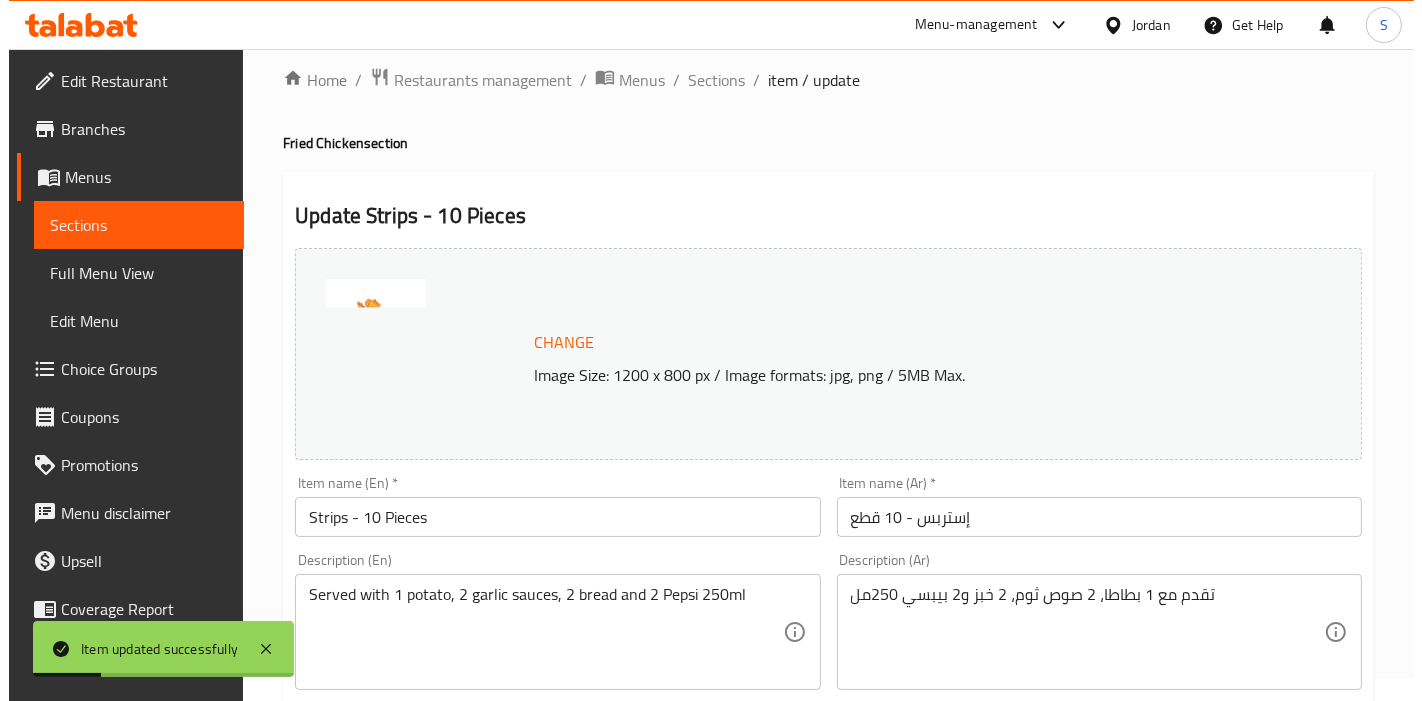 scroll, scrollTop: 0, scrollLeft: 0, axis: both 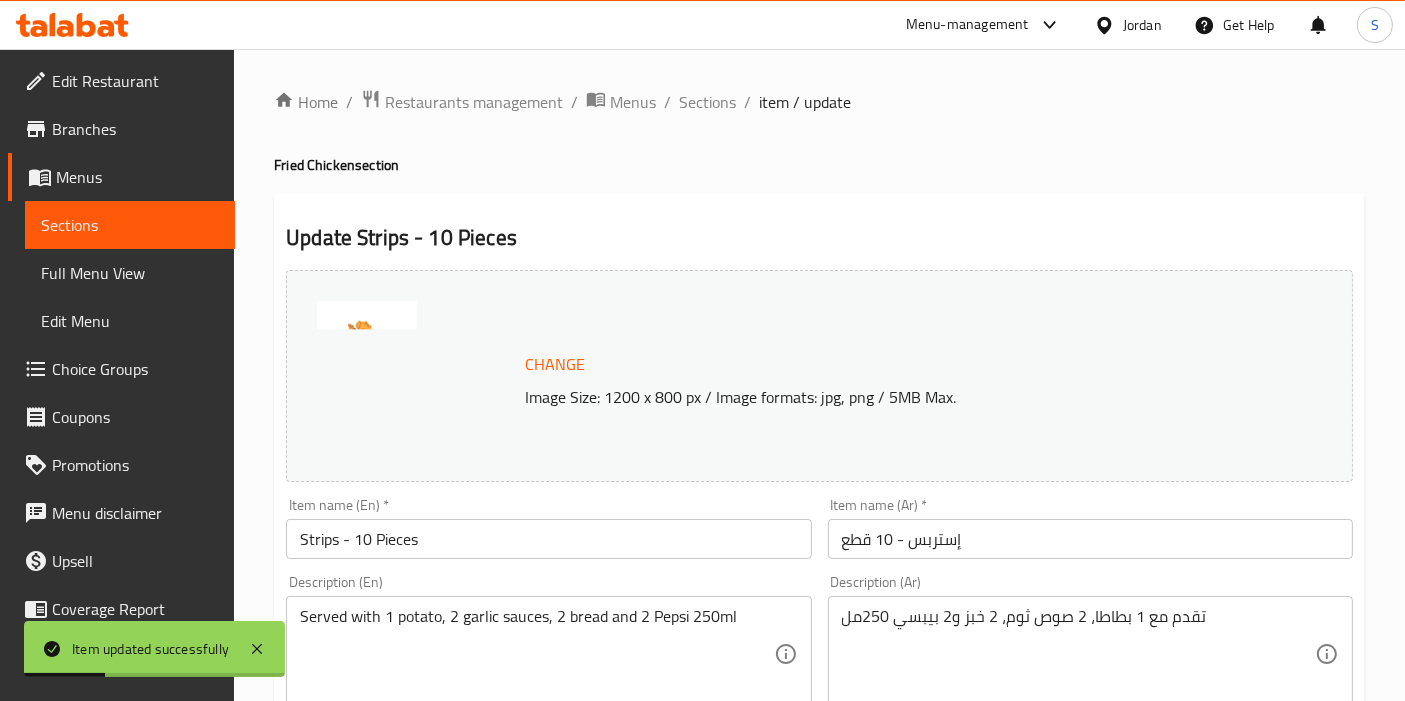 click on "Home / Restaurants management / Menus / Sections / item / update Fried Chicken  section Update Strips - 10 Pieces Change Image Size: 1200 x 800 px / Image formats: jpg, png / 5MB Max. Item name (En)   * Strips - 10 Pieces Item name (En)  * Item name (Ar)   * إستربس - 10 قطع Item name (Ar)  * Description (En) Served with 1 potato, 2 garlic sauces, 2 bread and 2 Pepsi 250ml Description (En) Description (Ar) تقدم مع 1 بطاطا، 2 صوص ثوم، 2 خبز و2 بيبسي 250مل Description (Ar) Product barcode Product barcode Product sku Product sku Price   * JOD 10.9 Price  * Price on selection Free item Start Date Start Date End Date End Date Available Days SU MO TU WE TH FR SA Available from ​ ​ Available to ​ ​ Status Active Inactive Exclude from GEM Variations & Choices Add variant Your Choice Of:   اختيارك من: ​ Min: 1 ​ Max: 1 ​ regular (ID: 1776120007) 0 JOD Name (En) regular Name (En) Name (Ar) عادي Name (Ar) Price JOD 0 Price Status Spicy  0 JOD JOD" at bounding box center [819, 762] 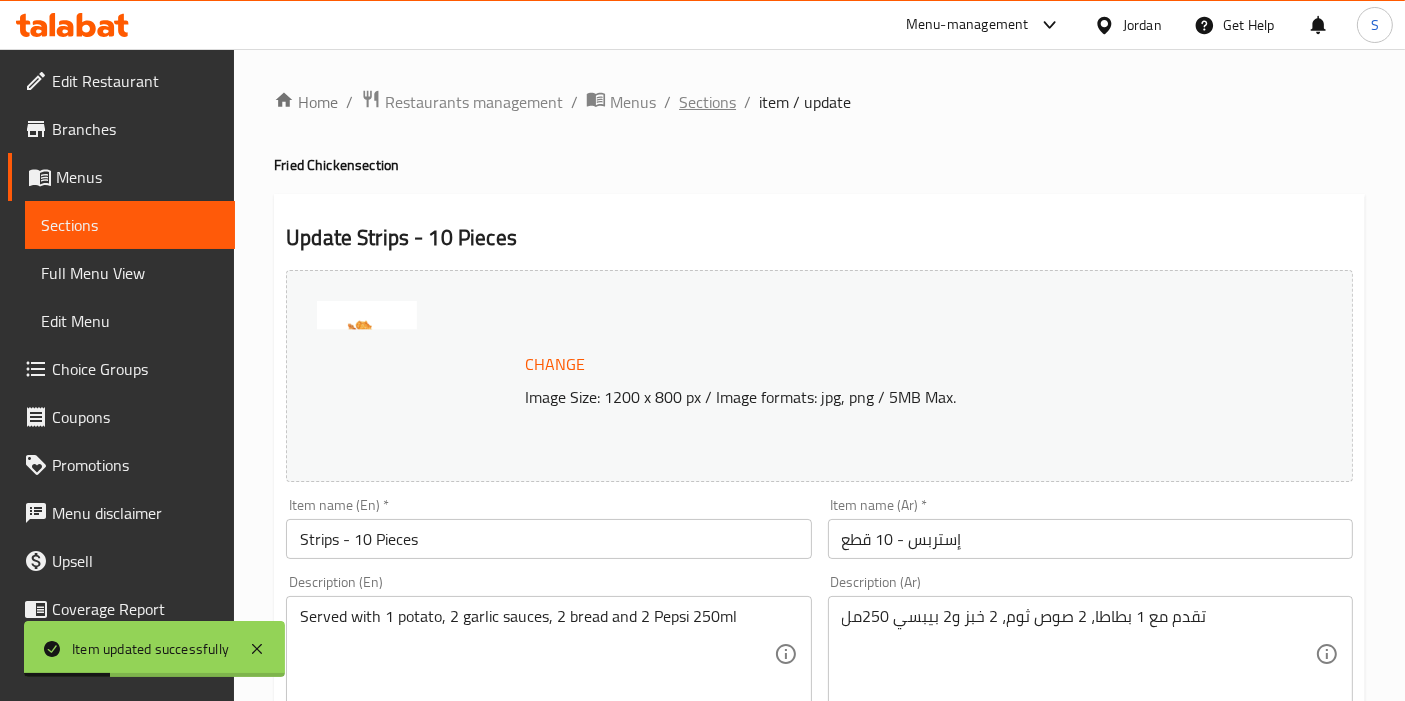 click on "Sections" at bounding box center [707, 102] 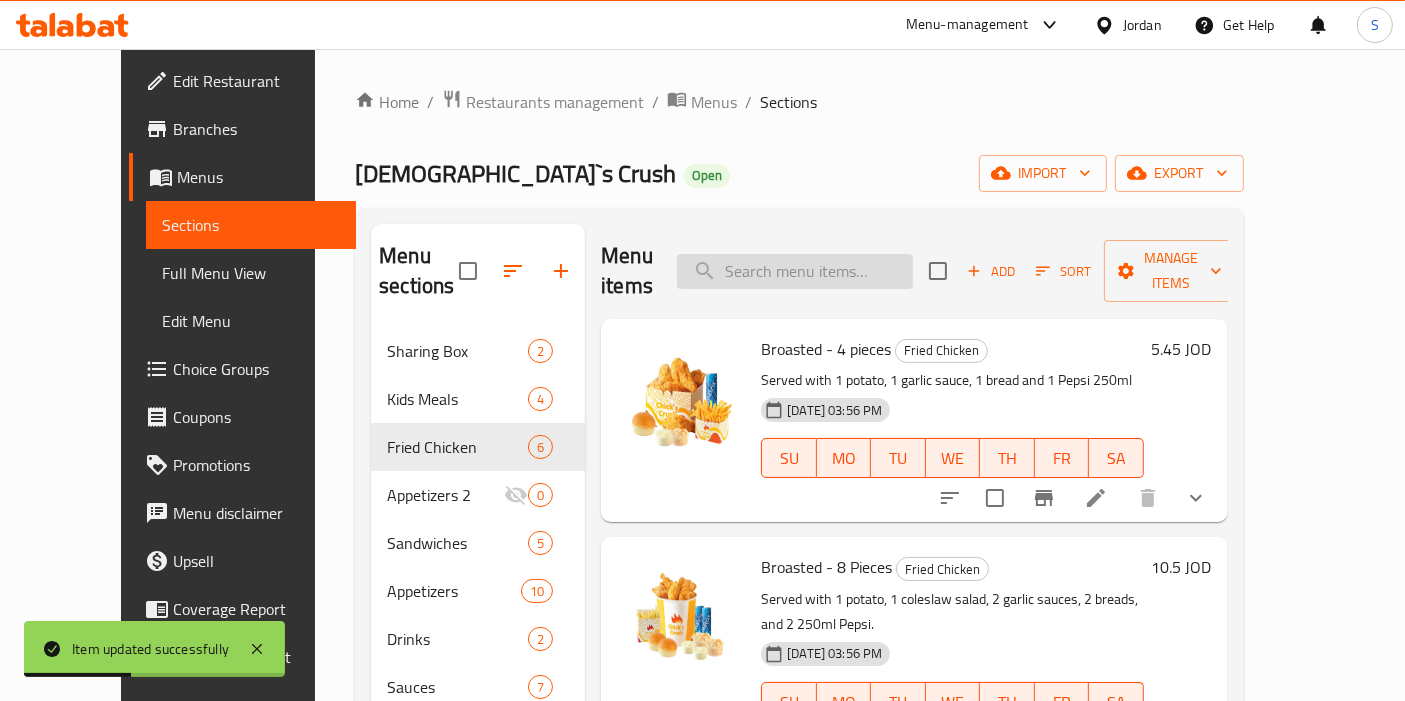 click at bounding box center (795, 271) 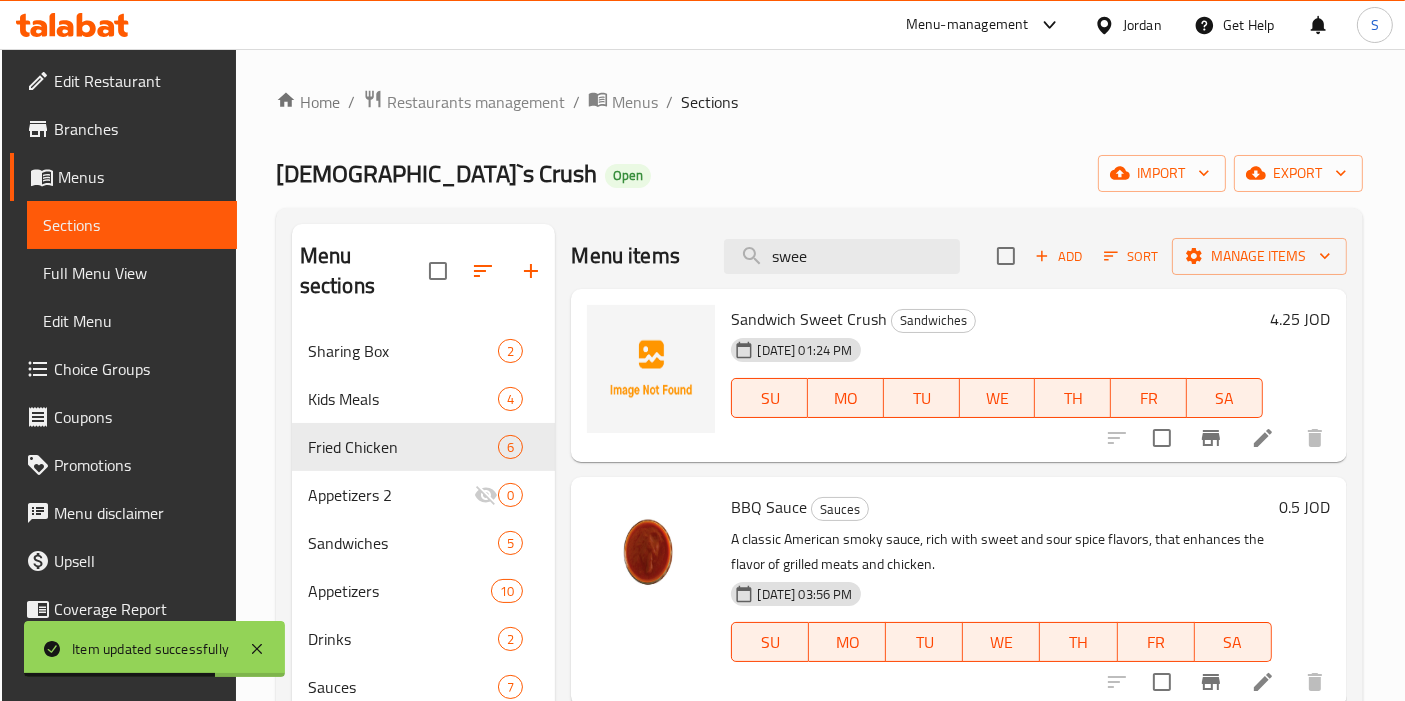 type on "swee" 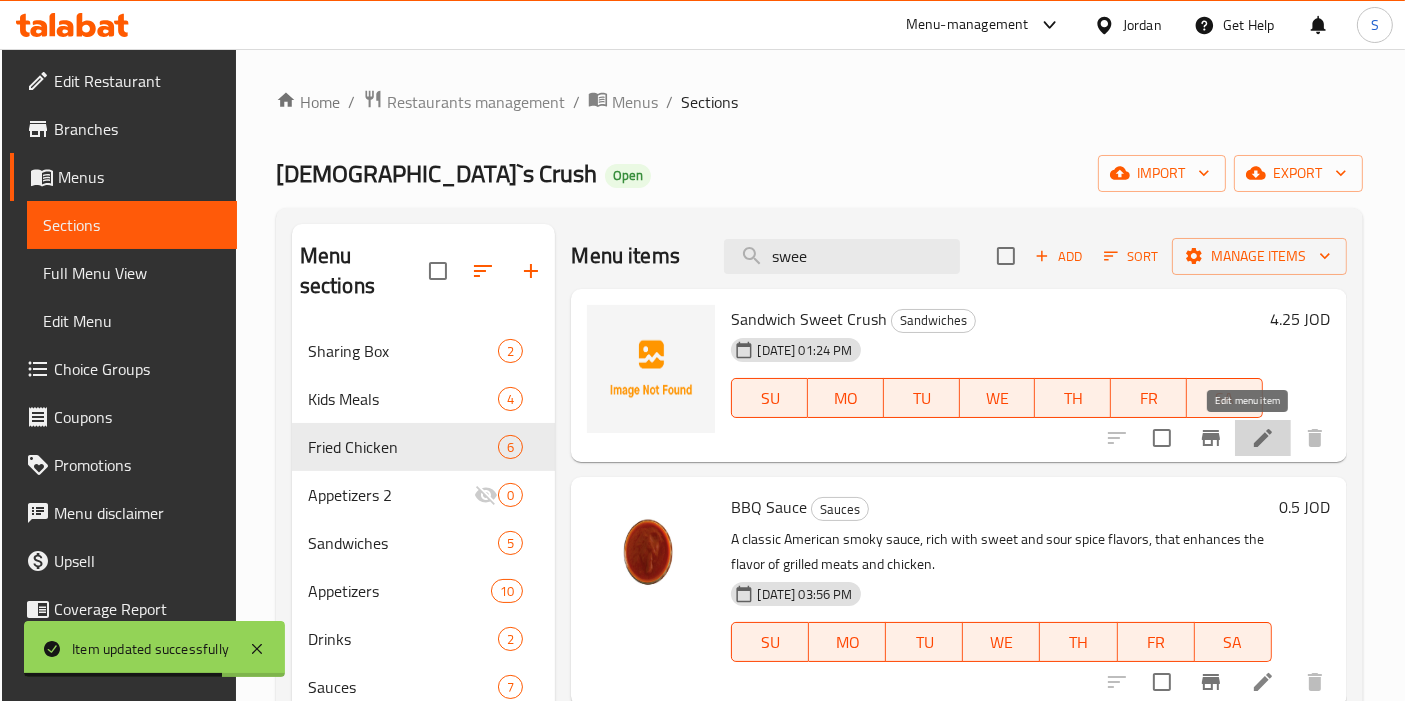 click 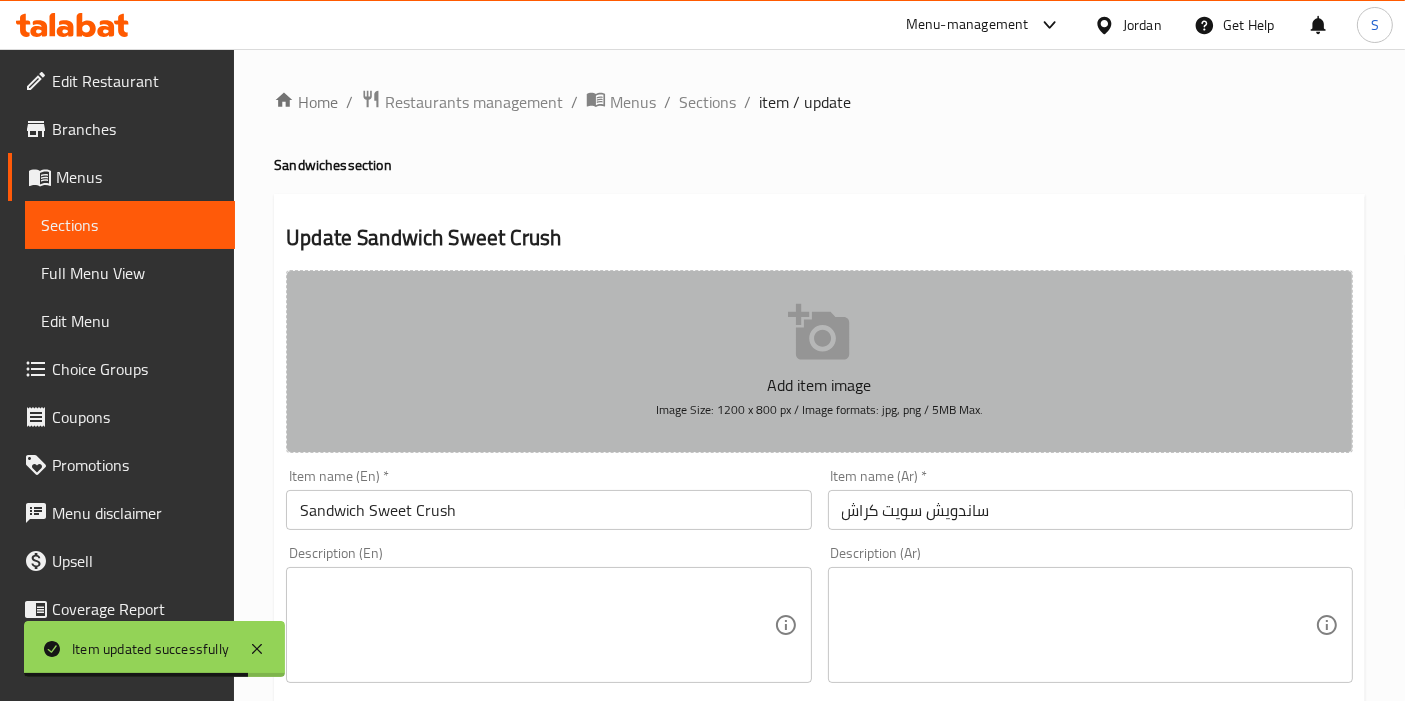 click 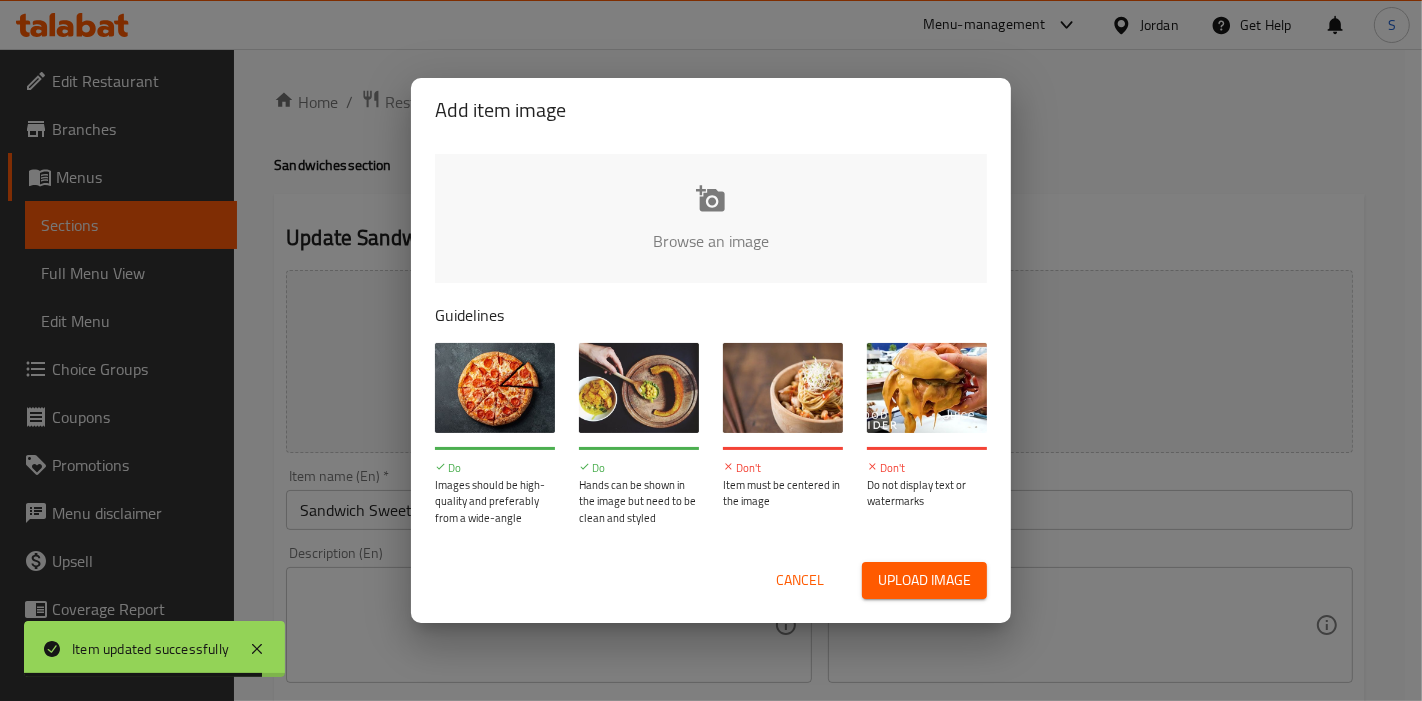 click on "Upload image" at bounding box center [924, 580] 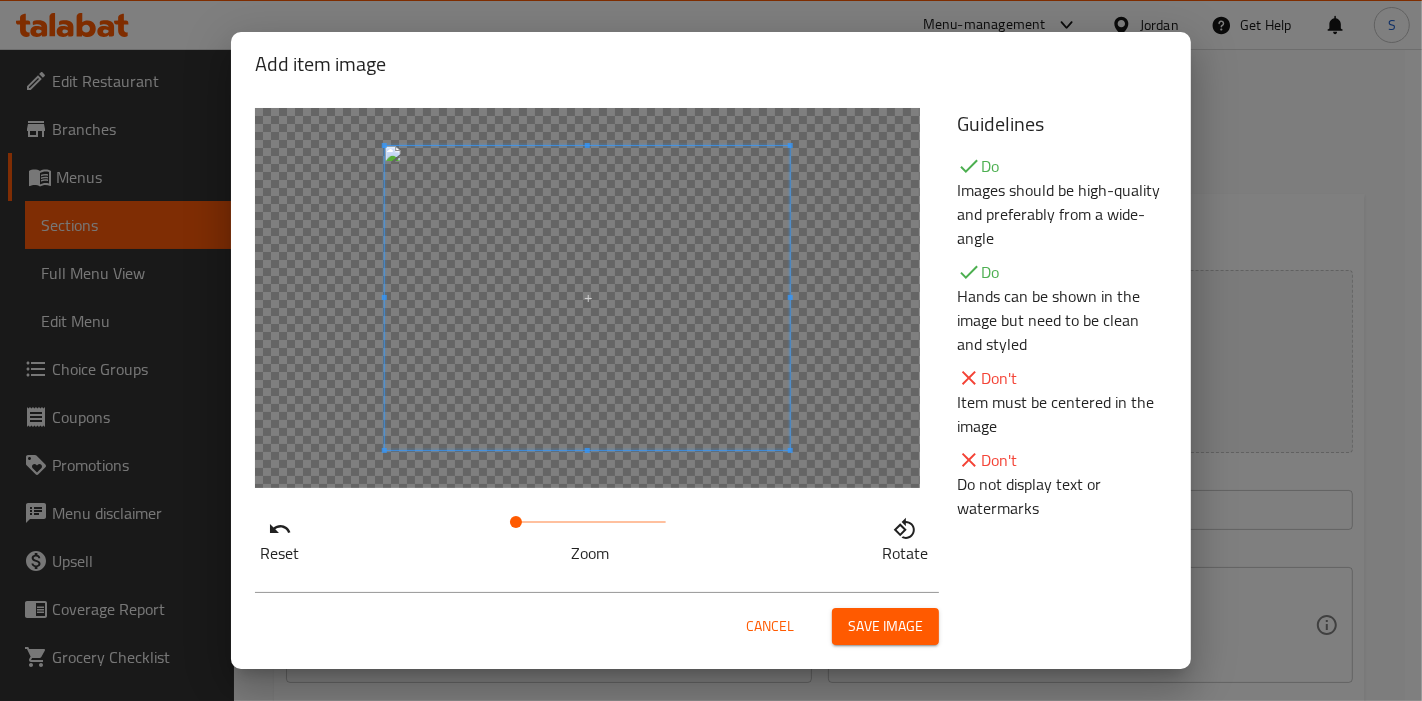 click on "Save image" at bounding box center [885, 626] 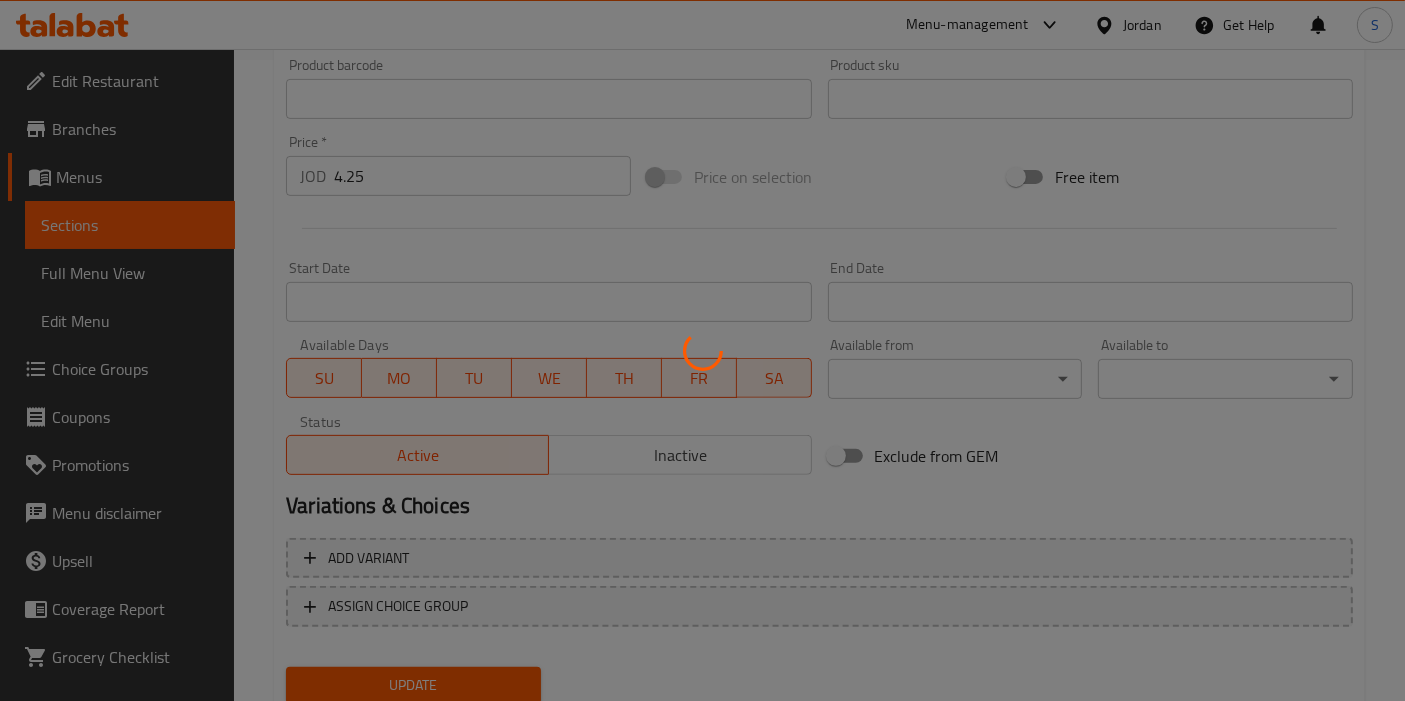 scroll, scrollTop: 708, scrollLeft: 0, axis: vertical 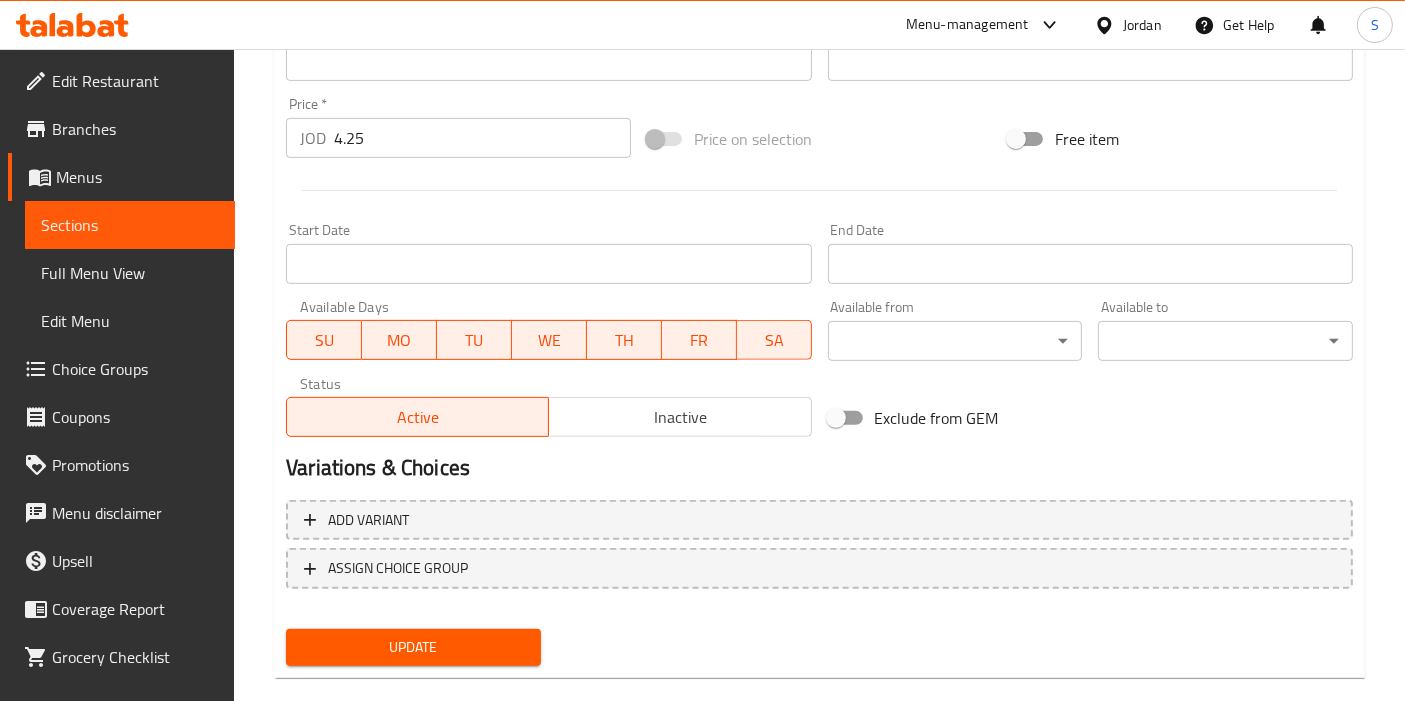 click on "Update" at bounding box center (413, 647) 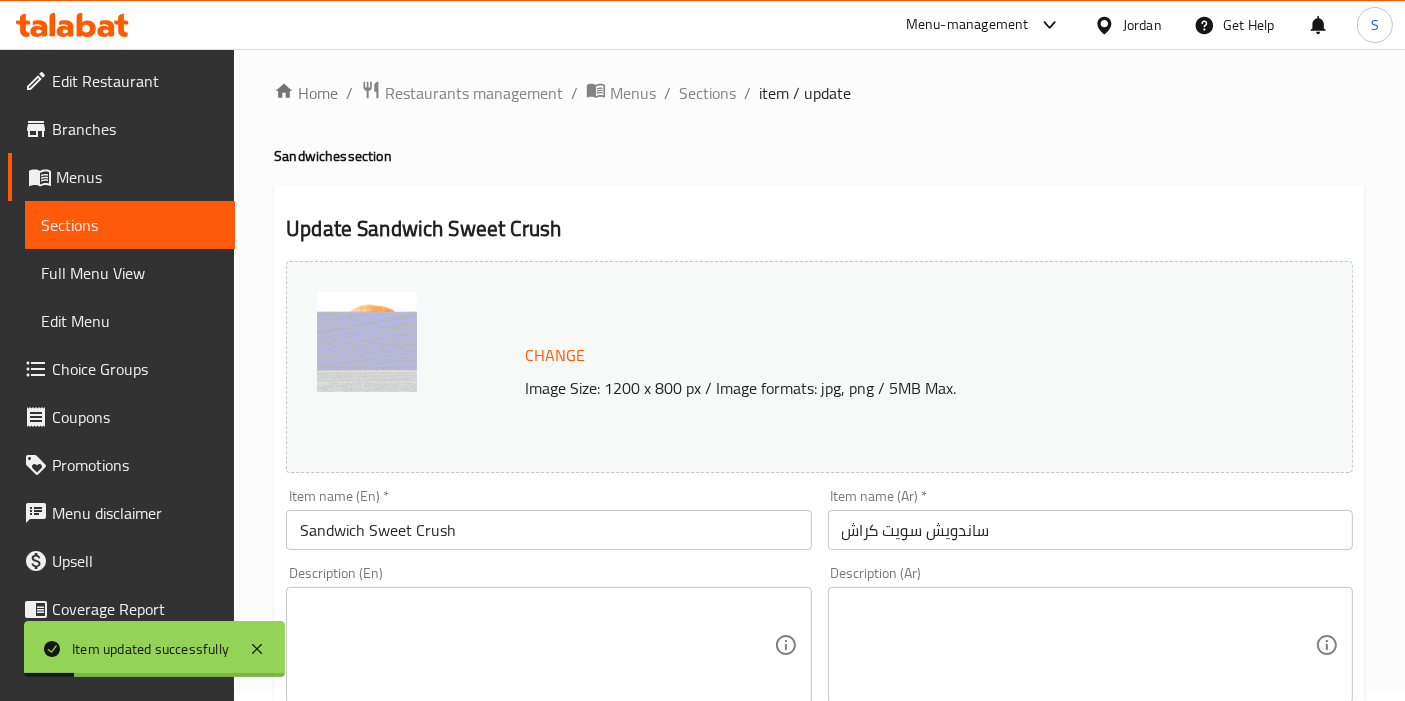 scroll, scrollTop: 0, scrollLeft: 0, axis: both 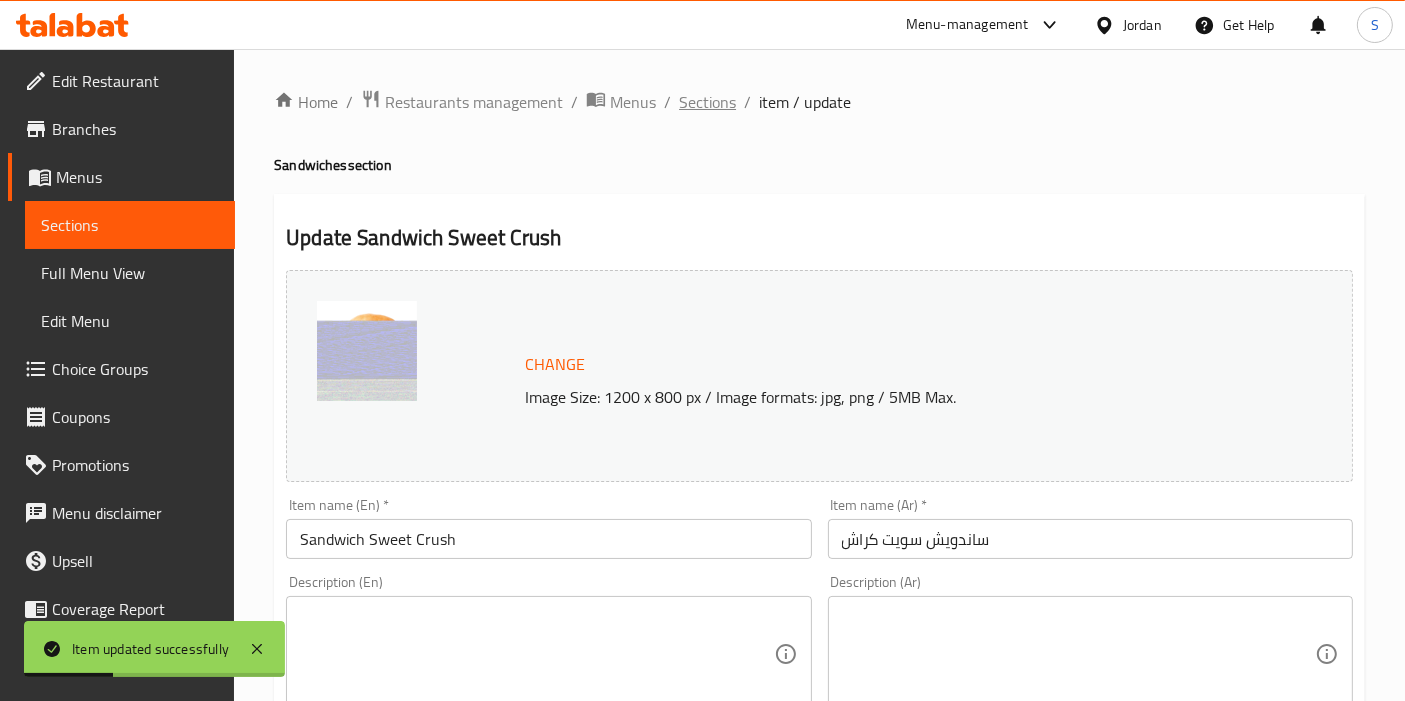 click on "Sections" at bounding box center [707, 102] 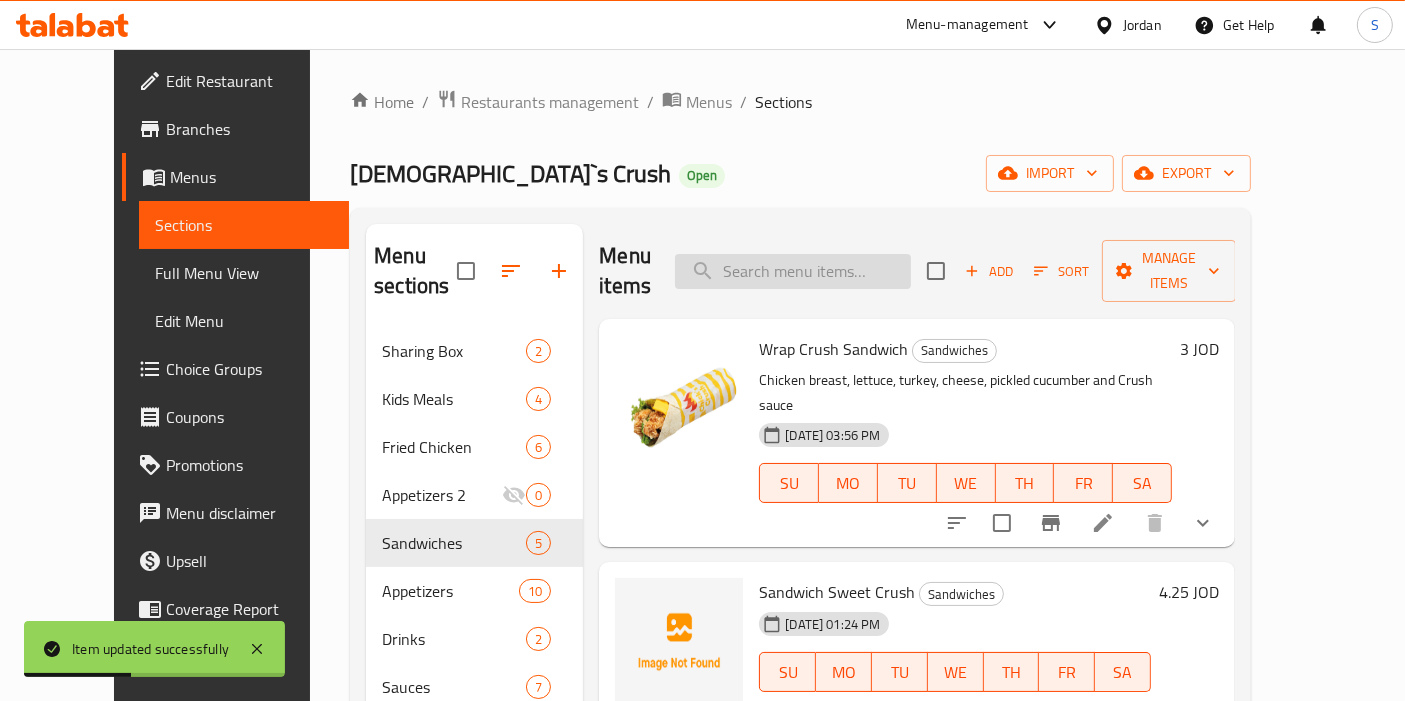 click at bounding box center [793, 271] 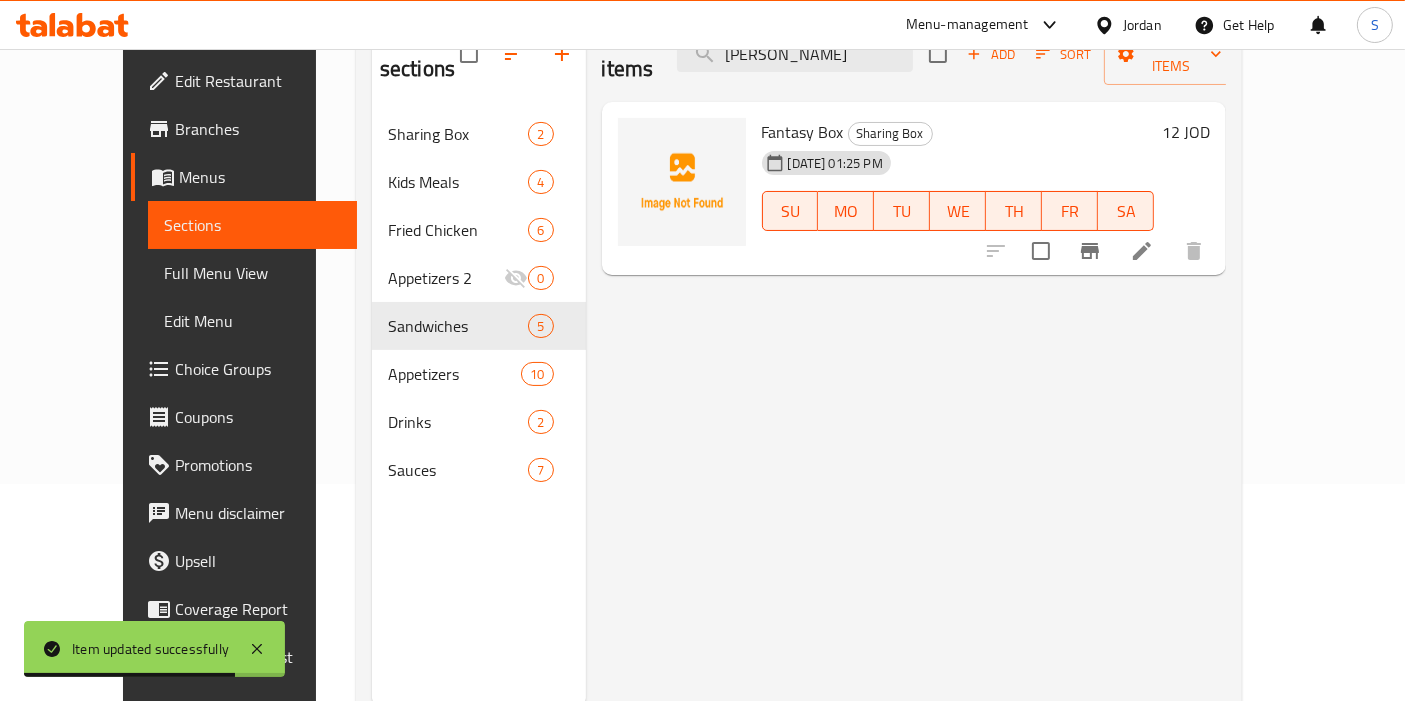 scroll, scrollTop: 279, scrollLeft: 0, axis: vertical 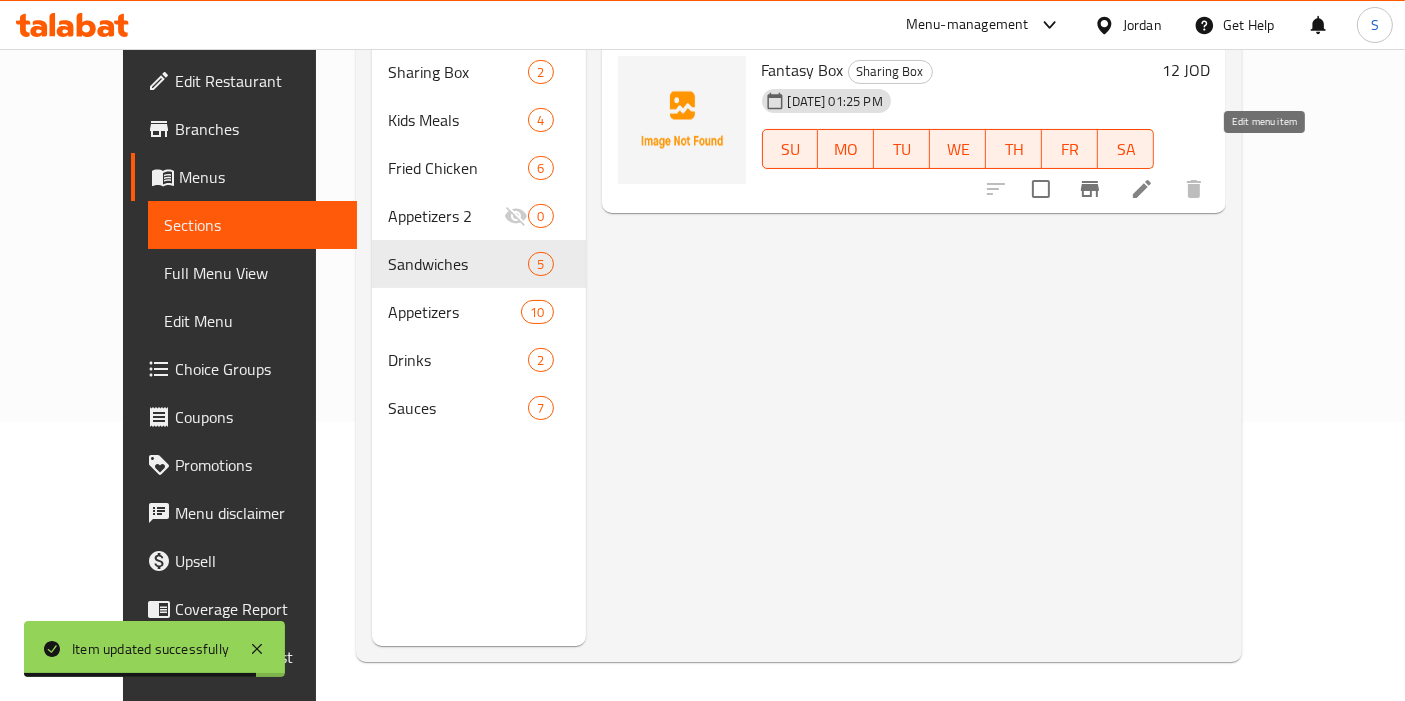 type on "[PERSON_NAME]" 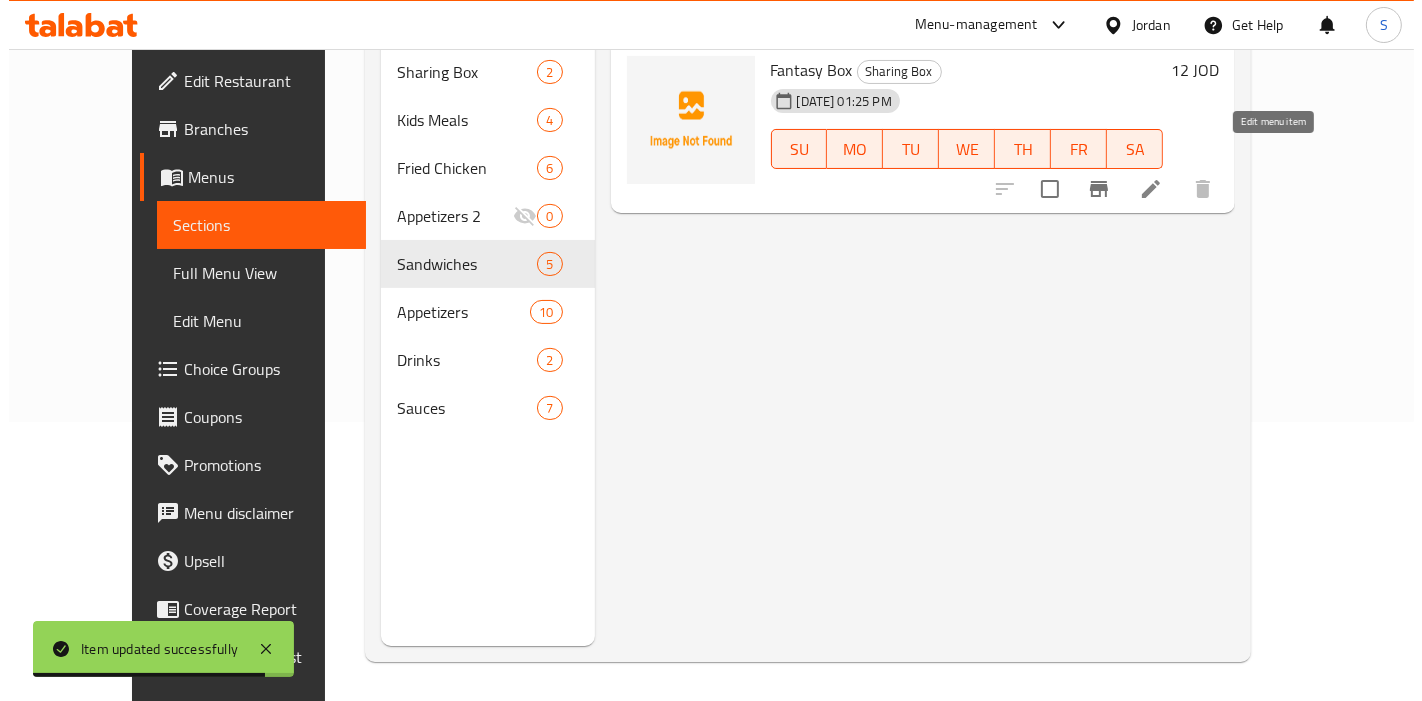 scroll, scrollTop: 0, scrollLeft: 0, axis: both 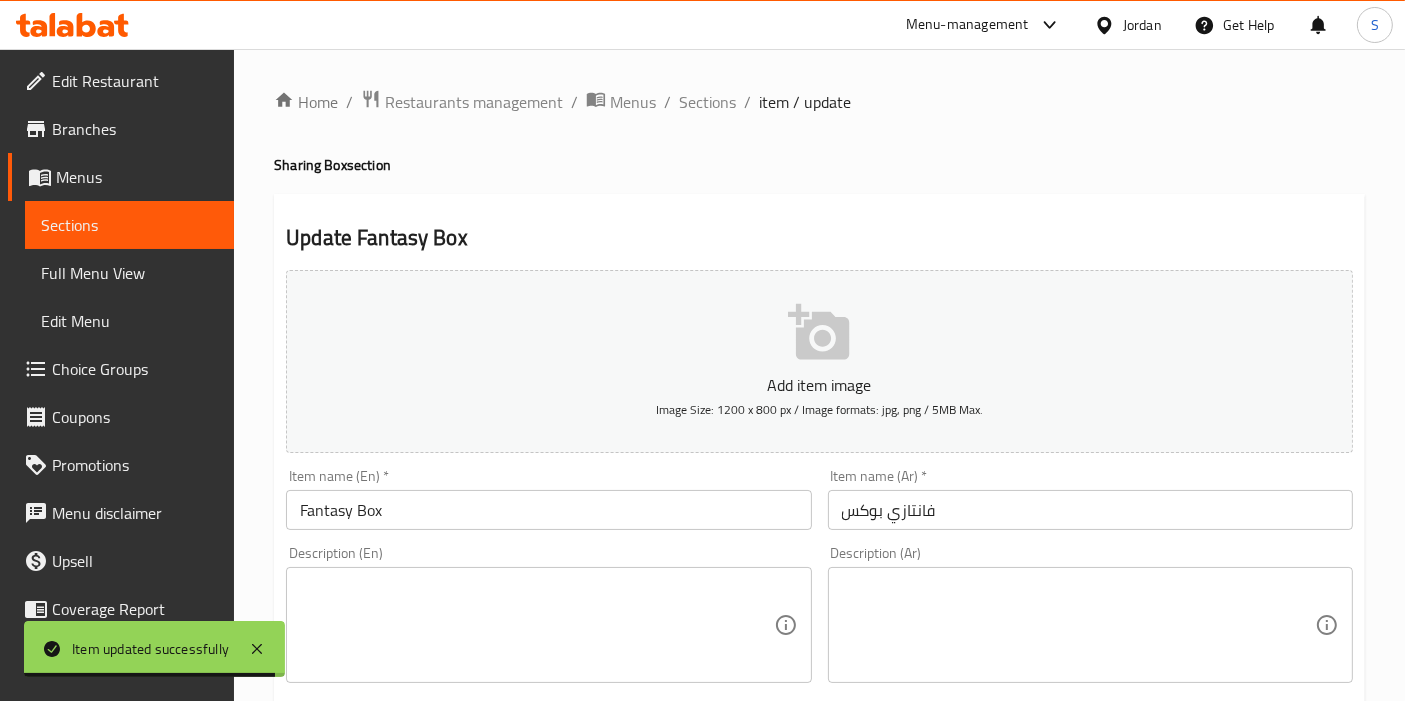 click on "Add item image" at bounding box center [819, 385] 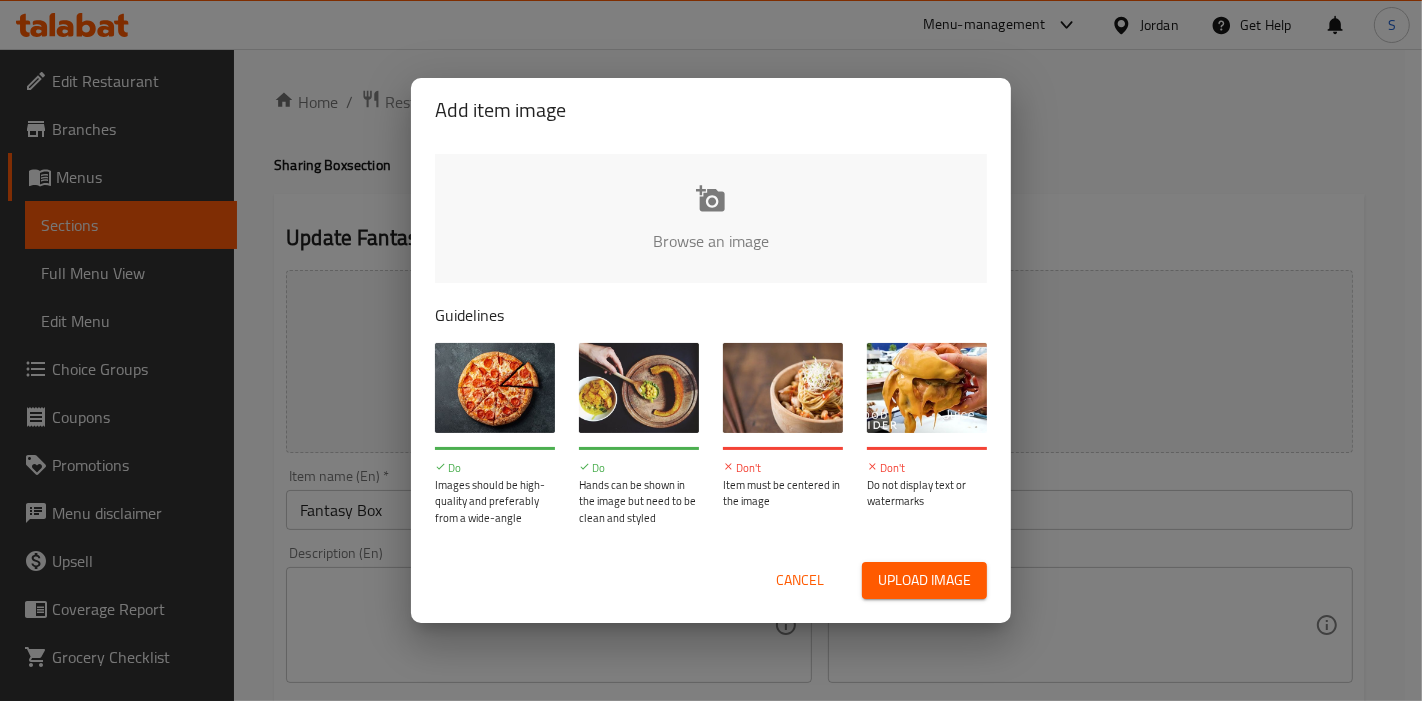 click on "Upload image" at bounding box center (924, 580) 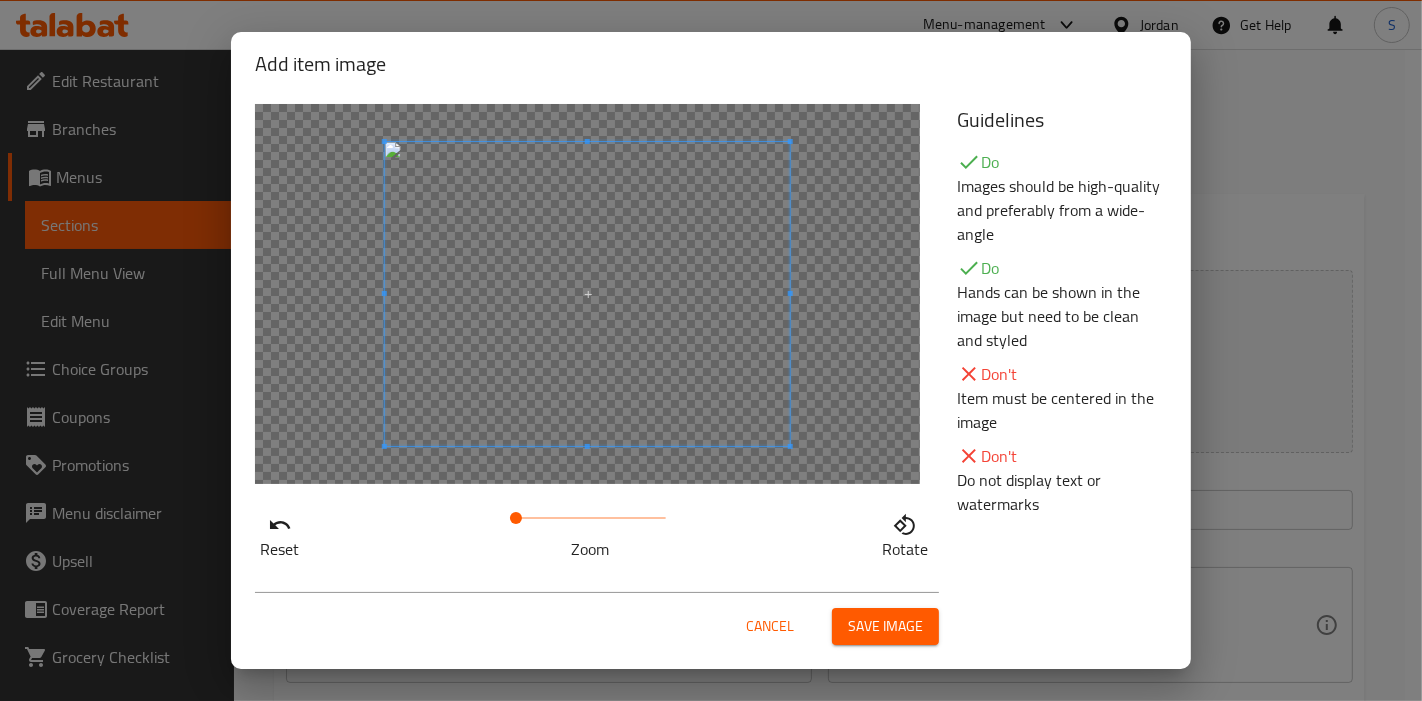 scroll, scrollTop: 8, scrollLeft: 0, axis: vertical 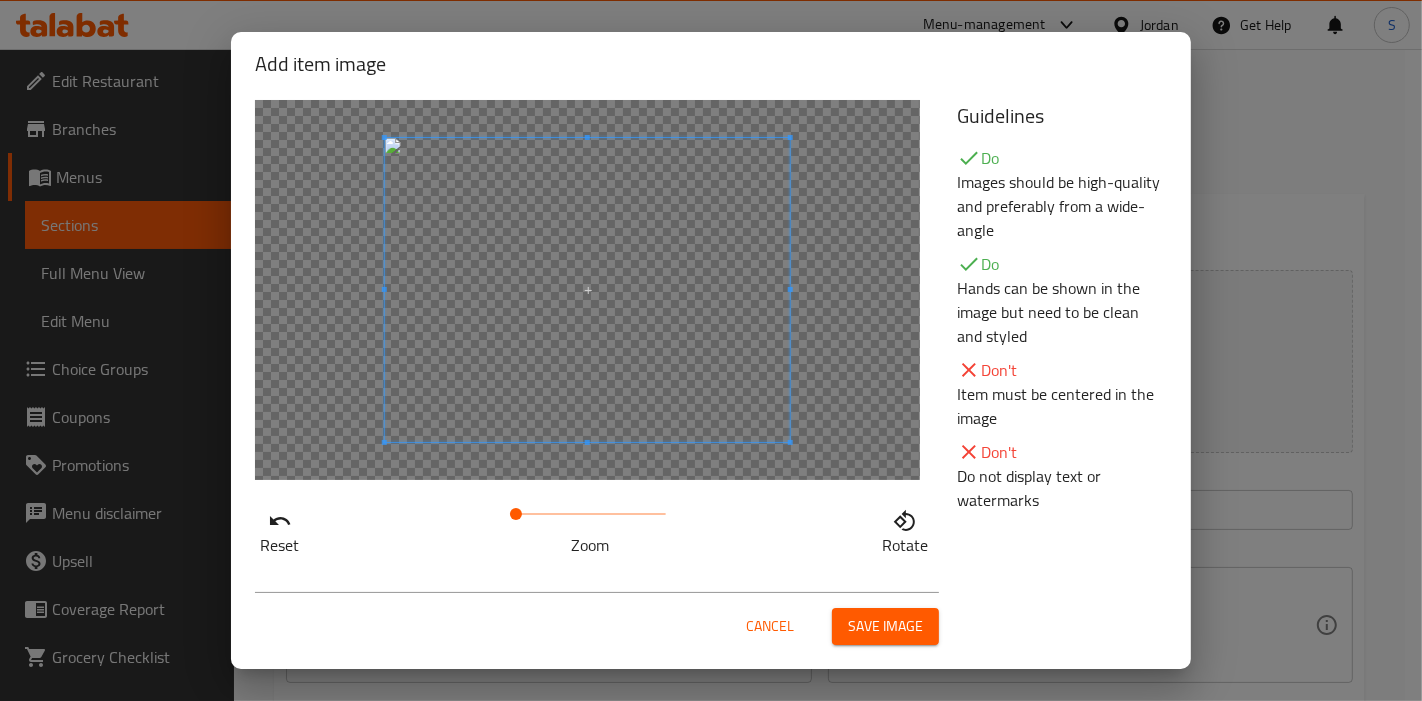 click on "Save image" at bounding box center (885, 626) 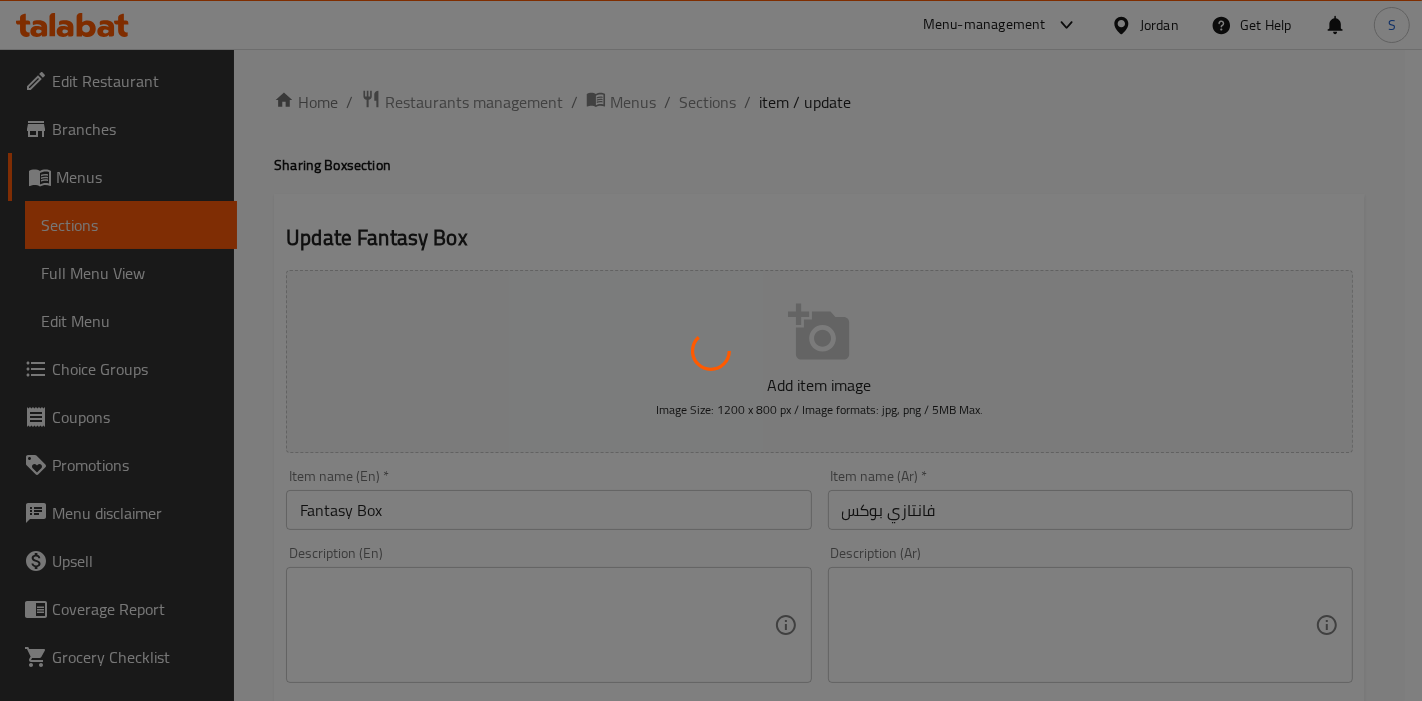 scroll, scrollTop: 0, scrollLeft: 0, axis: both 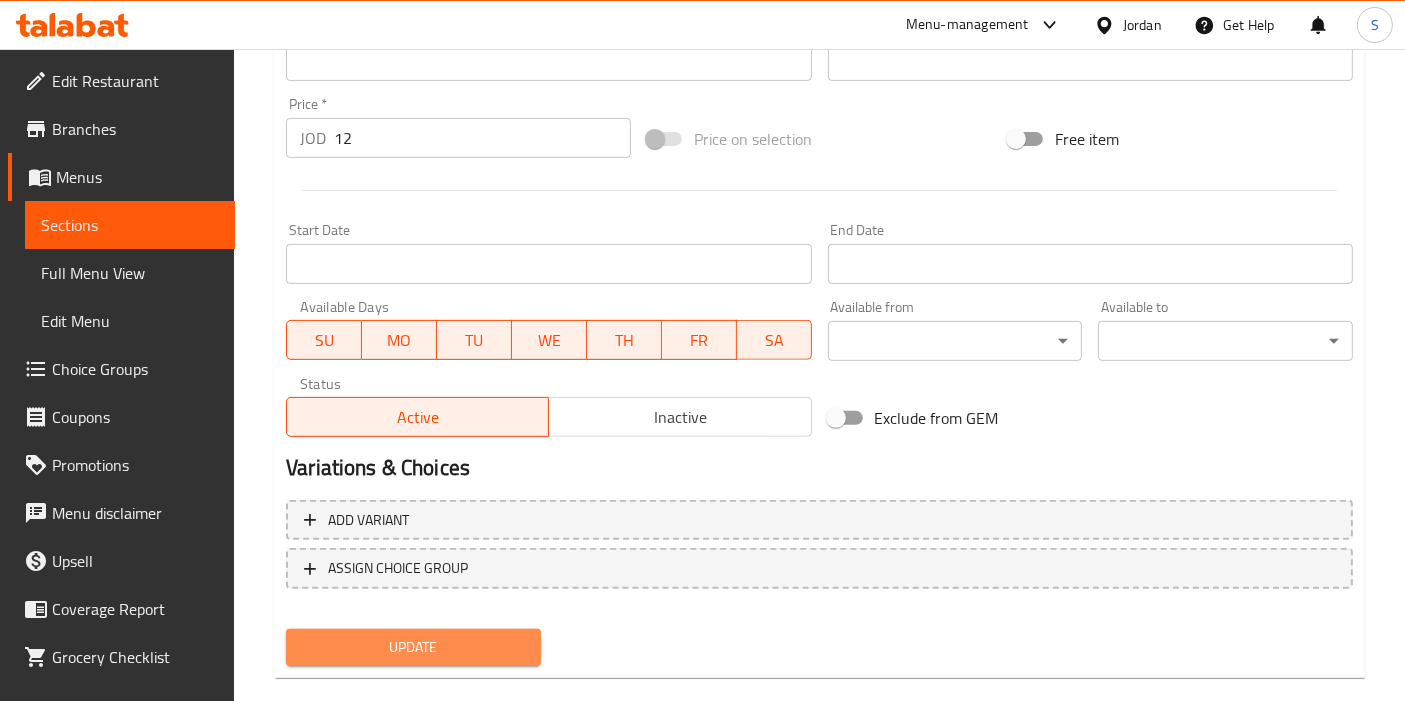 drag, startPoint x: 471, startPoint y: 636, endPoint x: 504, endPoint y: 625, distance: 34.785053 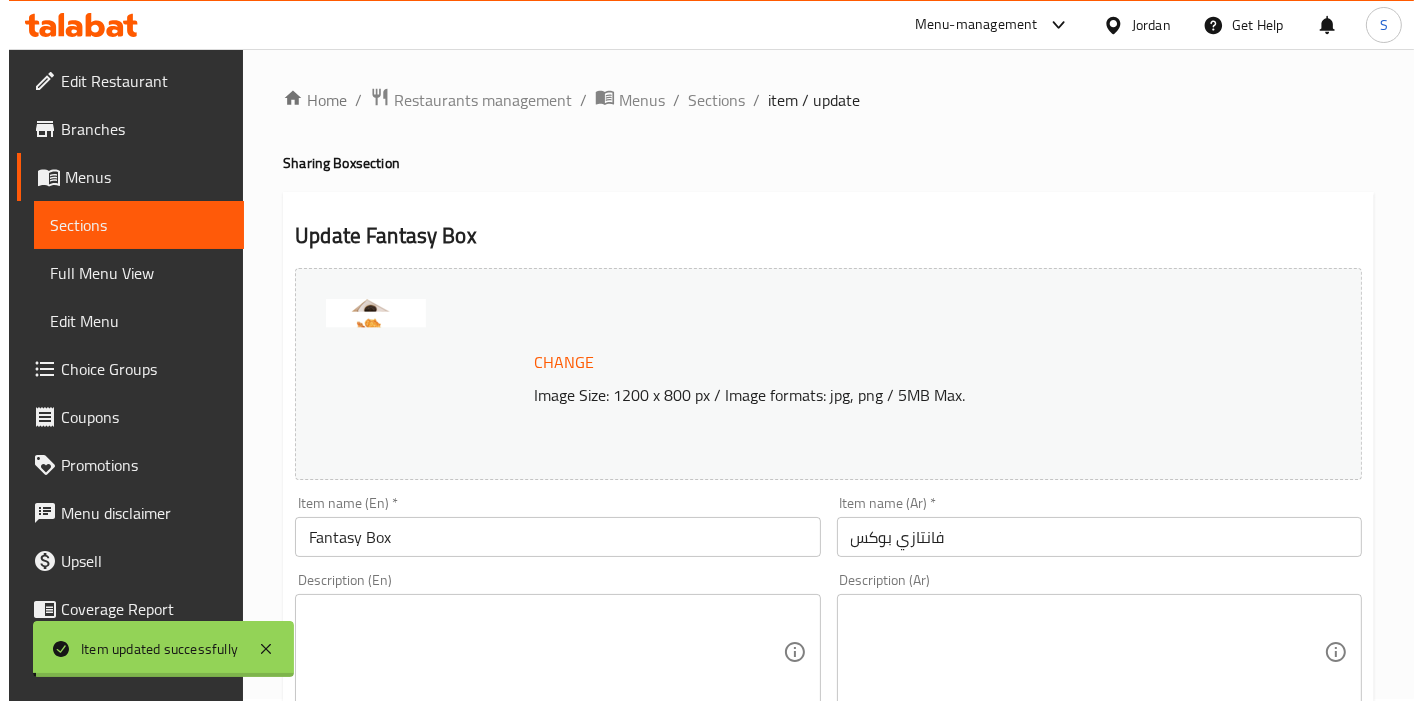 scroll, scrollTop: 0, scrollLeft: 0, axis: both 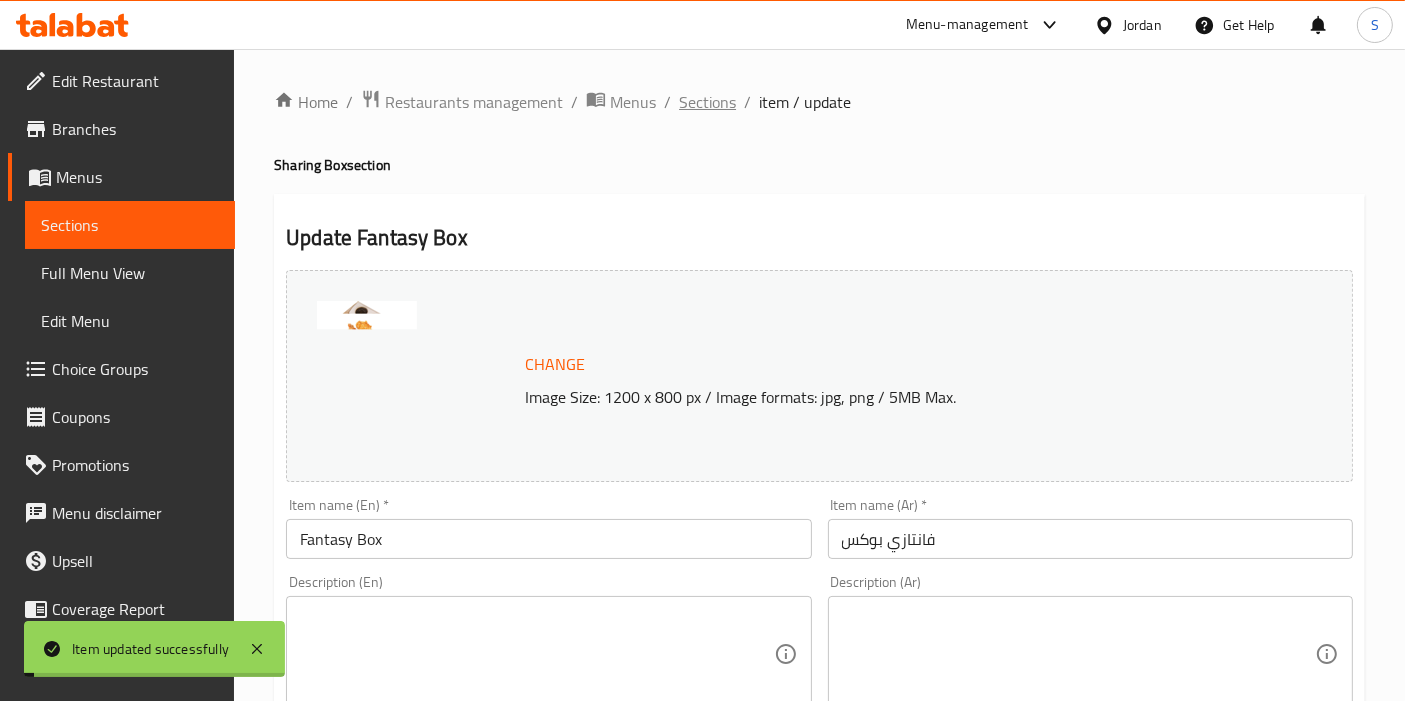 click on "Sections" at bounding box center [707, 102] 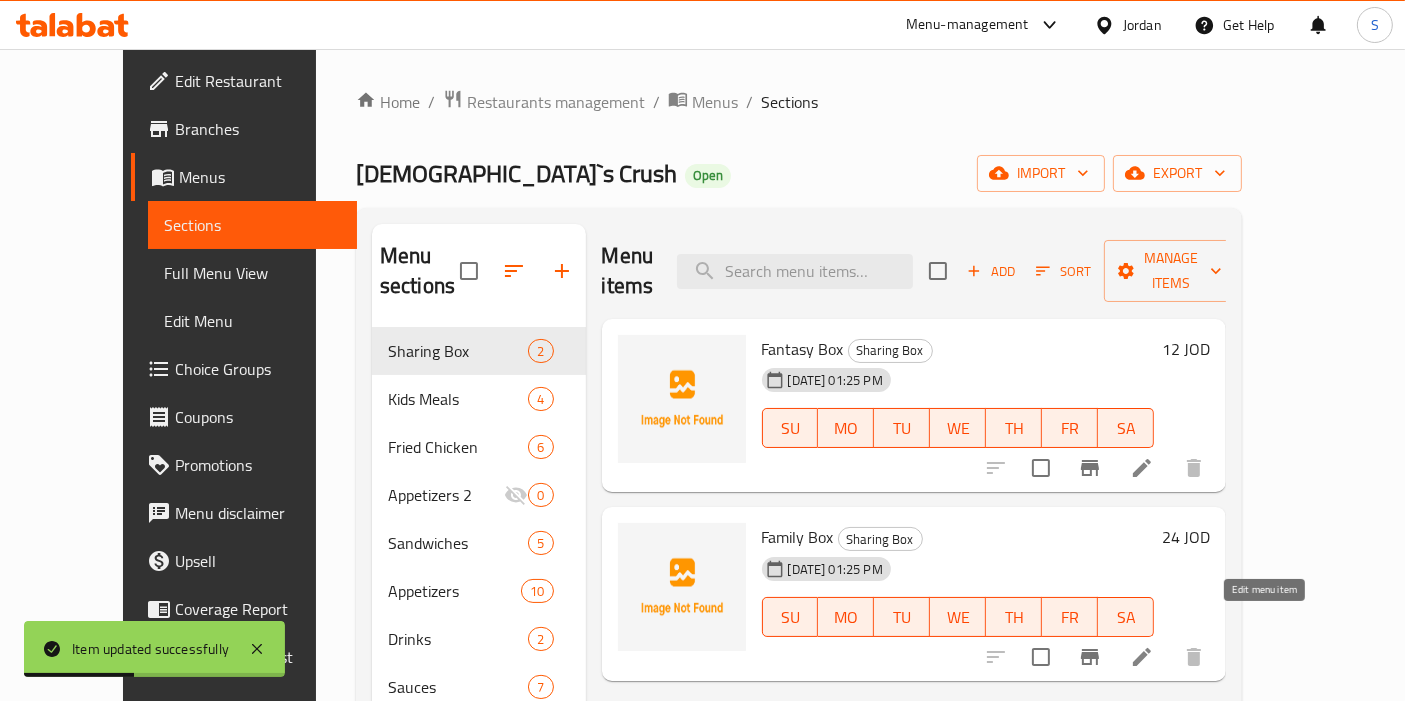 click 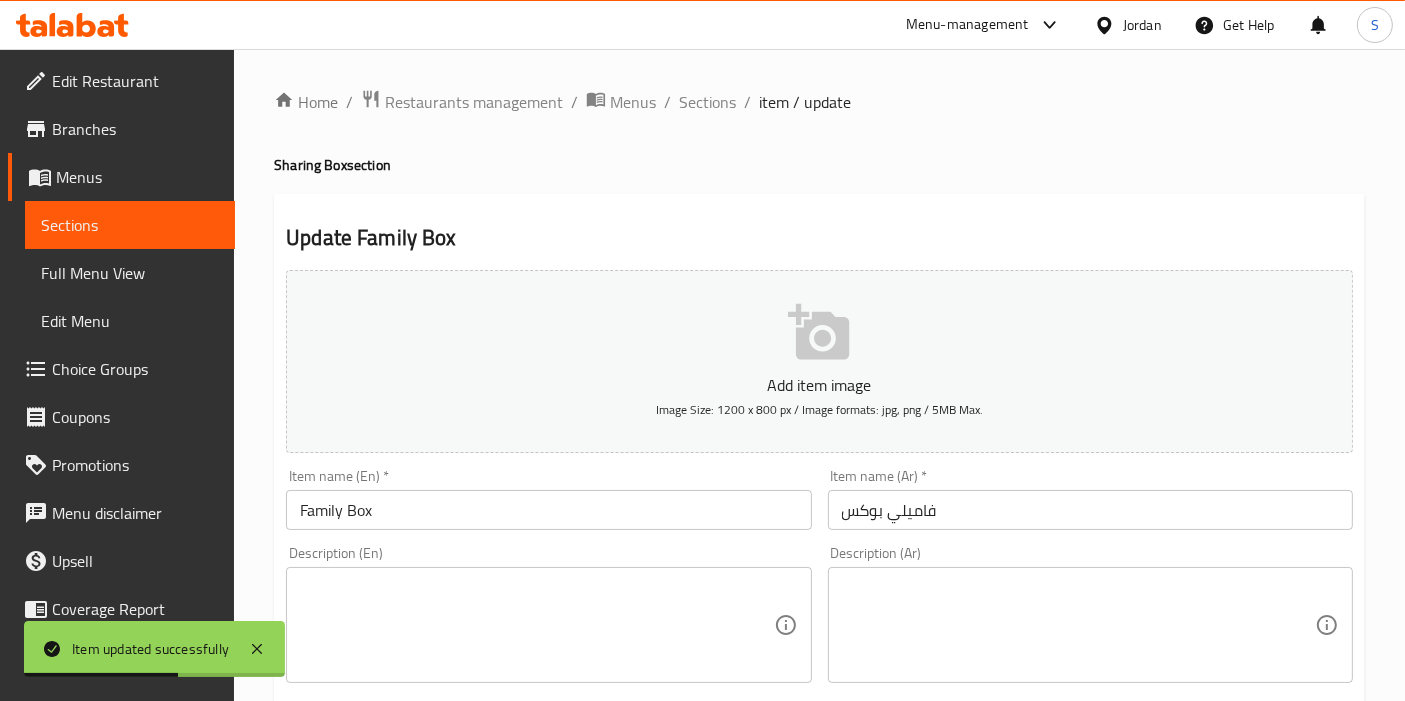 click 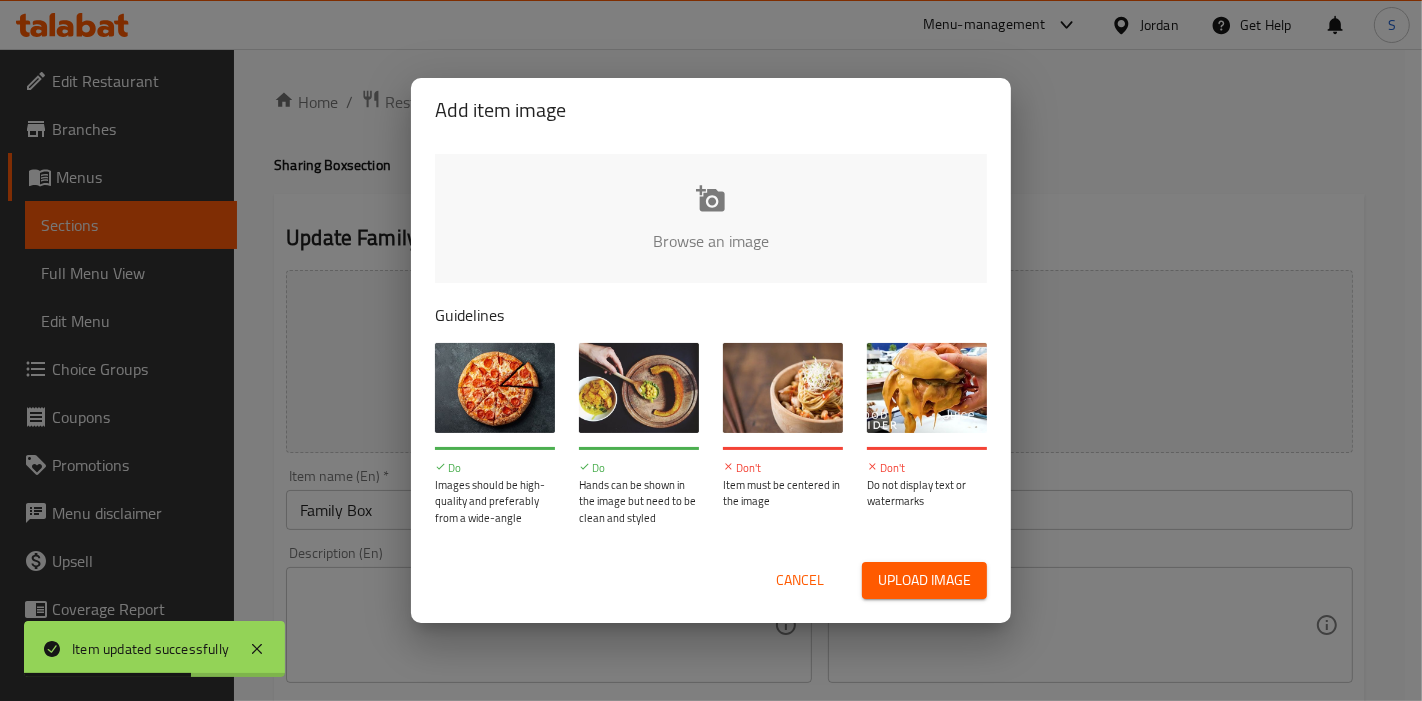 click on "Upload image" at bounding box center (924, 580) 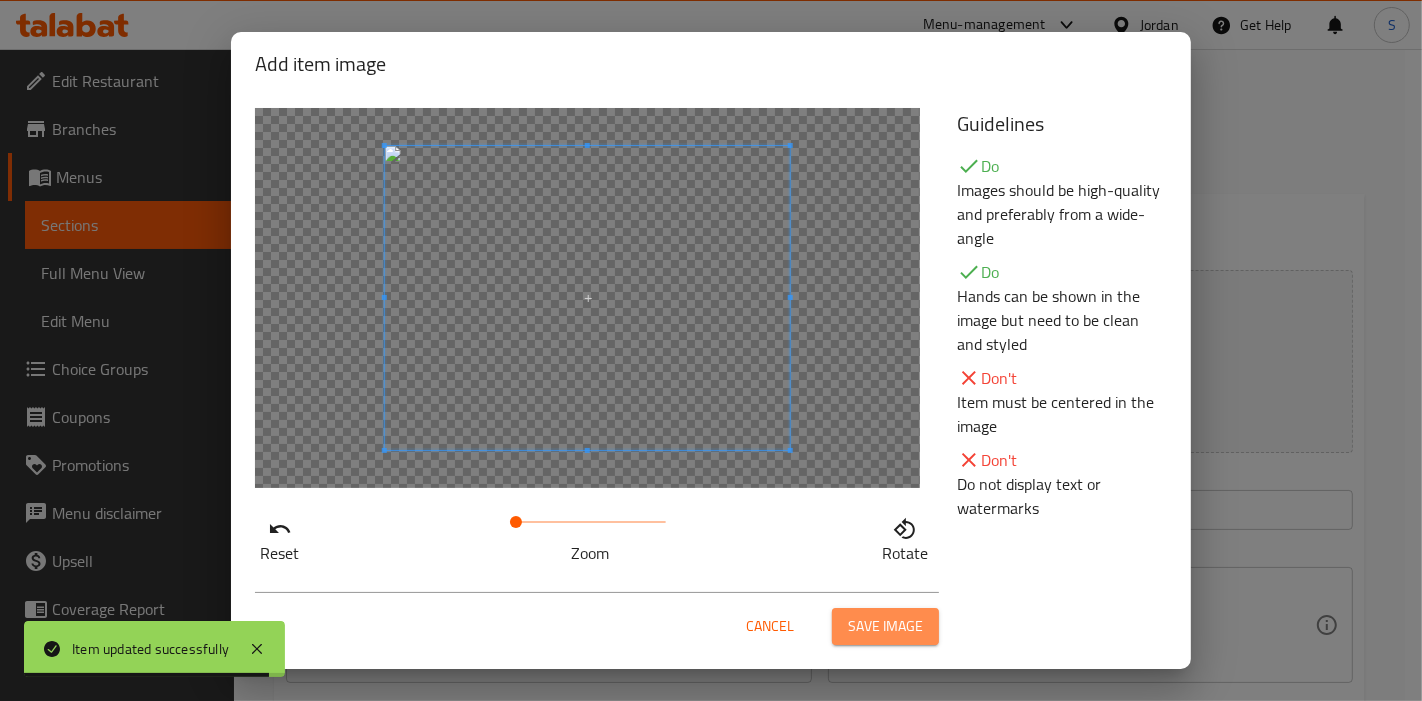 click on "Save image" at bounding box center [885, 626] 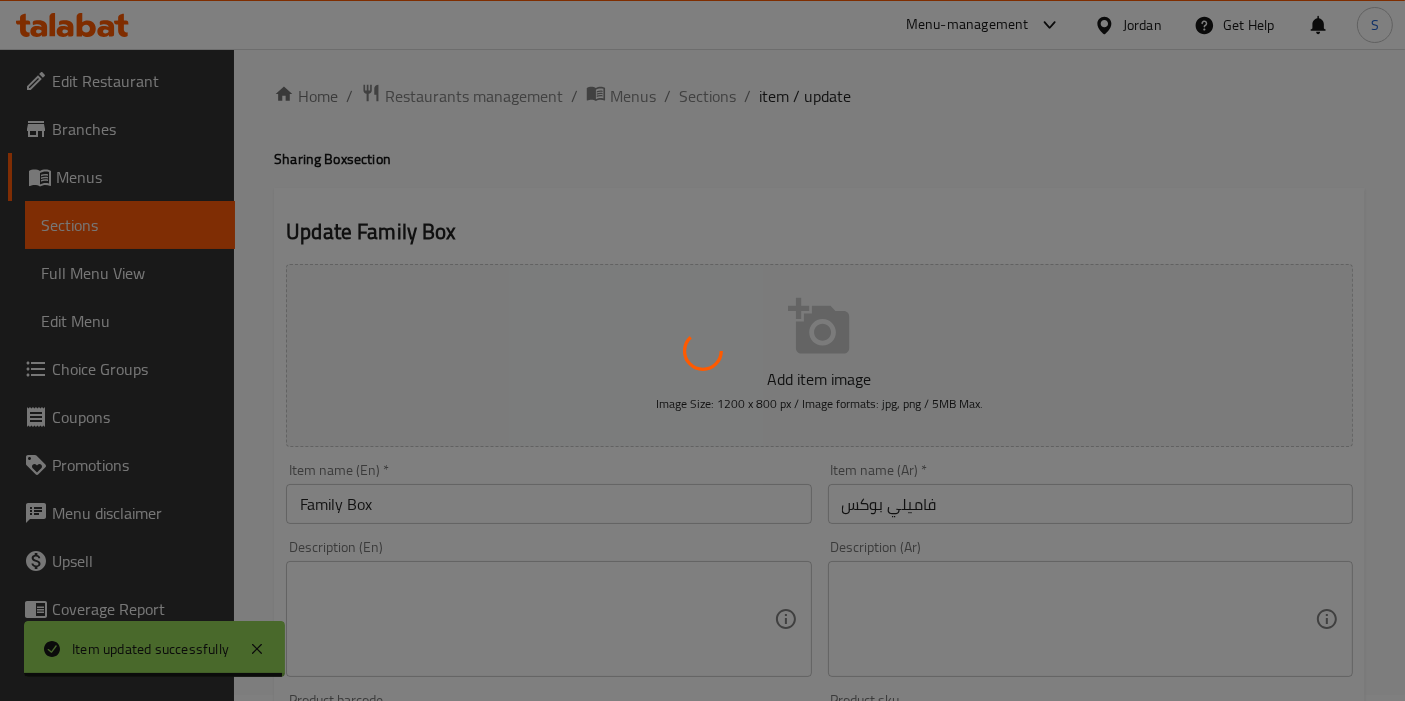 scroll, scrollTop: 708, scrollLeft: 0, axis: vertical 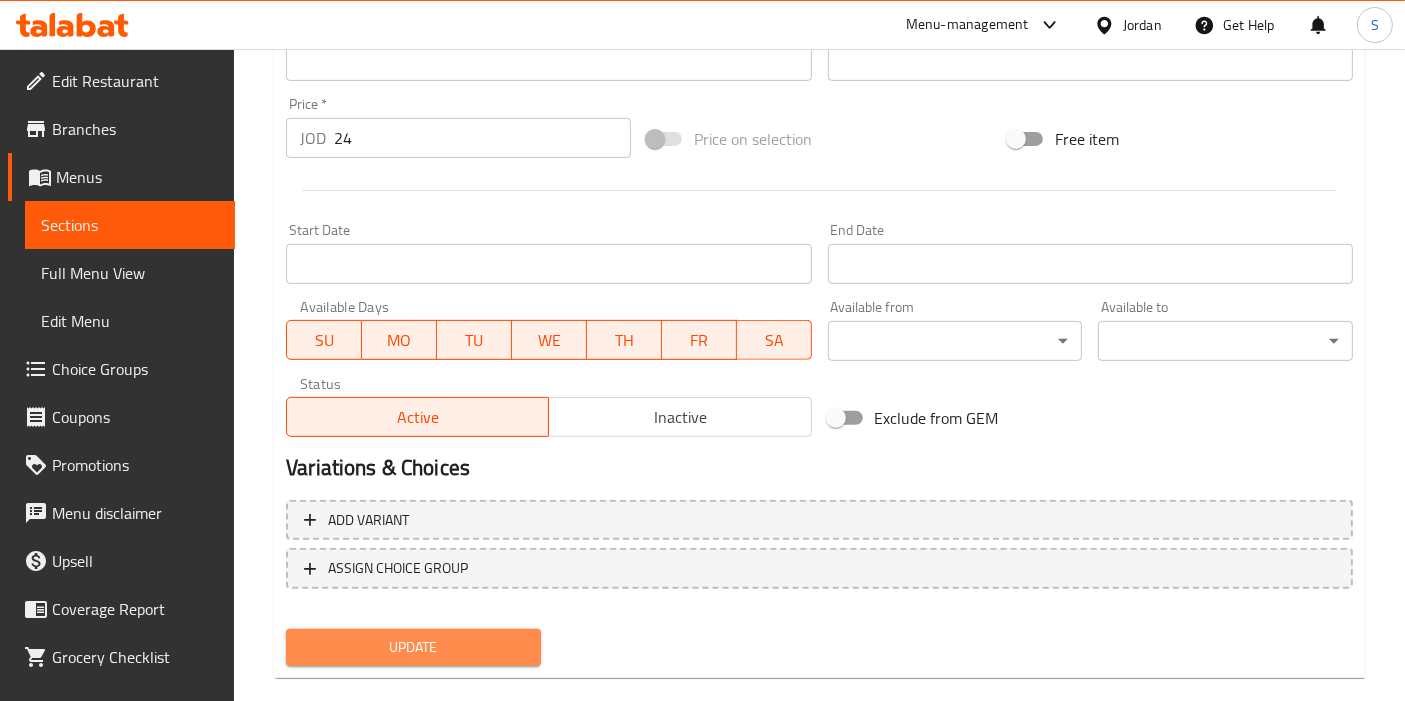 click on "Update" at bounding box center [413, 647] 